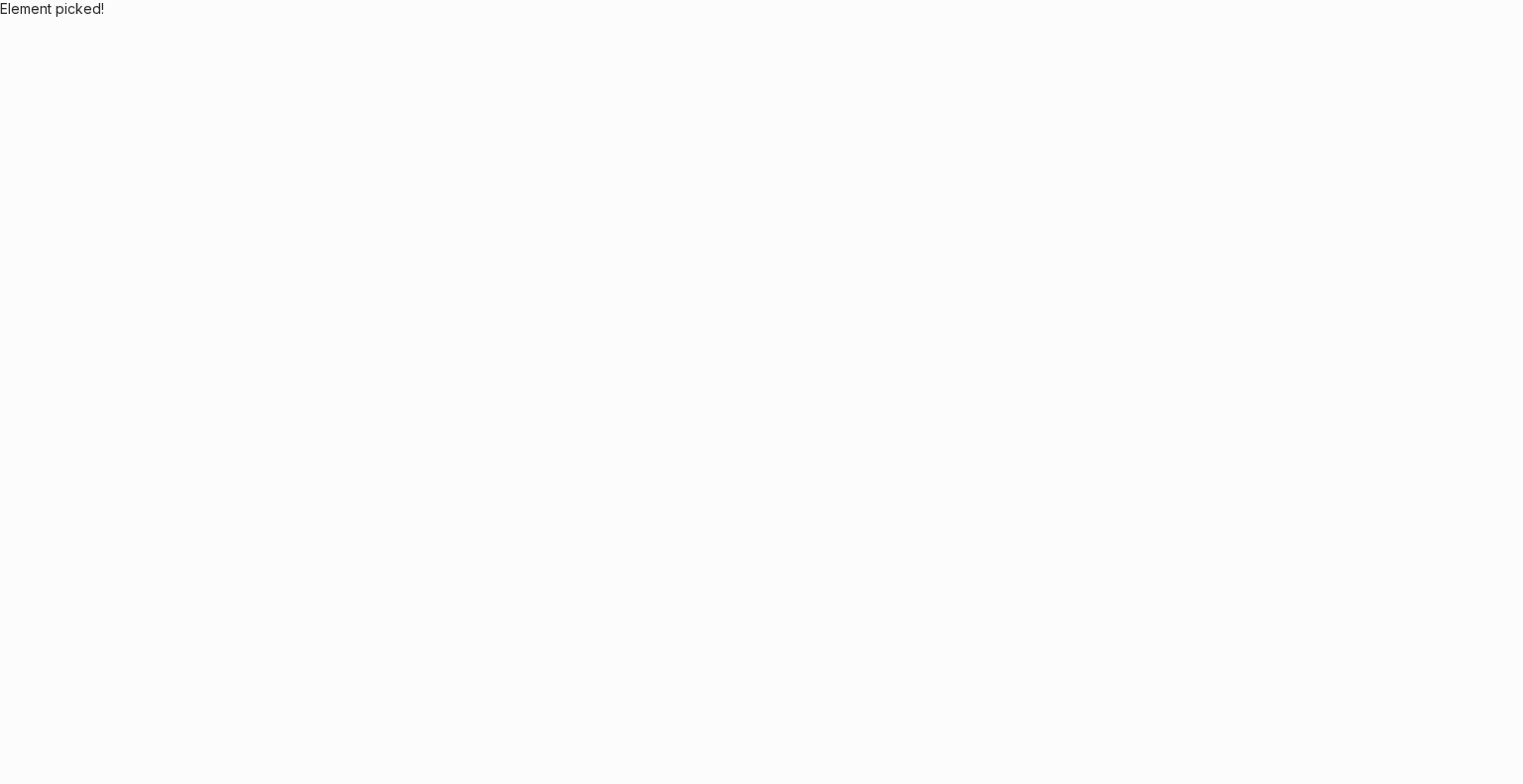 scroll, scrollTop: 0, scrollLeft: 0, axis: both 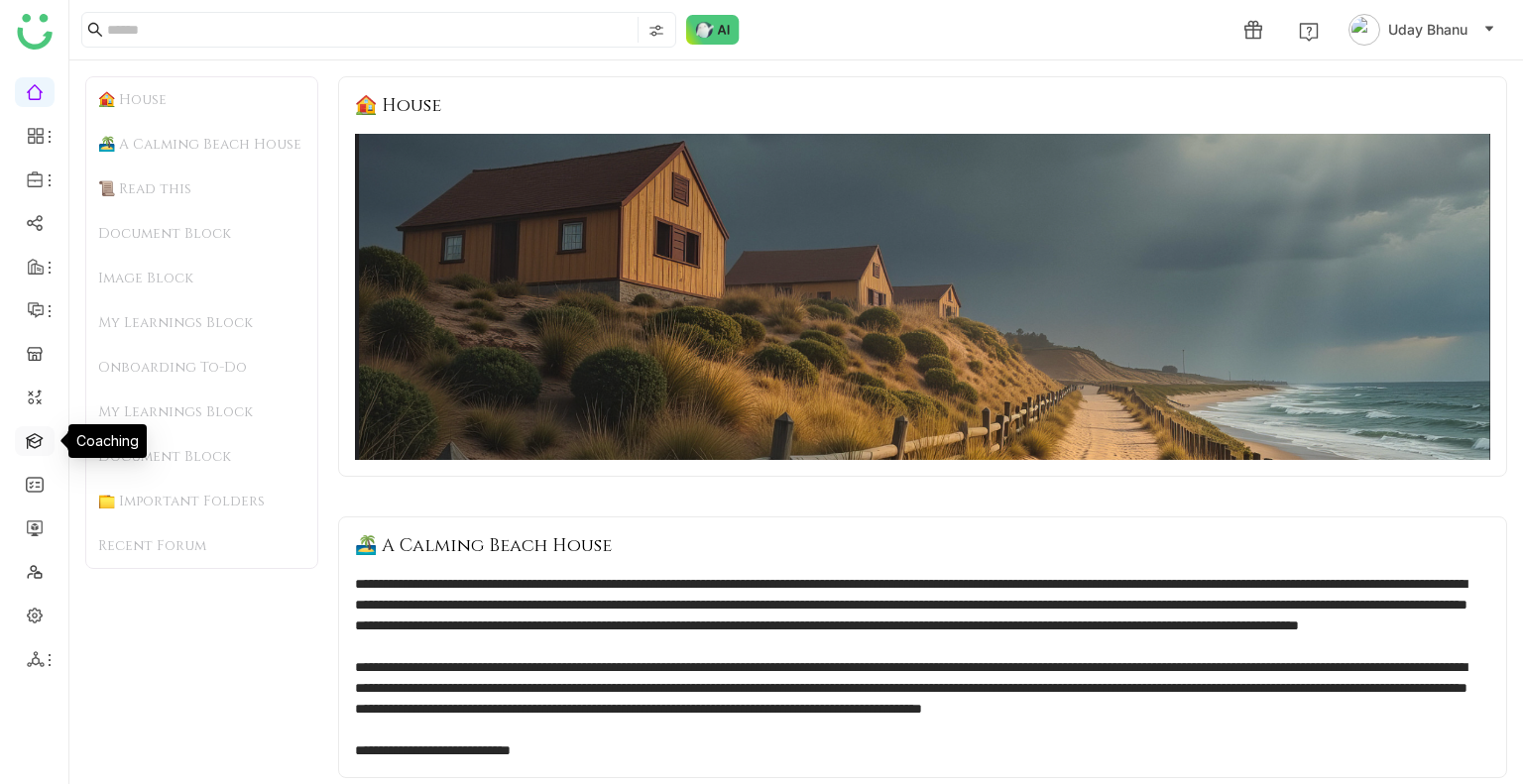 click at bounding box center (35, 439) 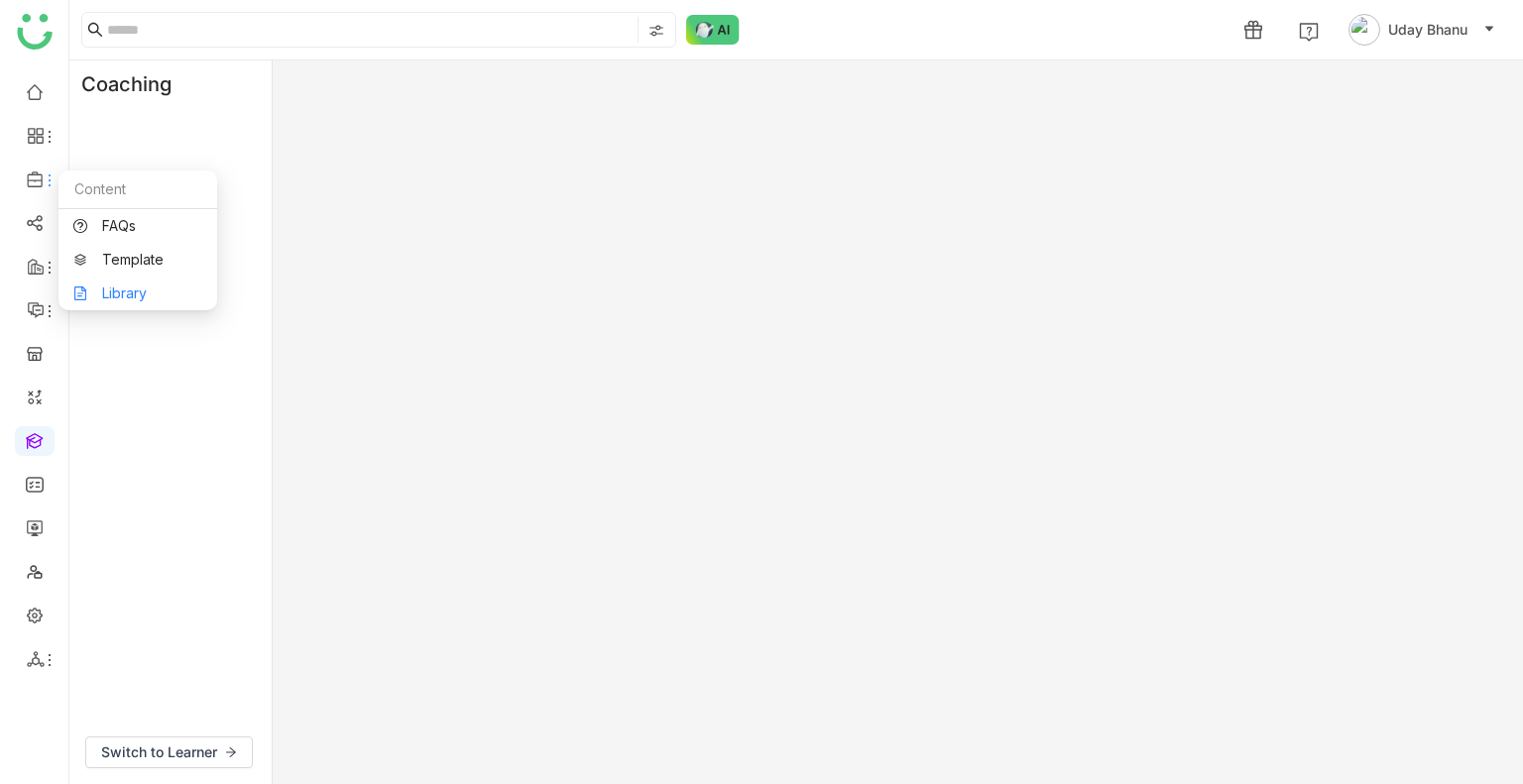 click on "Library" at bounding box center (138, 293) 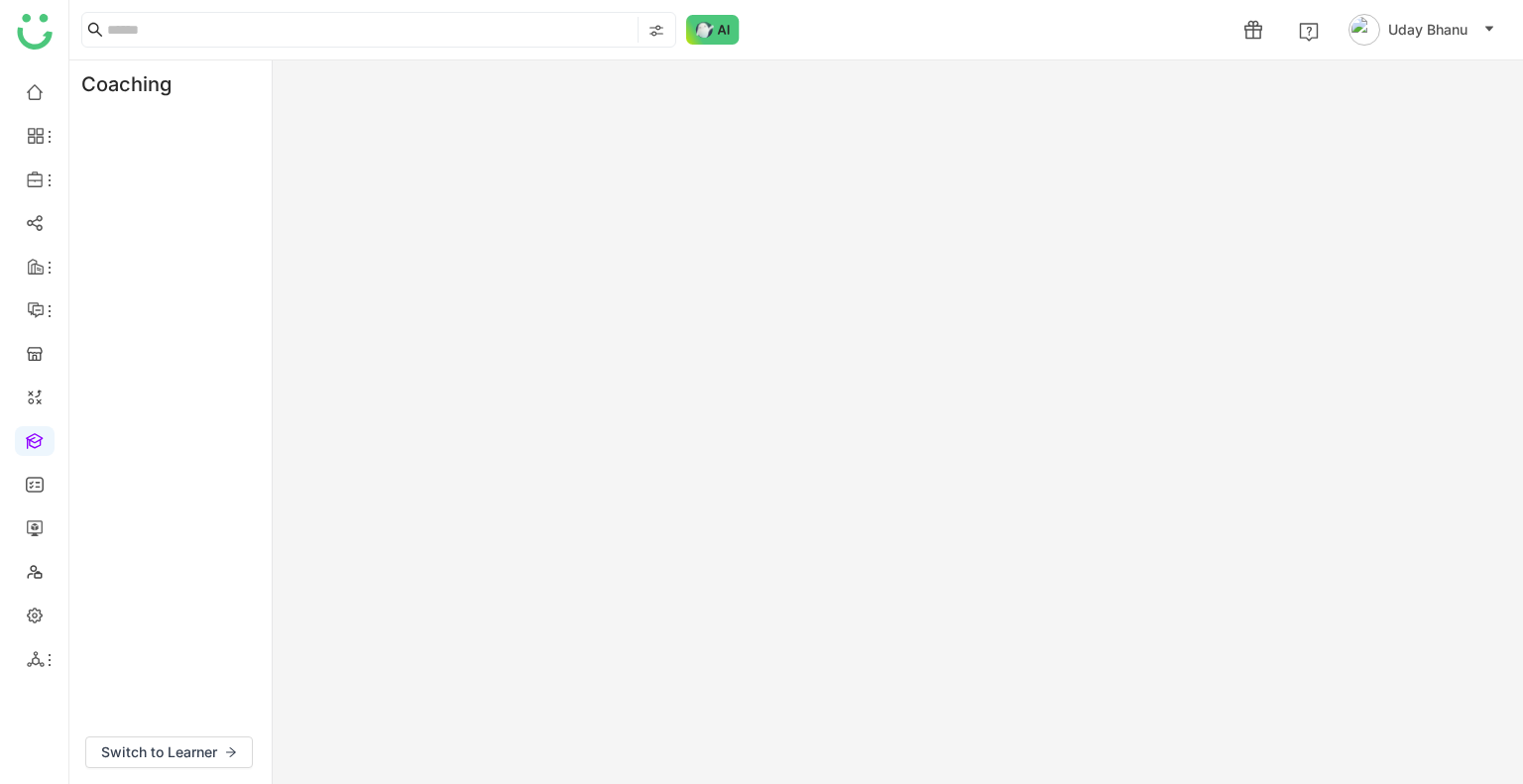 click on "1 Uday Bhanu Coaching  Switch to Learner  Start
Application Update Required
We've recently updated our application and it looks like your browser is trying to use older files.
Please try the following steps:
Reload Application
Still having issues? Try these steps:
Right-click anywhere on this page and select "Inspect" from the menu
Right-click on your browser's refresh button and select "Empty Cache and Hard Reload" from the menu
If problems persist, please  contact our support team  for assistance.
Element picked!" at bounding box center [762, 392] 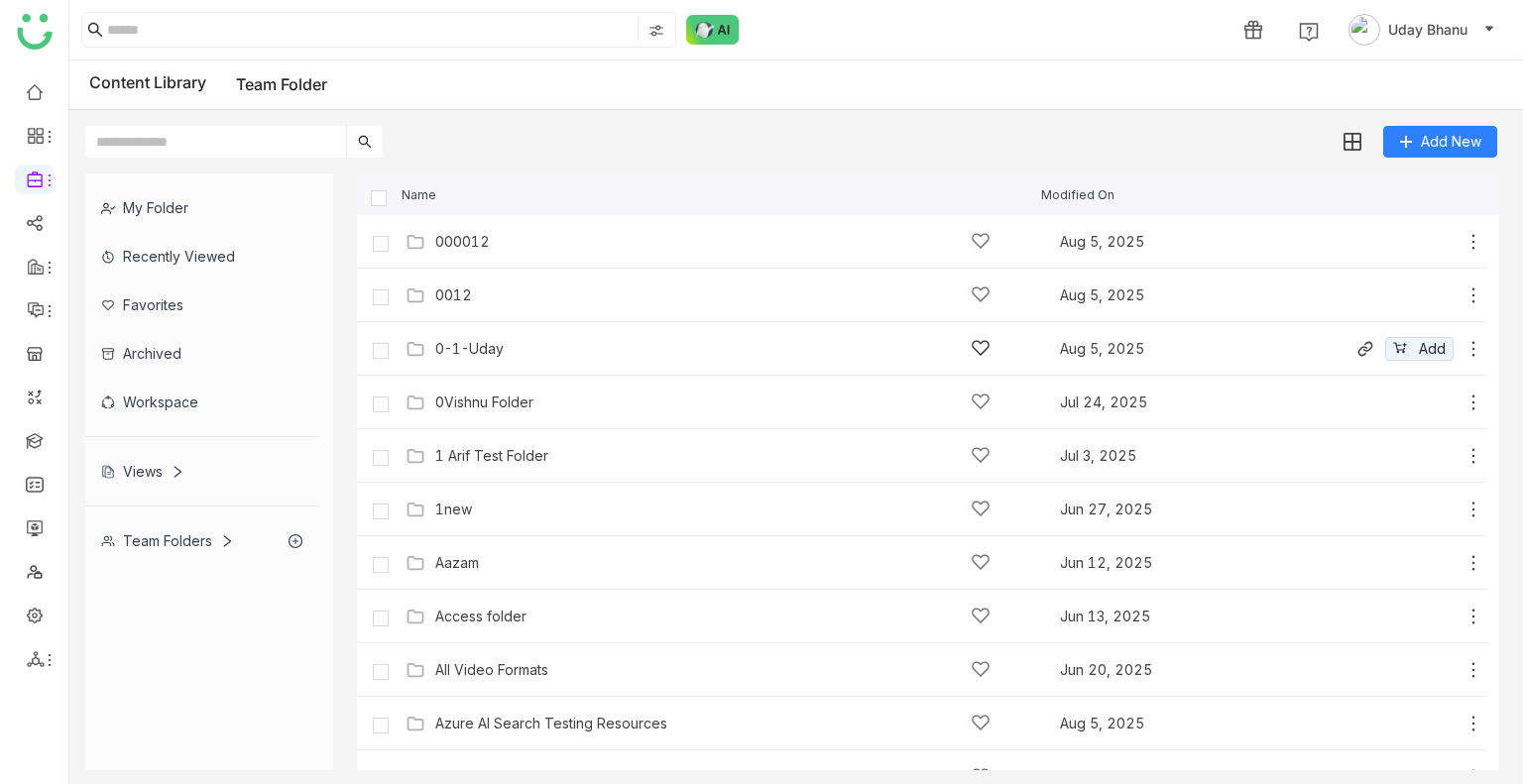 click on "0-1-Uday" 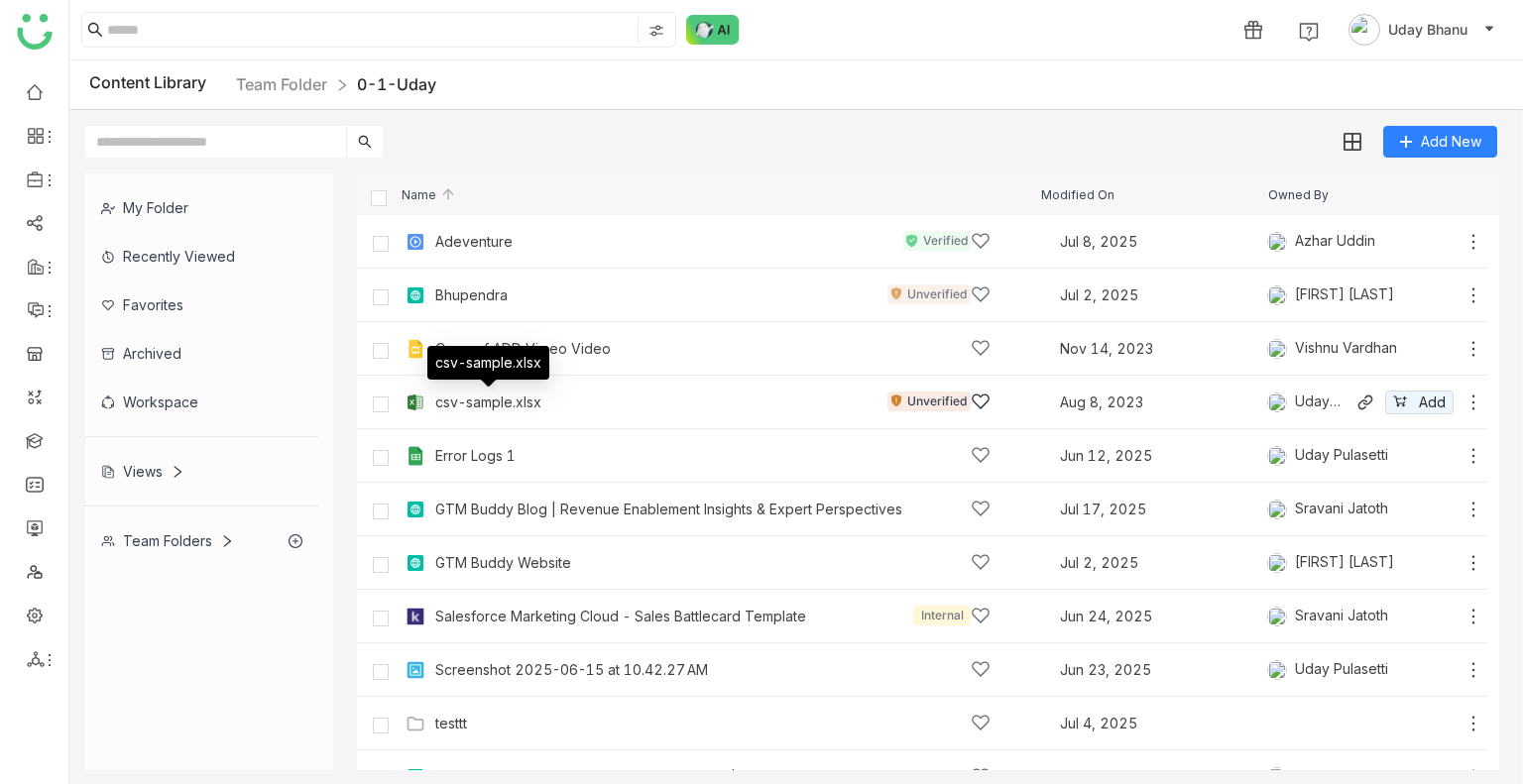 click on "csv-sample.xlsx" 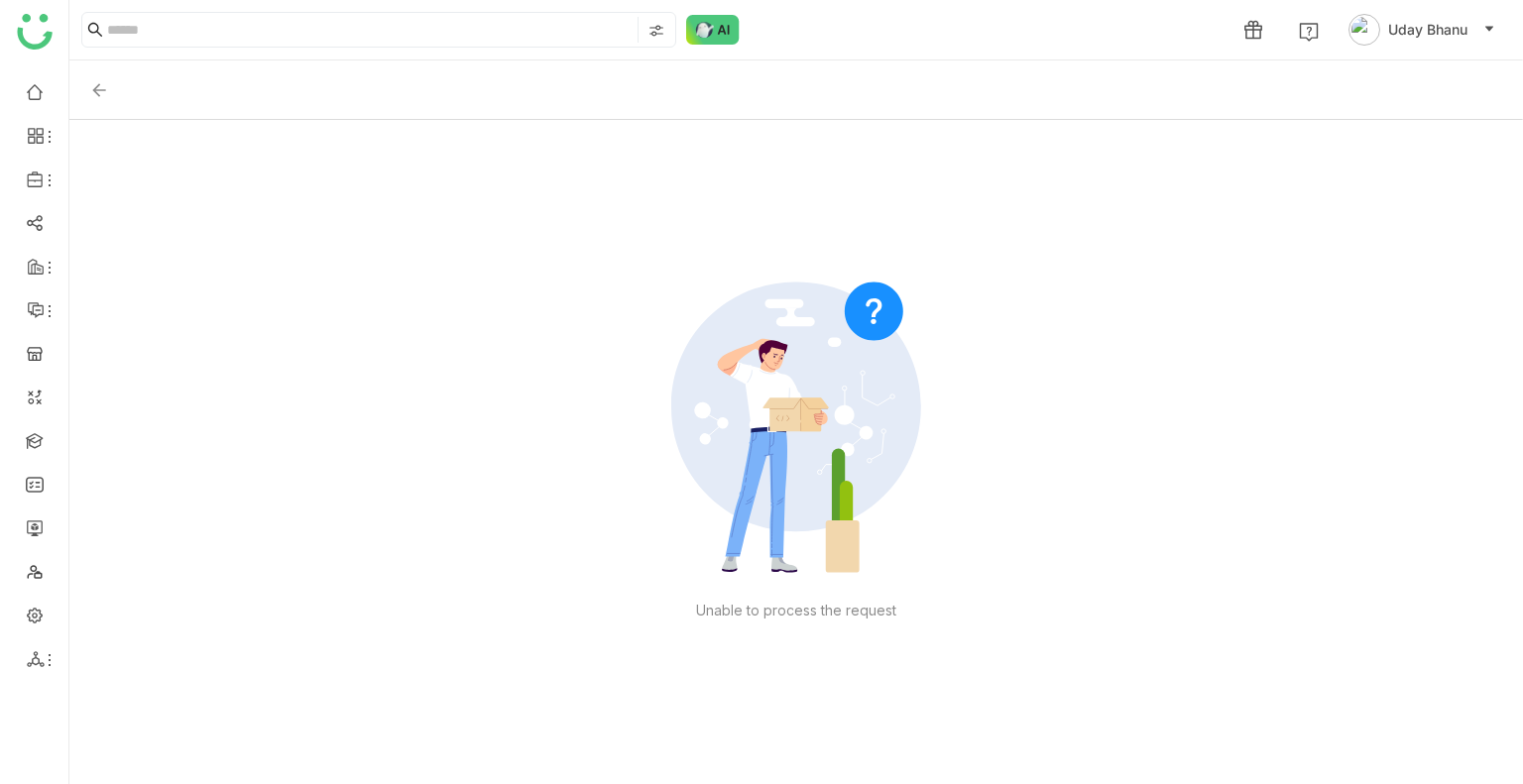 click on "Unable to process the request" 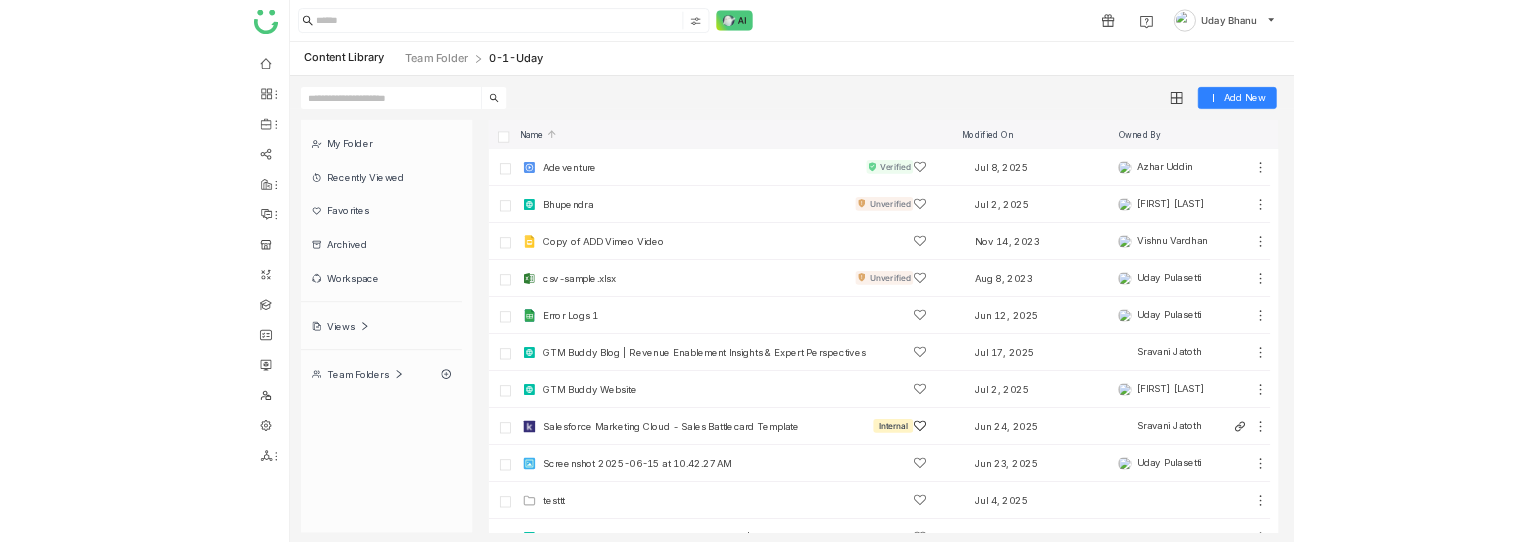 scroll, scrollTop: 195, scrollLeft: 0, axis: vertical 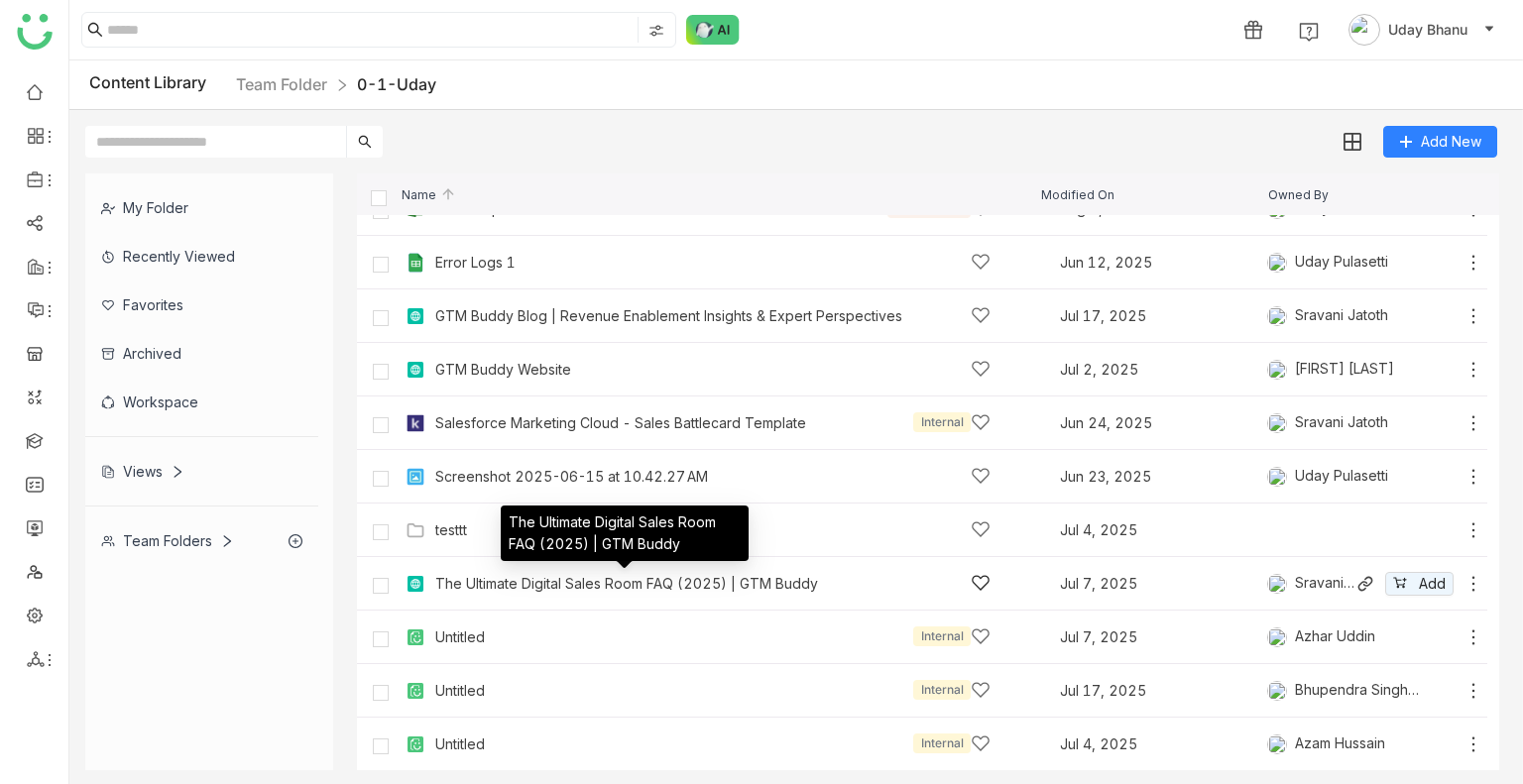 click on "The Ultimate Digital Sales Room FAQ (2025) | GTM Buddy" 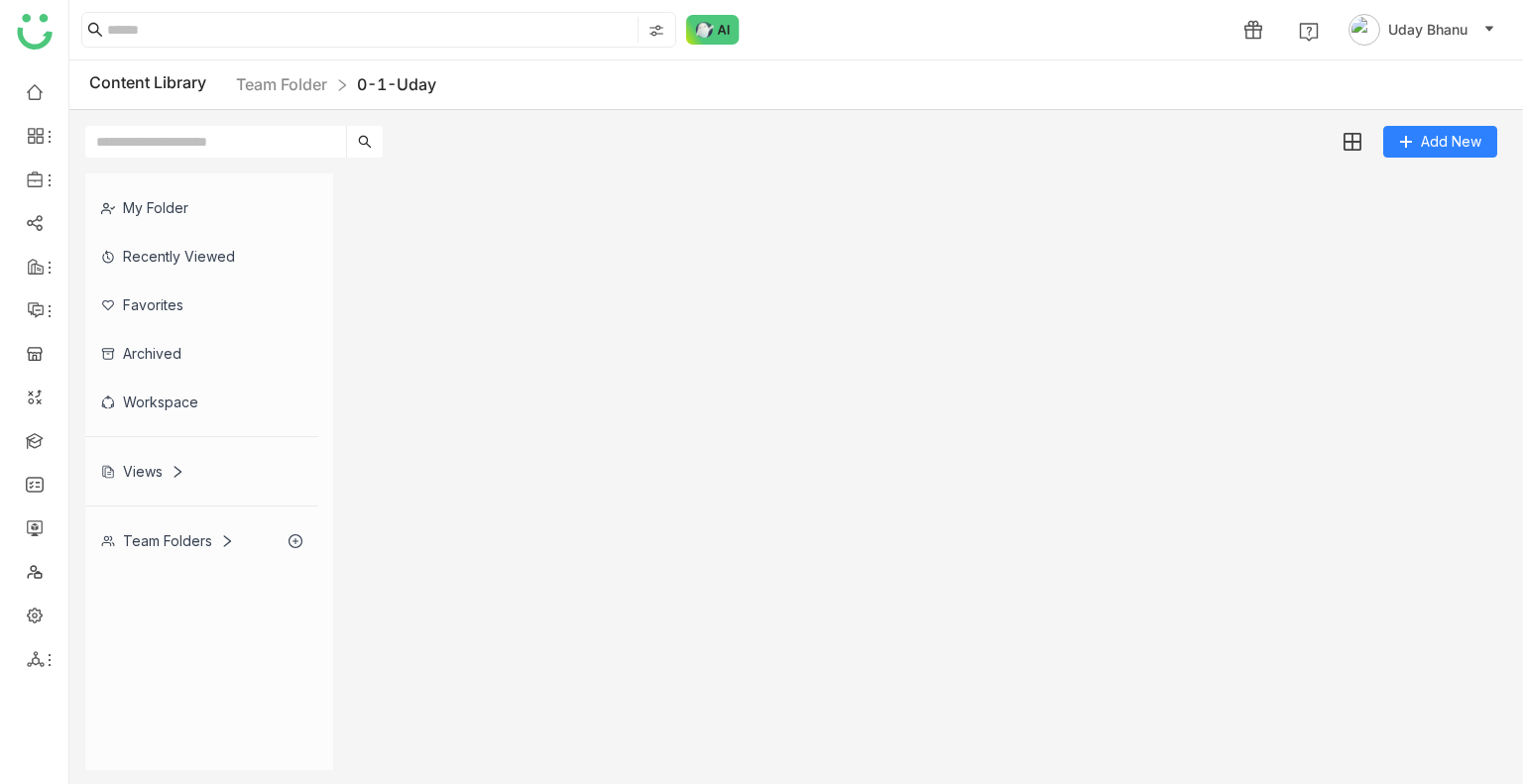click 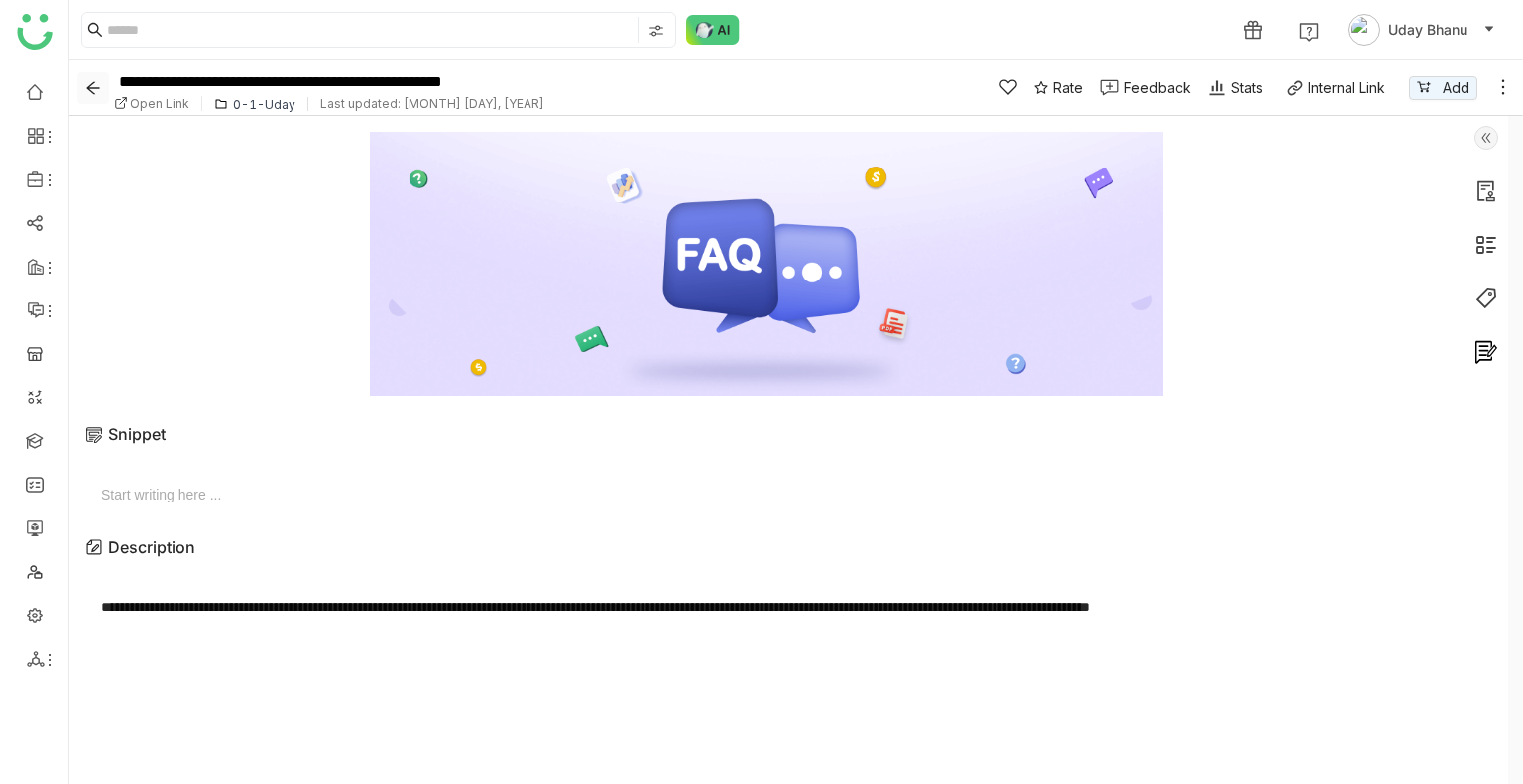 click 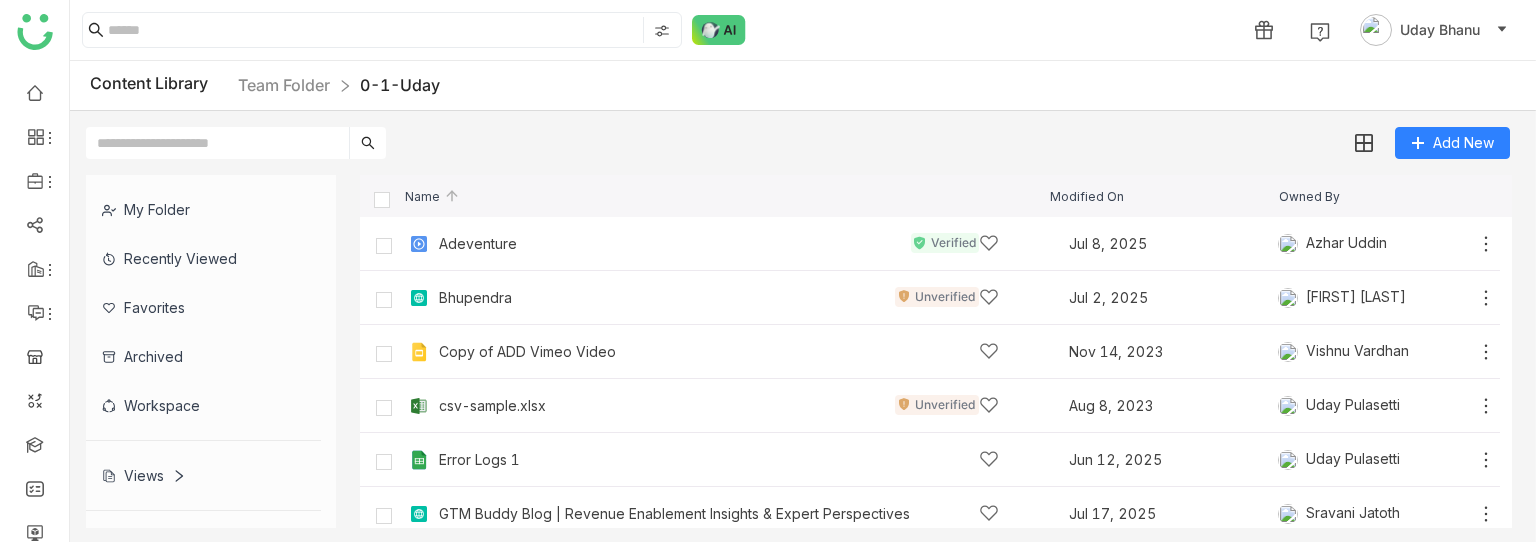 scroll, scrollTop: 40, scrollLeft: 0, axis: vertical 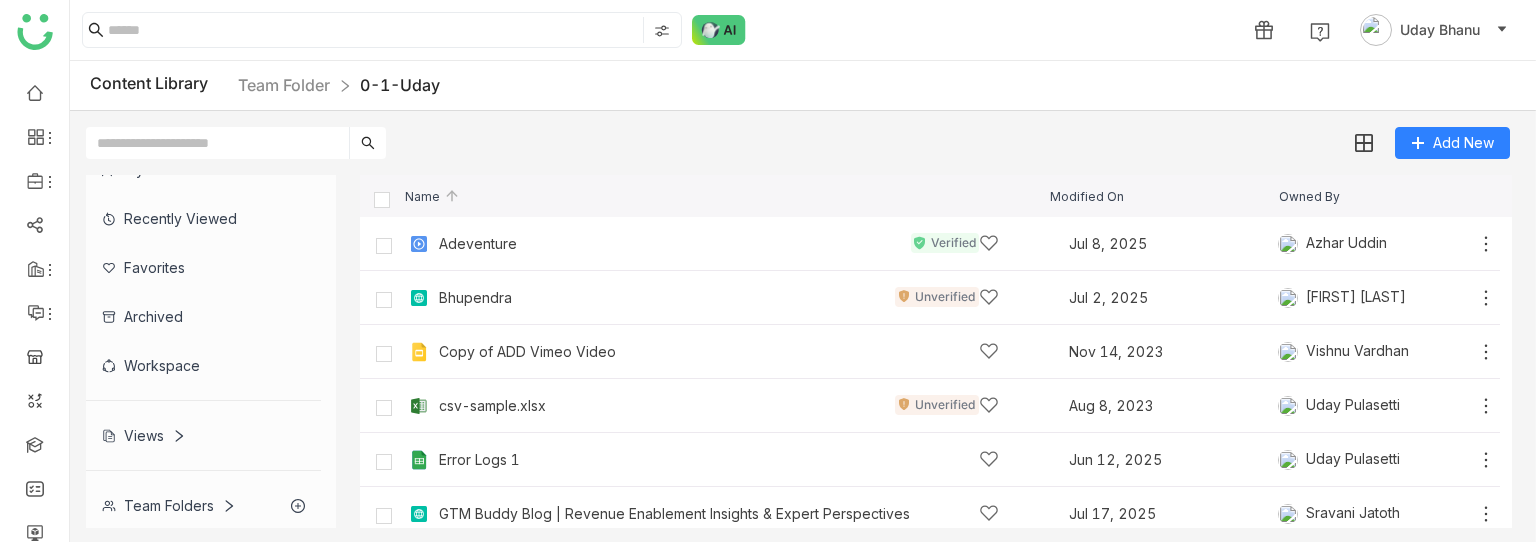 click on "Content Library  Team Folder 0-1-Uday" 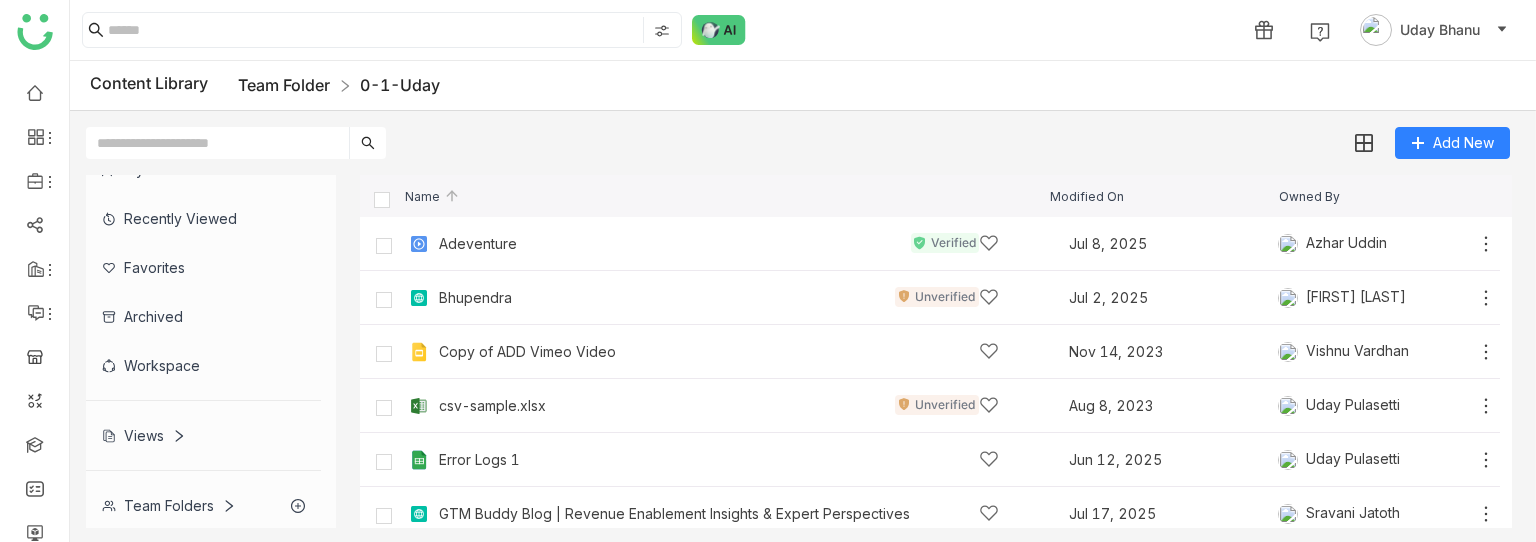 click on "Team Folder" 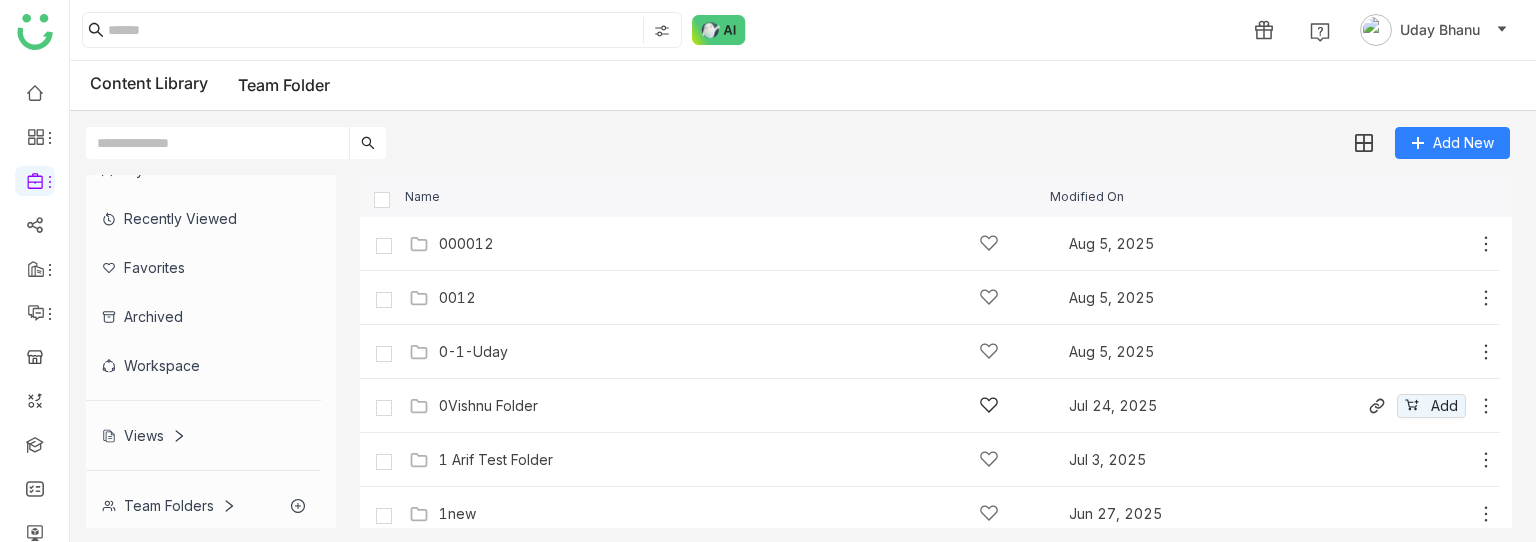 scroll, scrollTop: 1200, scrollLeft: 0, axis: vertical 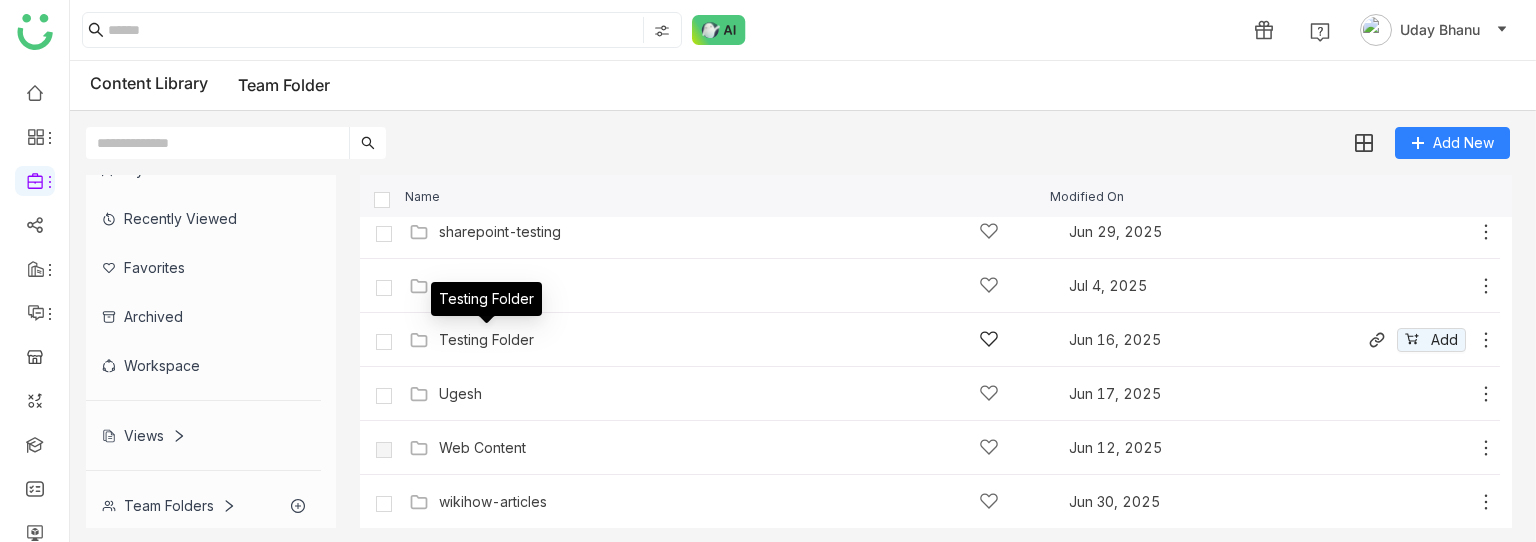 click on "Testing Folder" 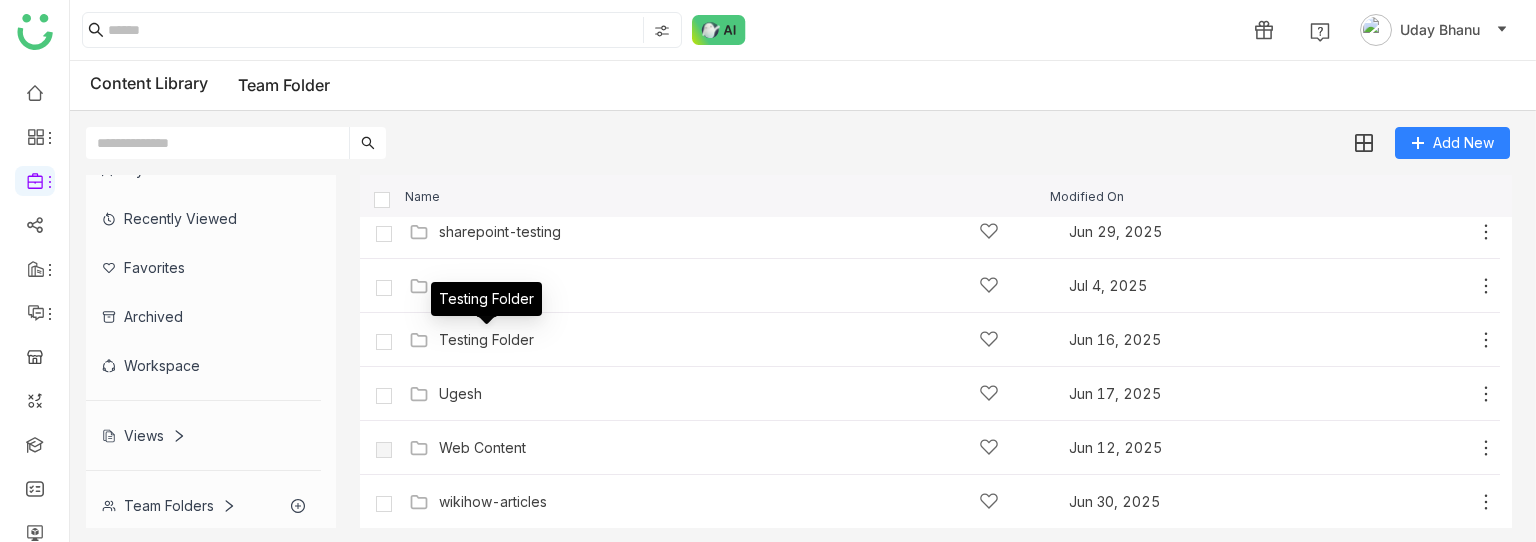 click on "Name  Modified On   000012   Aug 5, 2025
Add   0012   Aug 5, 2025
Add   0-1-Uday   Aug 5, 2025
Add   0Vishnu Folder   Jul 24, 2025
Add   1 Arif Test Folder   Jul 3, 2025
Add   1new   Jun 27, 2025
Add   Aazam   Jun 12, 2025
Add   Access folder   Jun 13, 2025
Add   All Video Formats   Jun 20, 2025
Add   Azure AI Search Testing Resources   Aug 5, 2025
Add   bhupendra   Jun 12, 2025
Add   Chiru Folder   Jul 1, 2025
Add   Folder Name Bug   Jun 27, 2025
Add   Good Thumbnail   Jul 2, 2025
Add   google-drive-testing   Jul 1, 2025
Add   Hema   Jul 10, 2025" 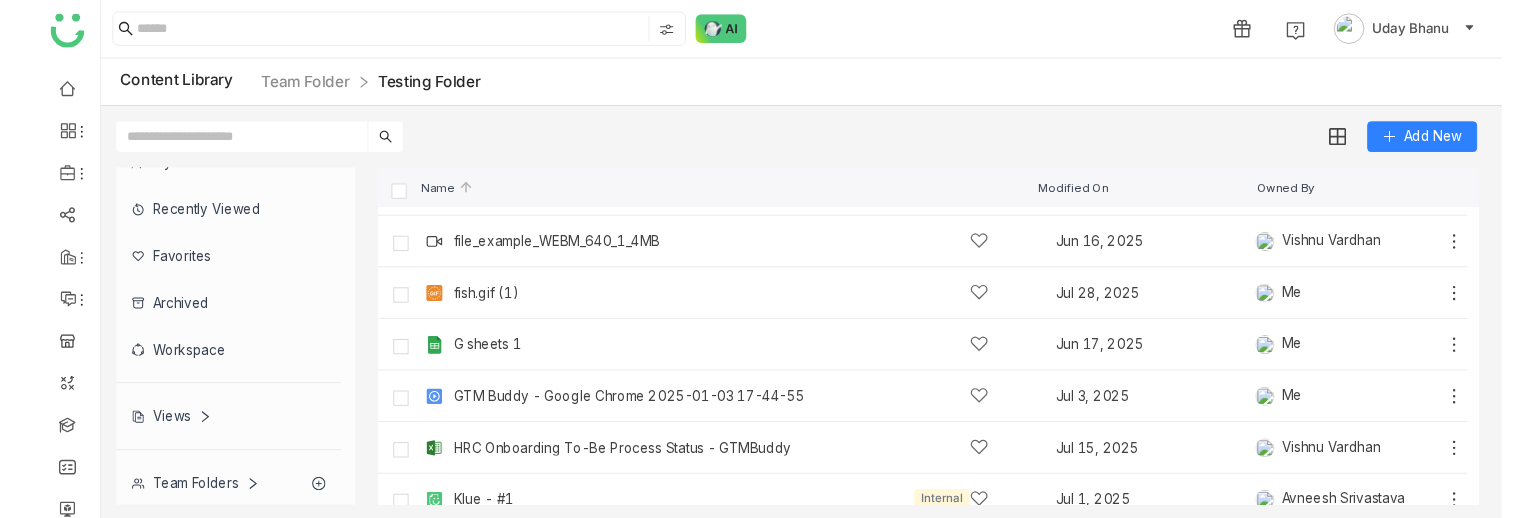 scroll, scrollTop: 328, scrollLeft: 0, axis: vertical 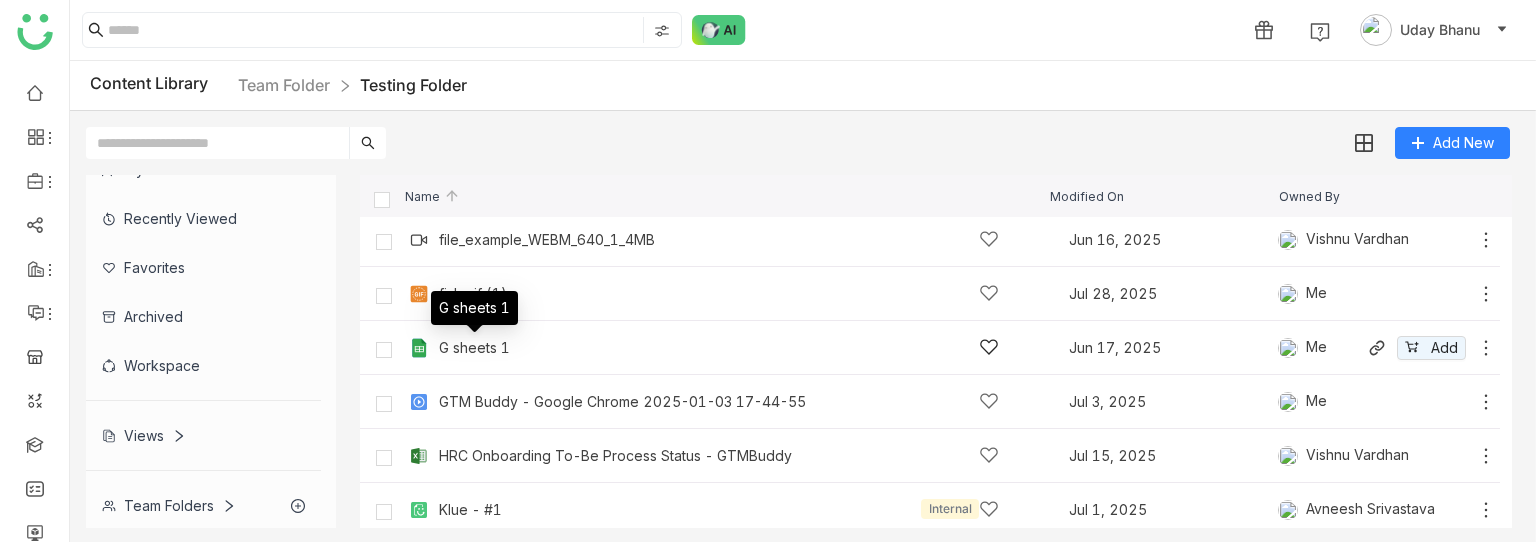 click on "G sheets 1" 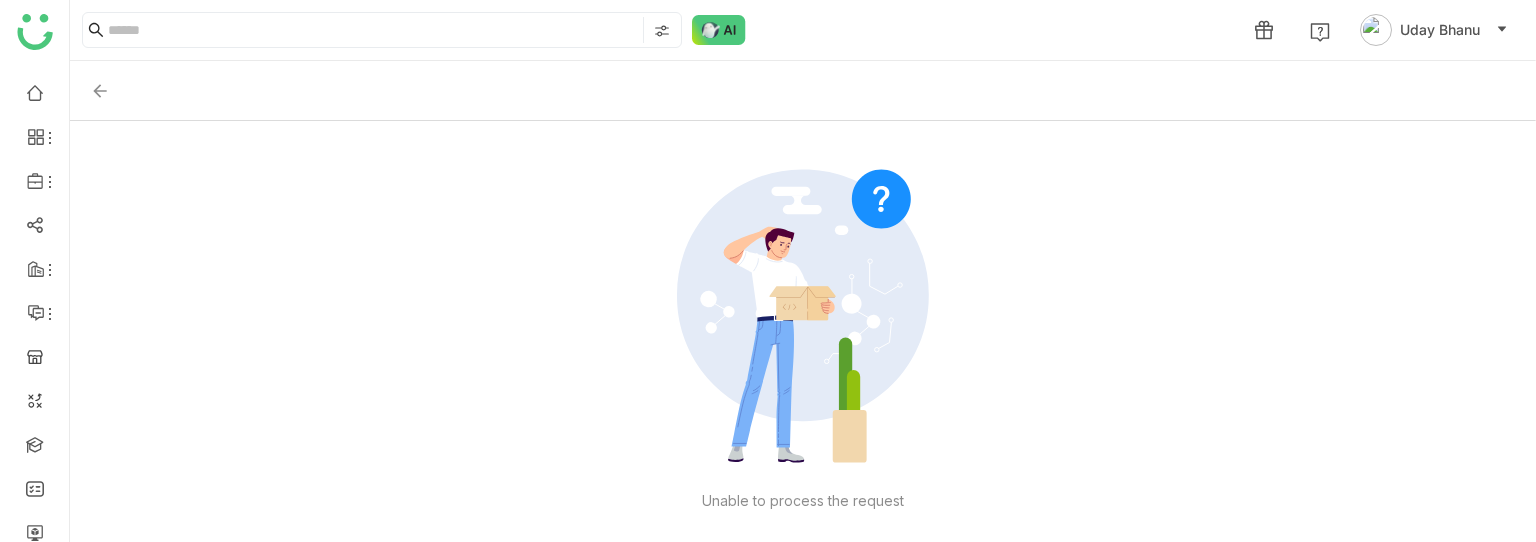 click 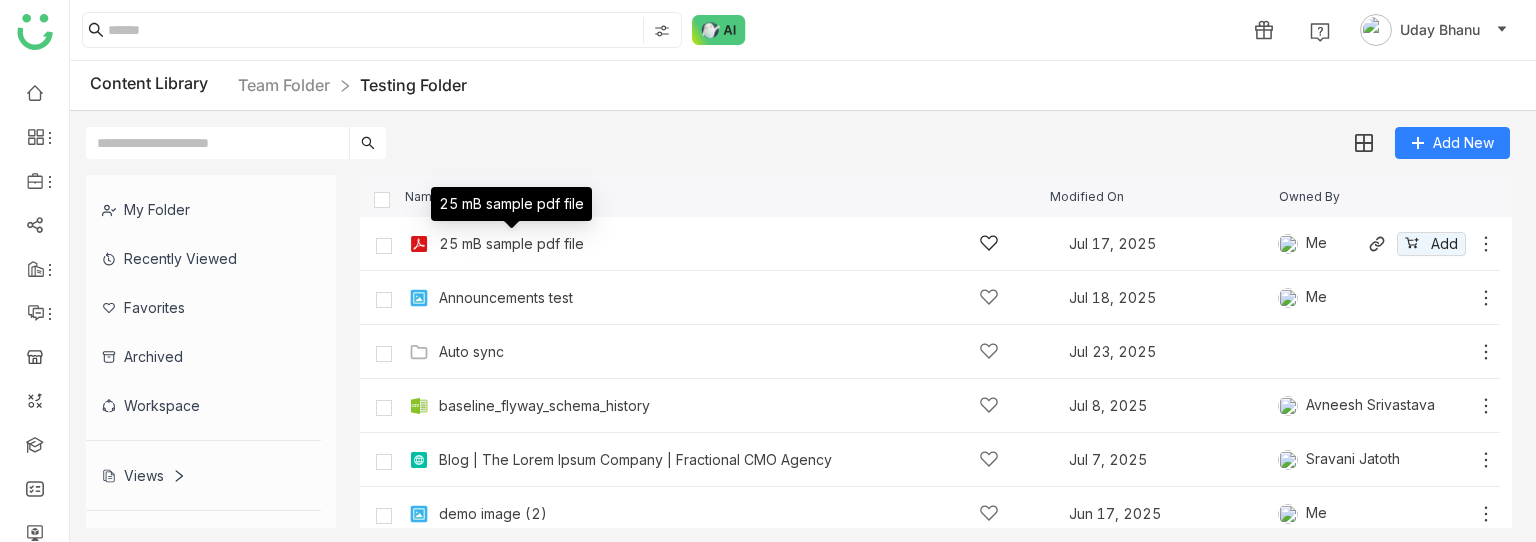 click on "25 mB sample pdf file" 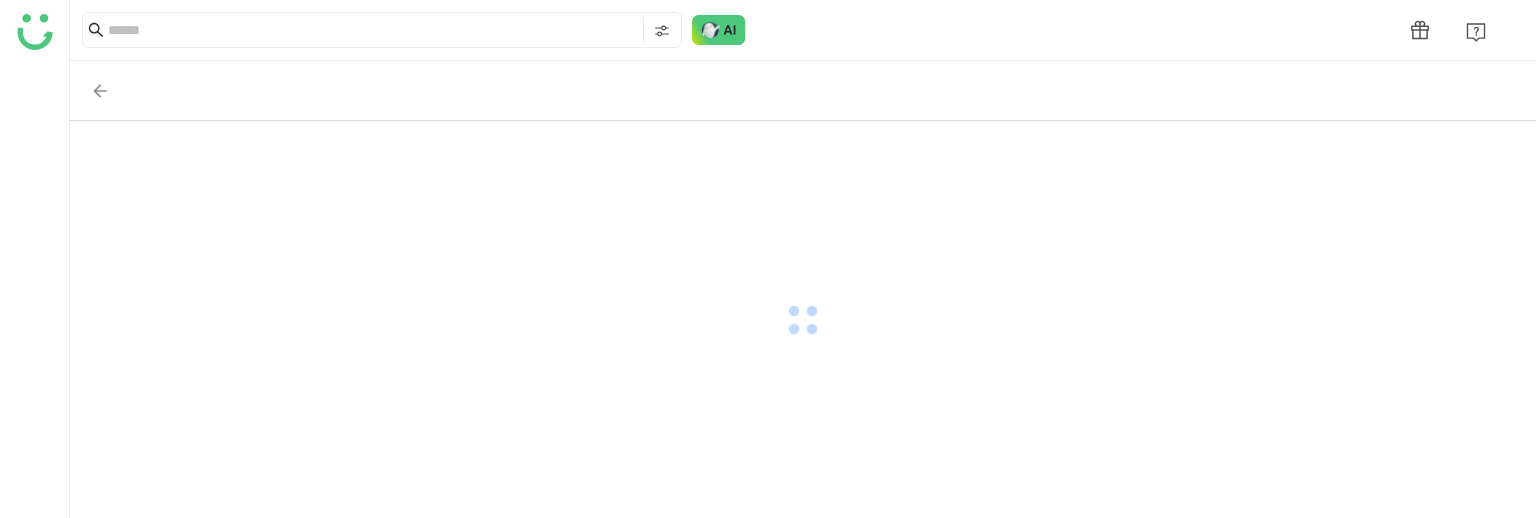 scroll, scrollTop: 0, scrollLeft: 0, axis: both 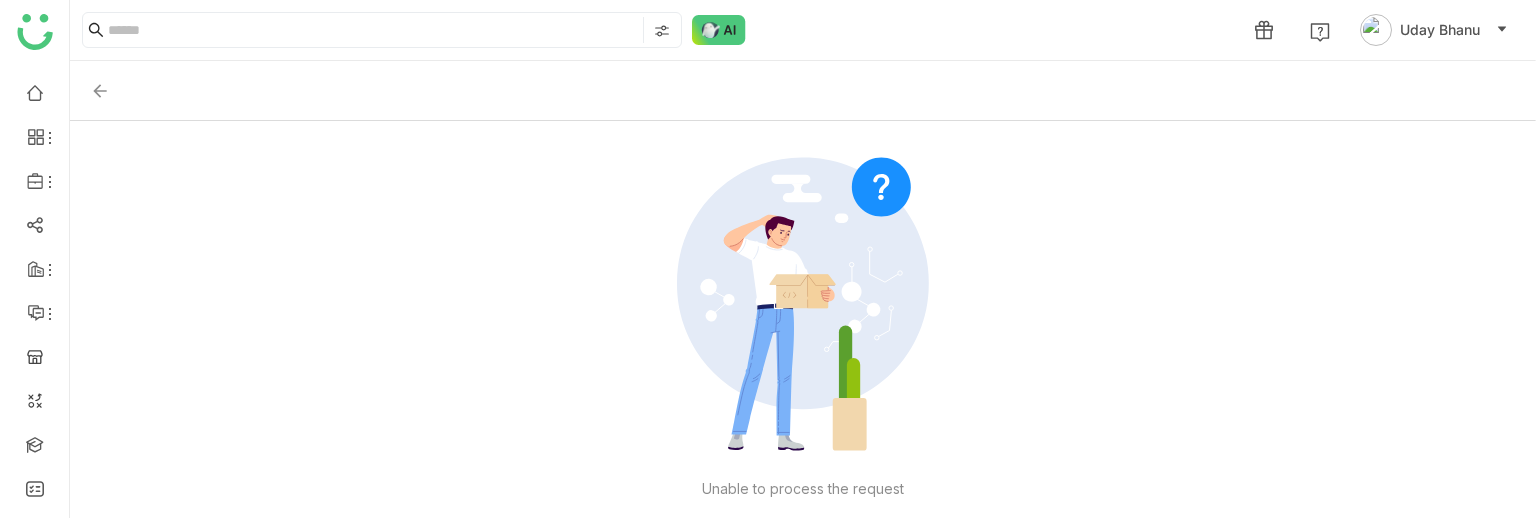 click 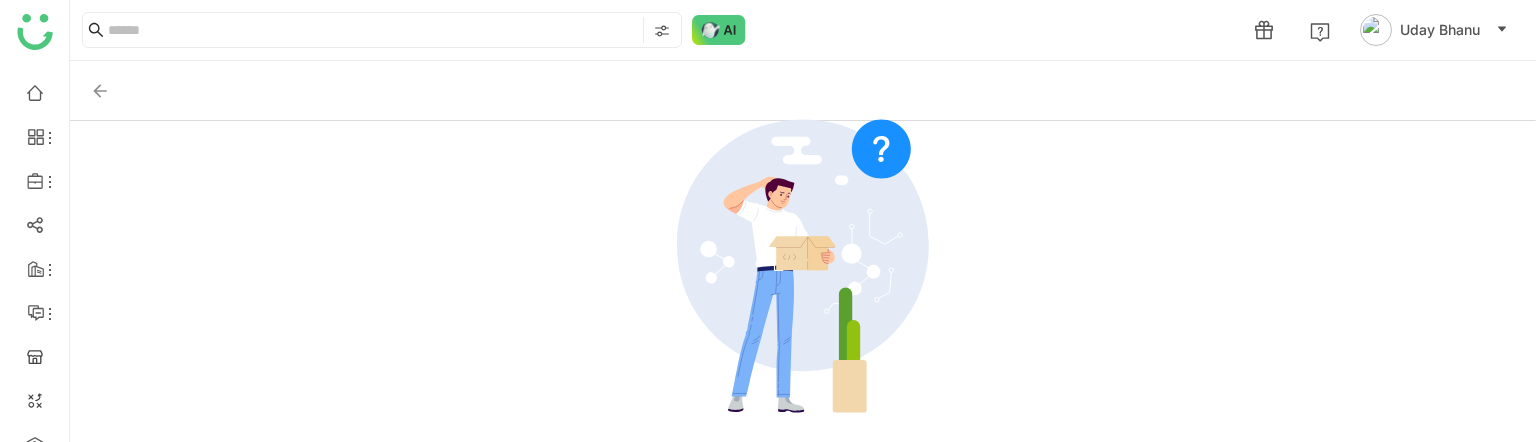 click on "Unable to process the request" 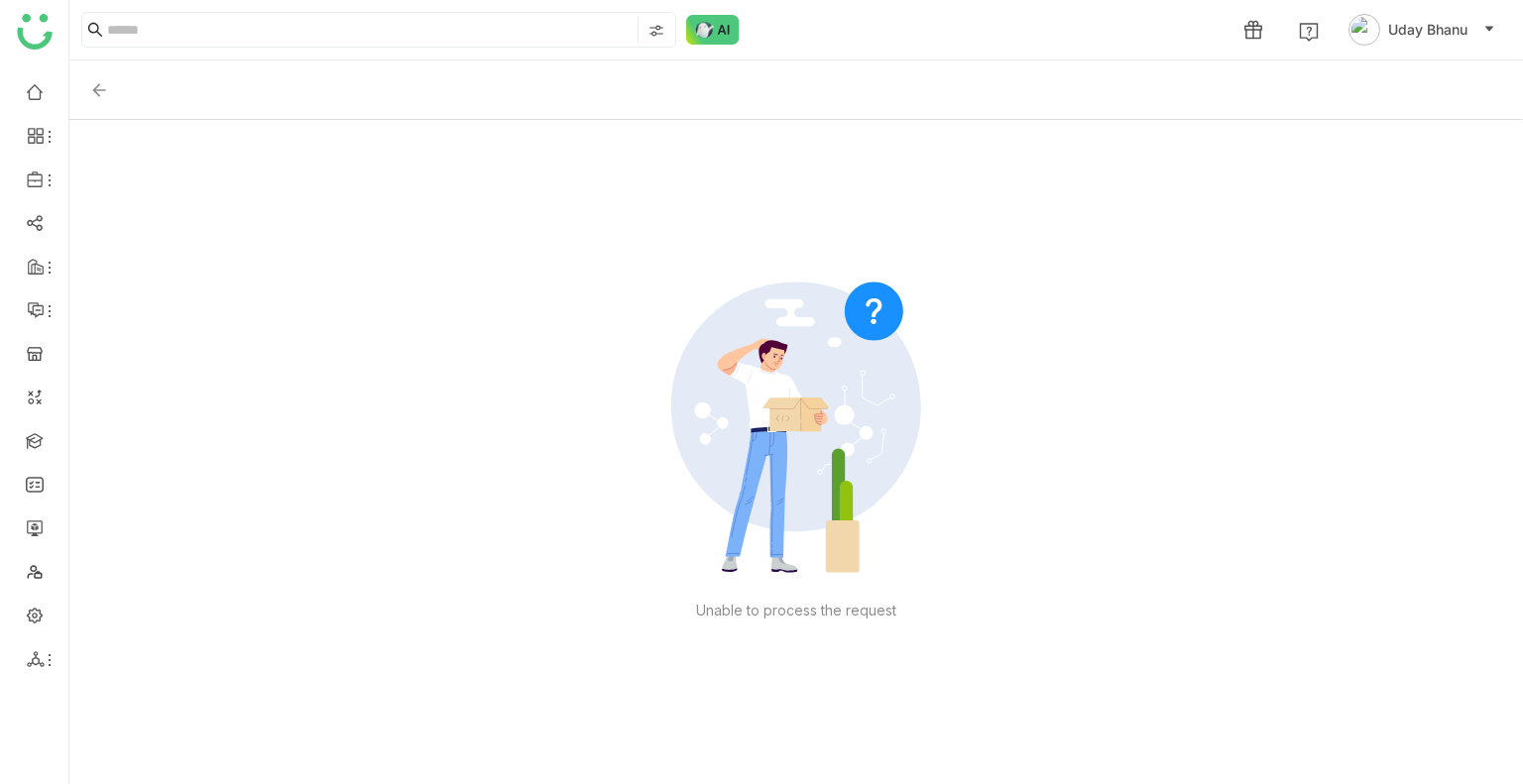 click 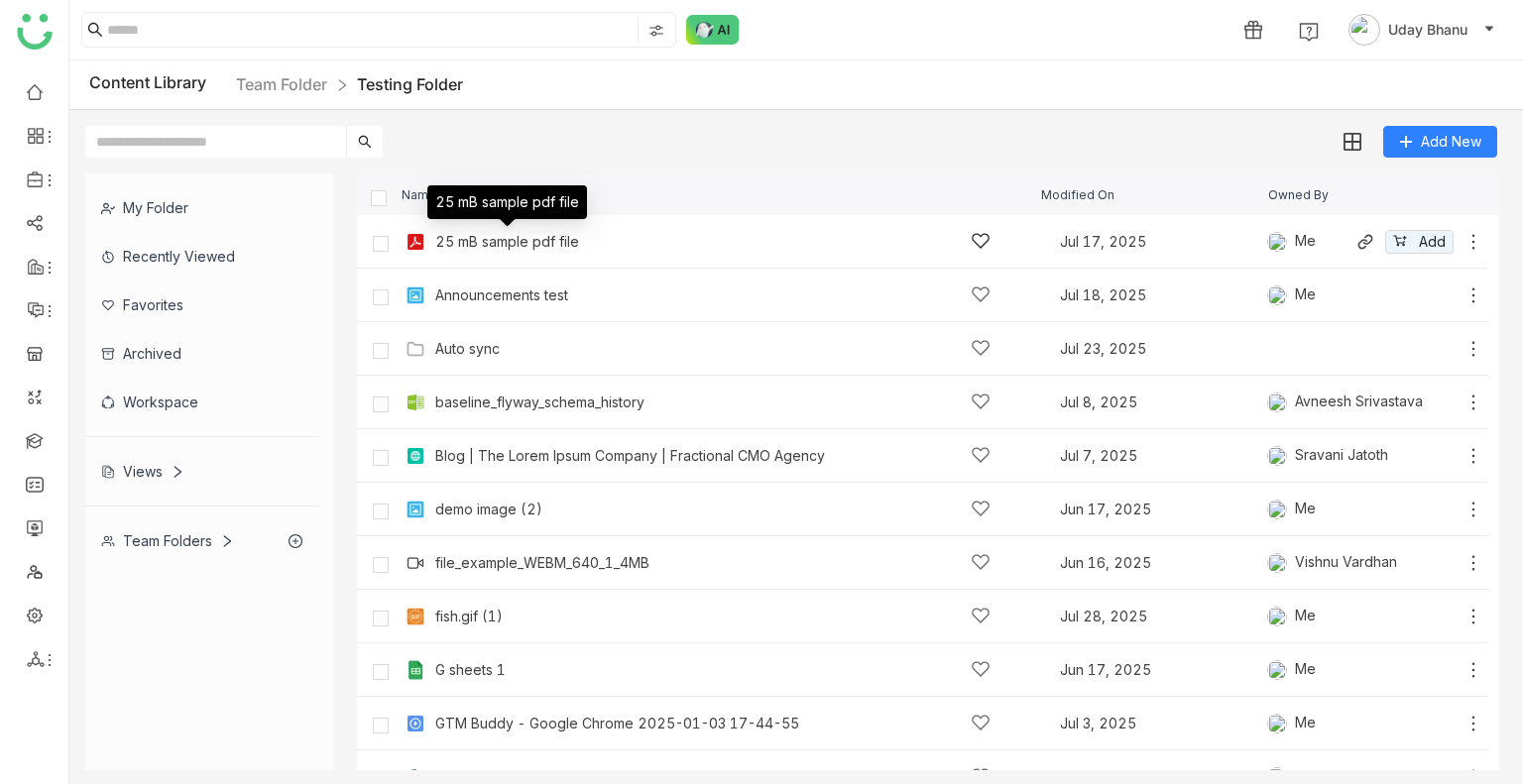 click on "25 mB sample pdf file" 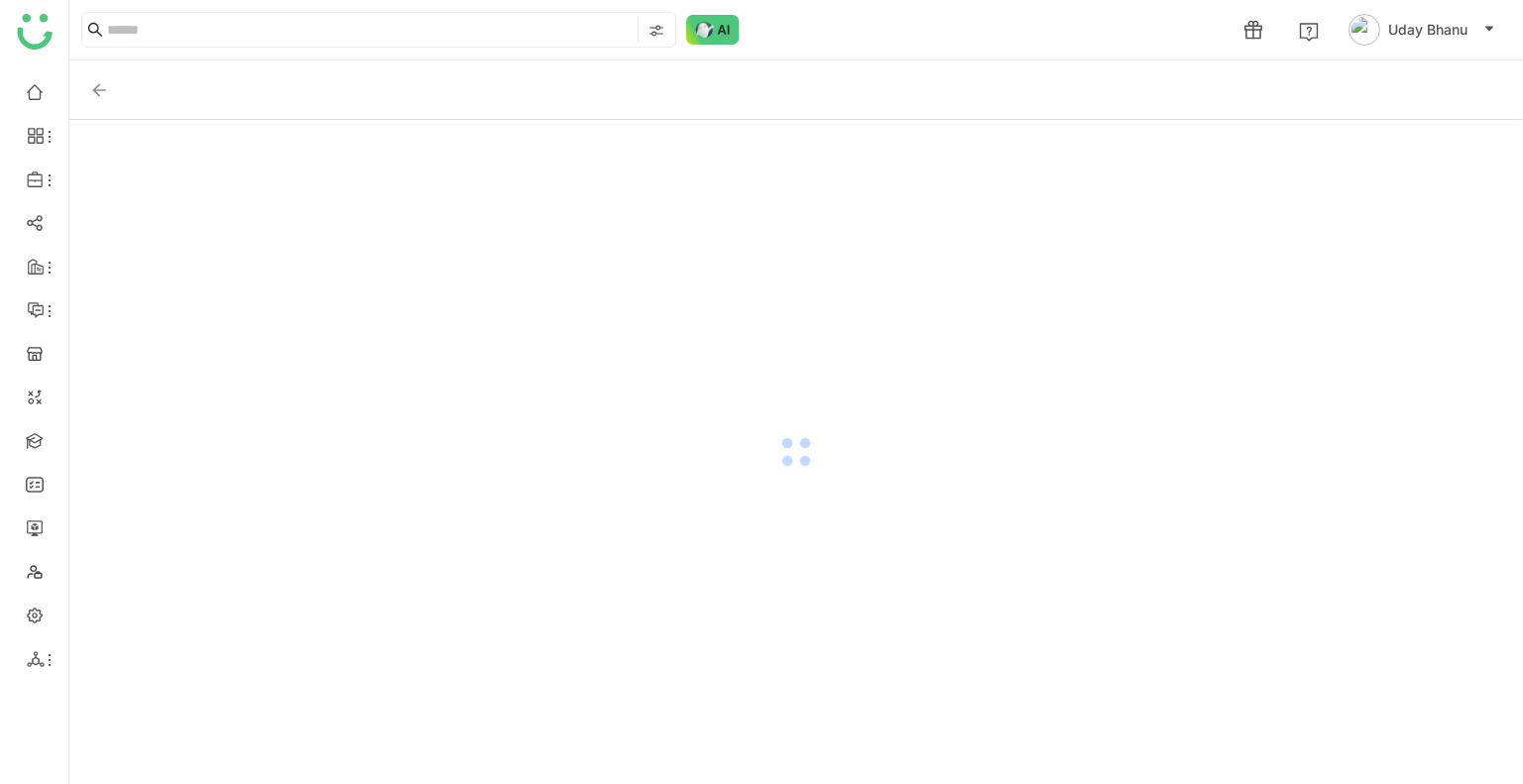 click 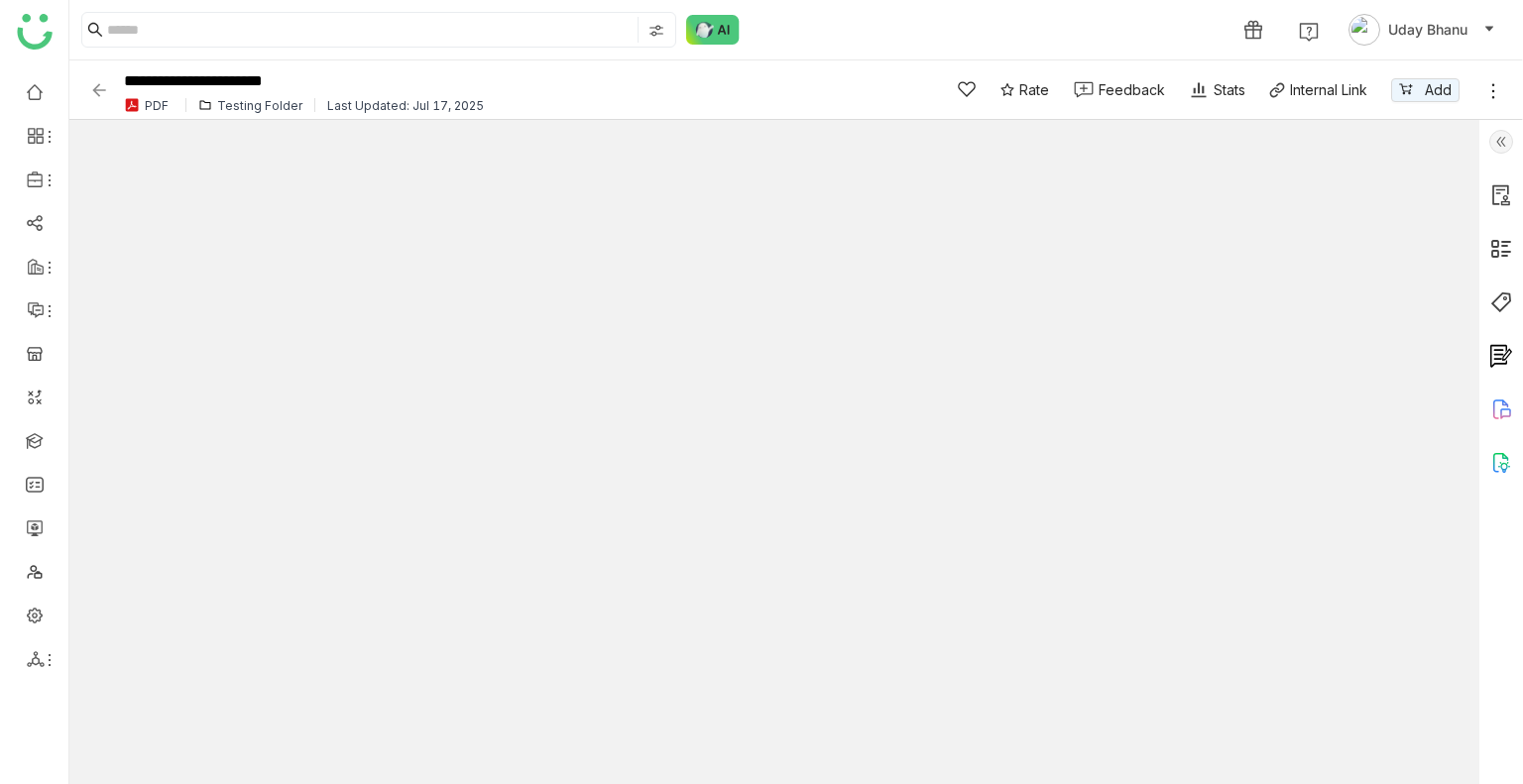 click 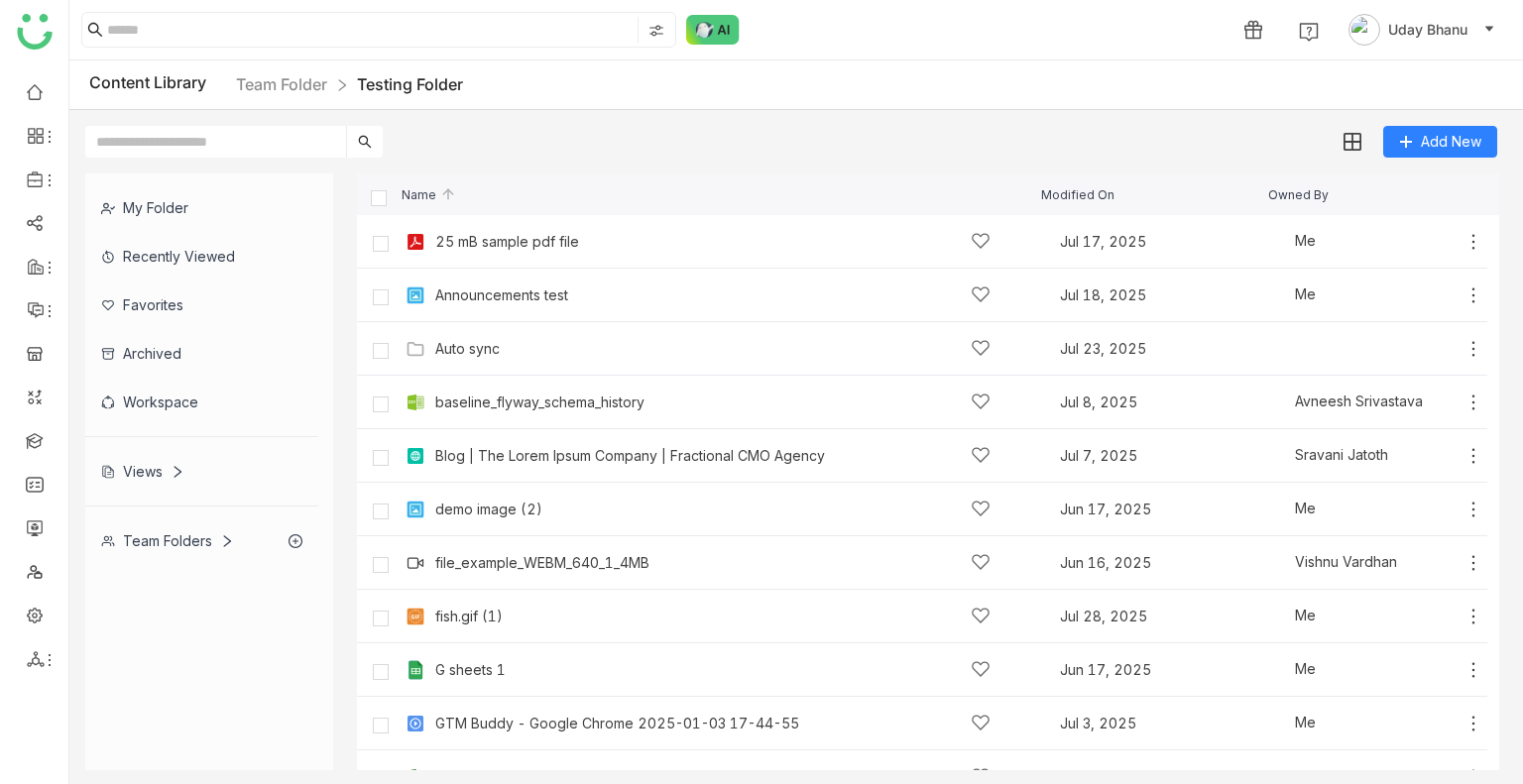 scroll, scrollTop: 675, scrollLeft: 0, axis: vertical 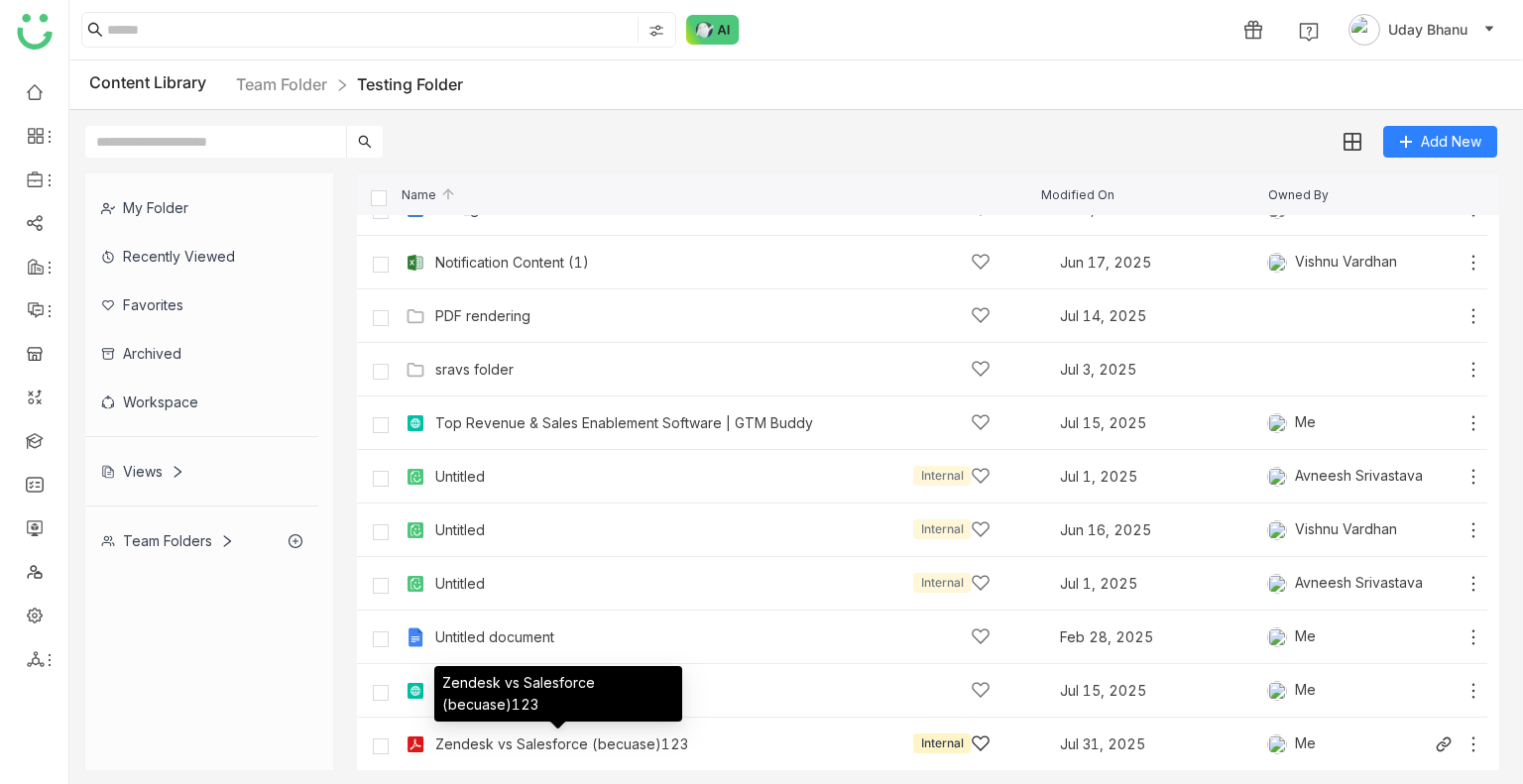 click on "Zendesk vs Salesforce (becuase)123" 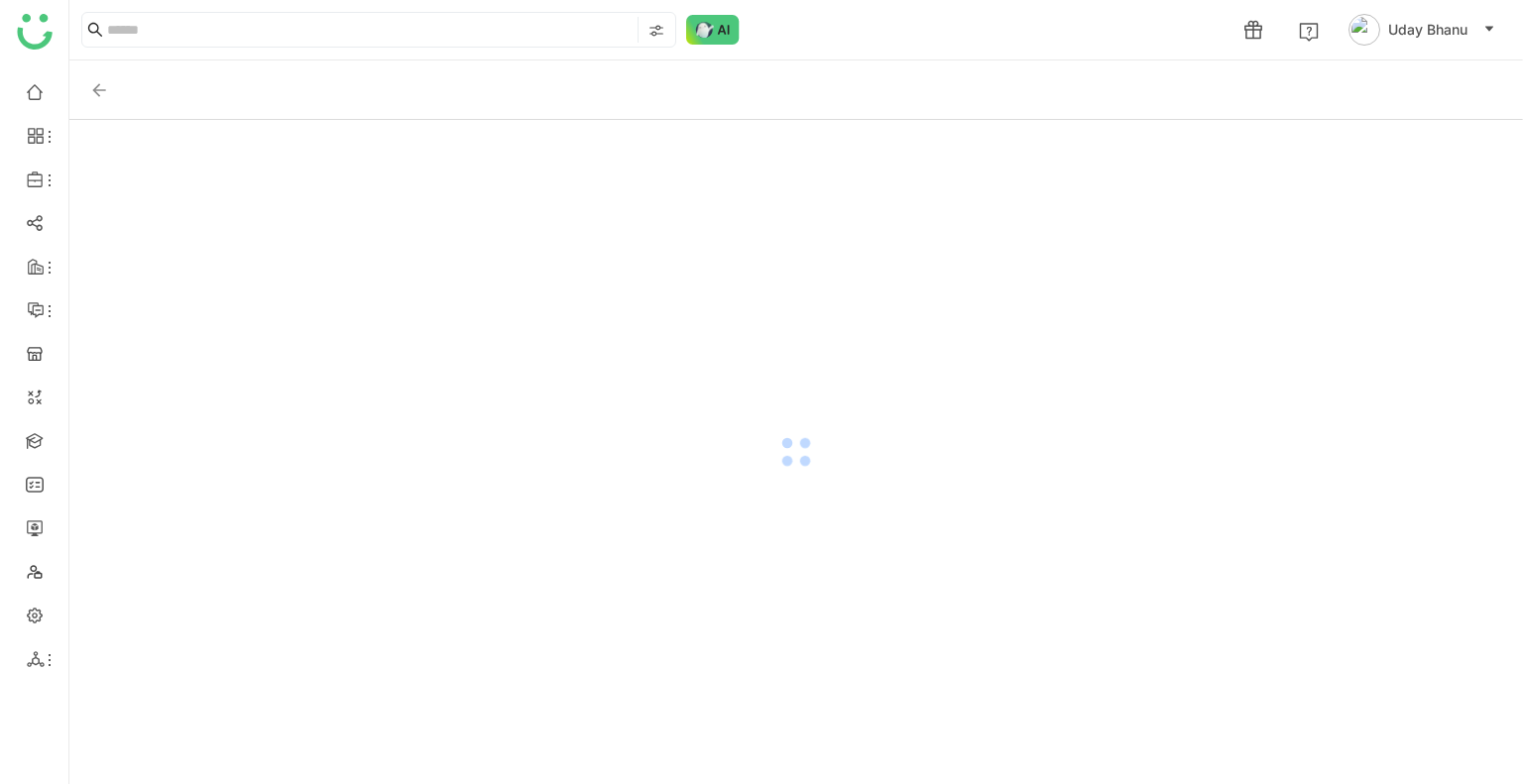 click 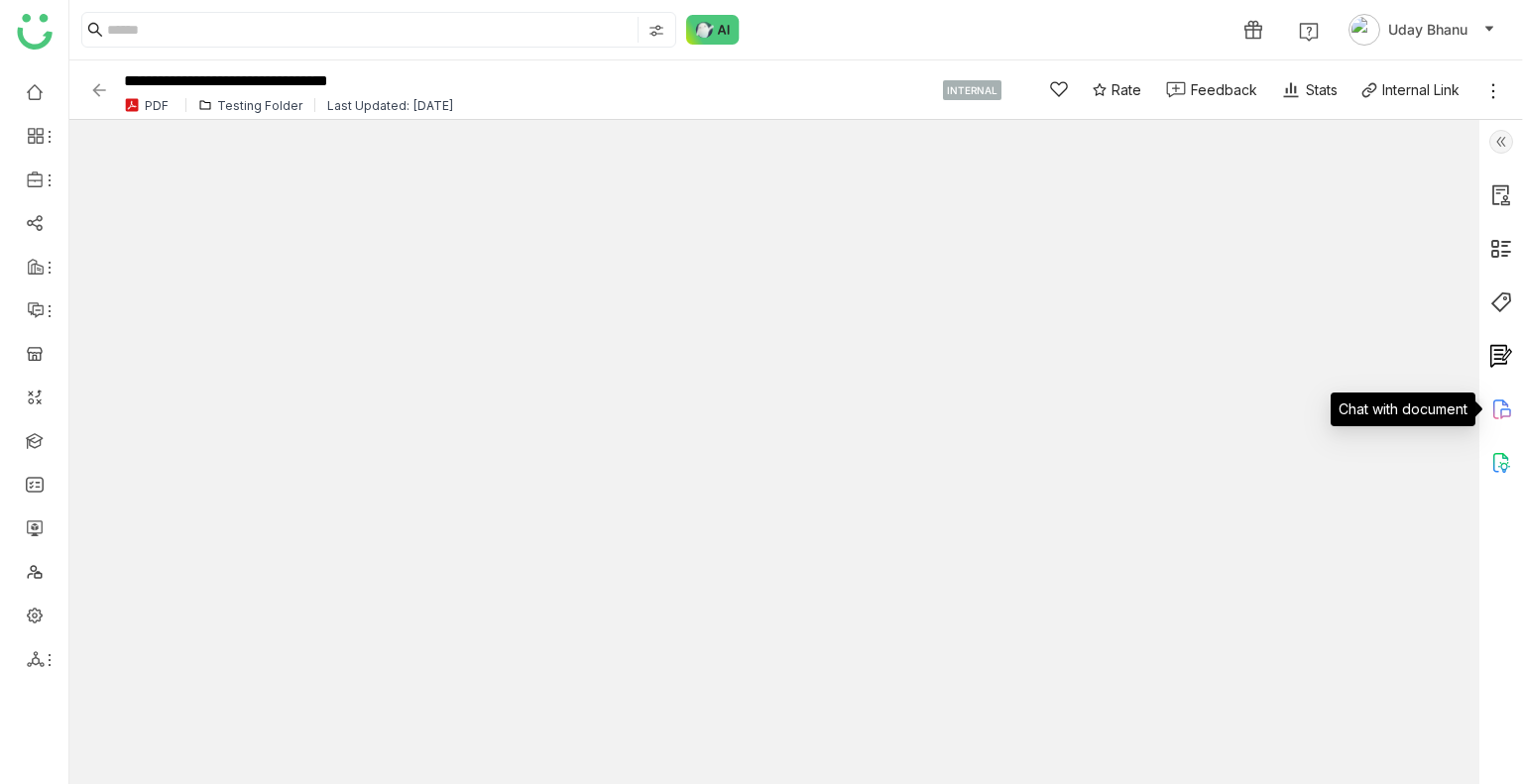 click 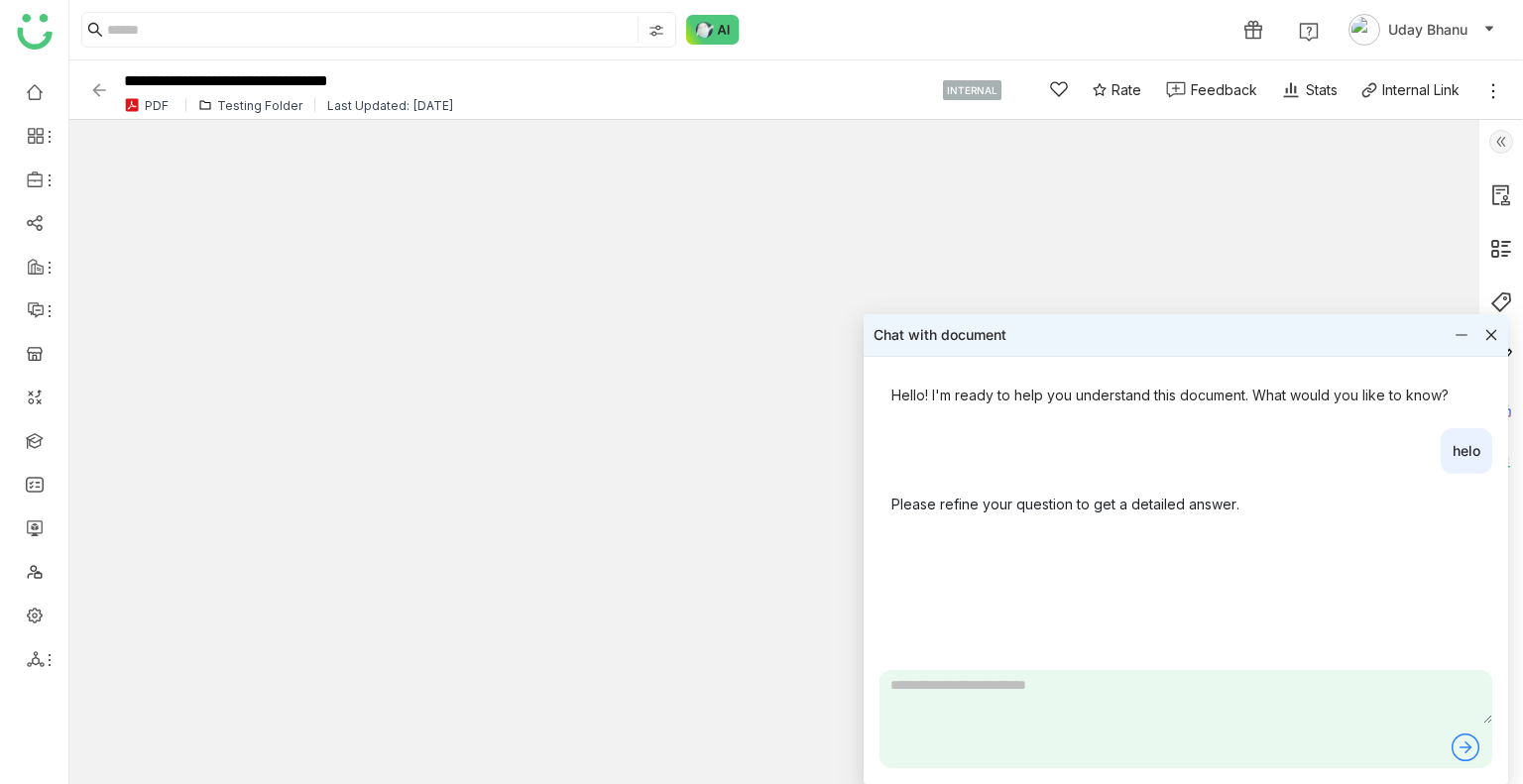 click at bounding box center (1186, 697) 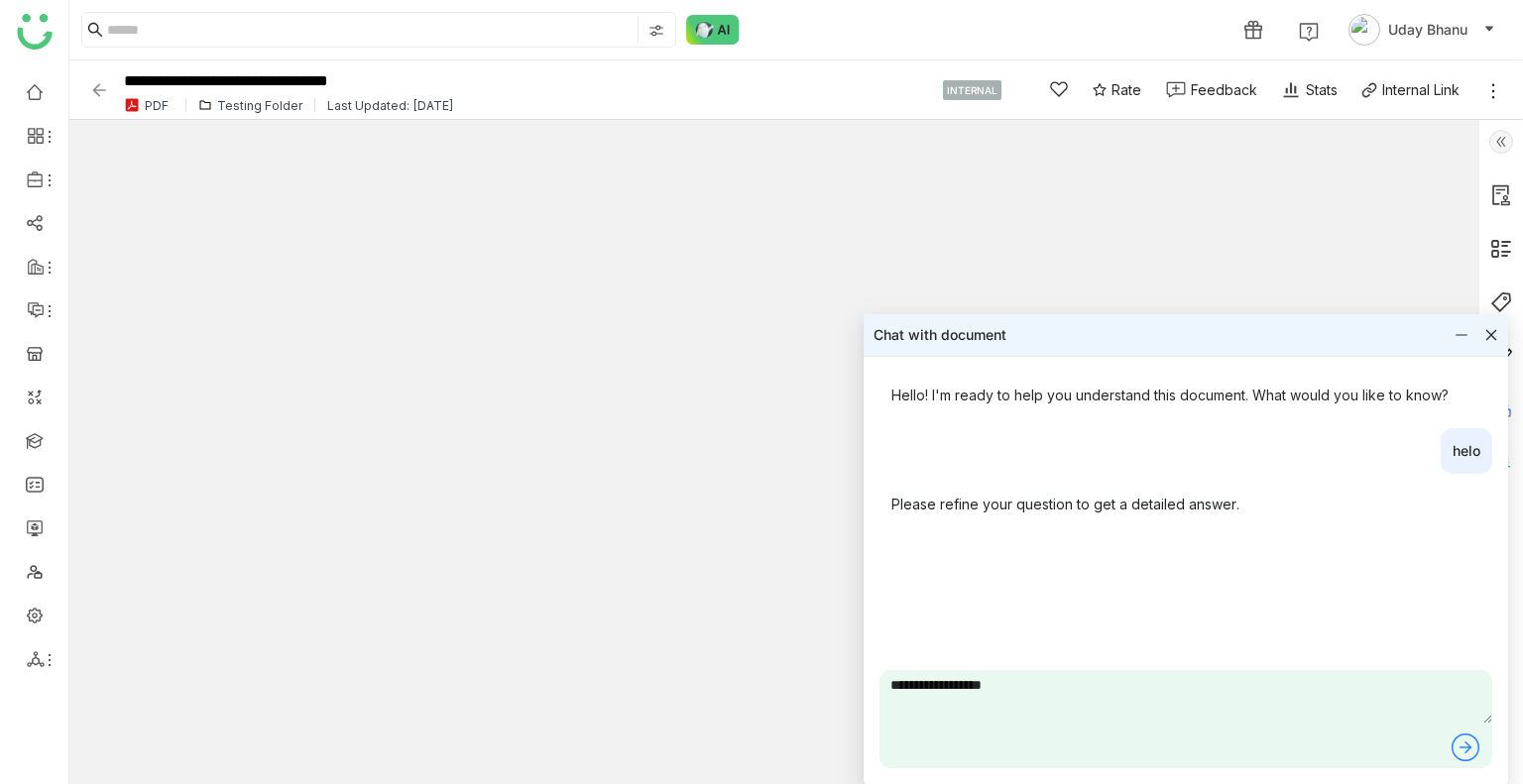 type on "**********" 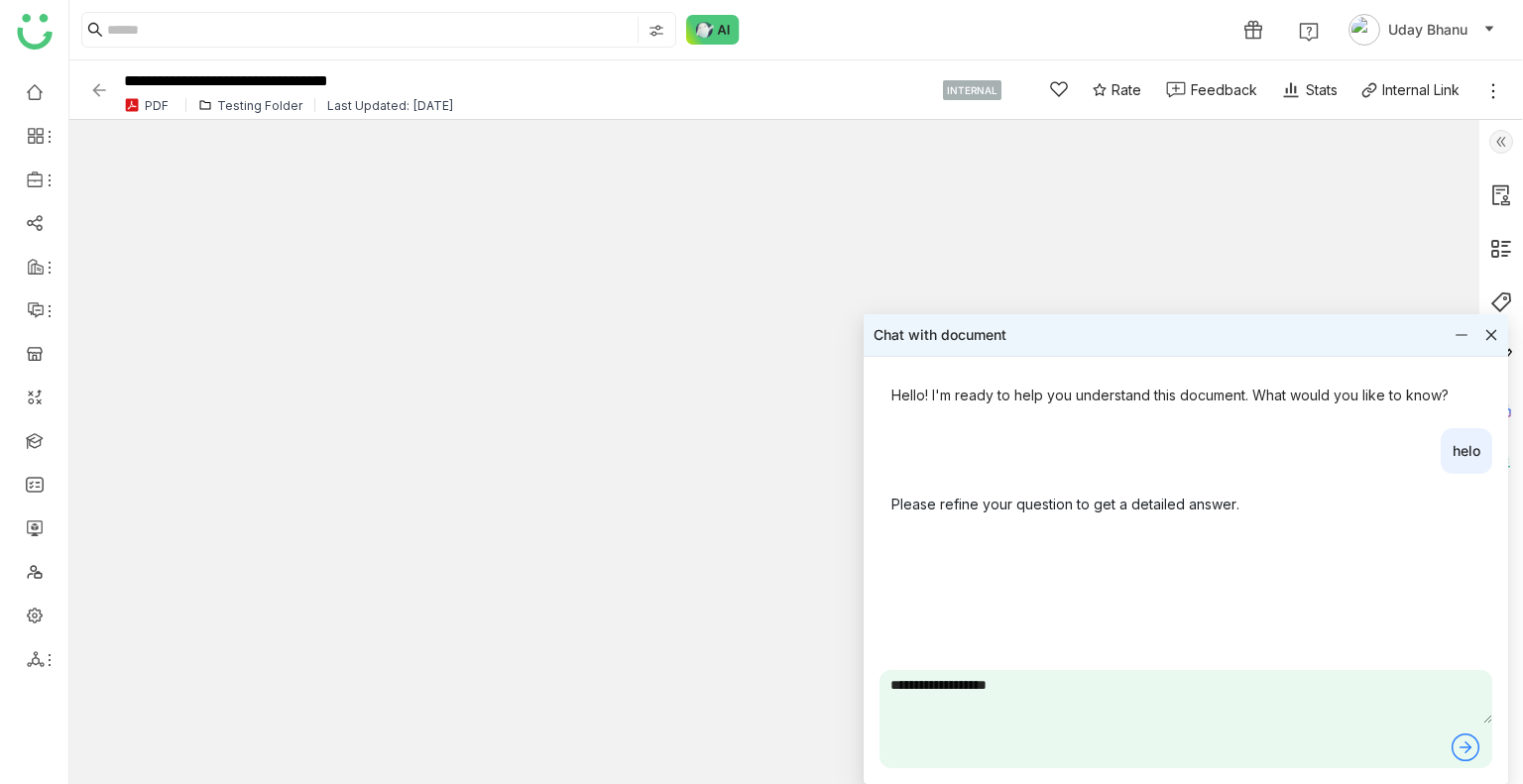 type 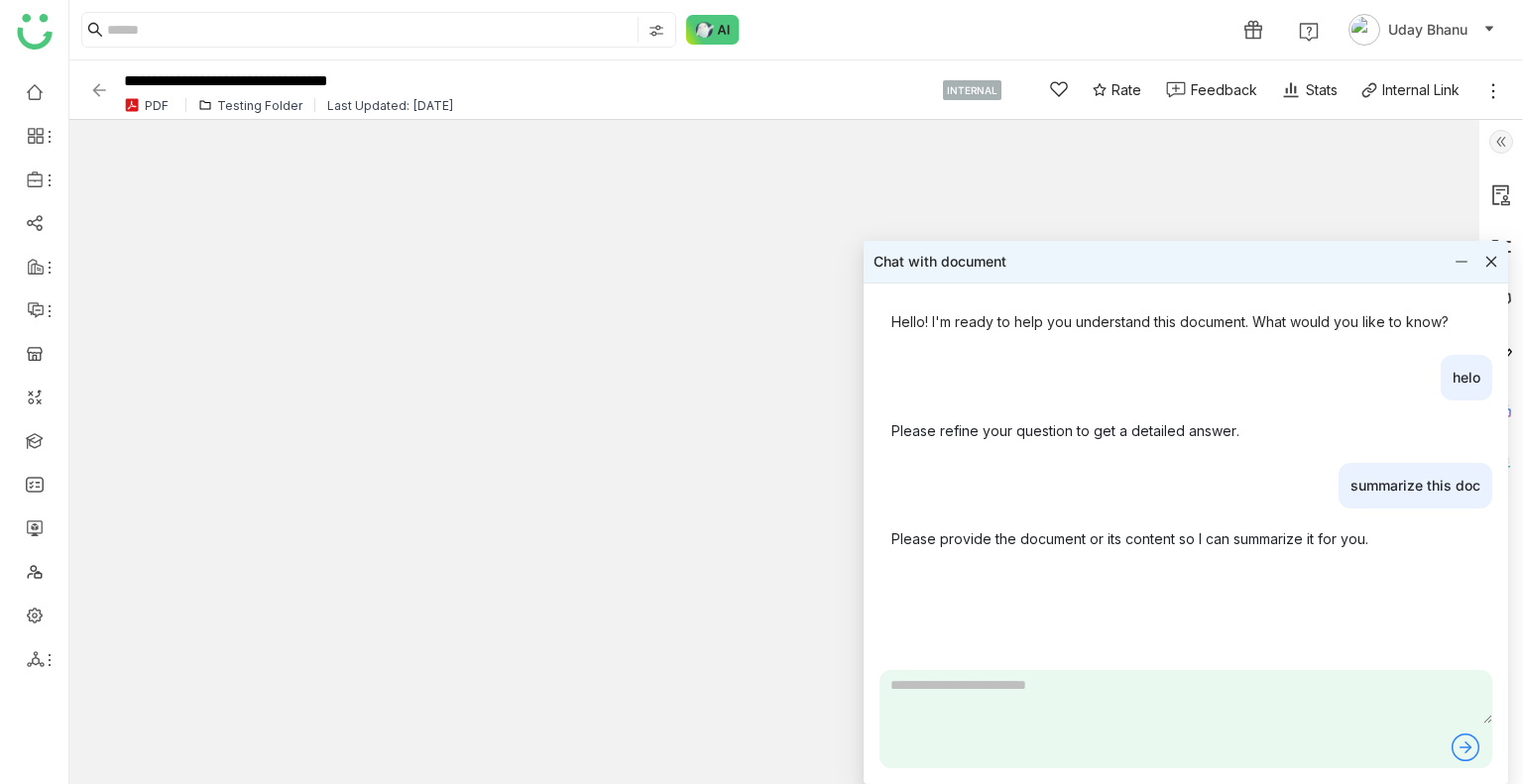 click 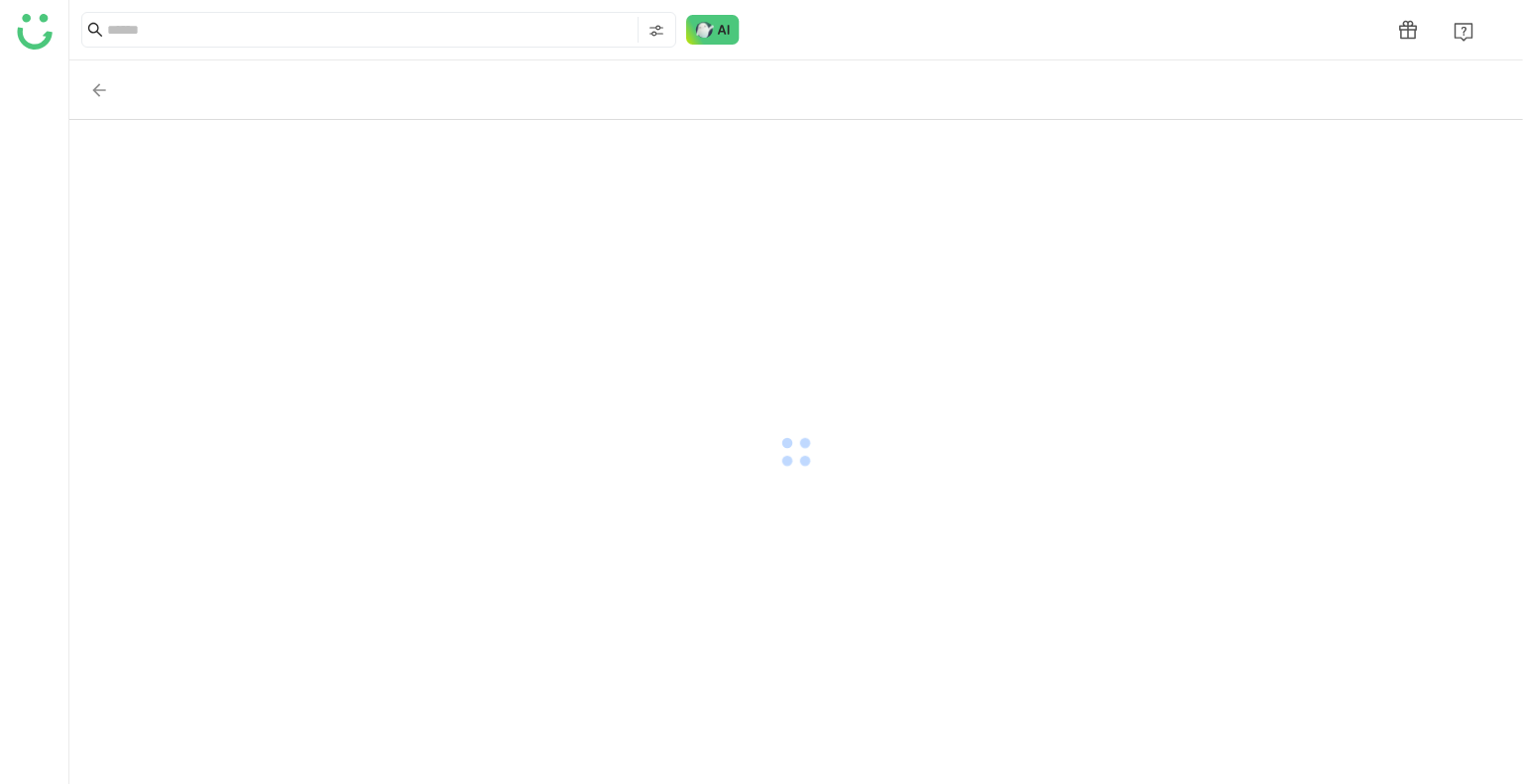 scroll, scrollTop: 0, scrollLeft: 0, axis: both 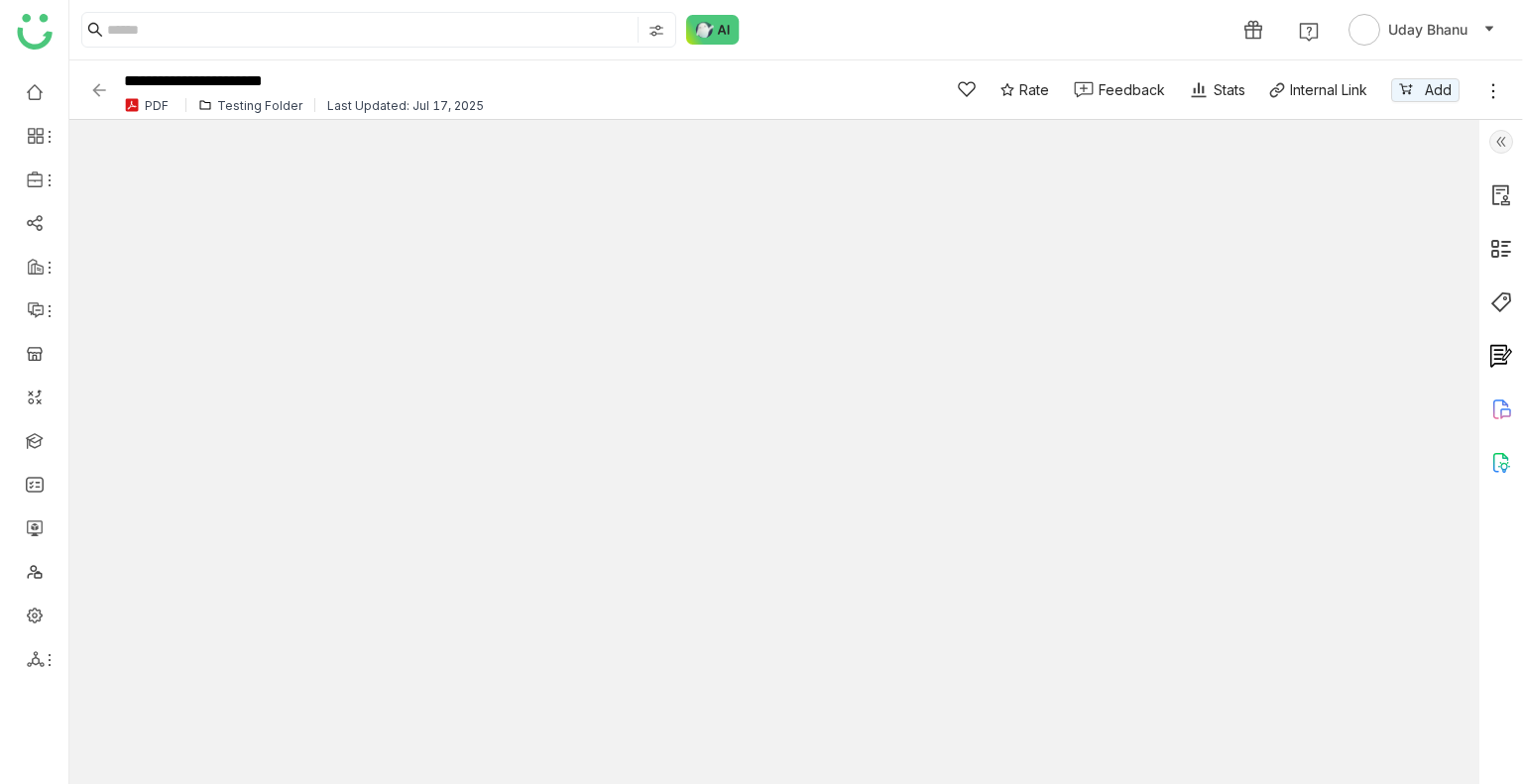 type on "*" 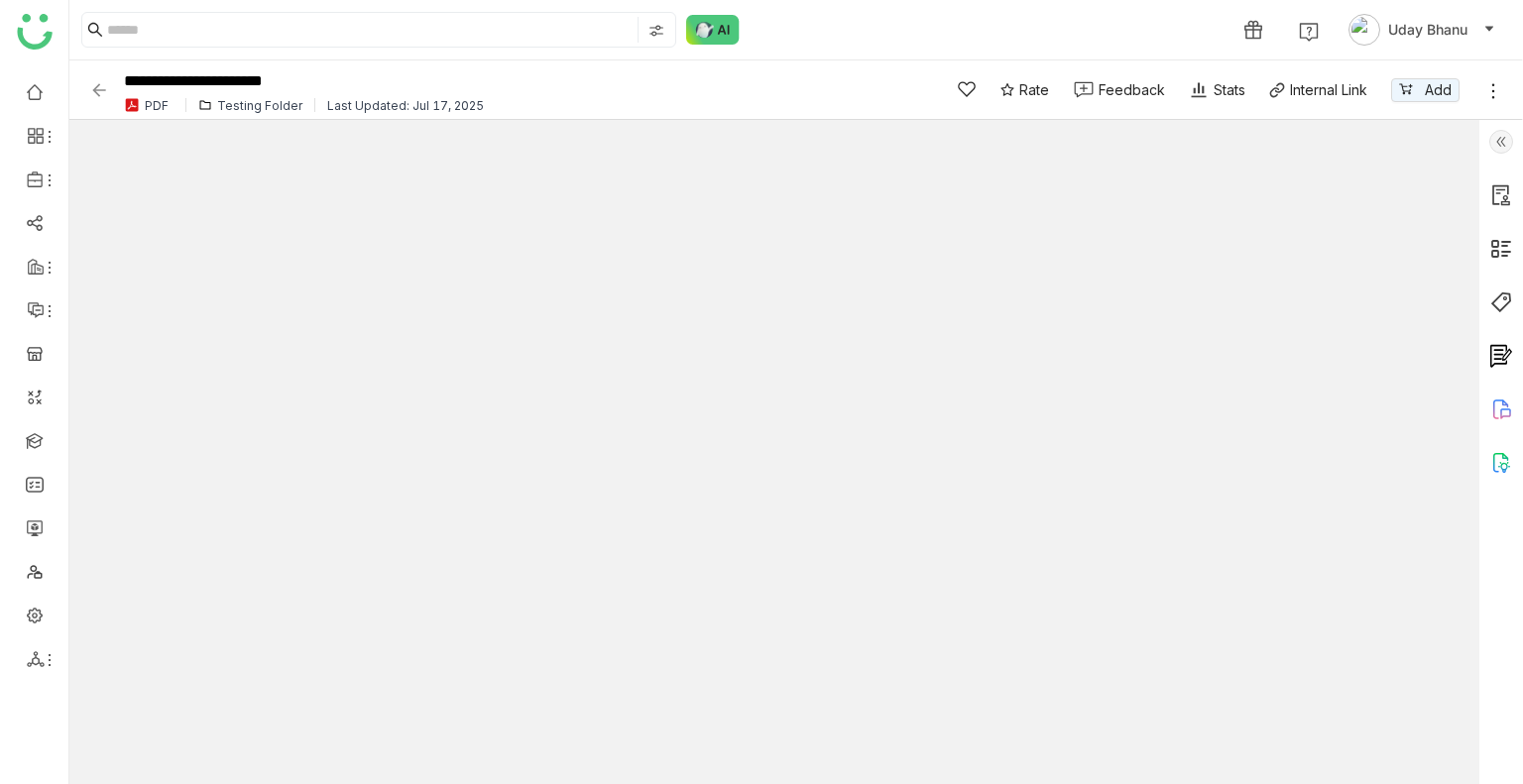 click 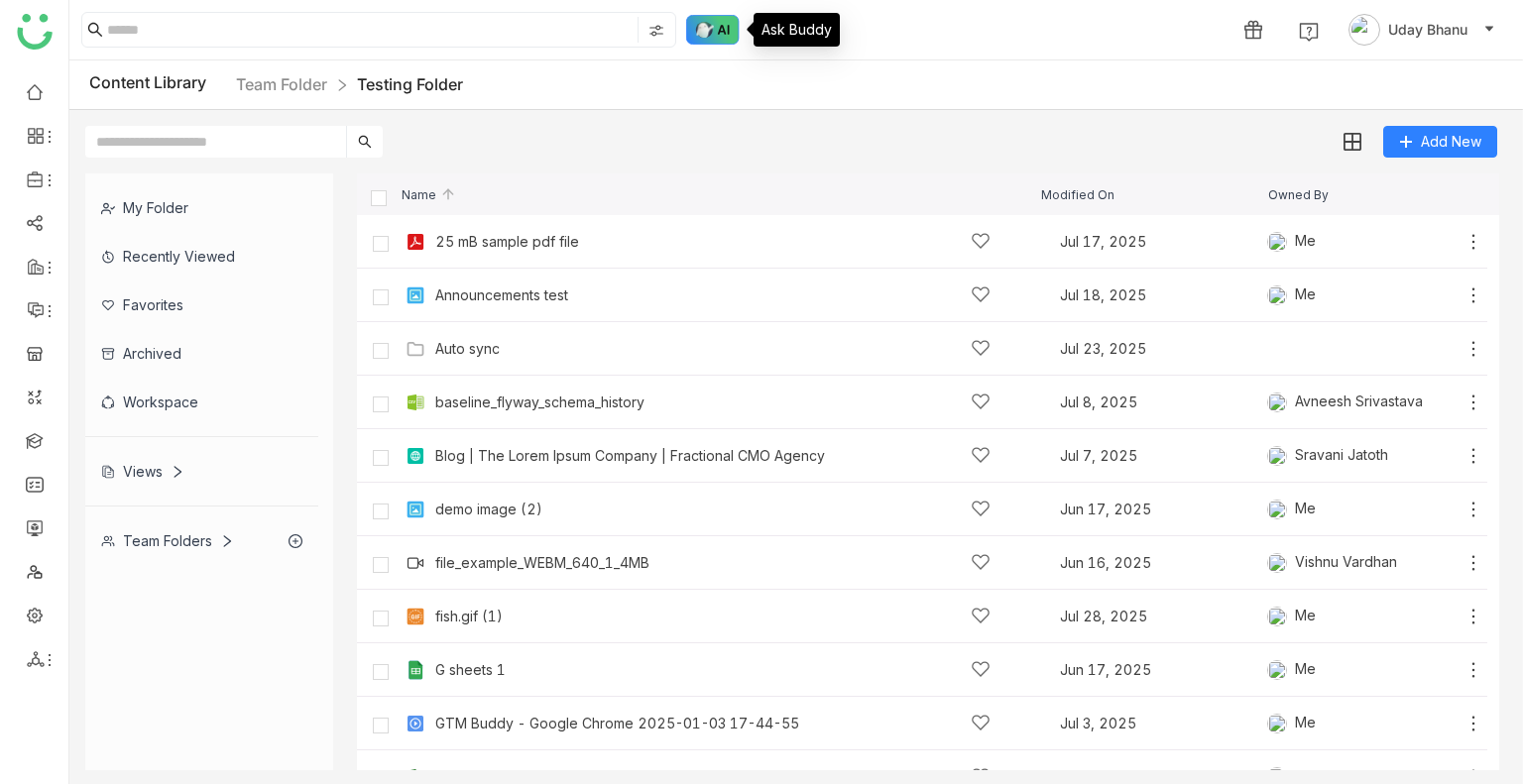 click 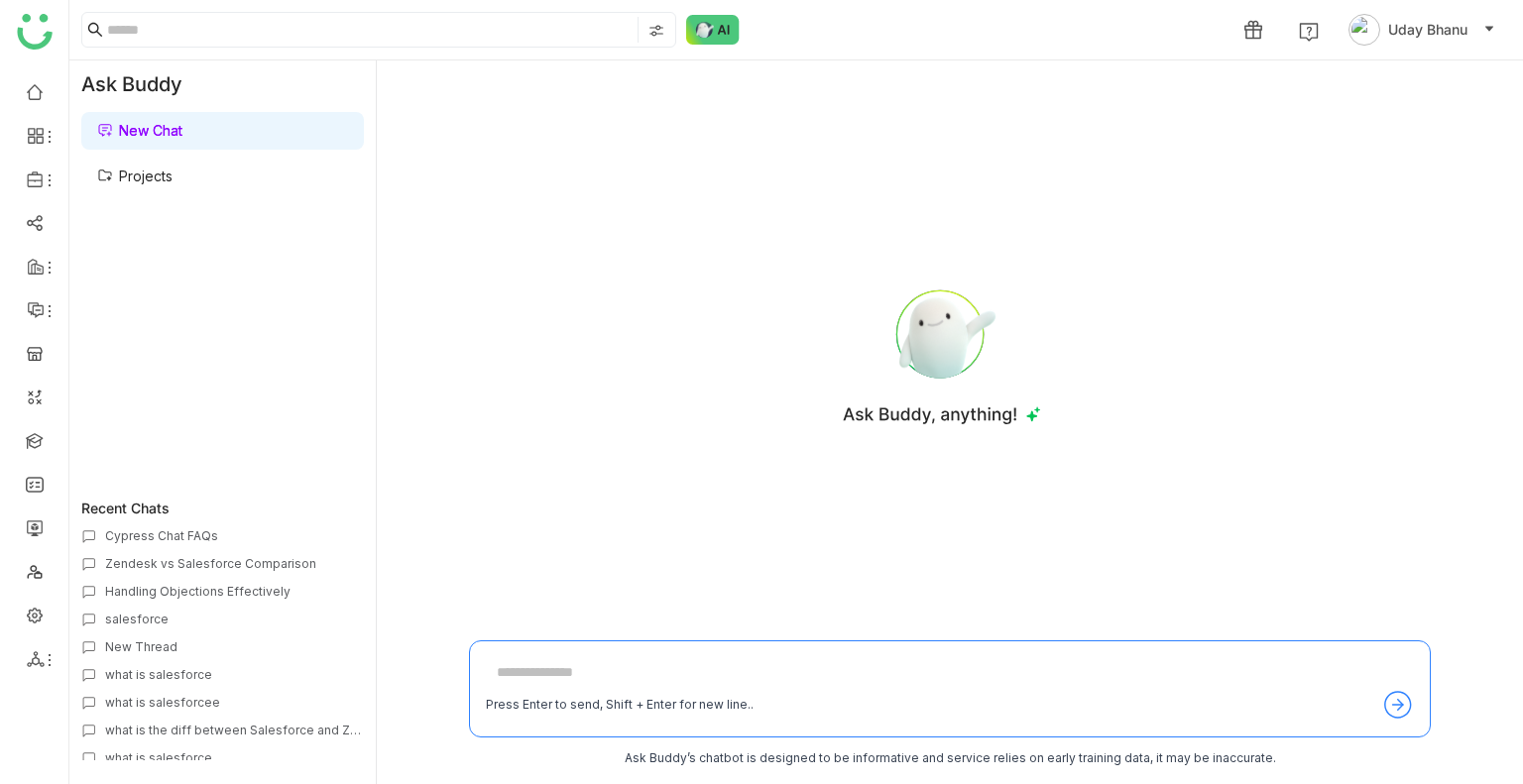 click on "Projects" at bounding box center (135, 175) 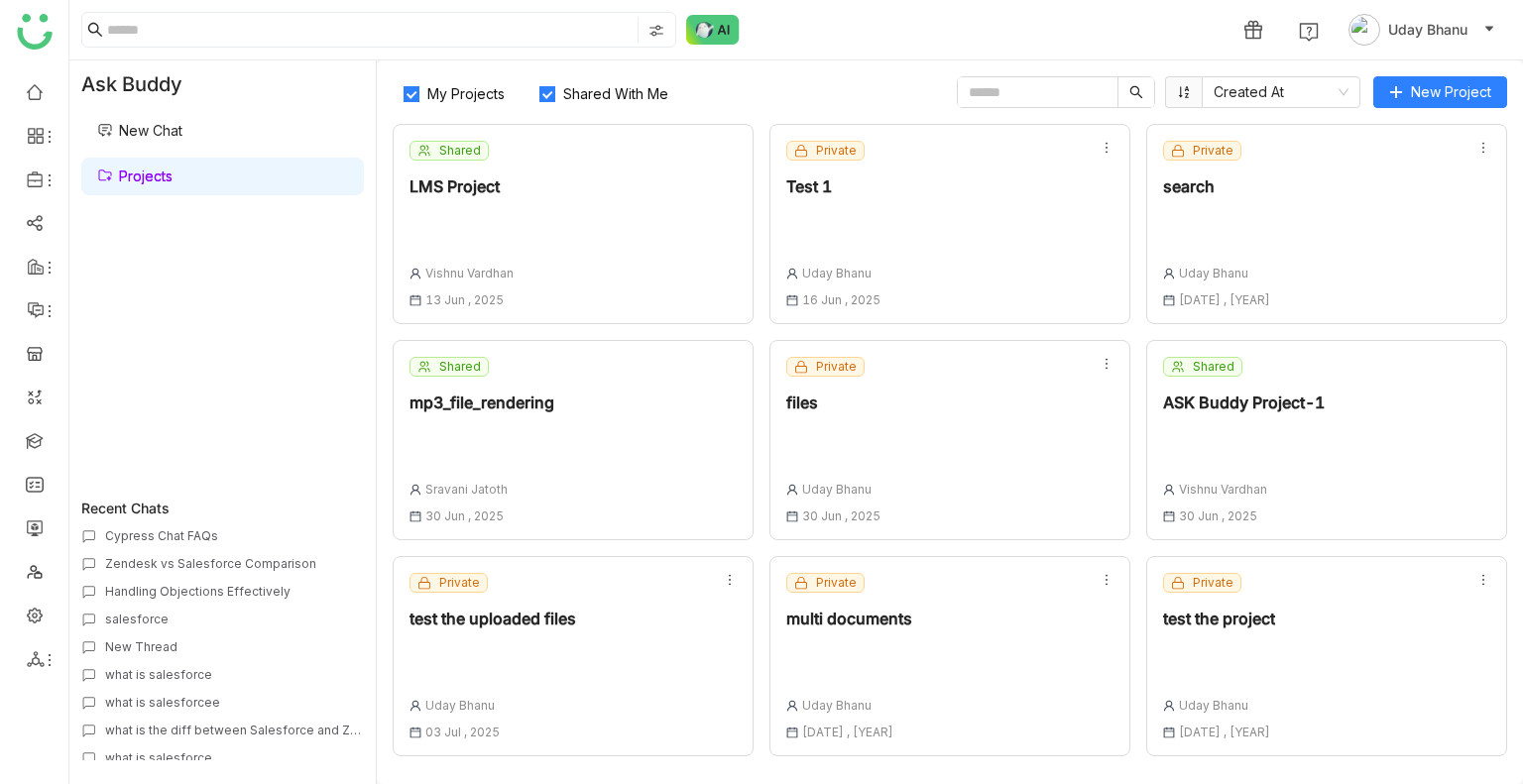 click on "Projects" at bounding box center [135, 175] 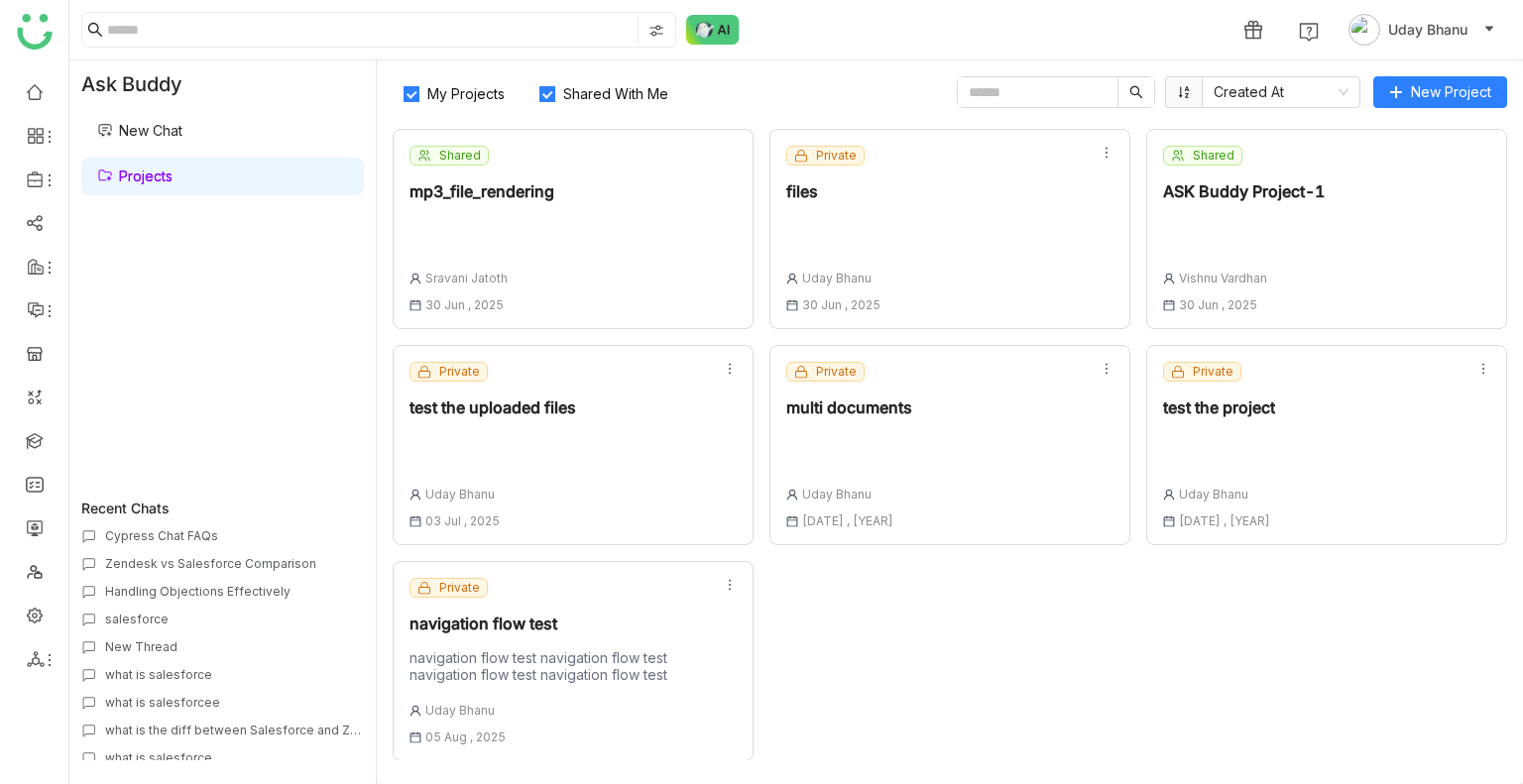 click on "navigation flow test navigation flow test navigation flow test navigation flow test" 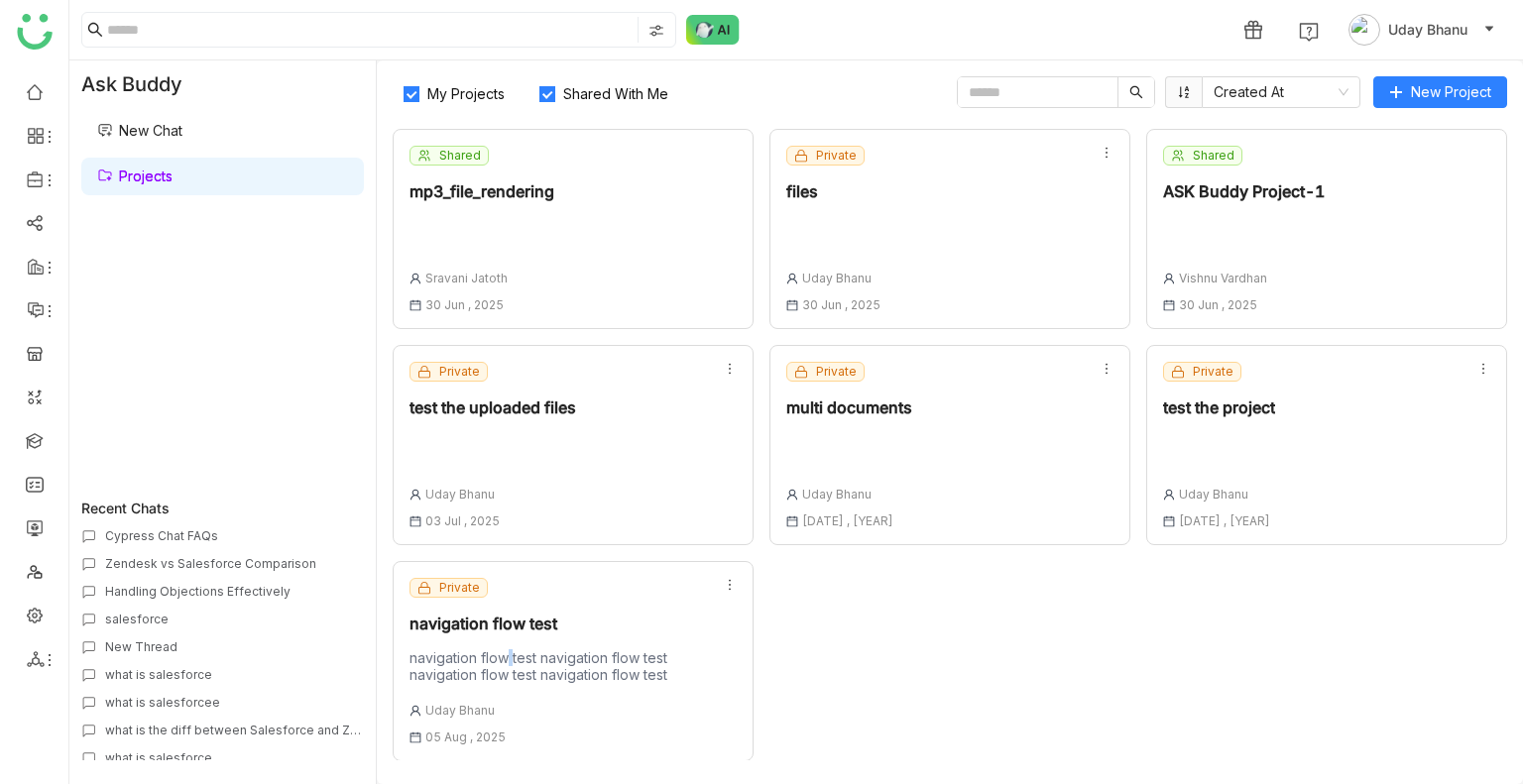 click on "navigation flow test navigation flow test navigation flow test navigation flow test" 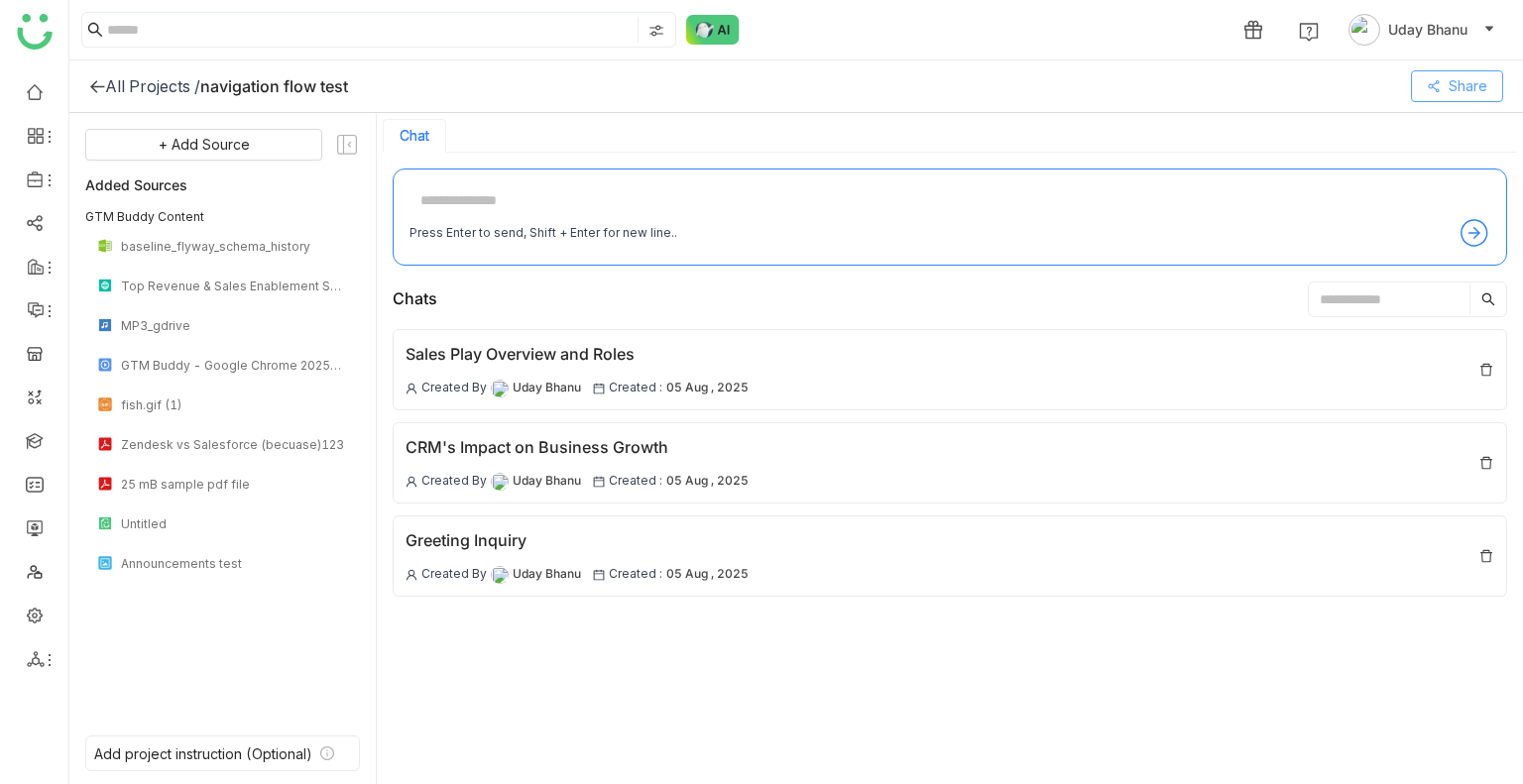 click on "Share" 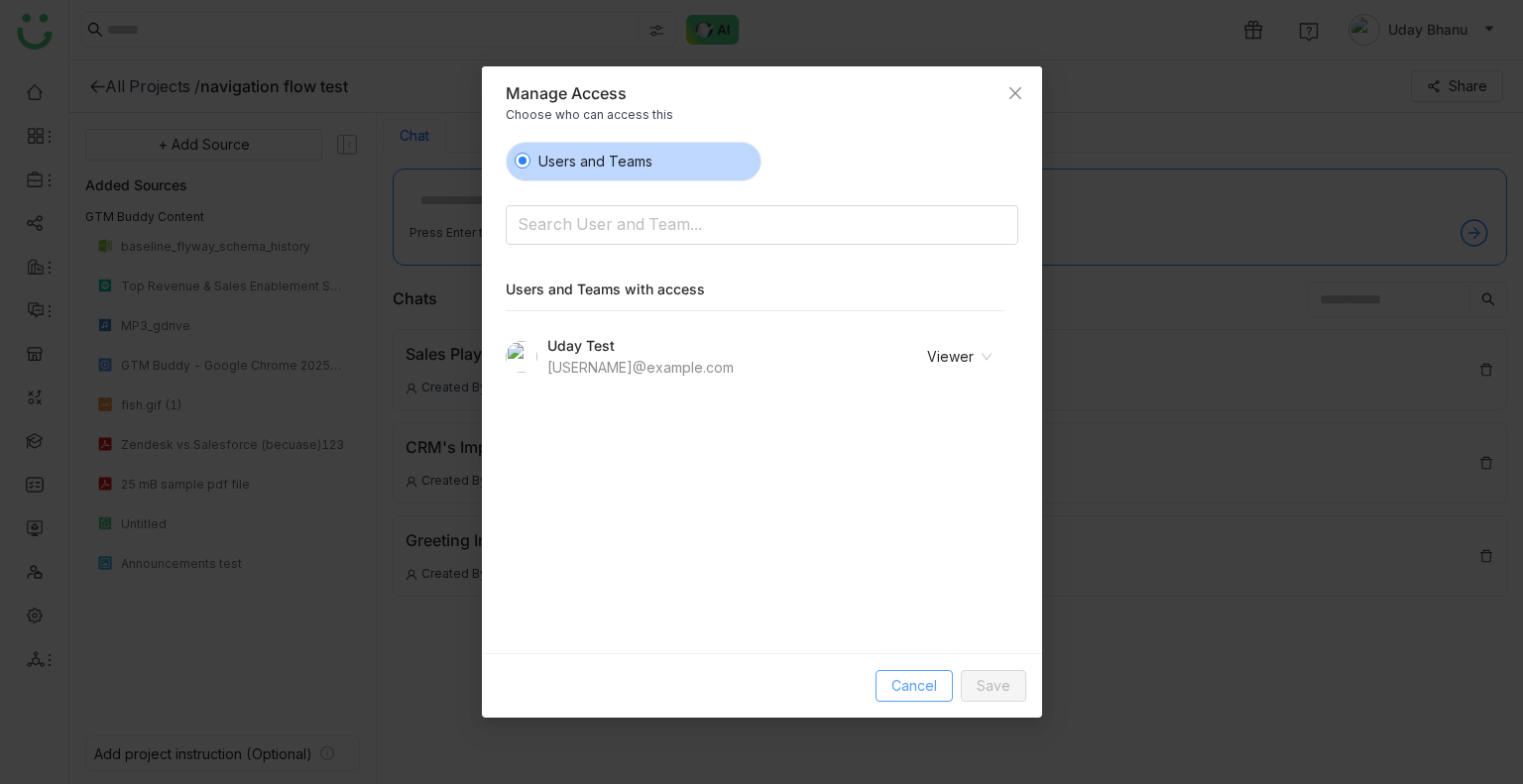 click on "Cancel" at bounding box center (914, 686) 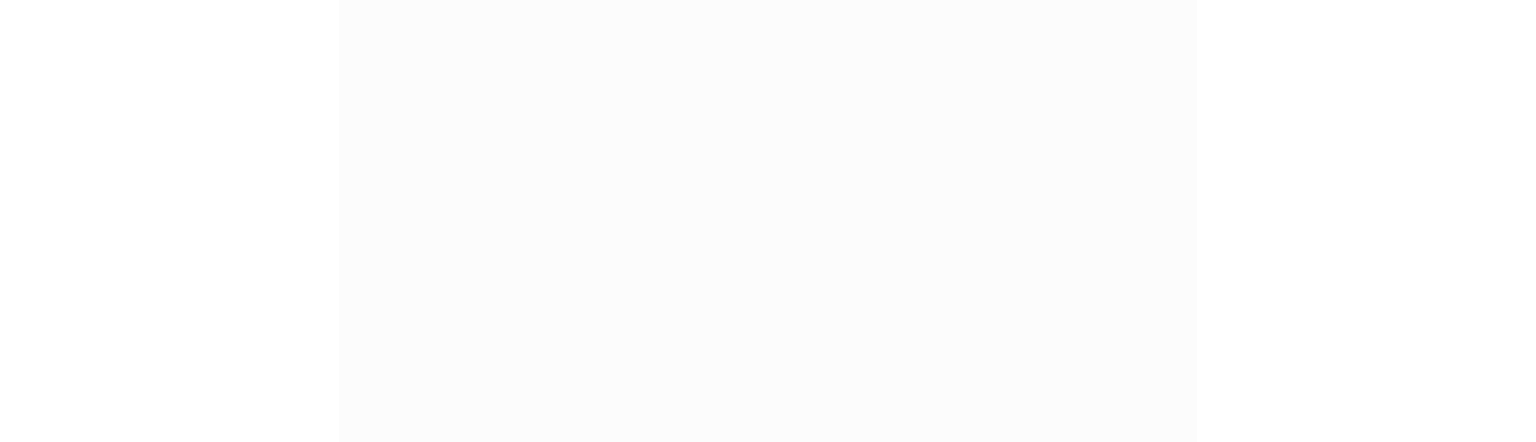 scroll, scrollTop: 0, scrollLeft: 0, axis: both 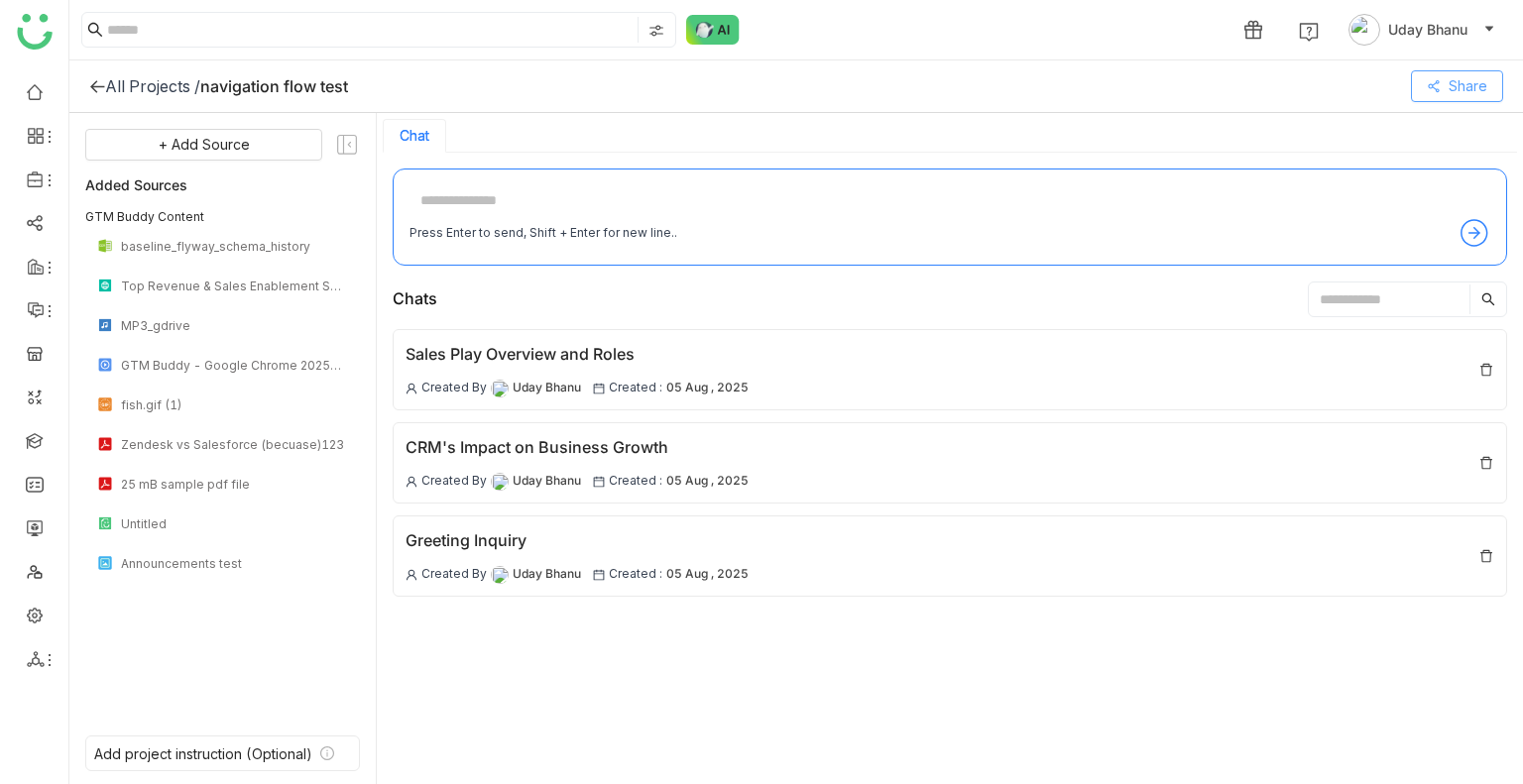 click on "Share" 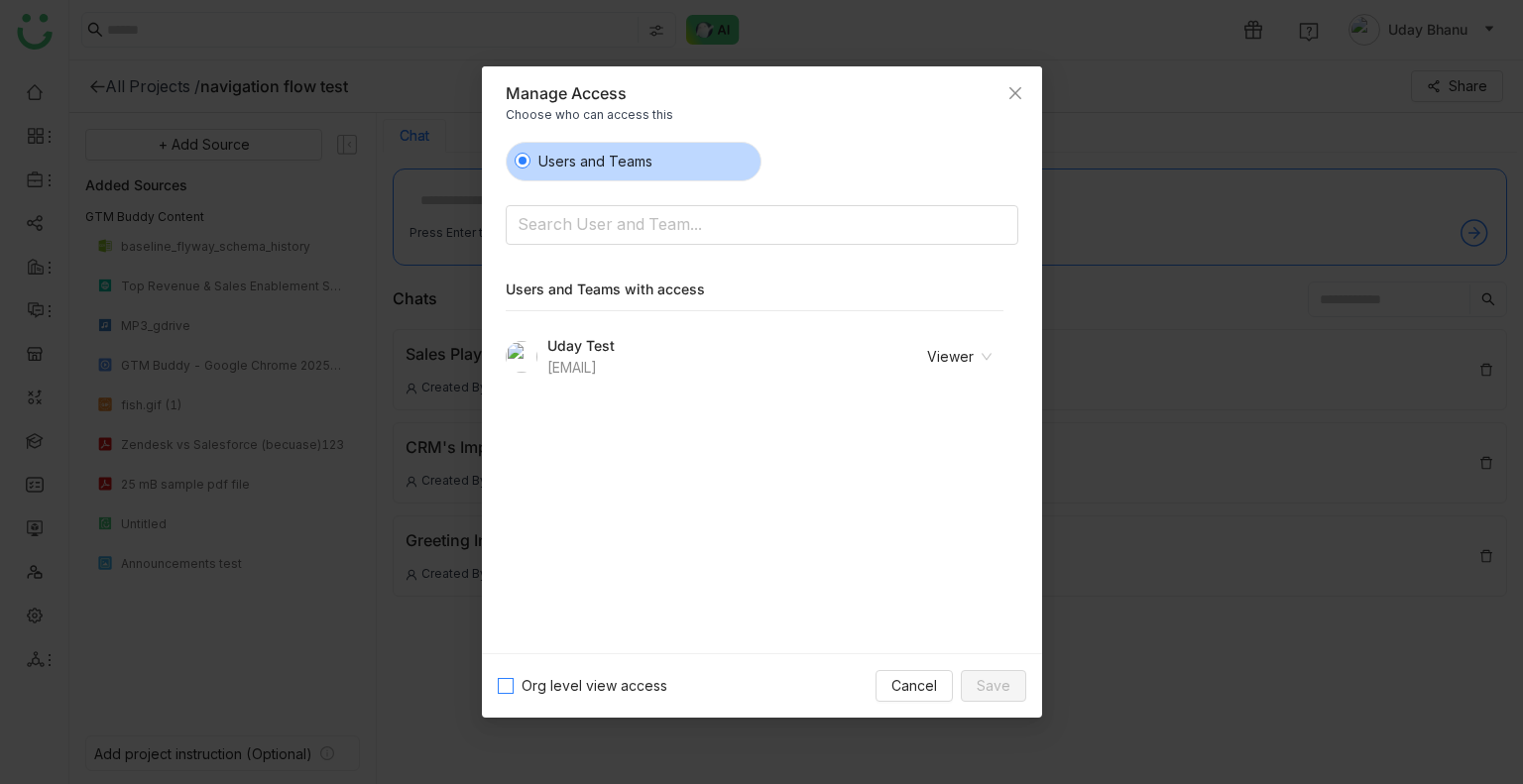 click on "Org level view access" at bounding box center [586, 686] 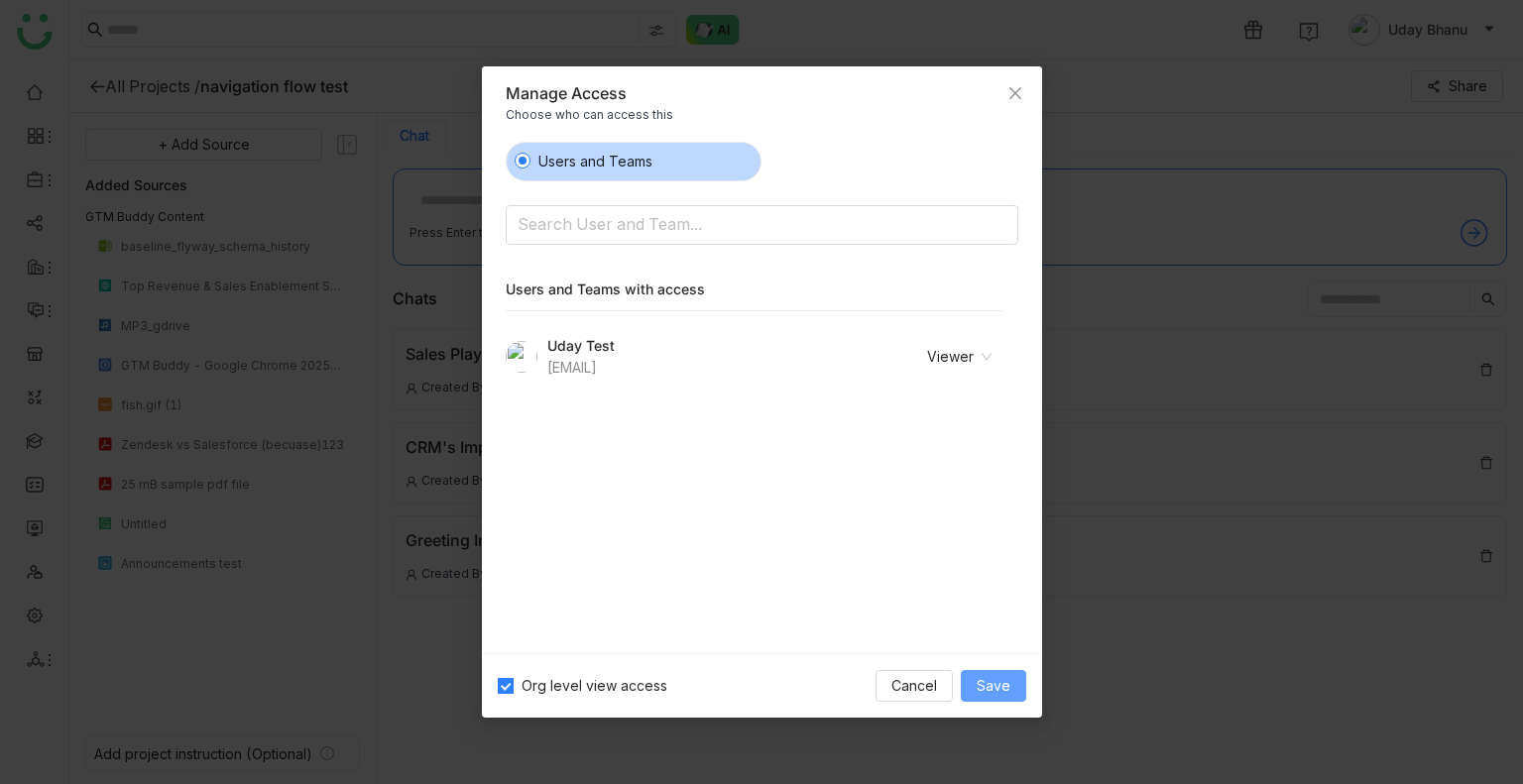 click on "Save" at bounding box center [994, 686] 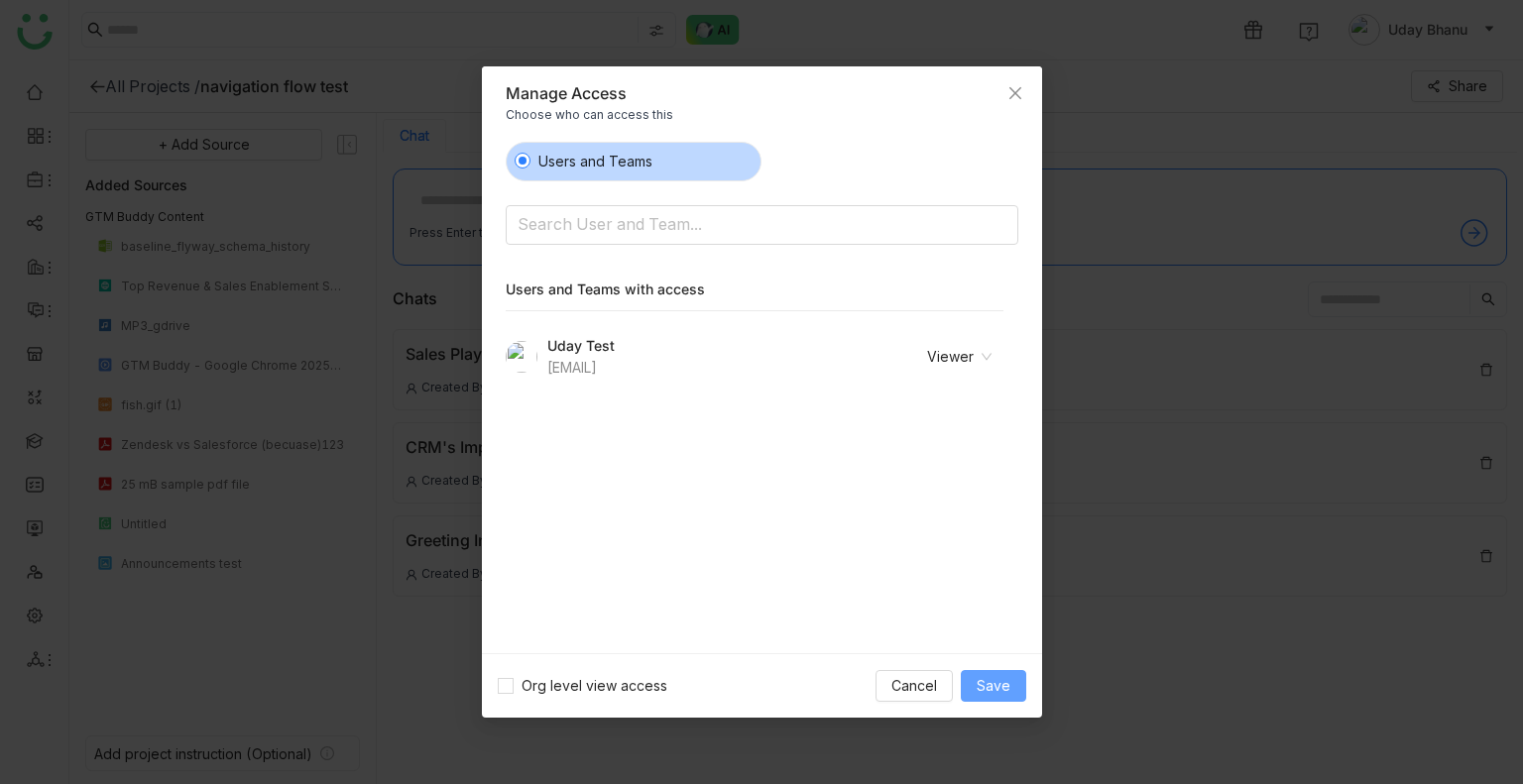 click on "Save" at bounding box center (994, 686) 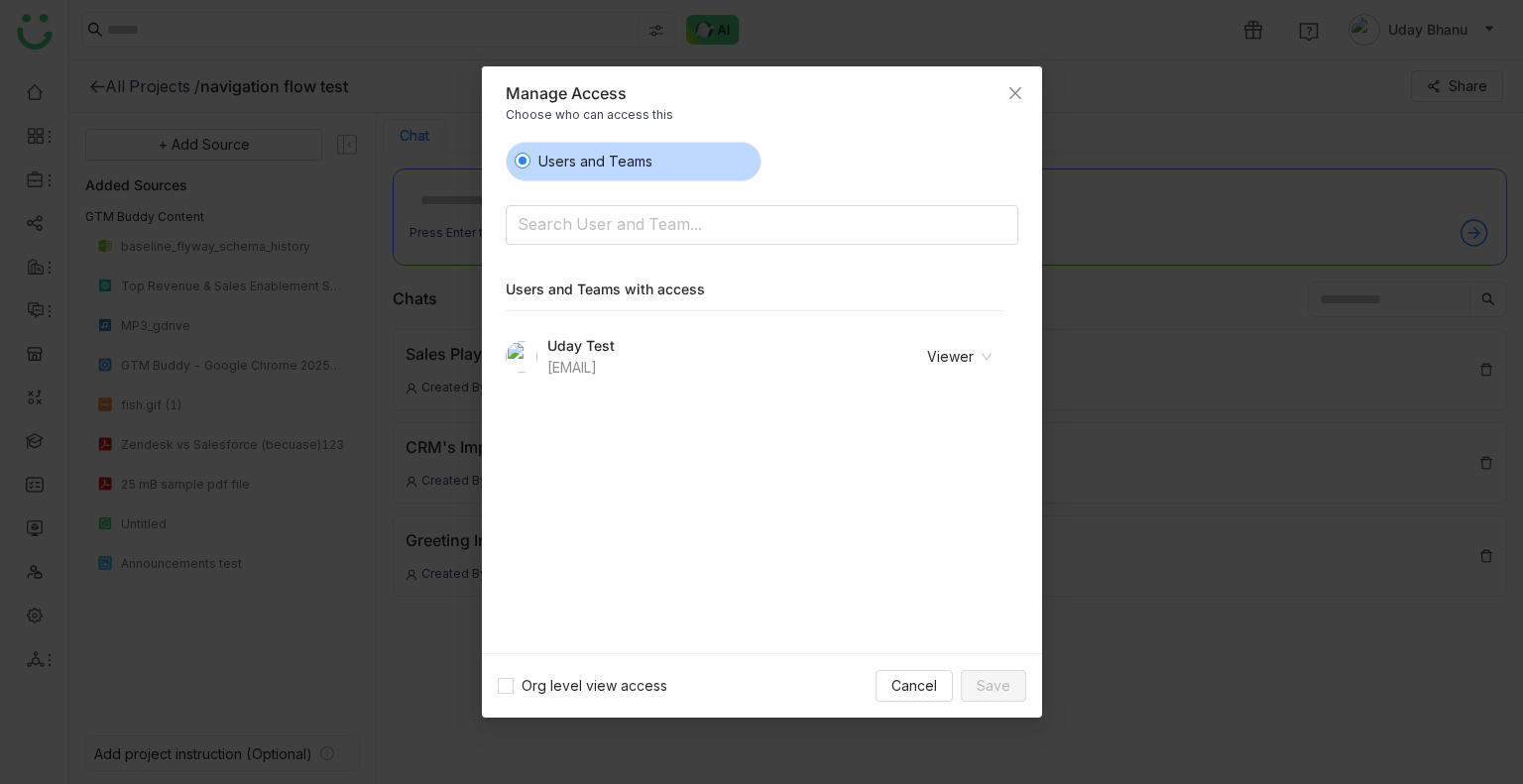 click on "Viewer" 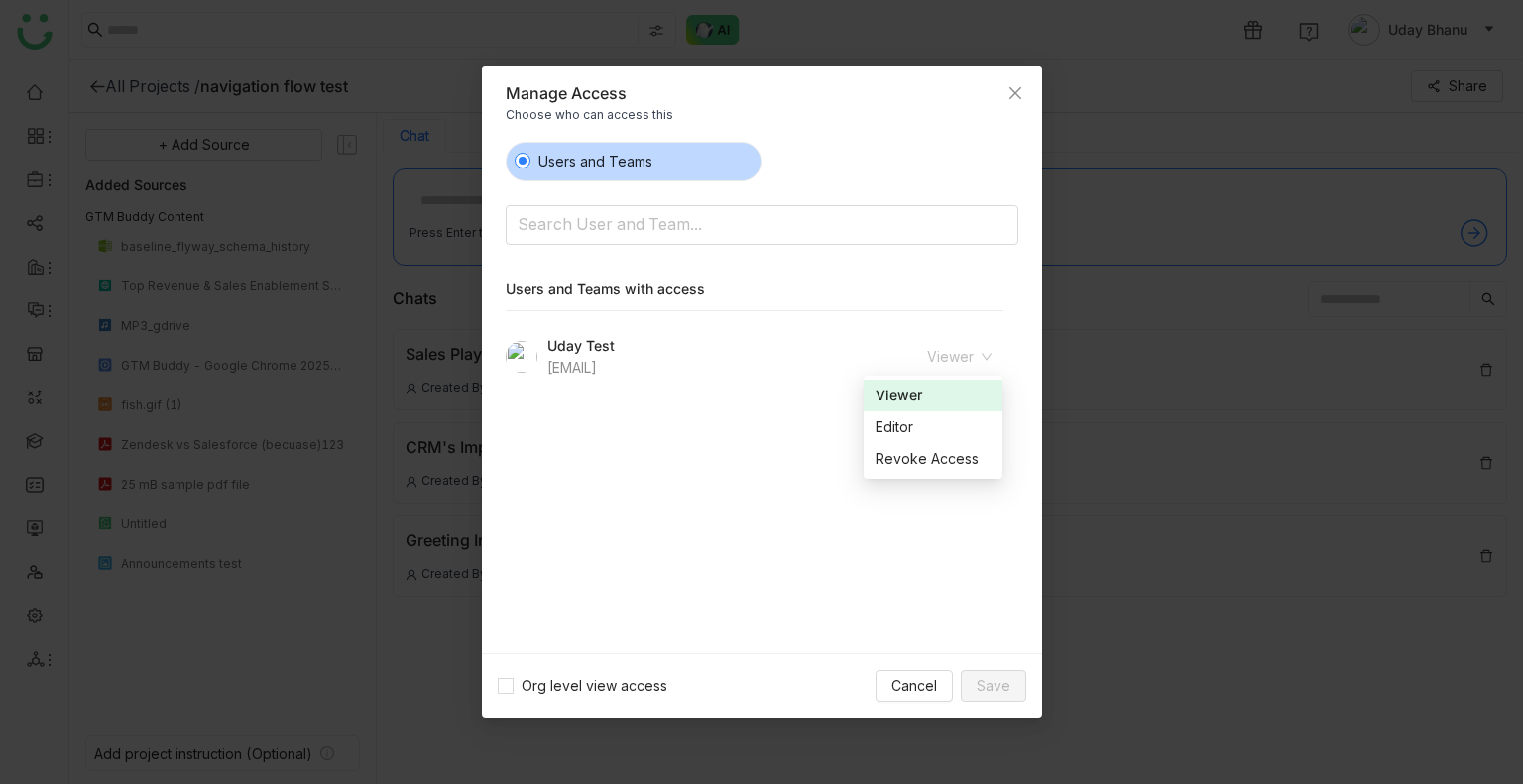 drag, startPoint x: 953, startPoint y: 344, endPoint x: 924, endPoint y: 414, distance: 75.7694 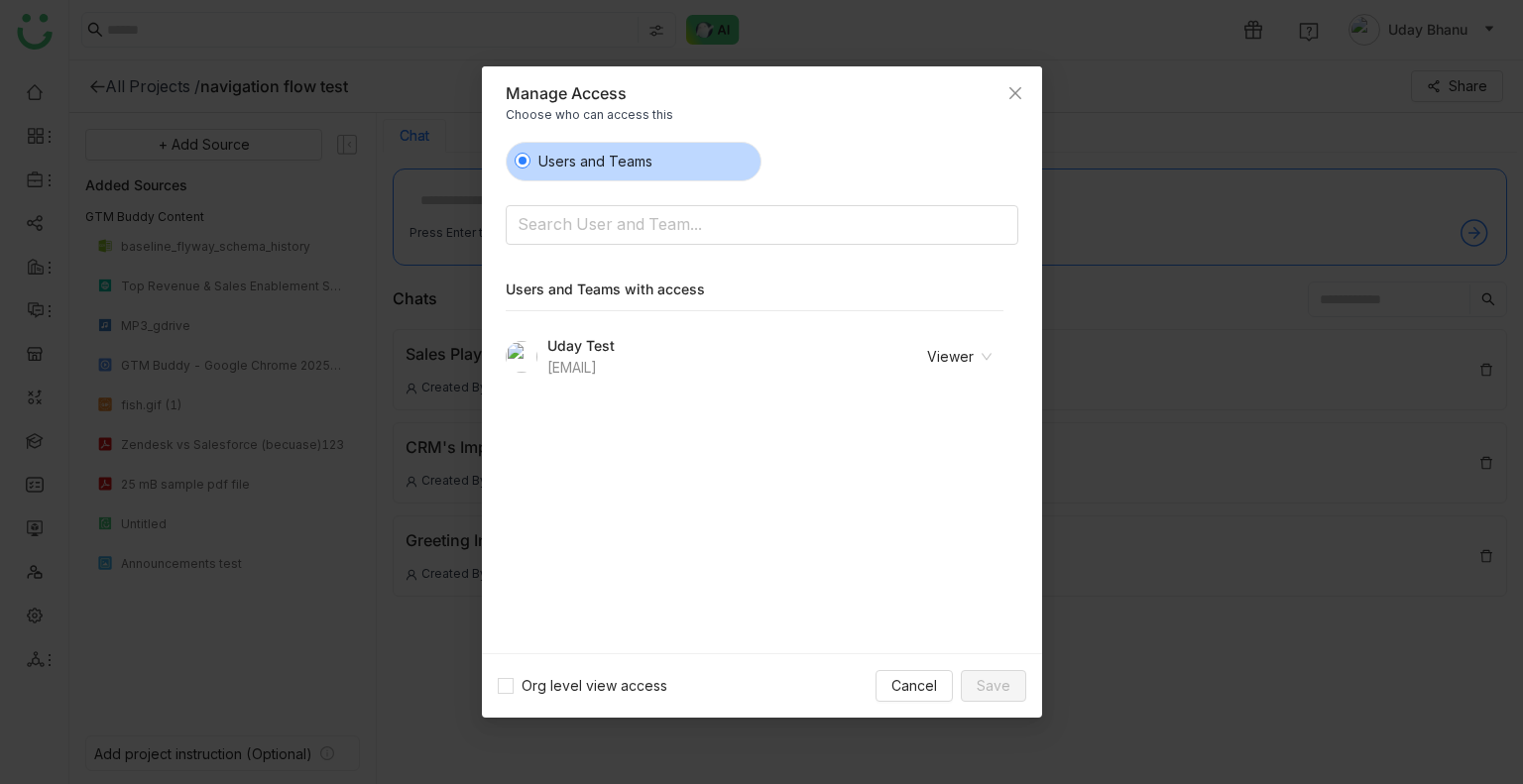 click on "Users and Teams    Search User and Team...   Users and Teams with access   Uday Test   udaybhanu.gtm@gmail.com   Viewer" at bounding box center (762, 390) 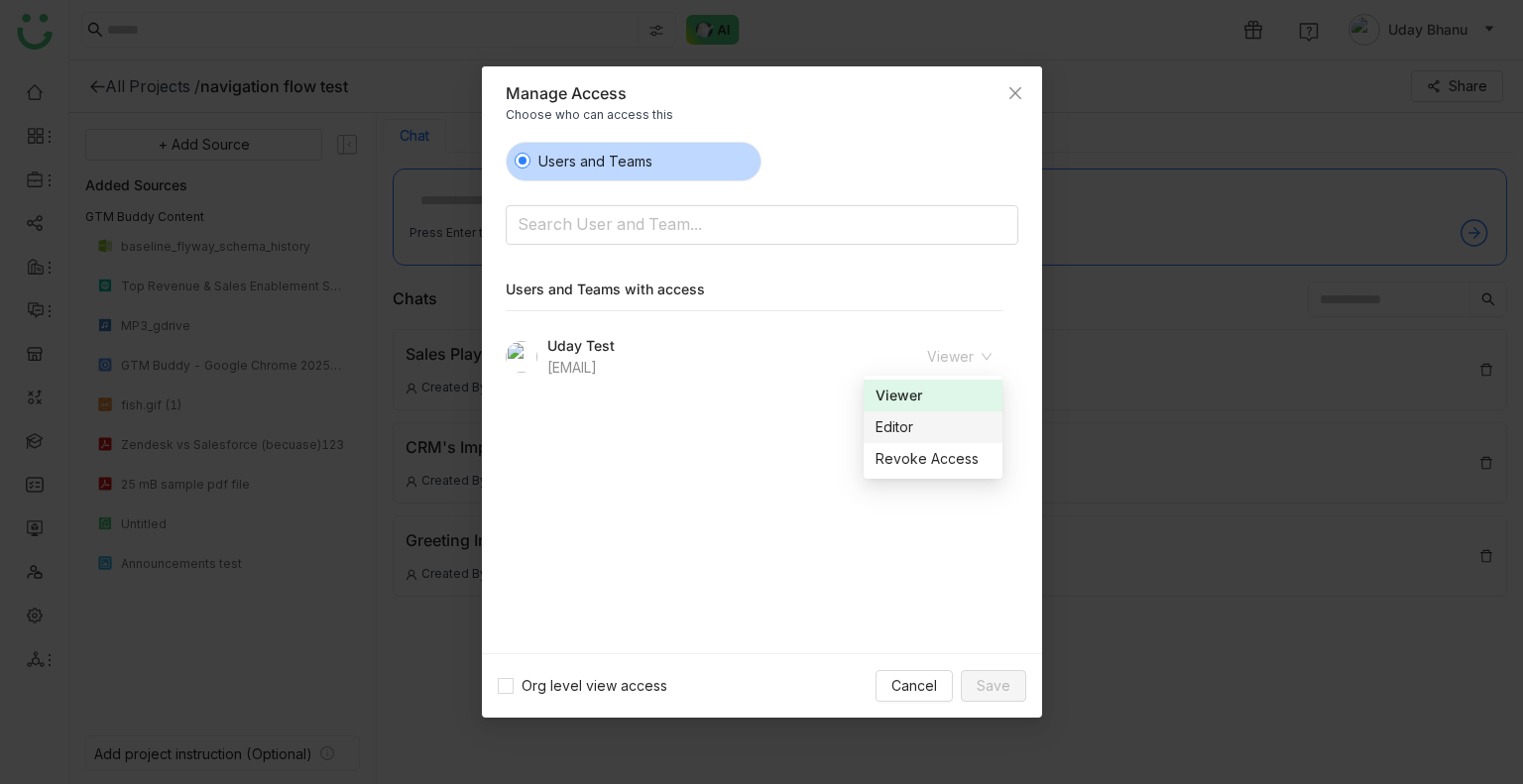 click on "Editor" at bounding box center [933, 427] 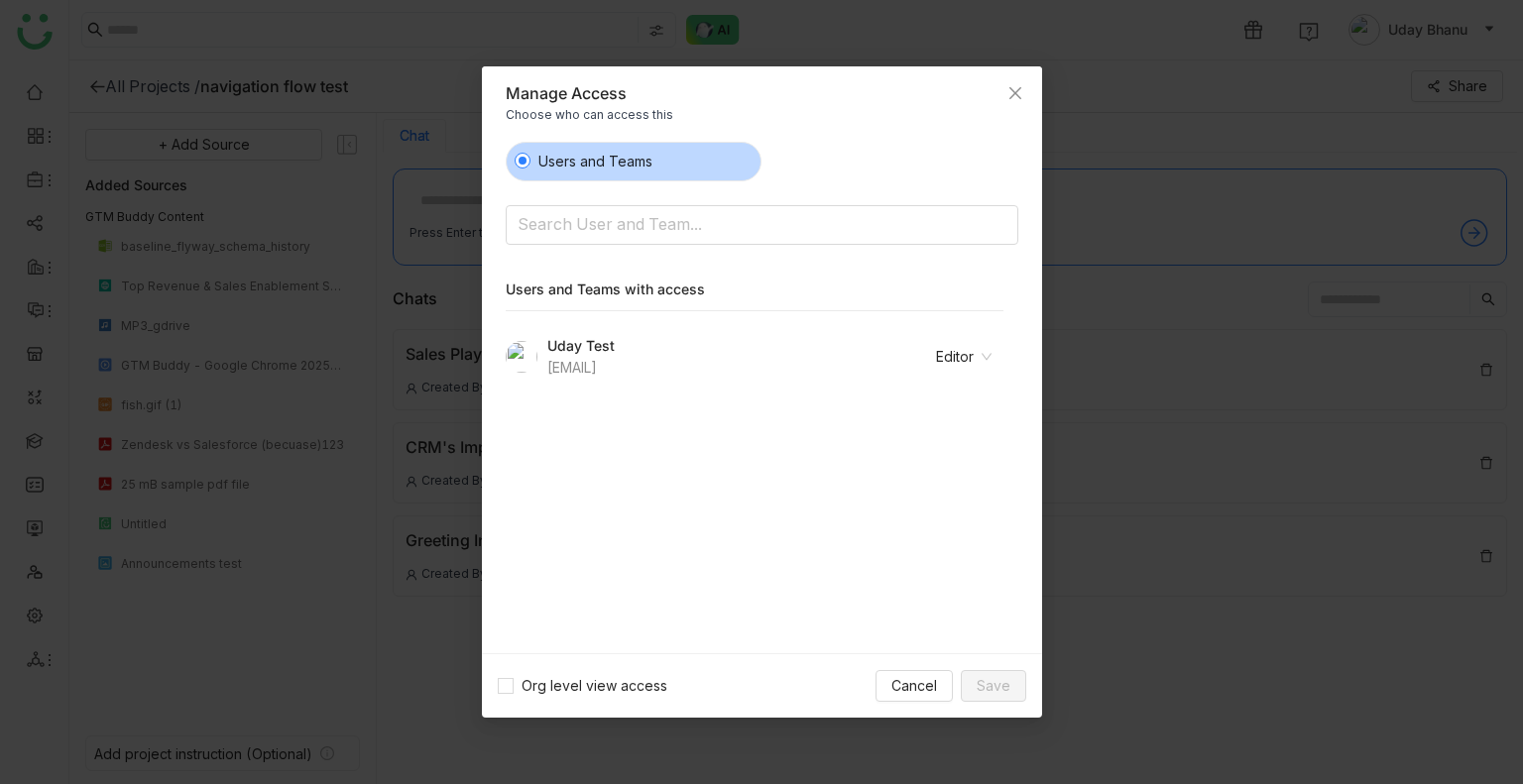 click on "Users and Teams    Search User and Team...   Users and Teams with access   Uday Test   udaybhanu.gtm@gmail.com   Editor" at bounding box center [762, 390] 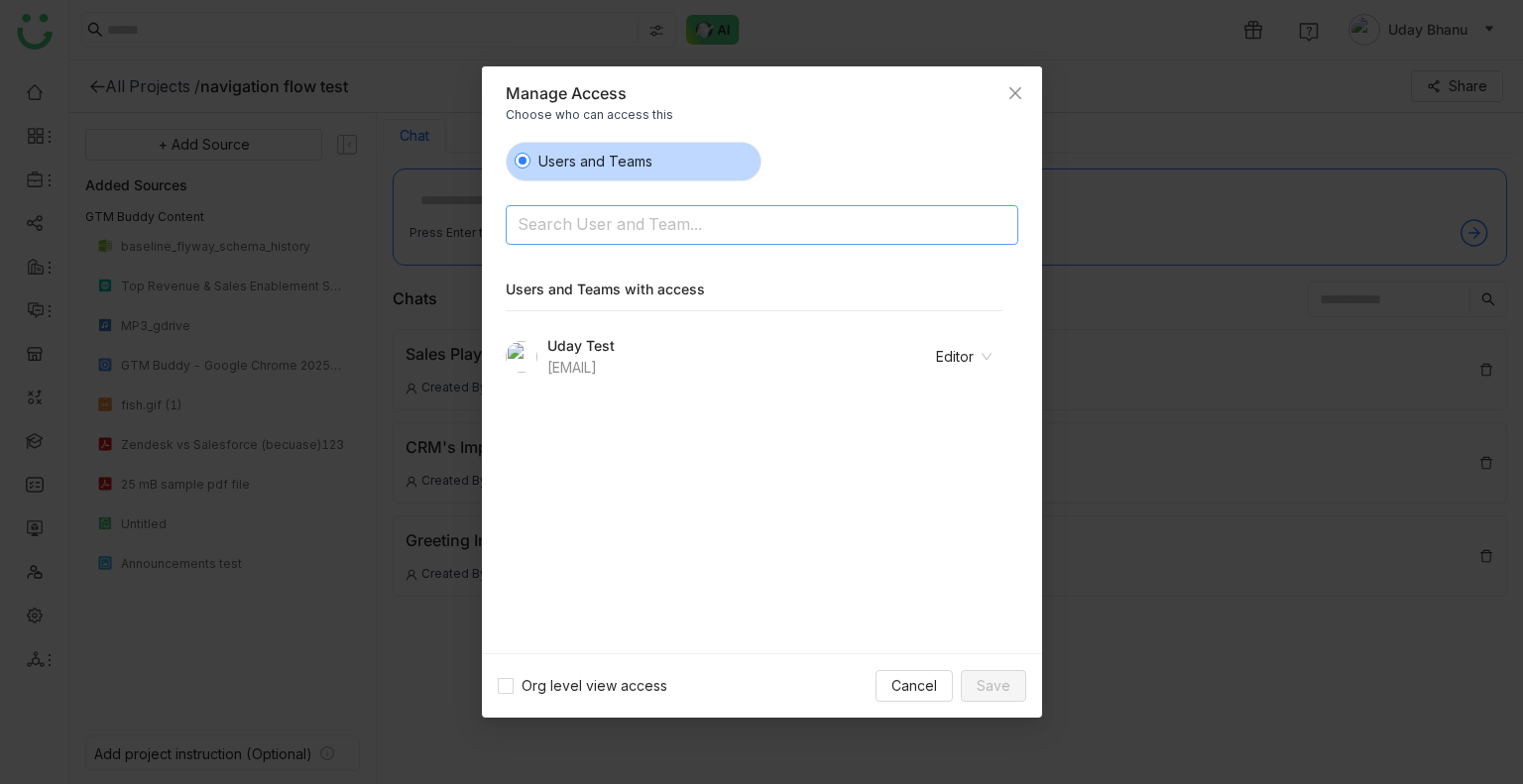 click at bounding box center (711, 226) 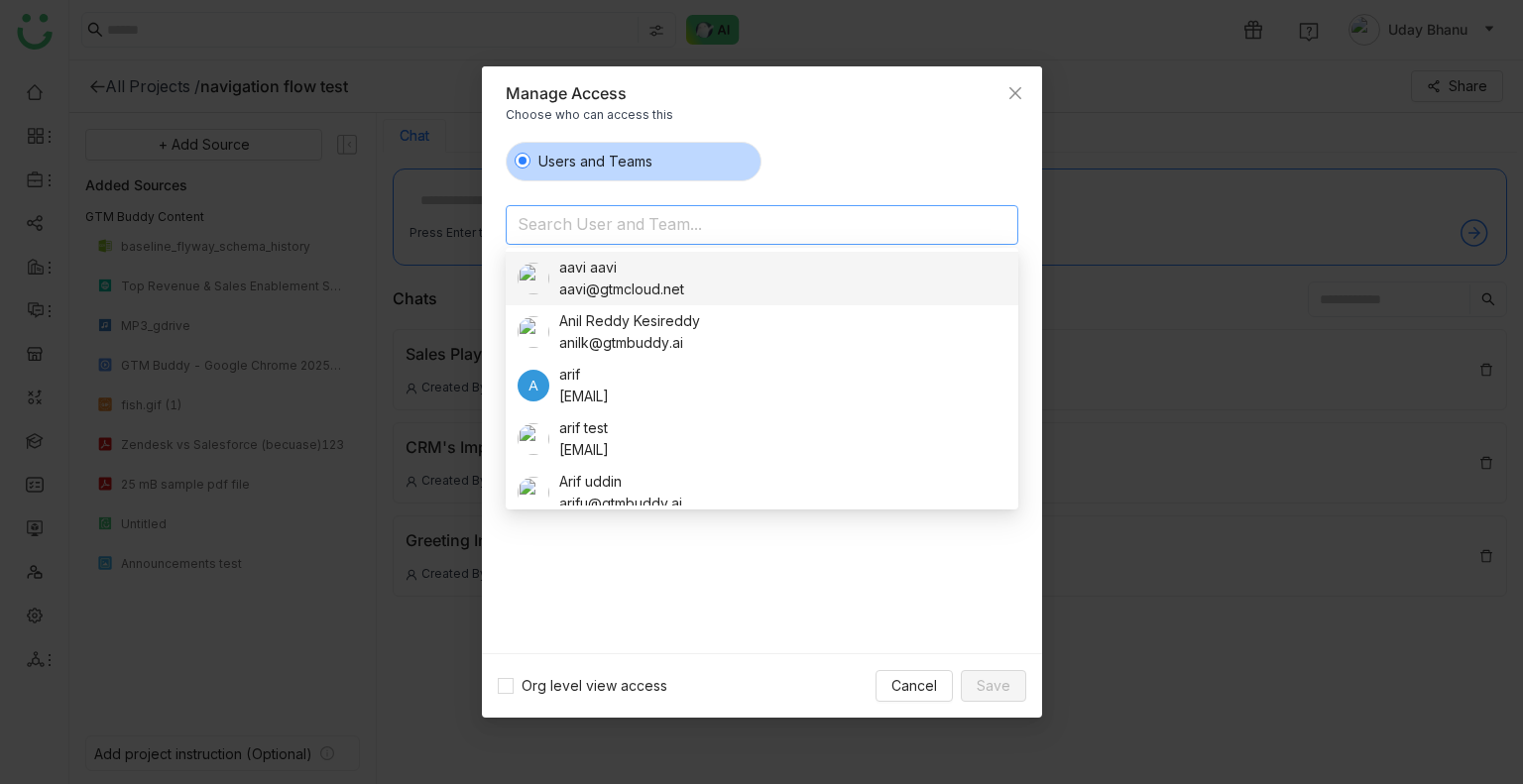 click on "Users and Teams" at bounding box center [762, 162] 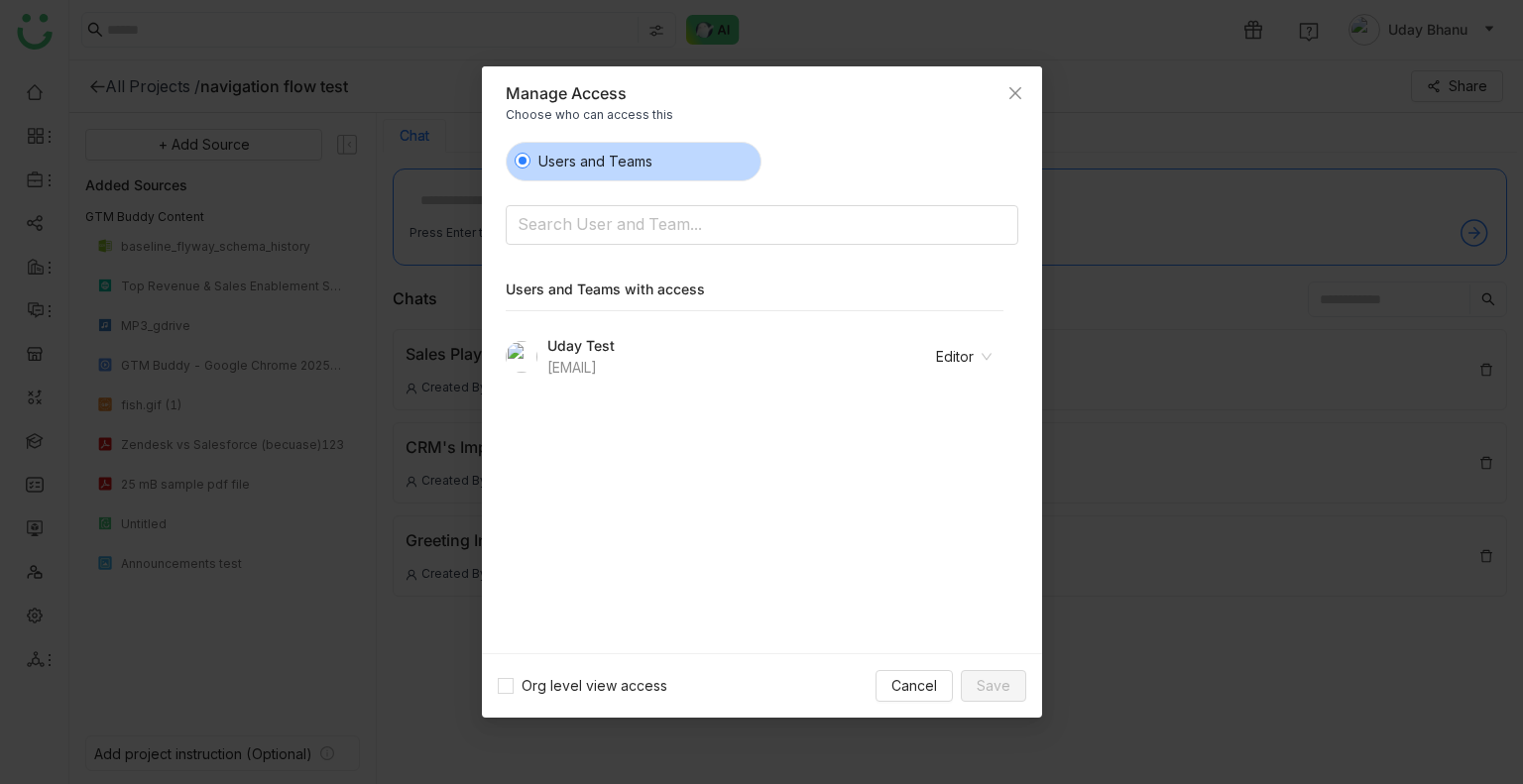 click on "Editor" 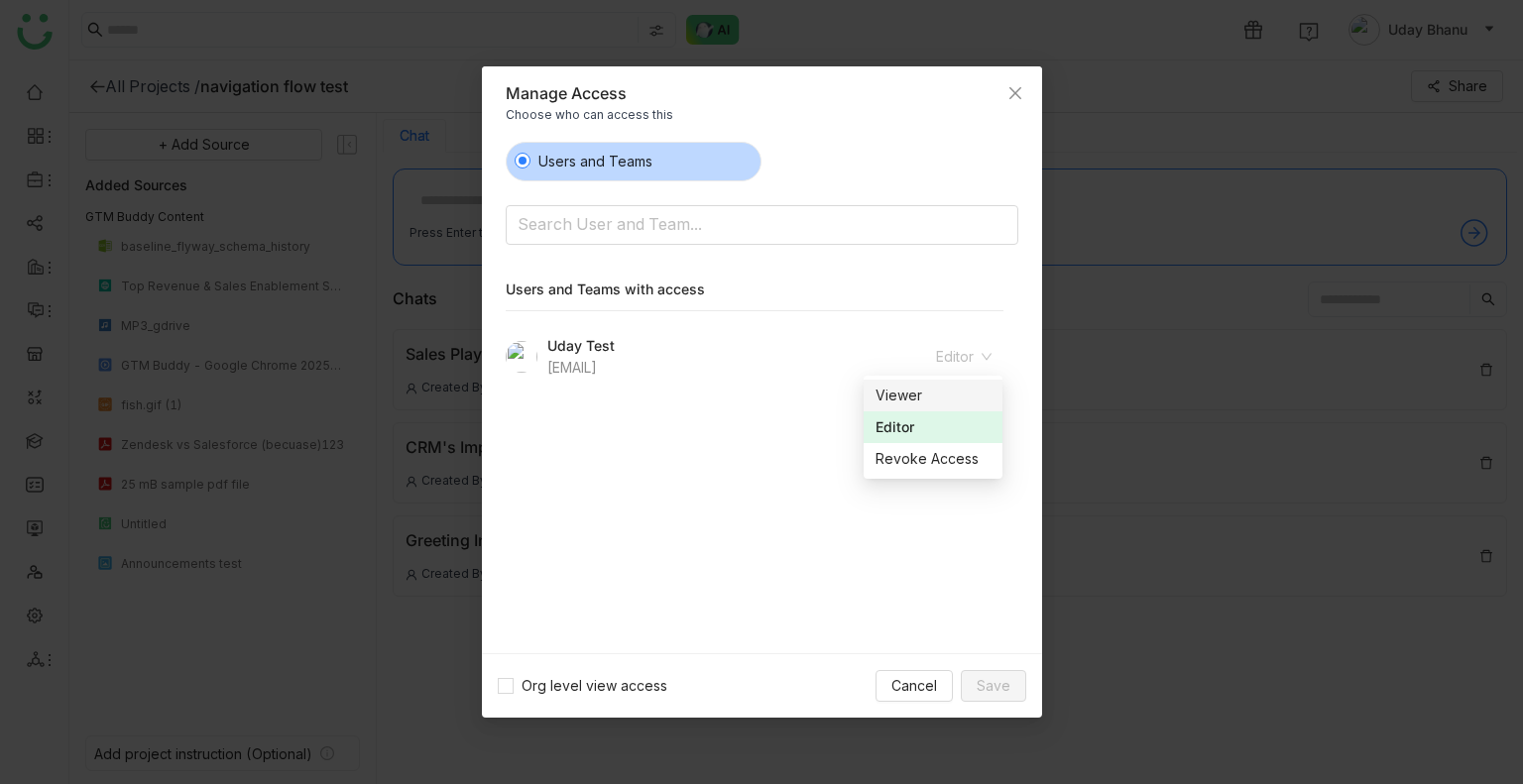 click on "Viewer" at bounding box center (933, 395) 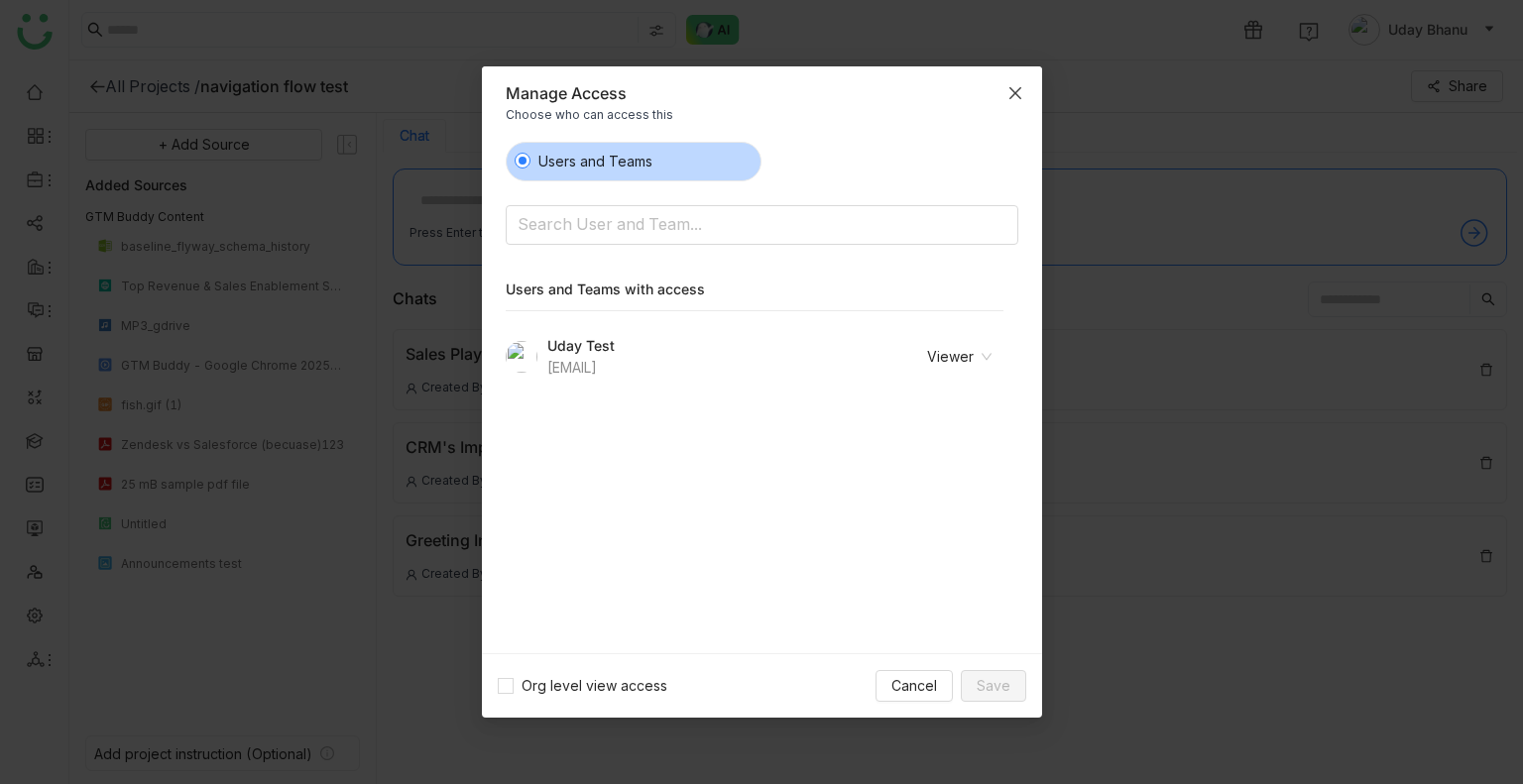 click at bounding box center (1015, 93) 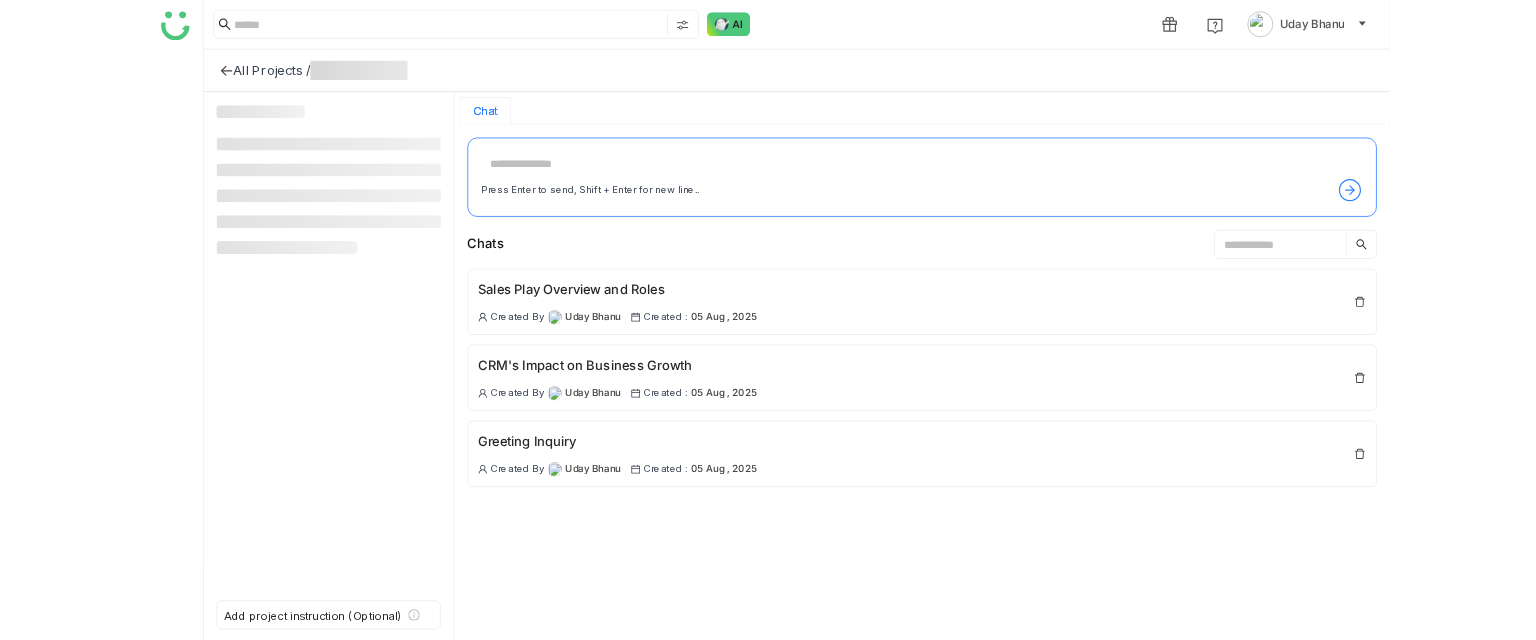 scroll, scrollTop: 0, scrollLeft: 0, axis: both 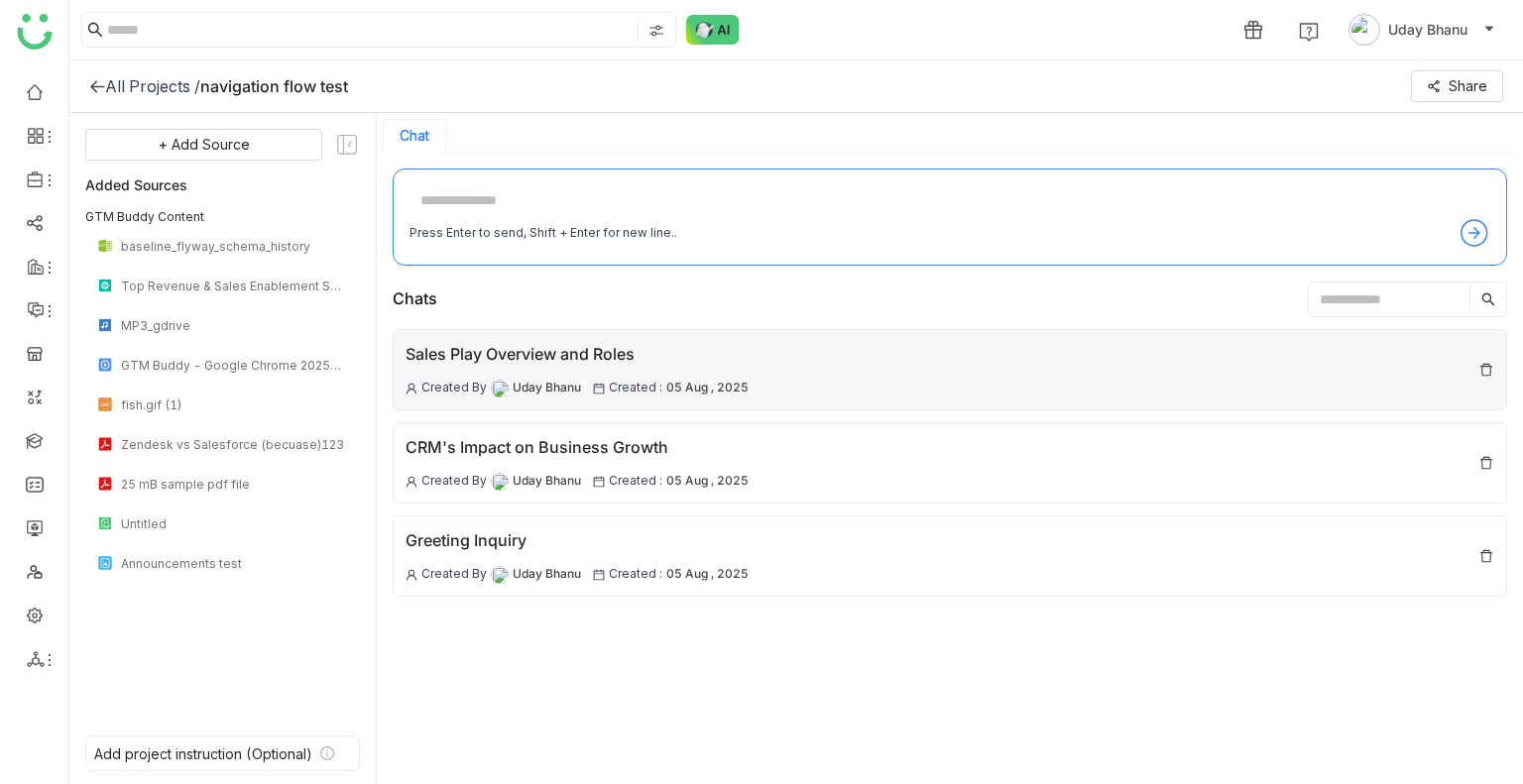click on "Created : [DATE]" at bounding box center (670, 388) 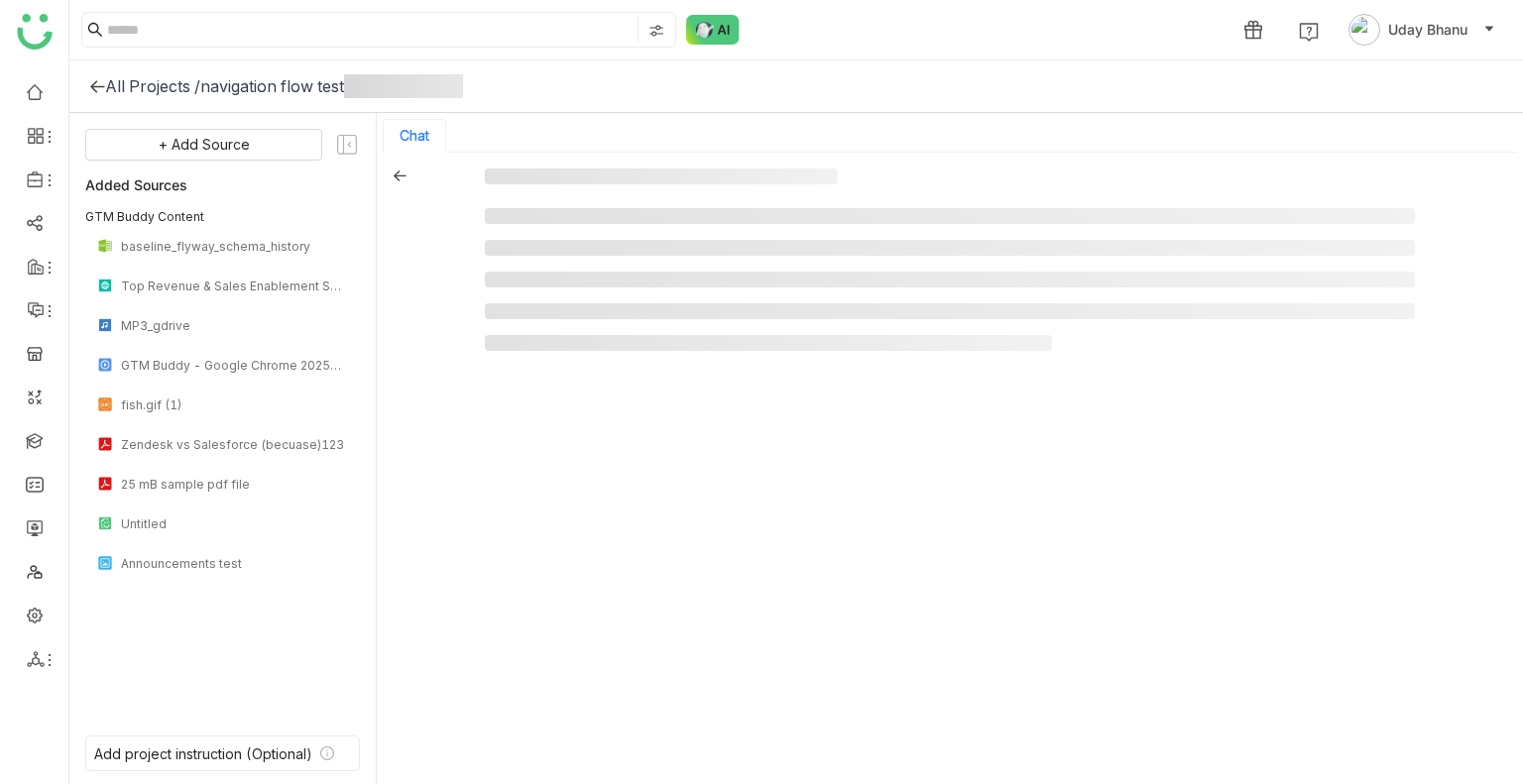 click at bounding box center (950, 470) 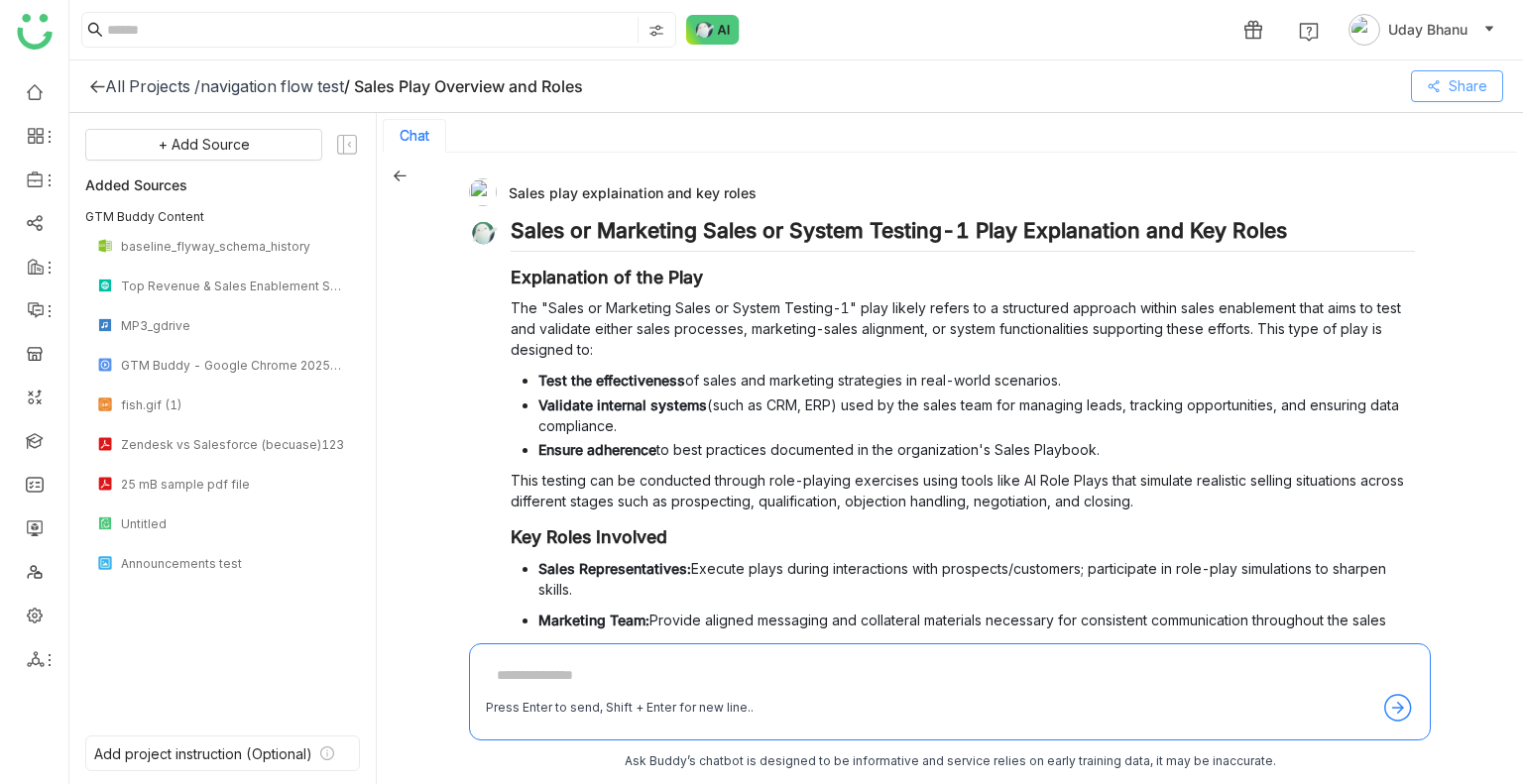 click 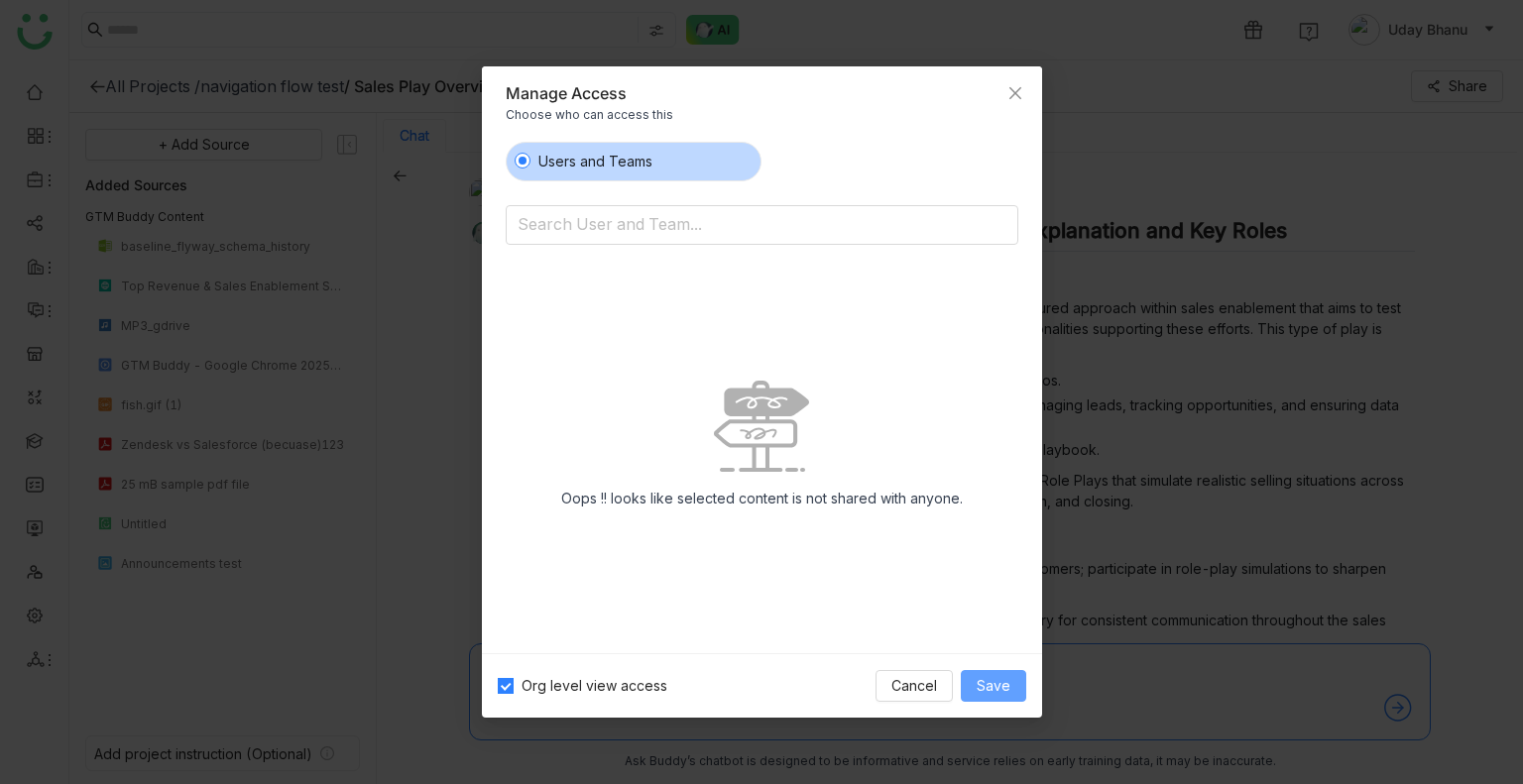 click on "Save" at bounding box center [994, 686] 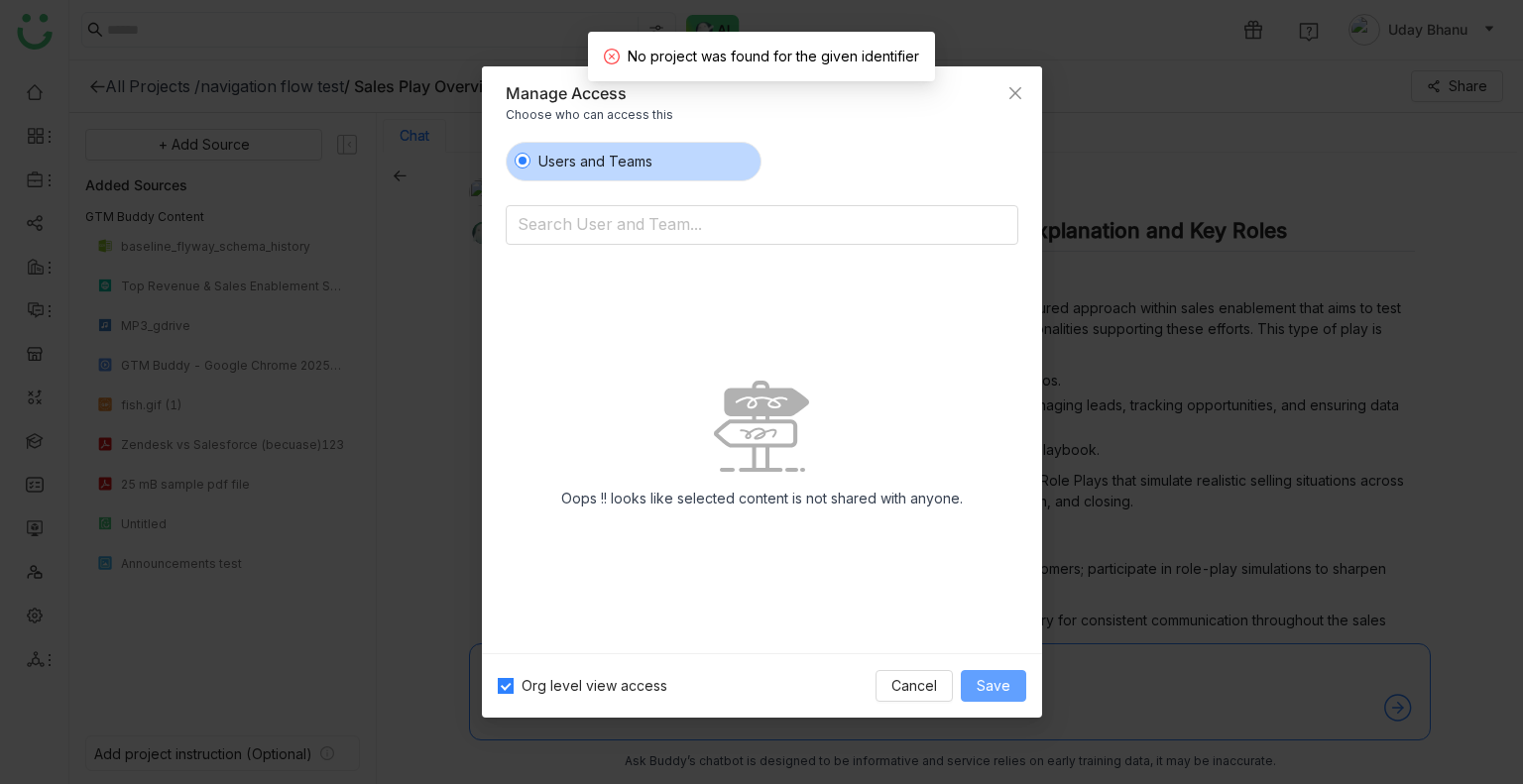 click on "Save" at bounding box center (994, 686) 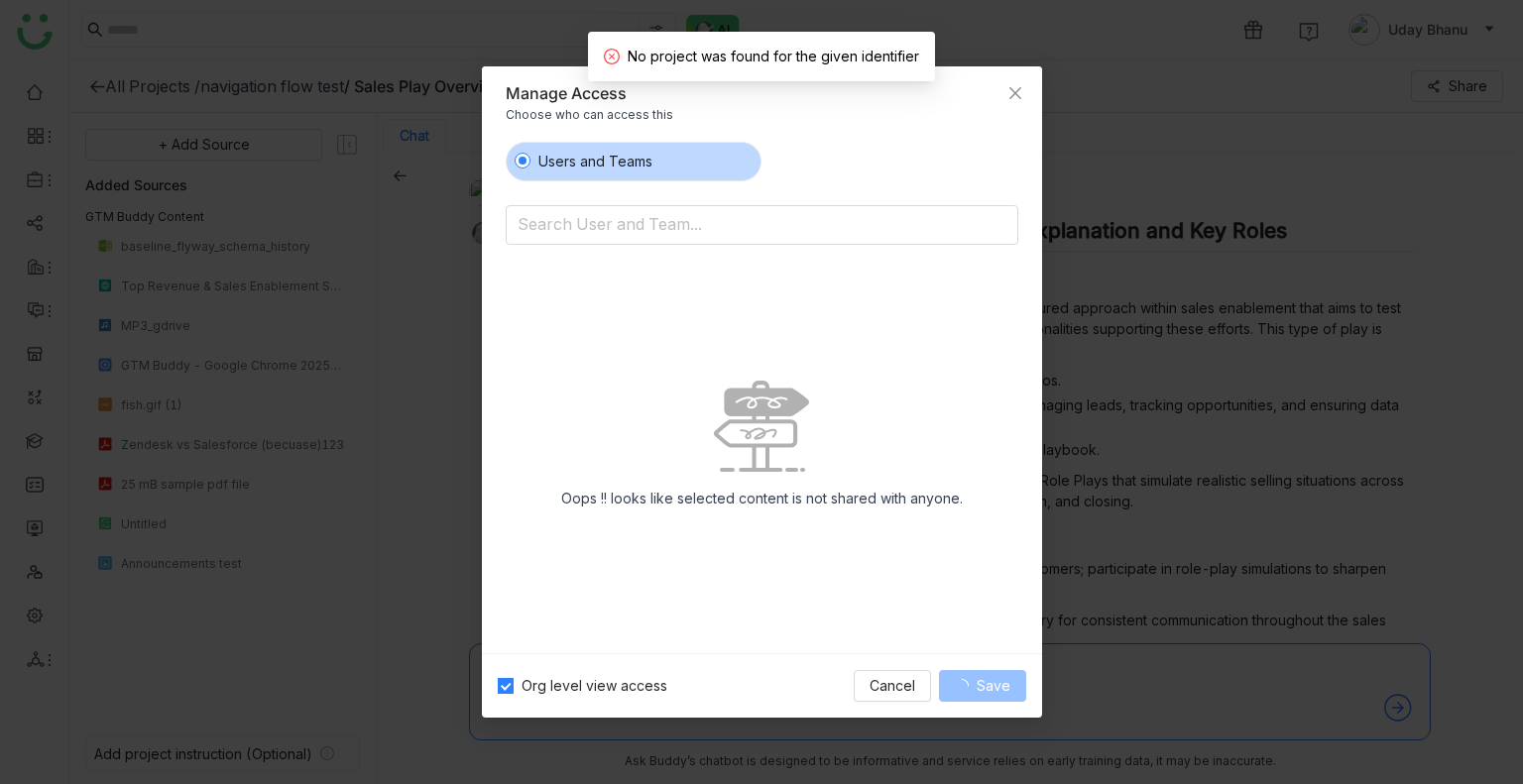 click on "Save" at bounding box center [994, 686] 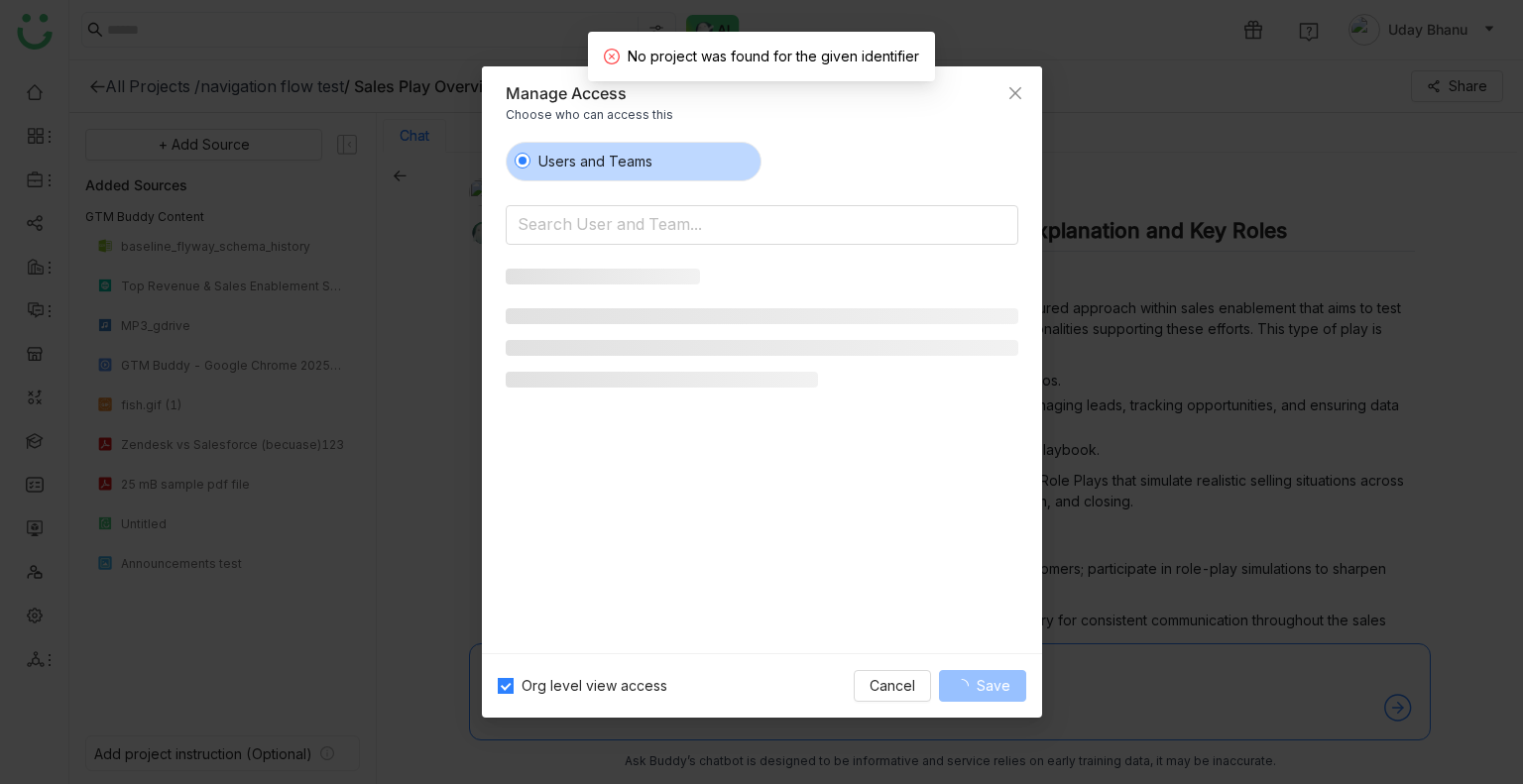 click on "Save" at bounding box center [994, 686] 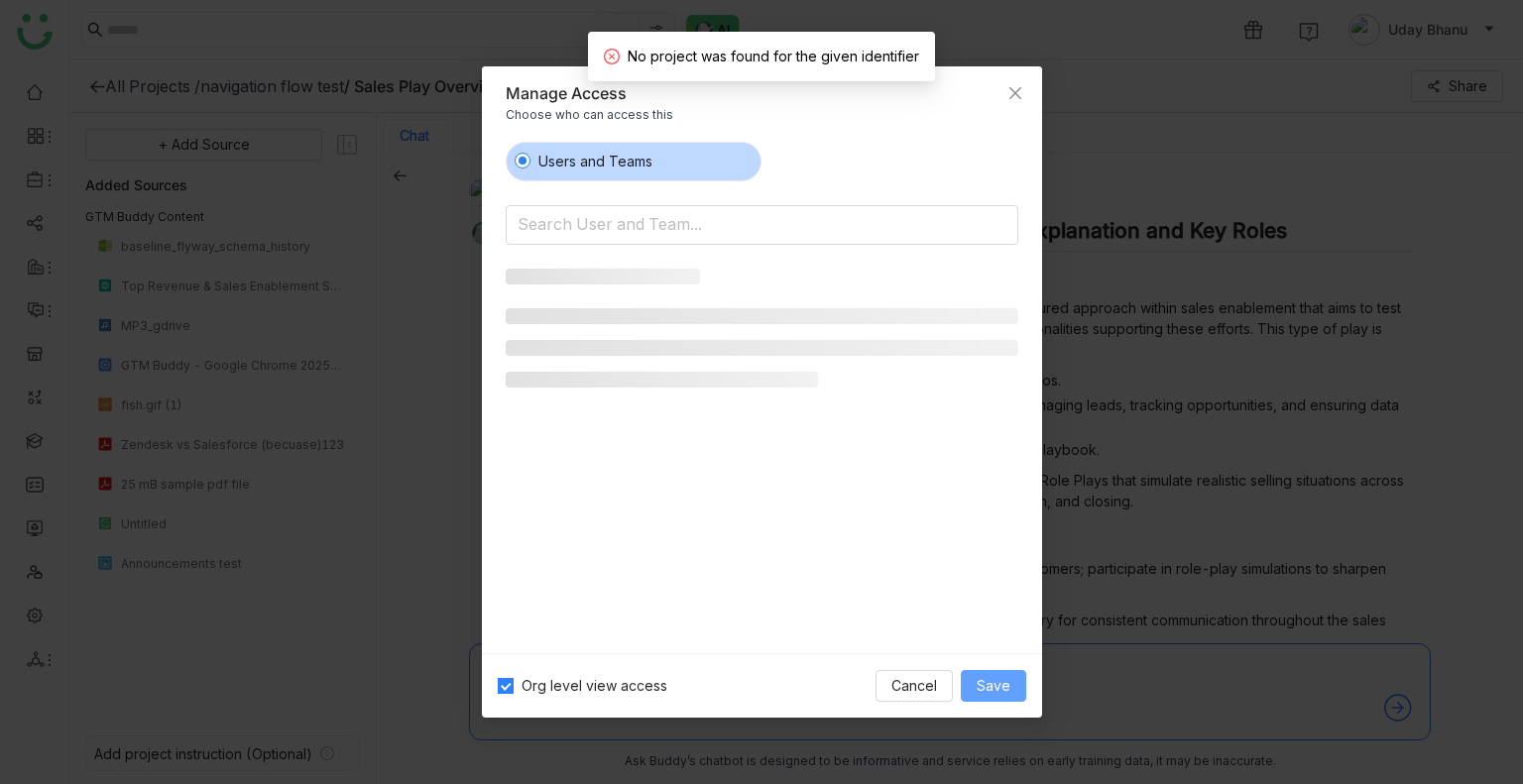 click on "Save" at bounding box center [994, 686] 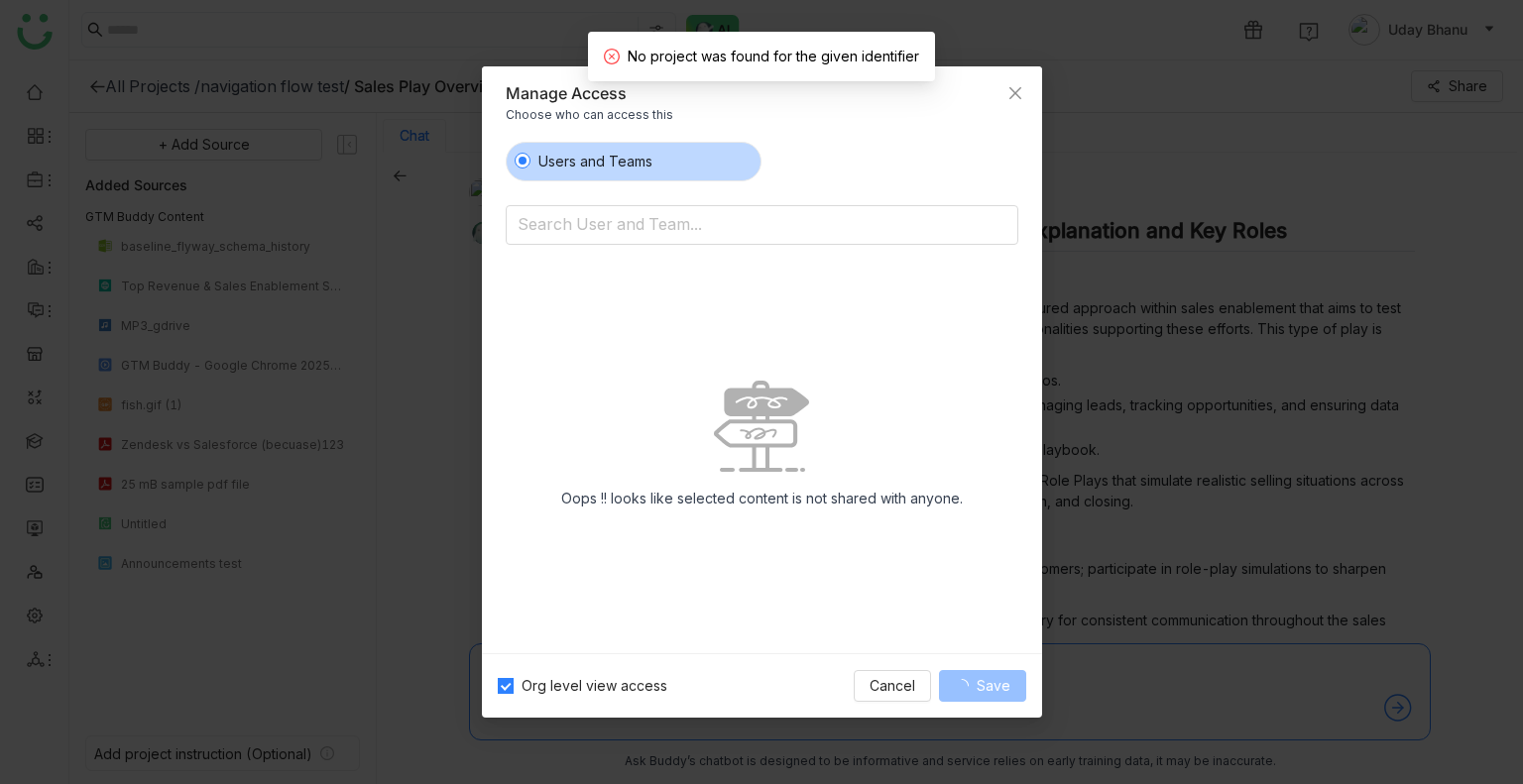 click on "Save" at bounding box center (994, 686) 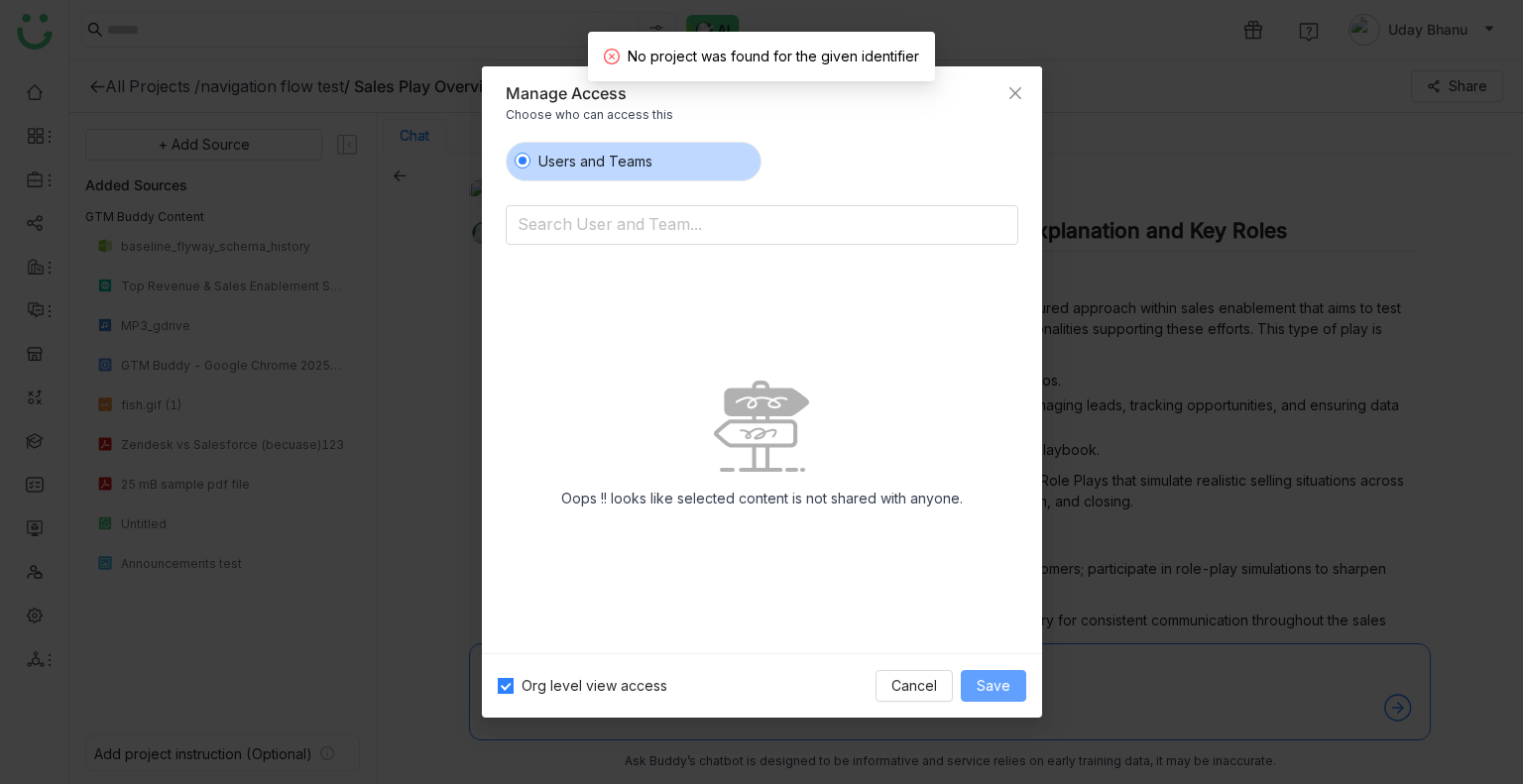 type 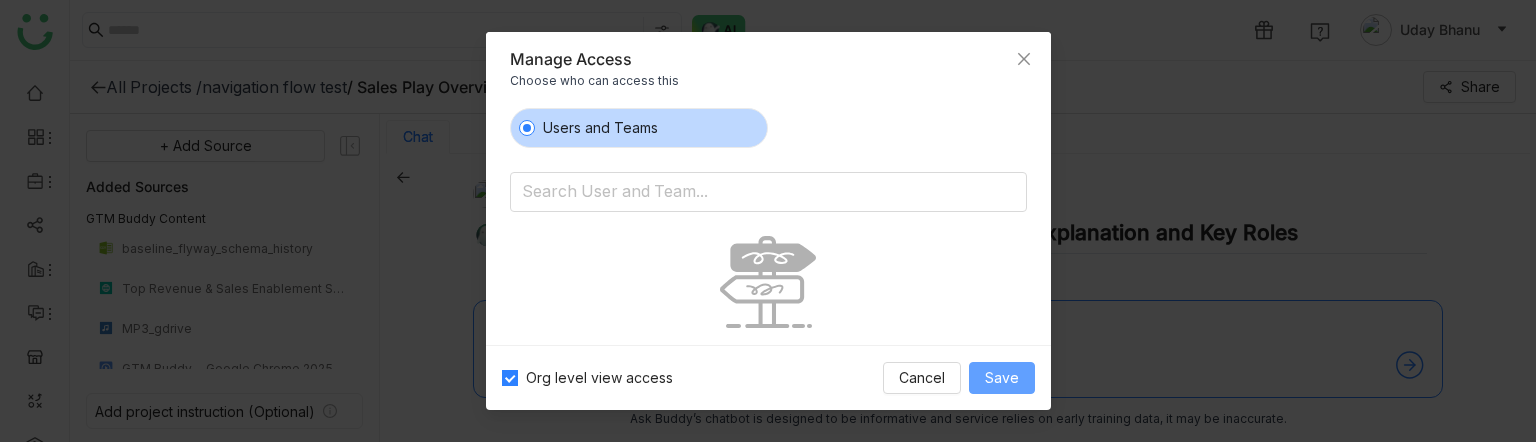 click on "Save" at bounding box center [1002, 378] 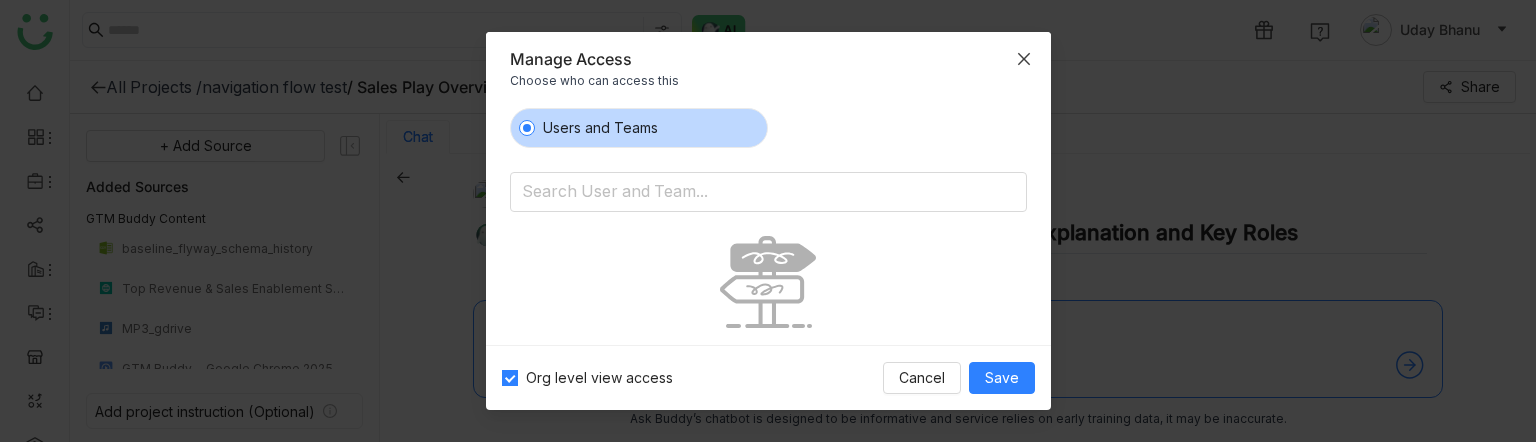 click 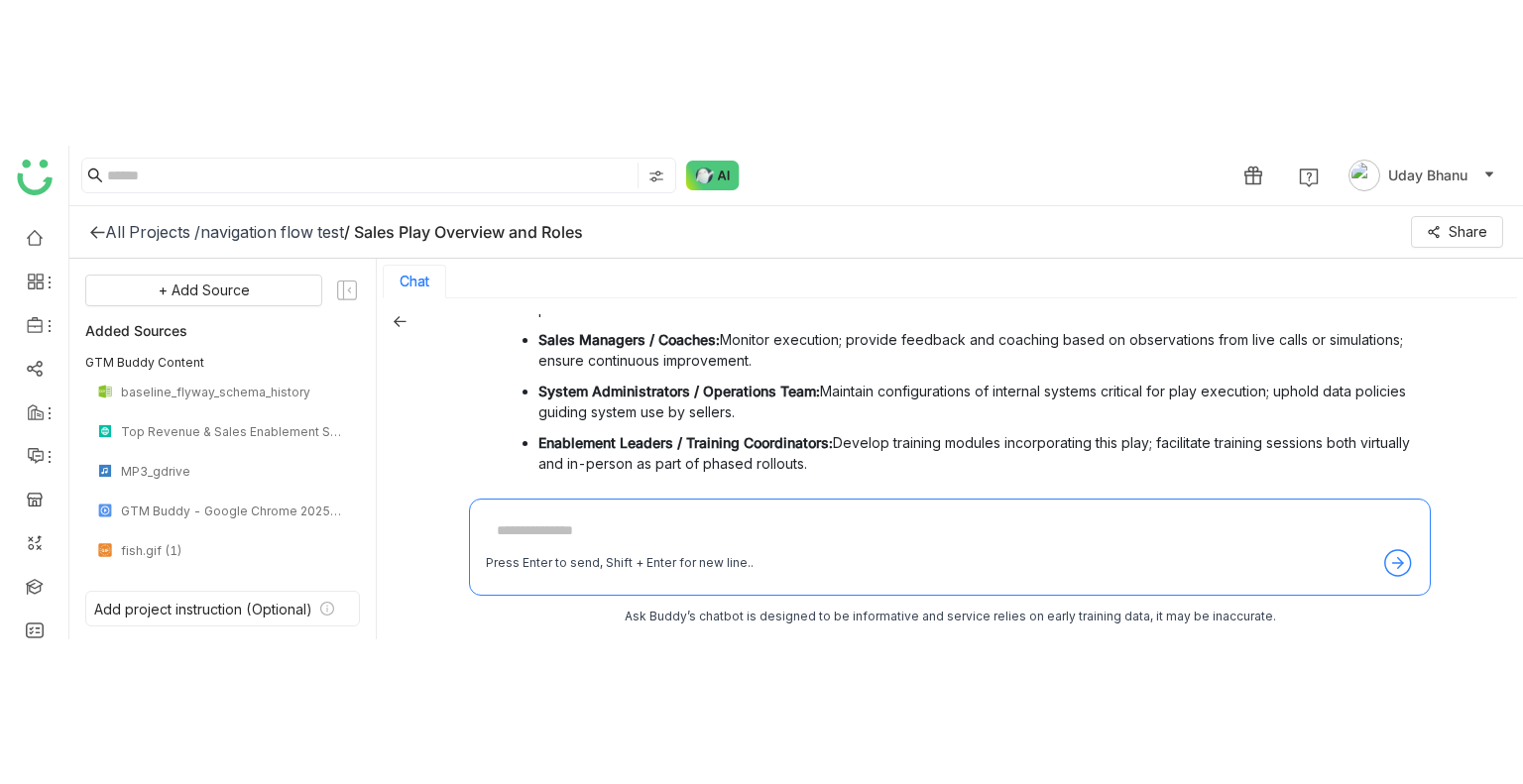 scroll, scrollTop: 478, scrollLeft: 0, axis: vertical 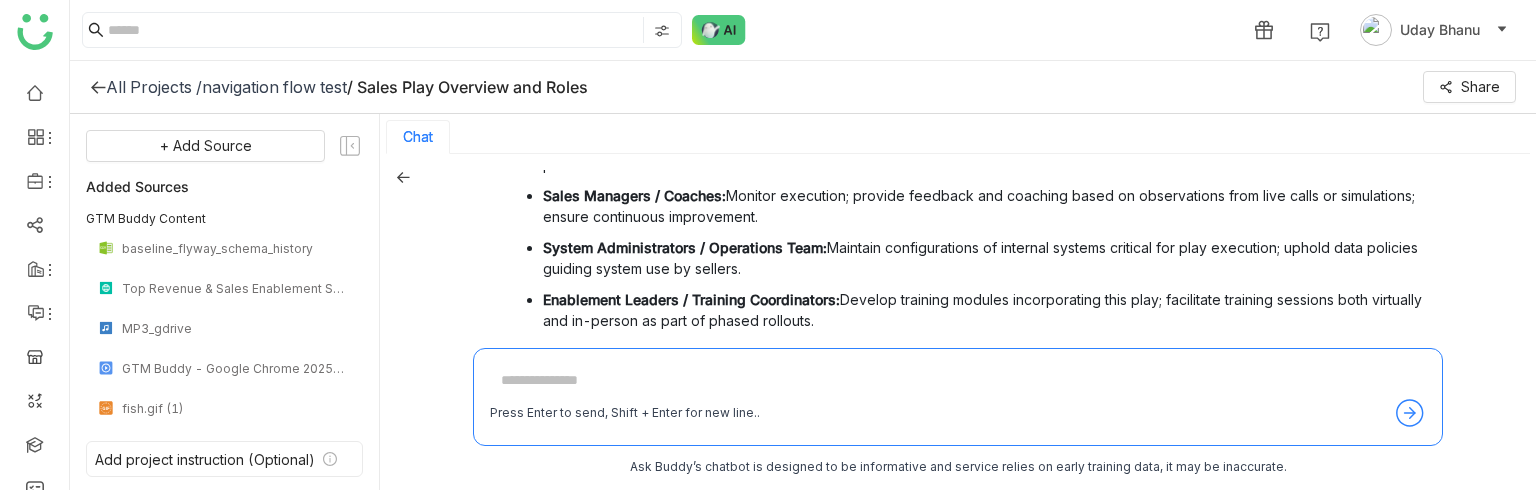 click on "All Projects /    navigation flow test     / Sales Play Overview and Roles   Share" 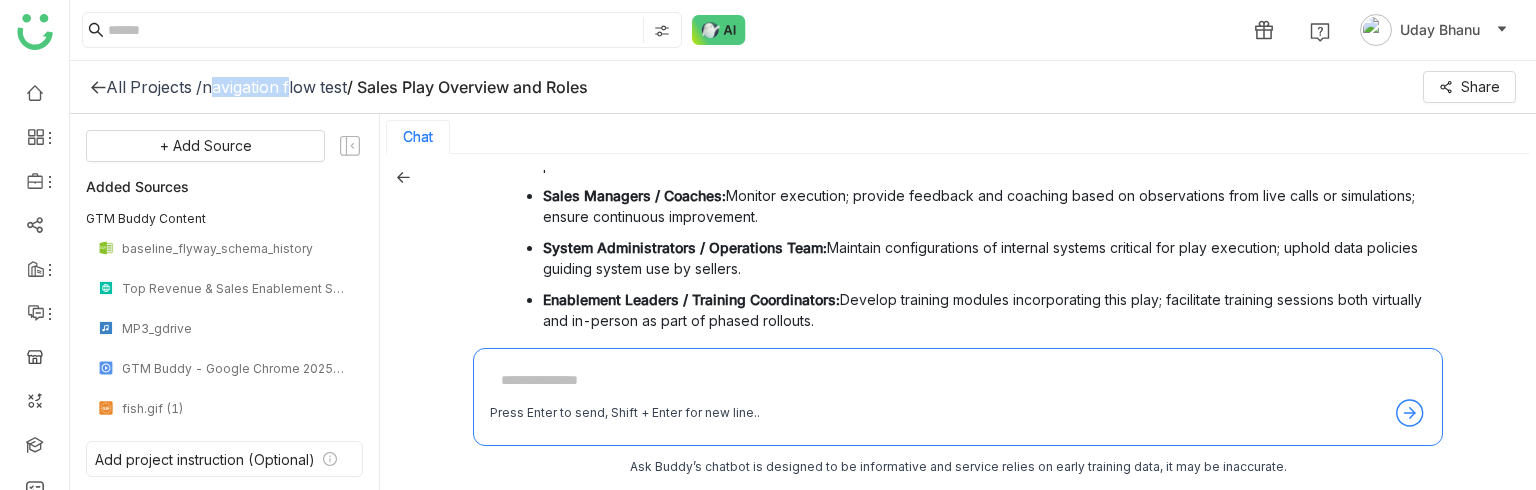 click on "All Projects /    navigation flow test     / Sales Play Overview and Roles   Share" 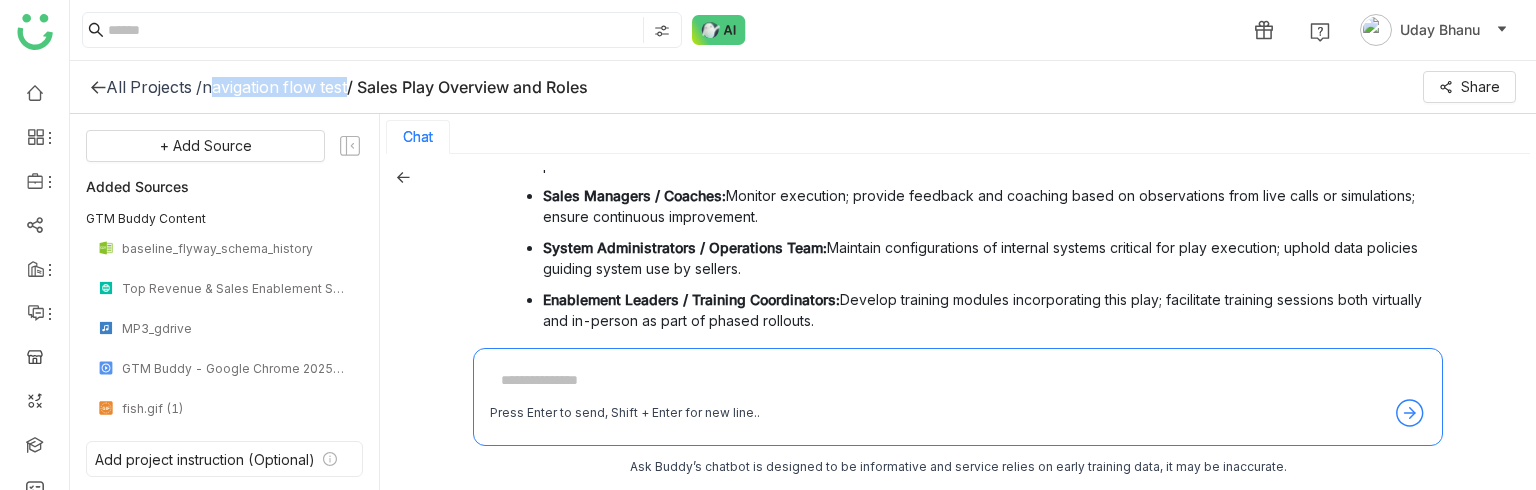click on "All Projects /    navigation flow test     / Sales Play Overview and Roles   Share" 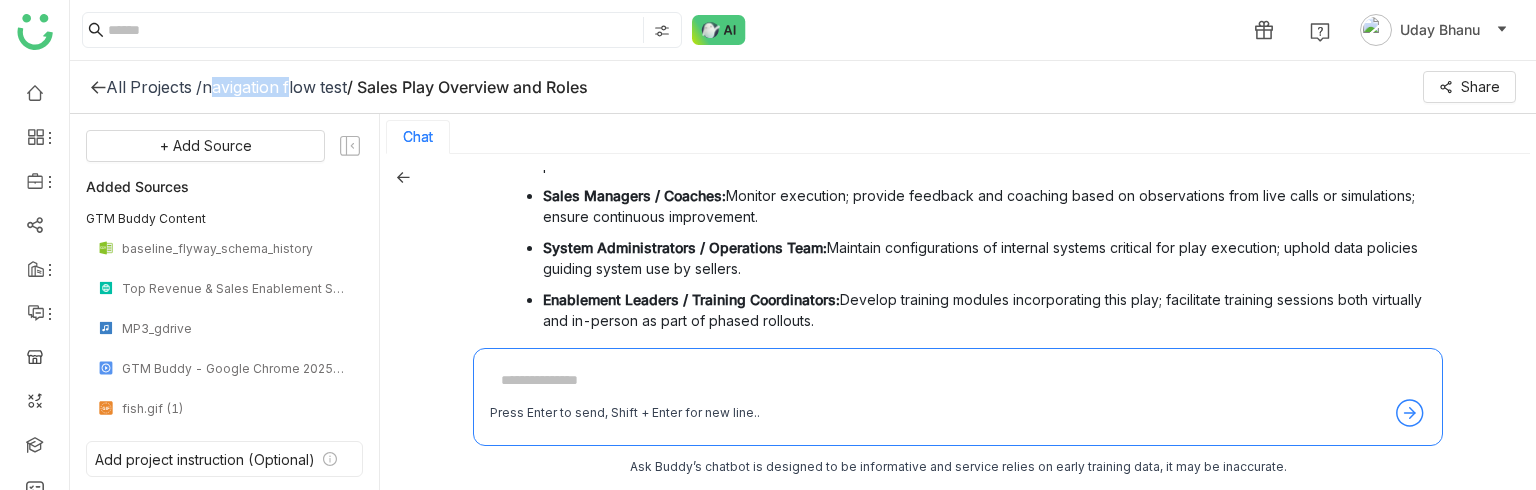 click on "All Projects /    navigation flow test     / Sales Play Overview and Roles   Share" 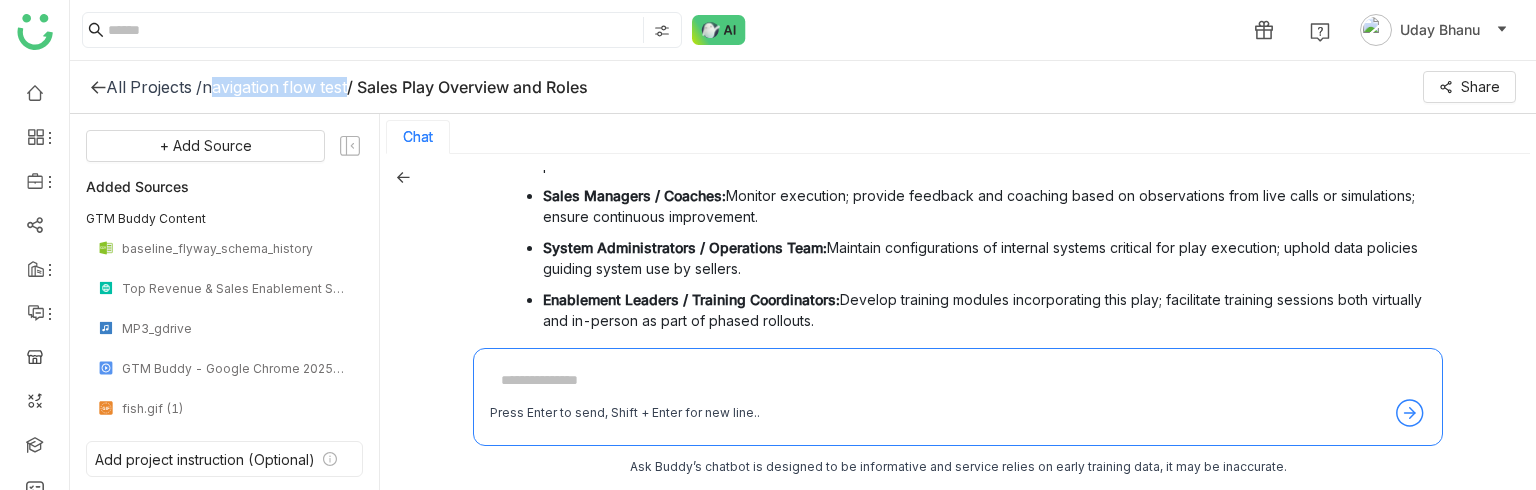 click on "All Projects /    navigation flow test     / Sales Play Overview and Roles   Share" 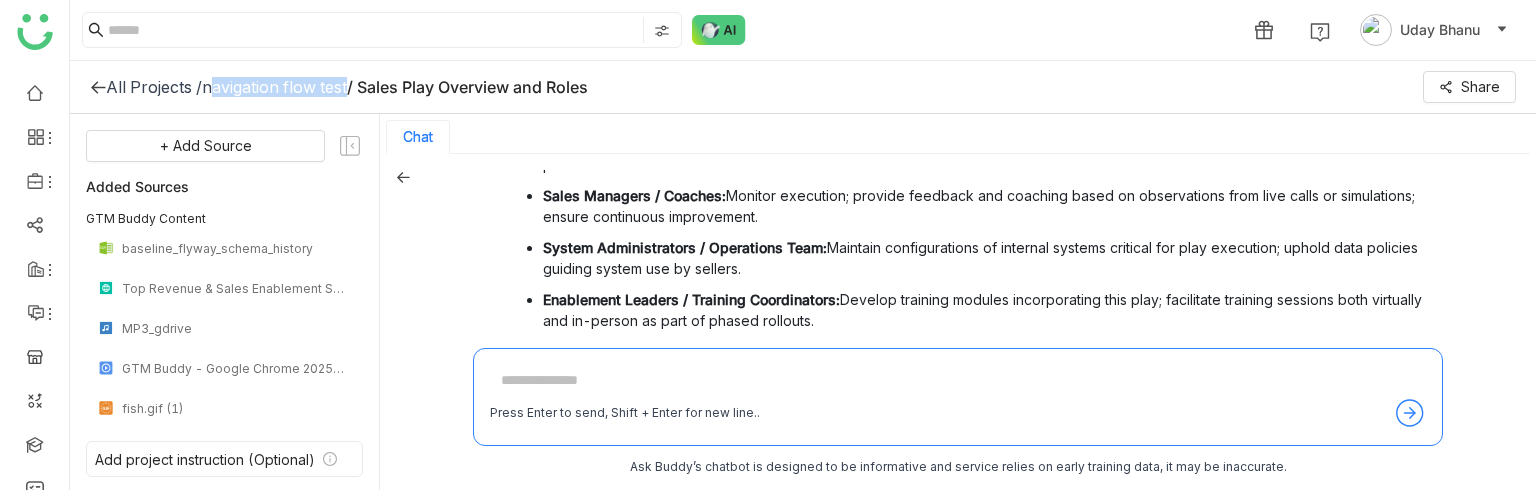click on "navigation flow test" 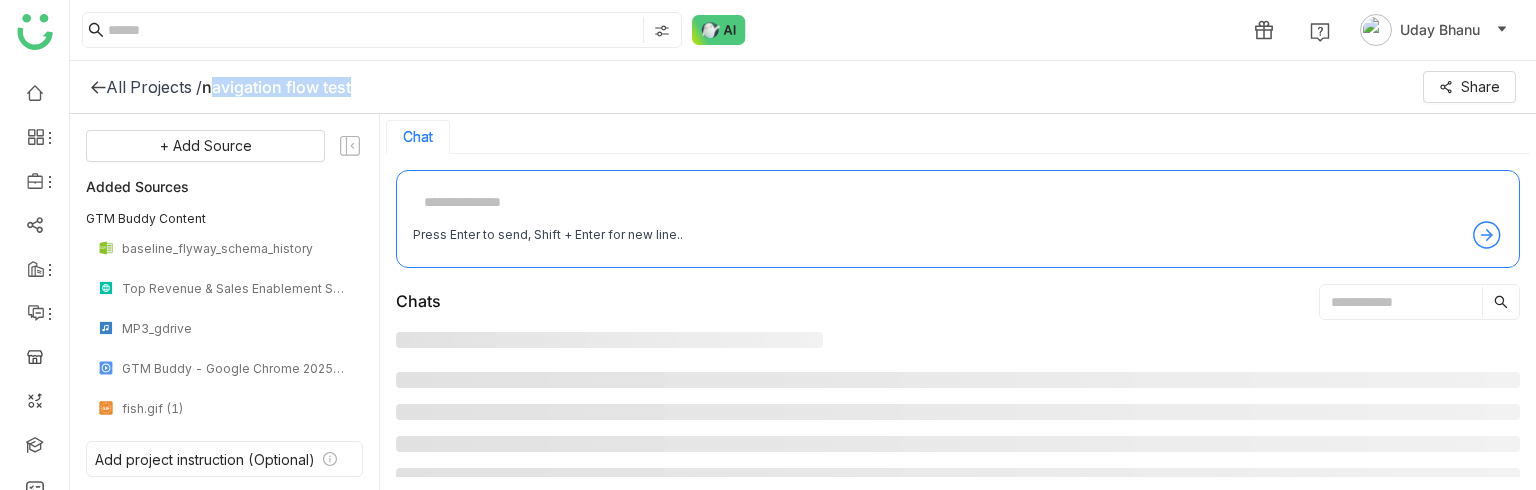 click on "navigation flow test" 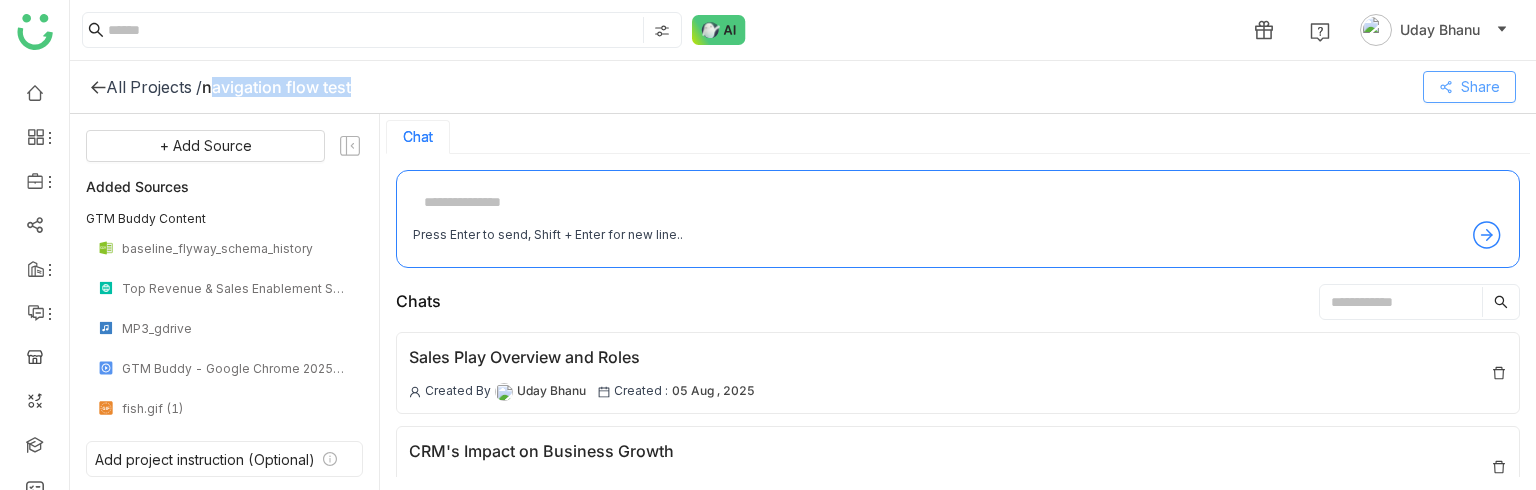 click on "Share" 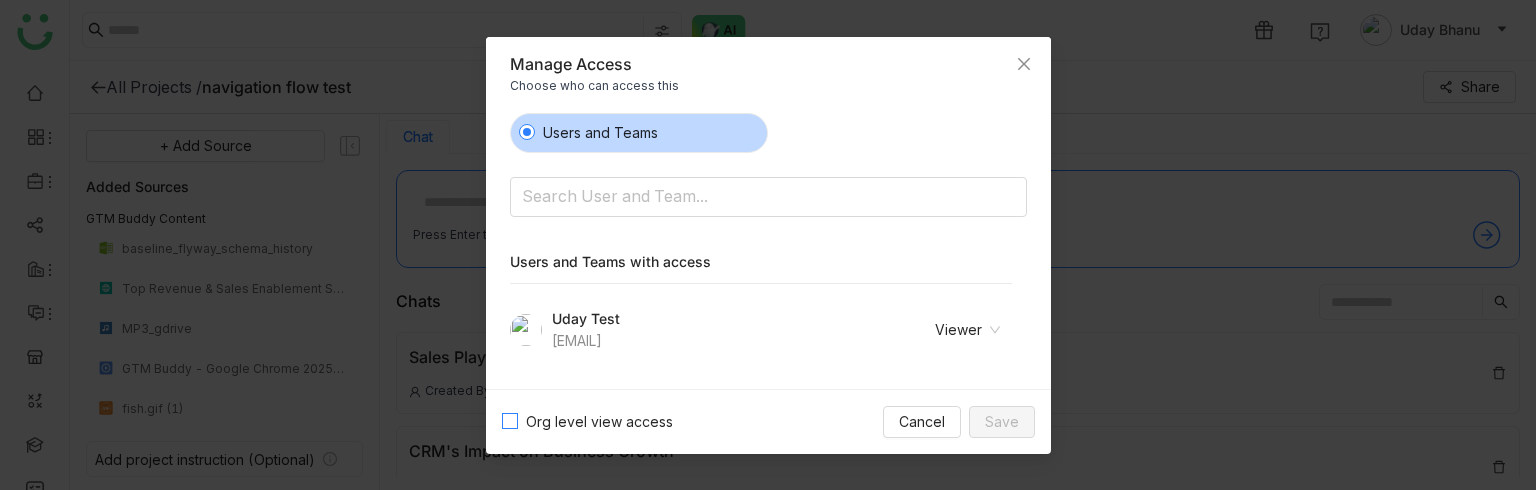 click on "Org level view access" at bounding box center [599, 422] 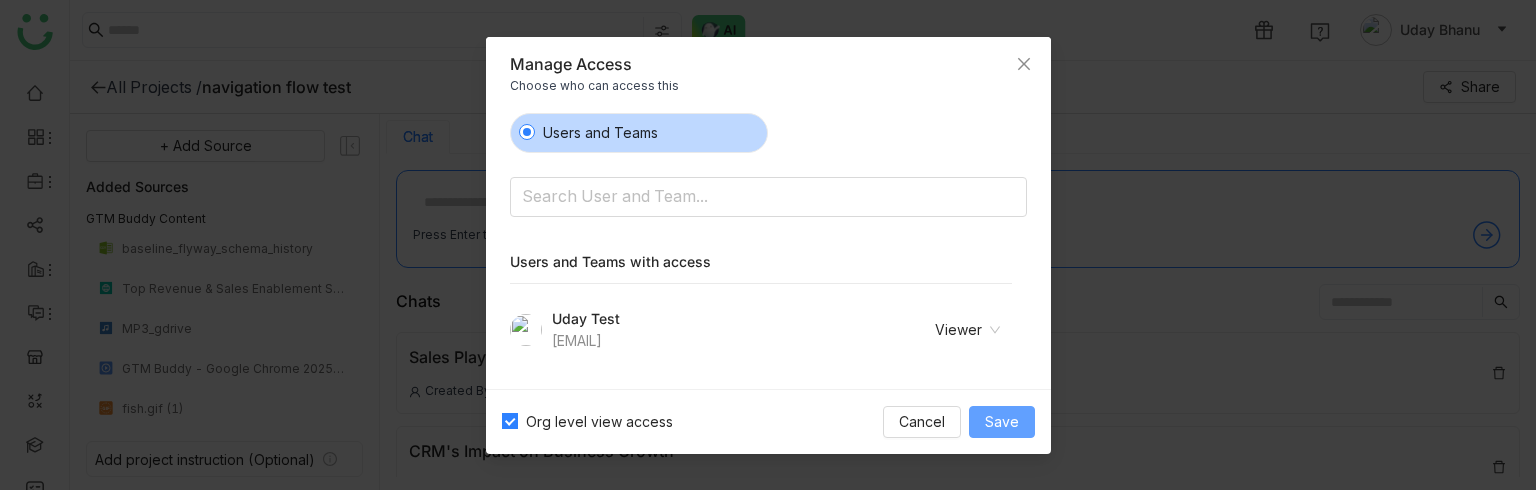 click on "Save" at bounding box center (1002, 422) 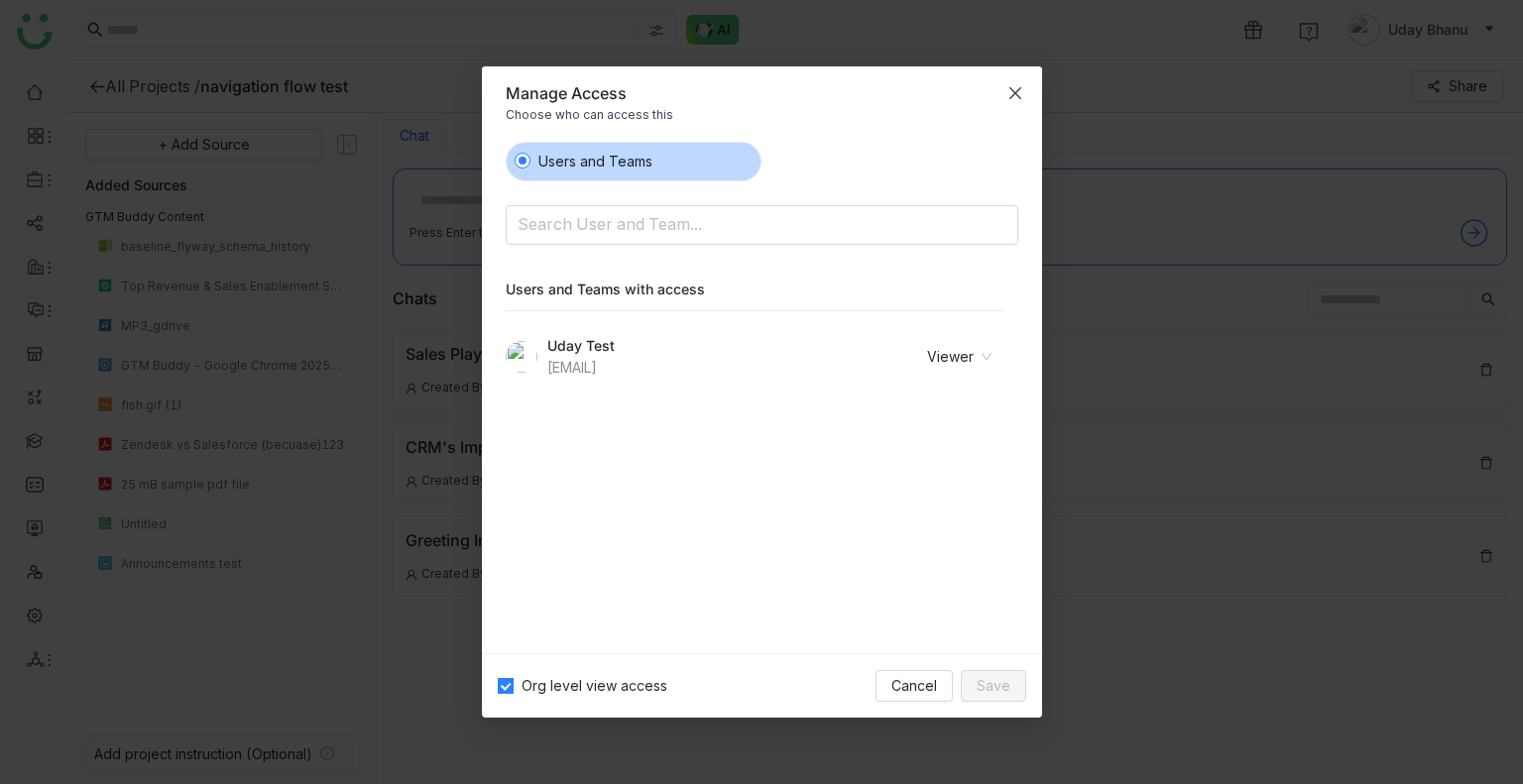 click 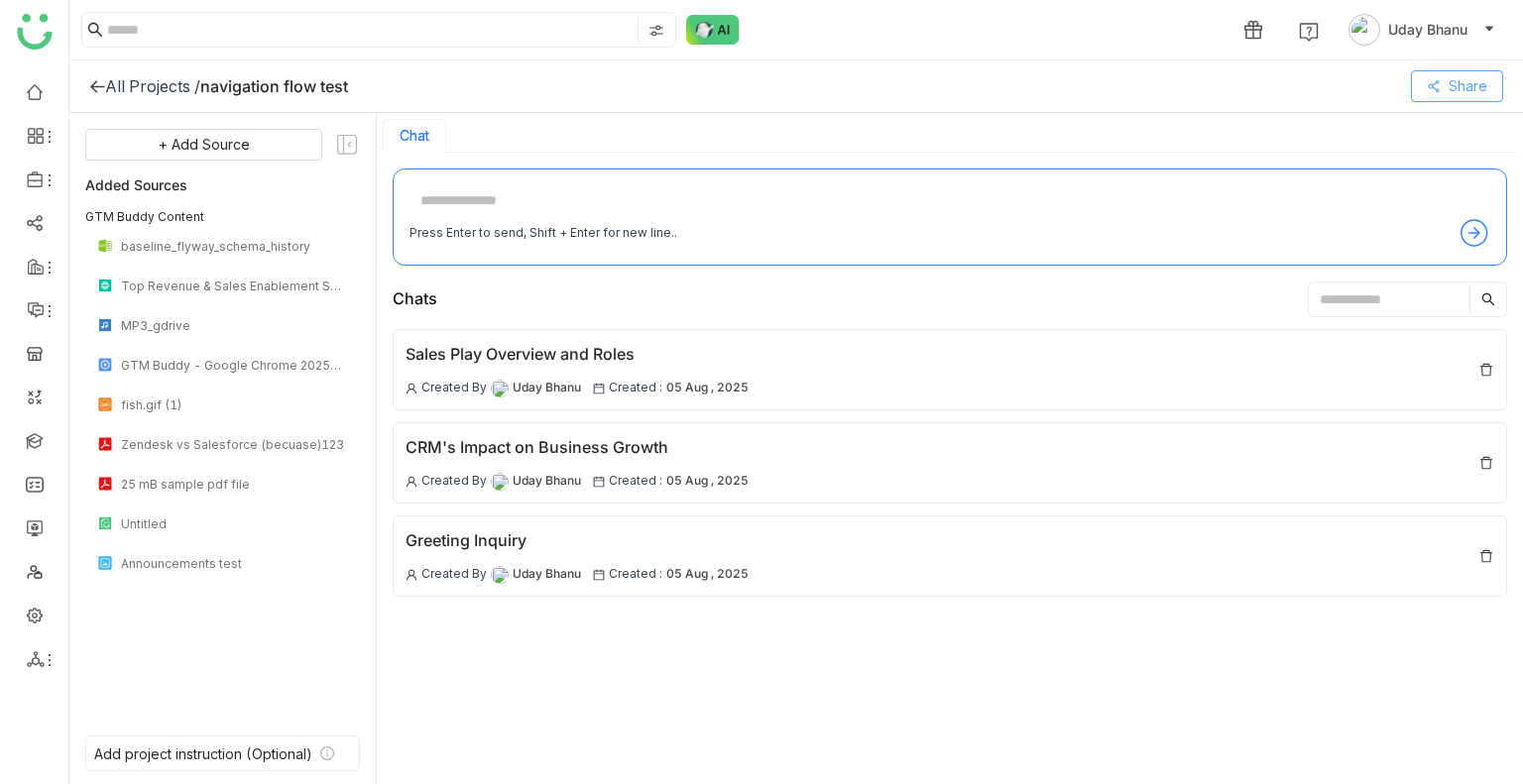 type 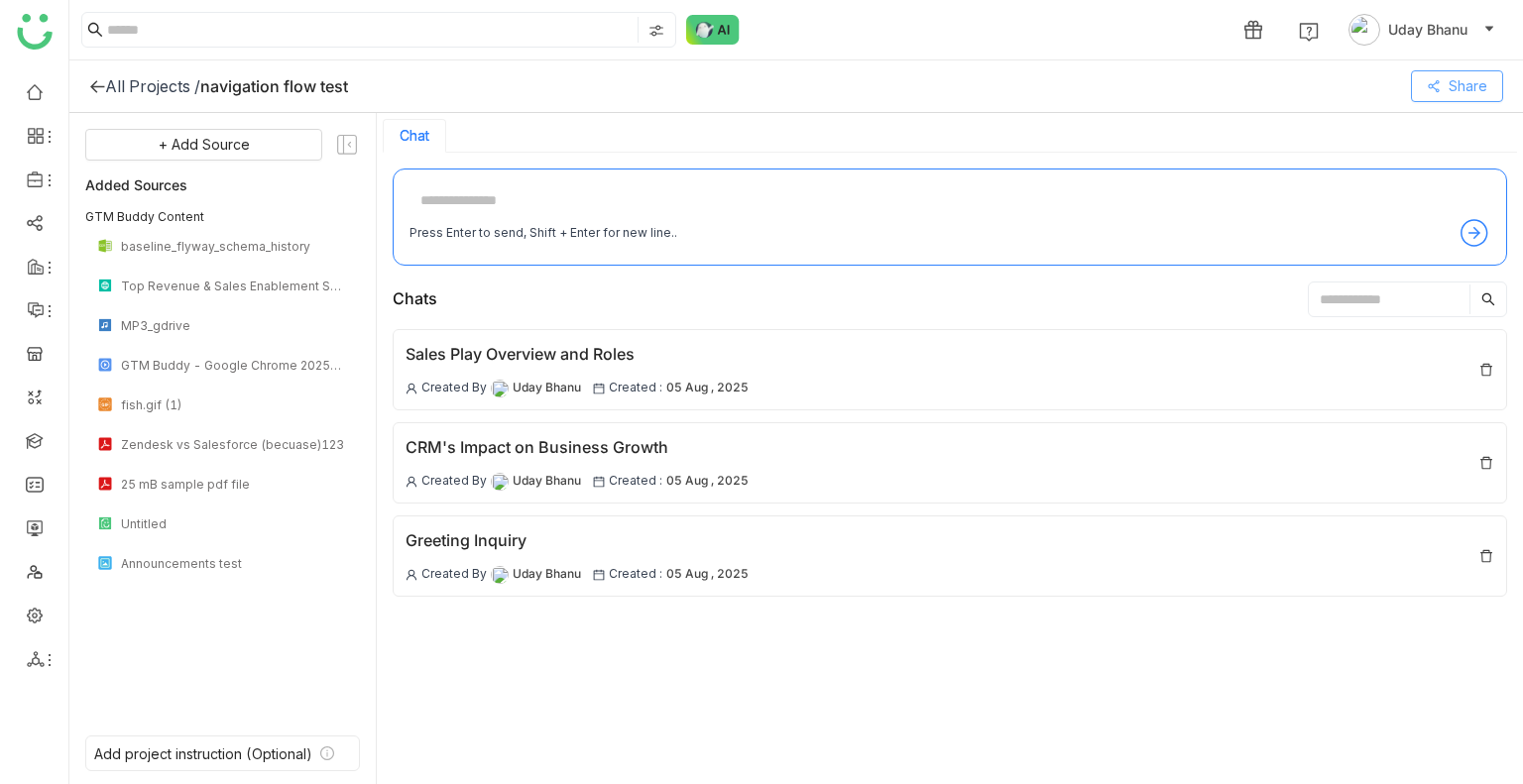click on "Share" 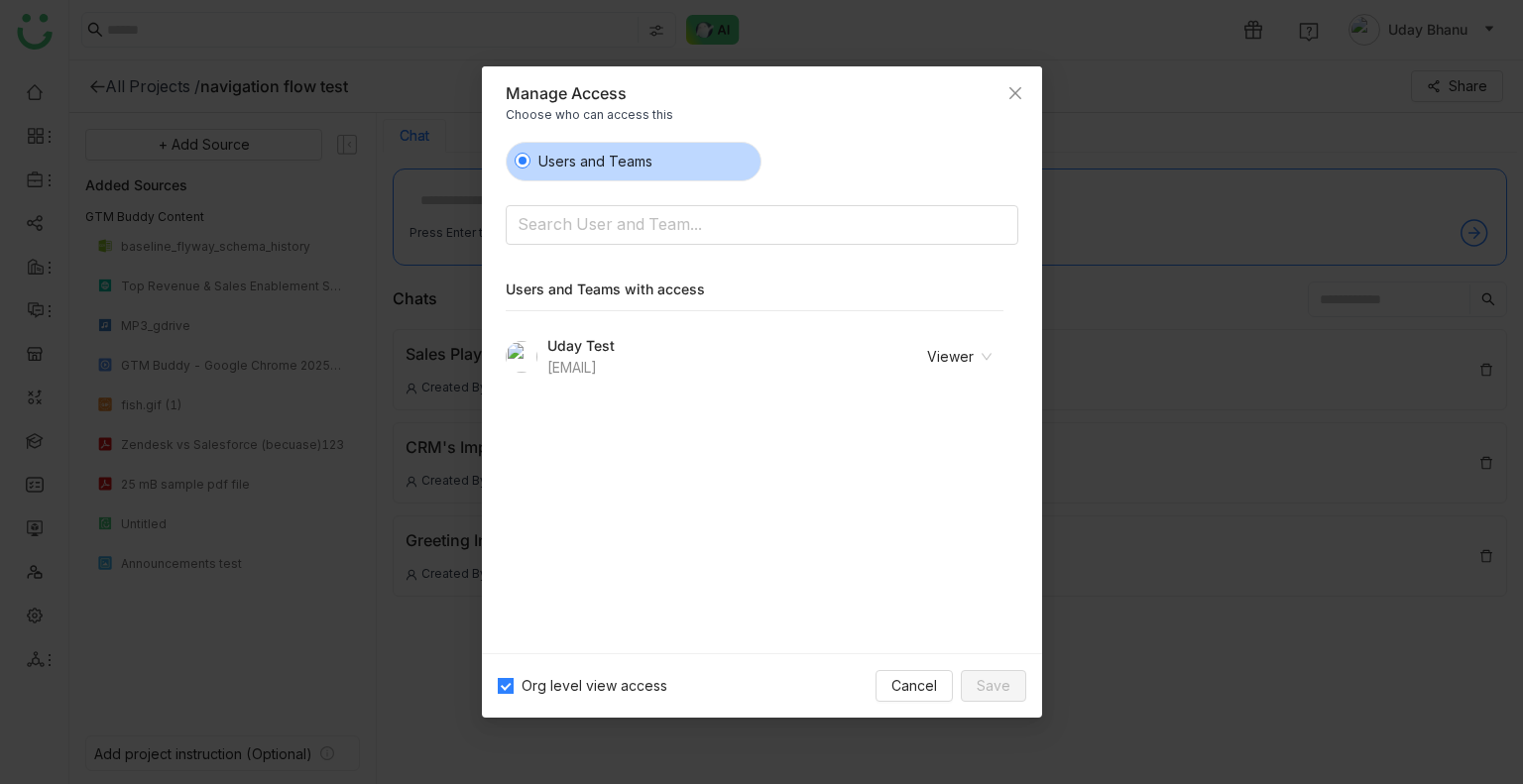 click on "Viewer" 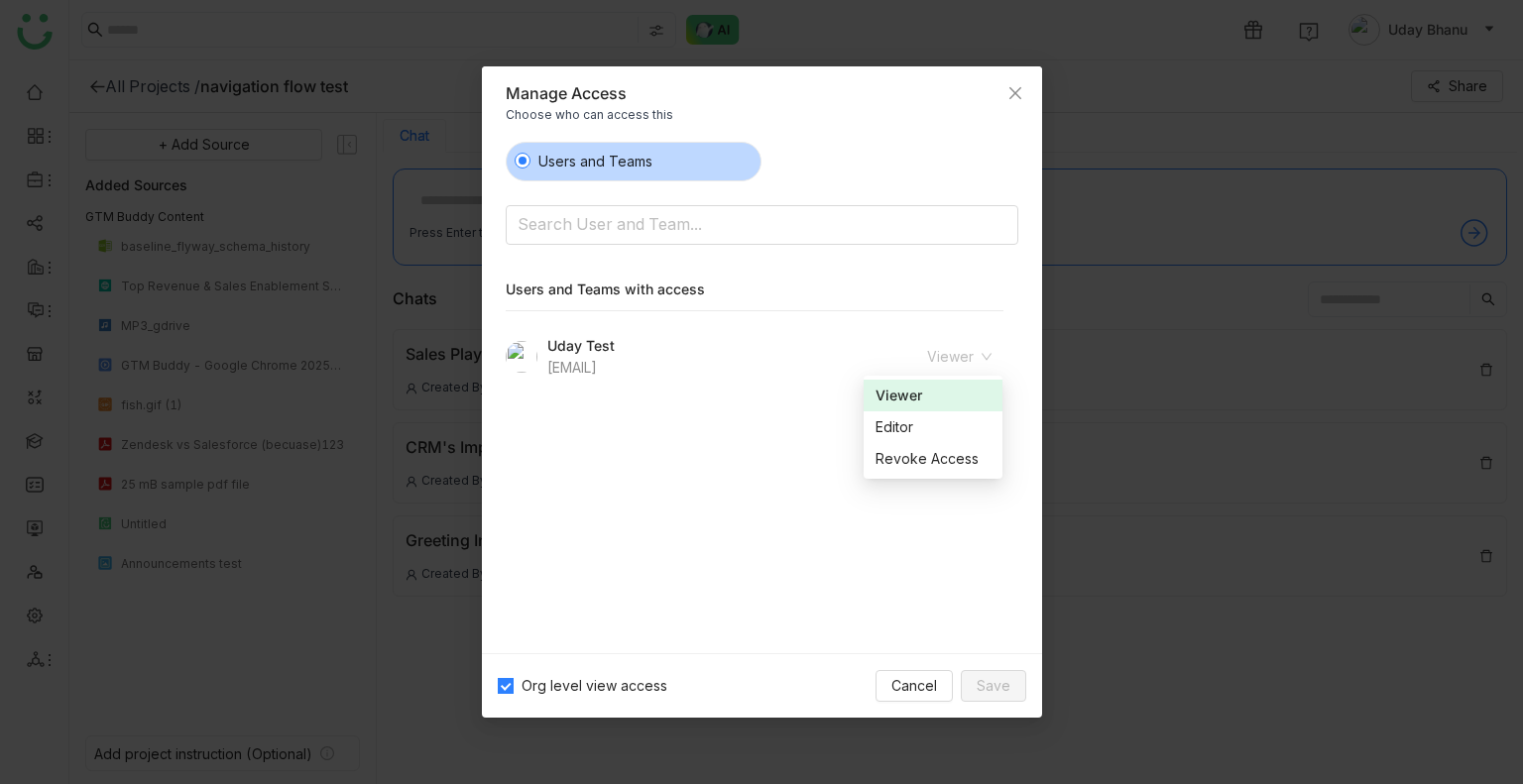 click on "Viewer" at bounding box center (933, 395) 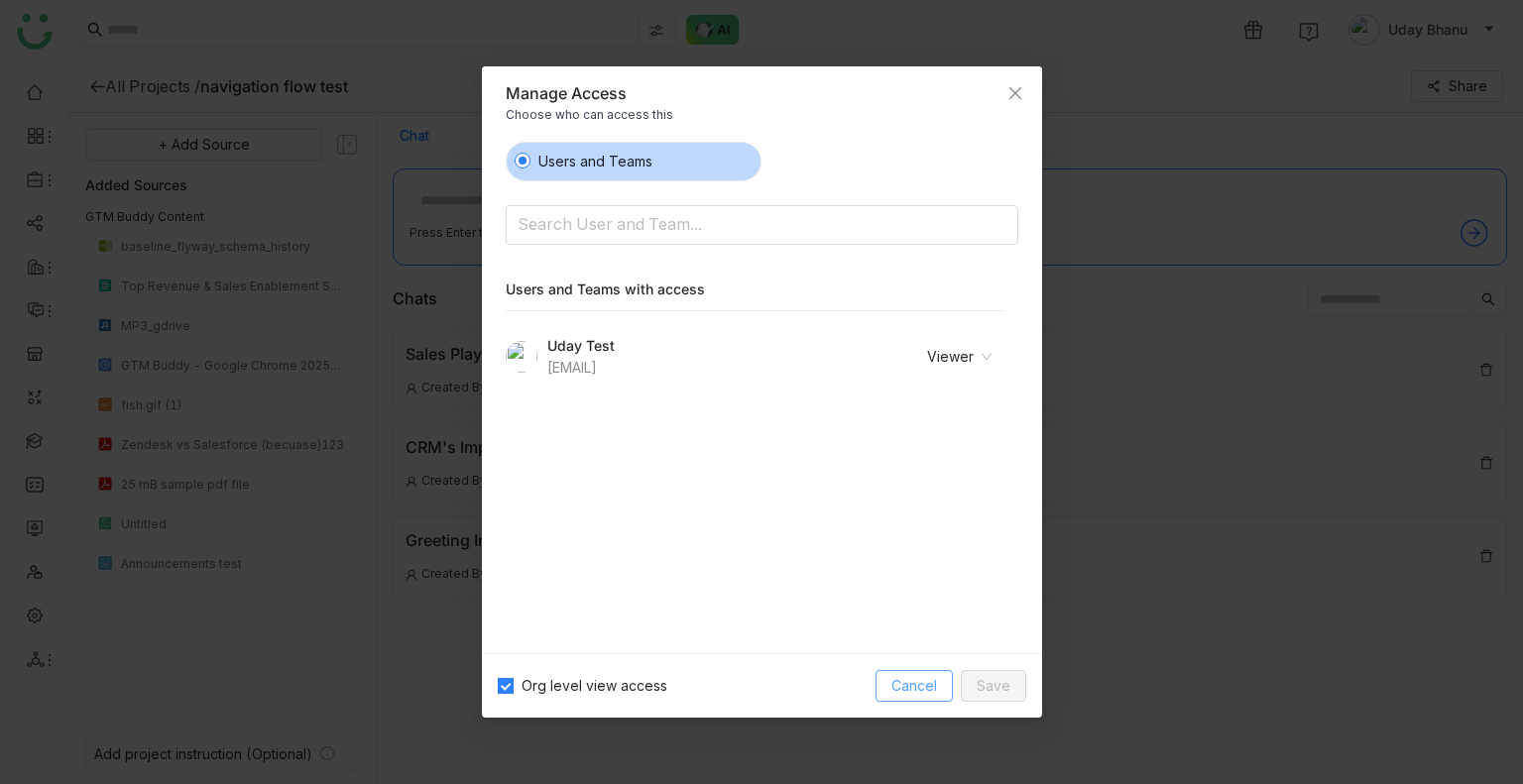 click on "Cancel" at bounding box center (914, 686) 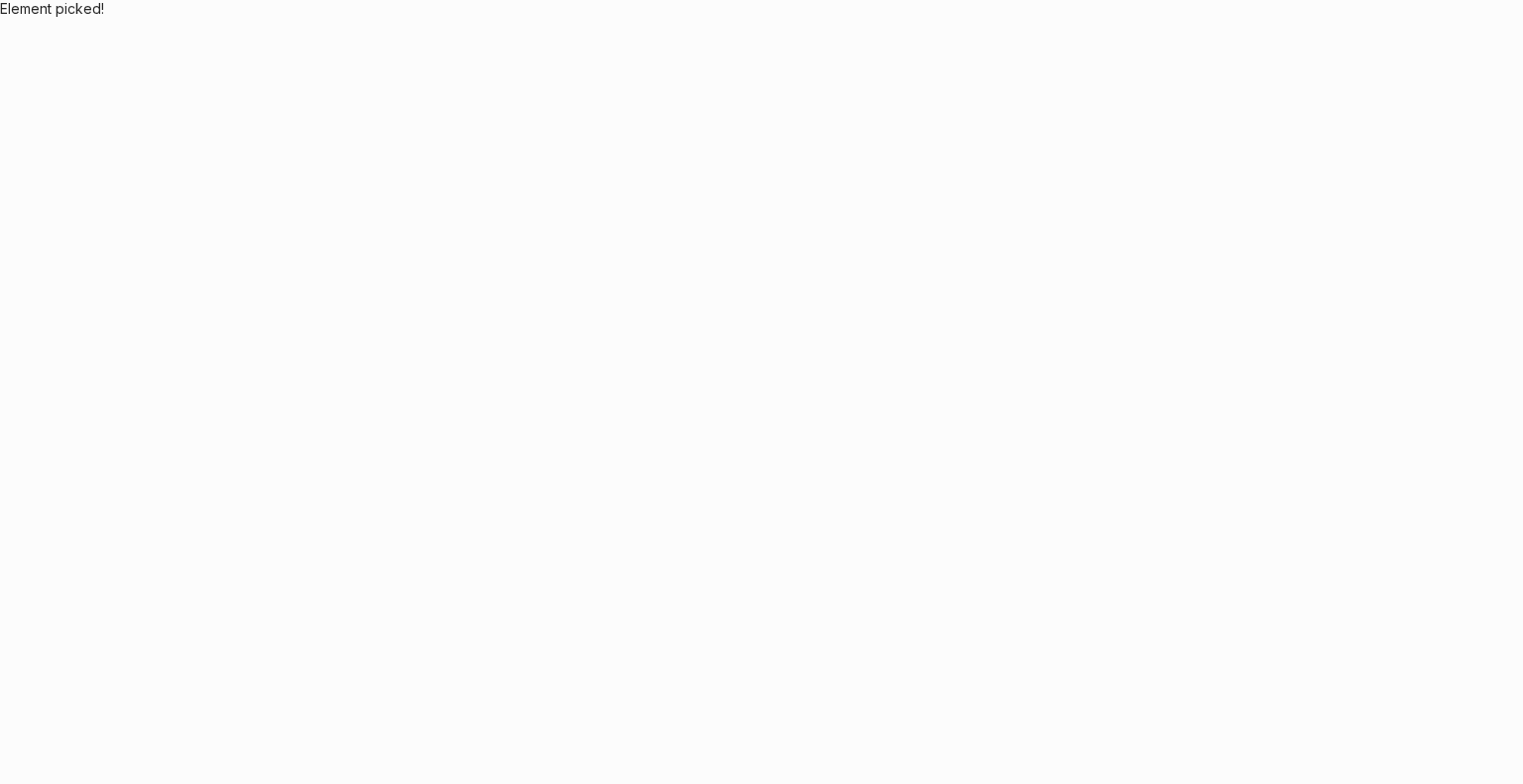 scroll, scrollTop: 0, scrollLeft: 0, axis: both 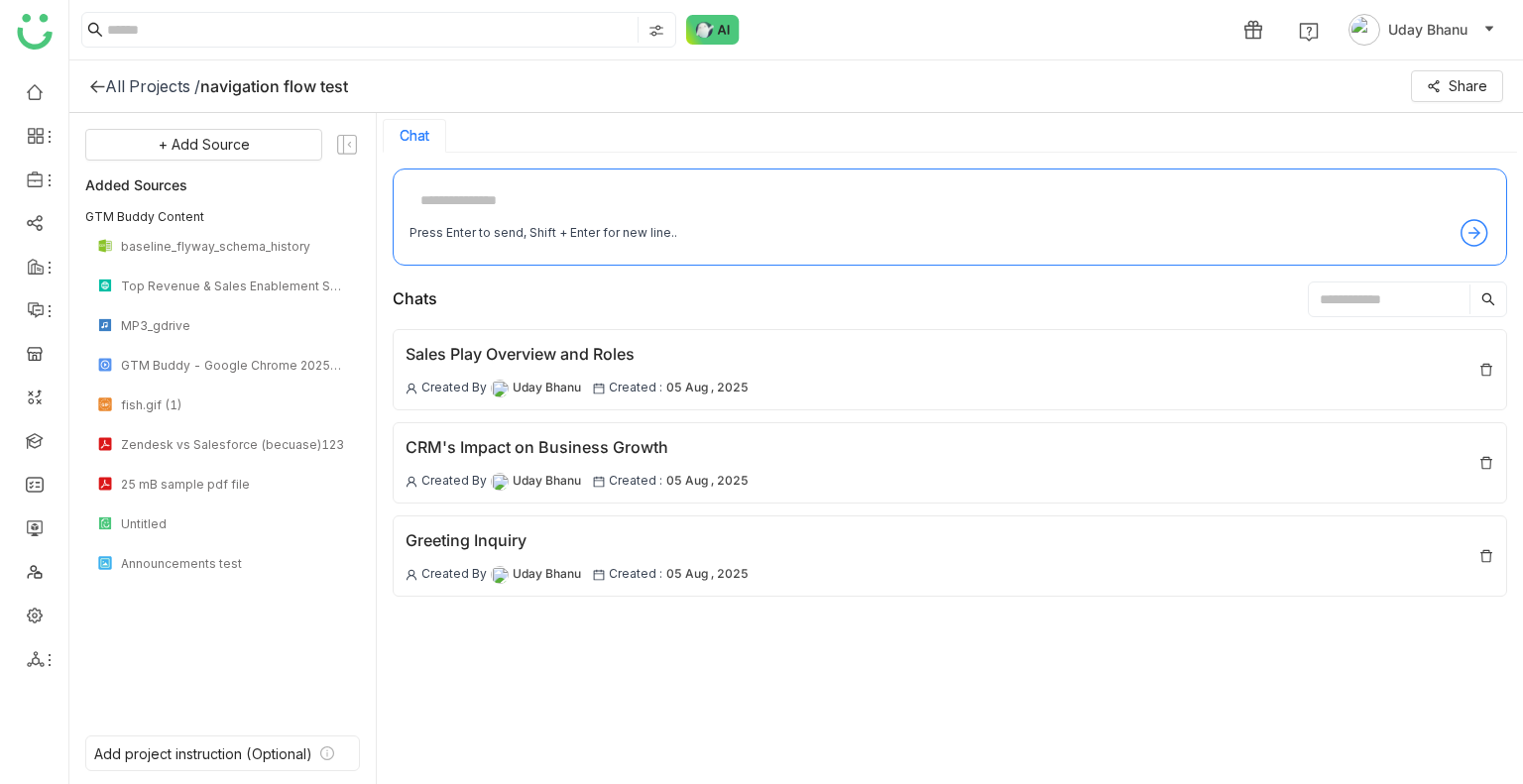 click on "All Projects /" 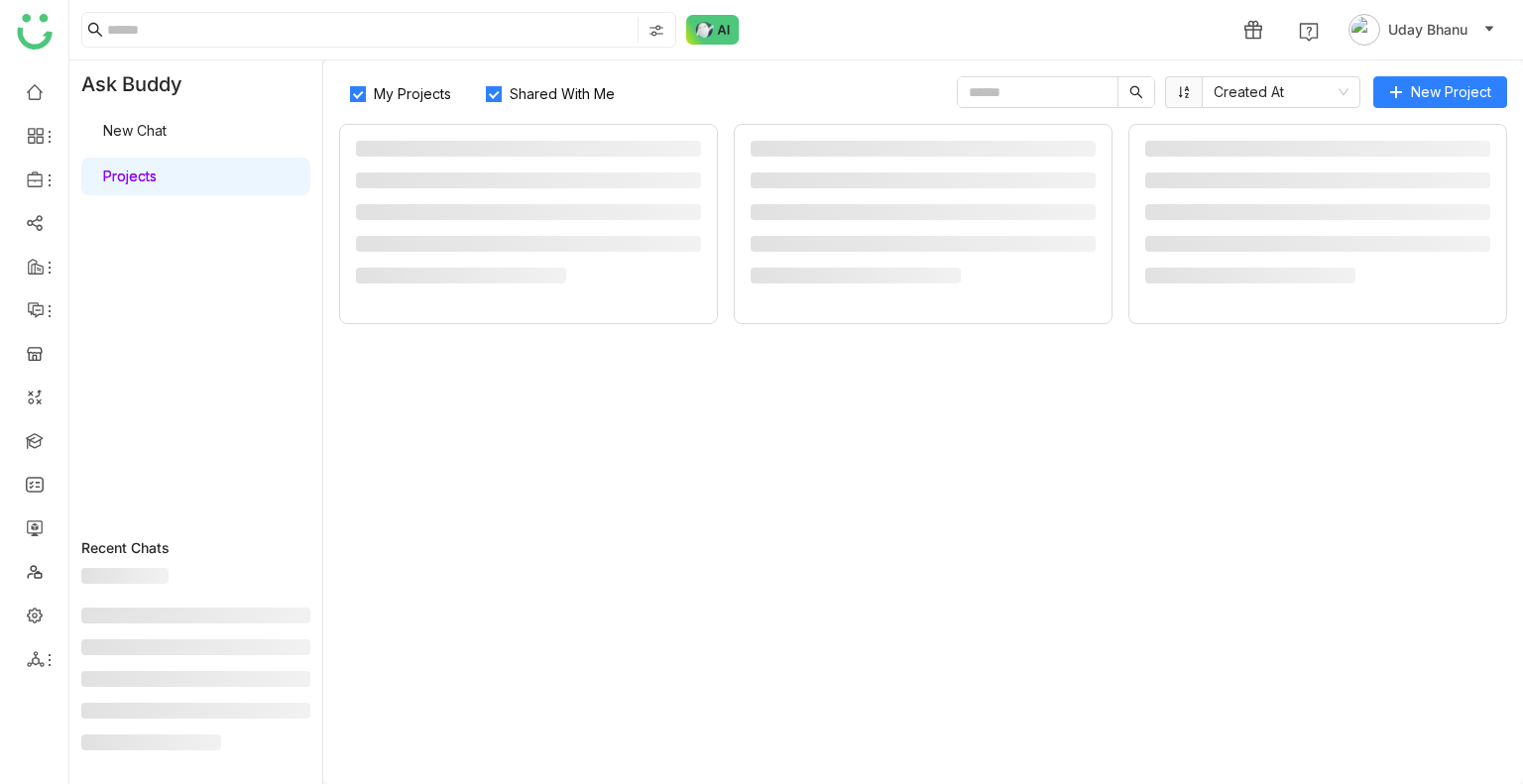 click on "Ask Buddy" 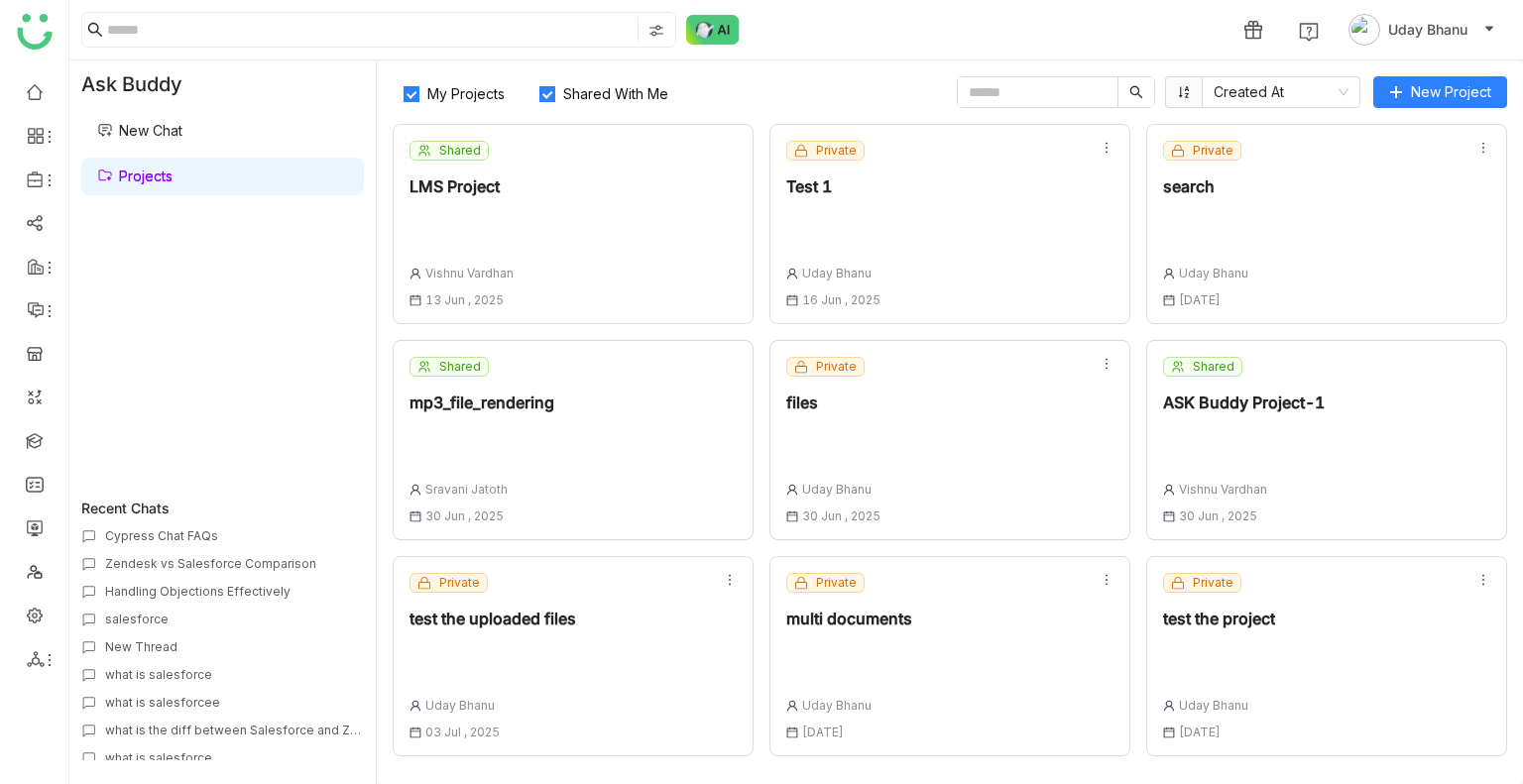 click on "My Projects" 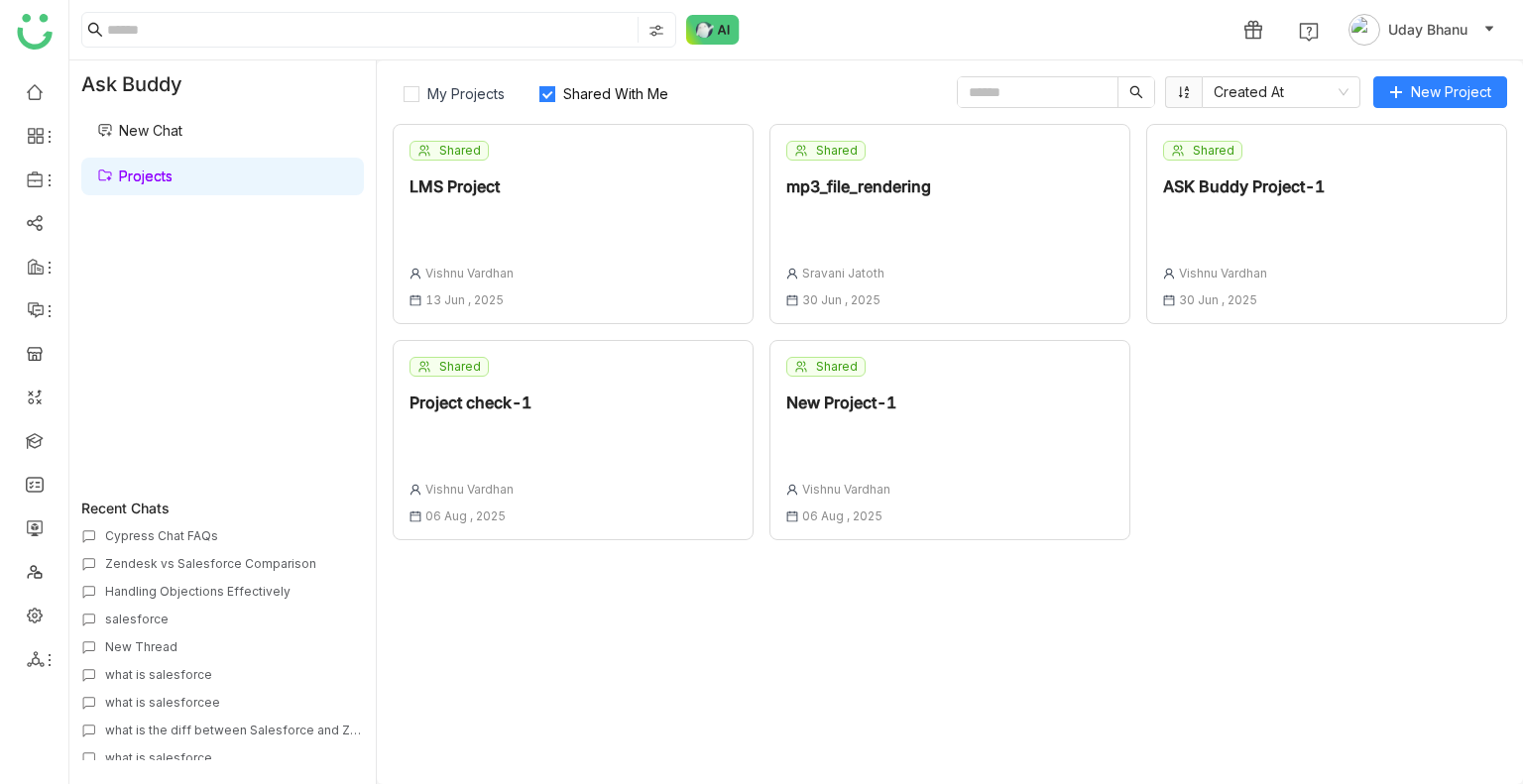click on "New Project-1" 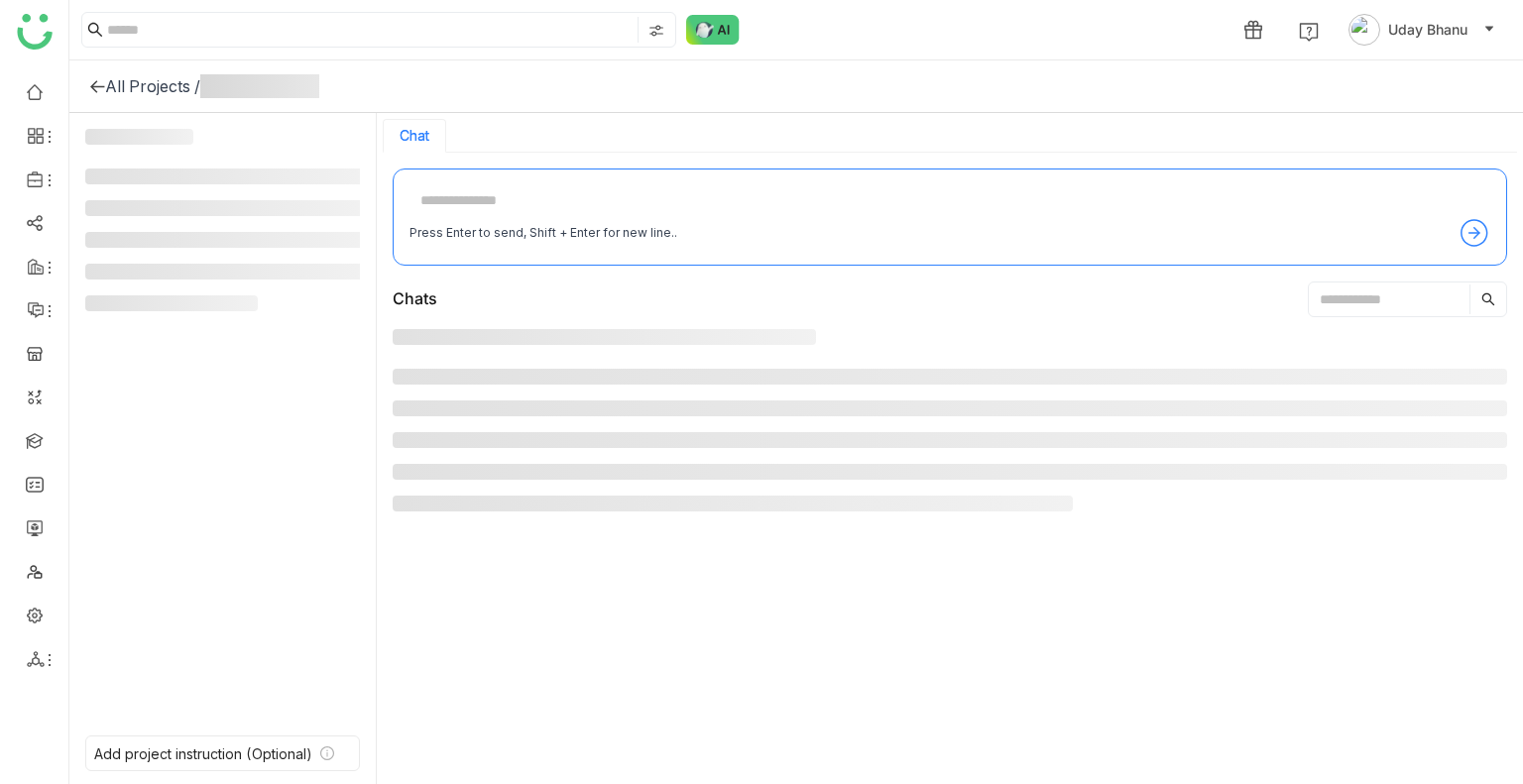 click at bounding box center [950, 408] 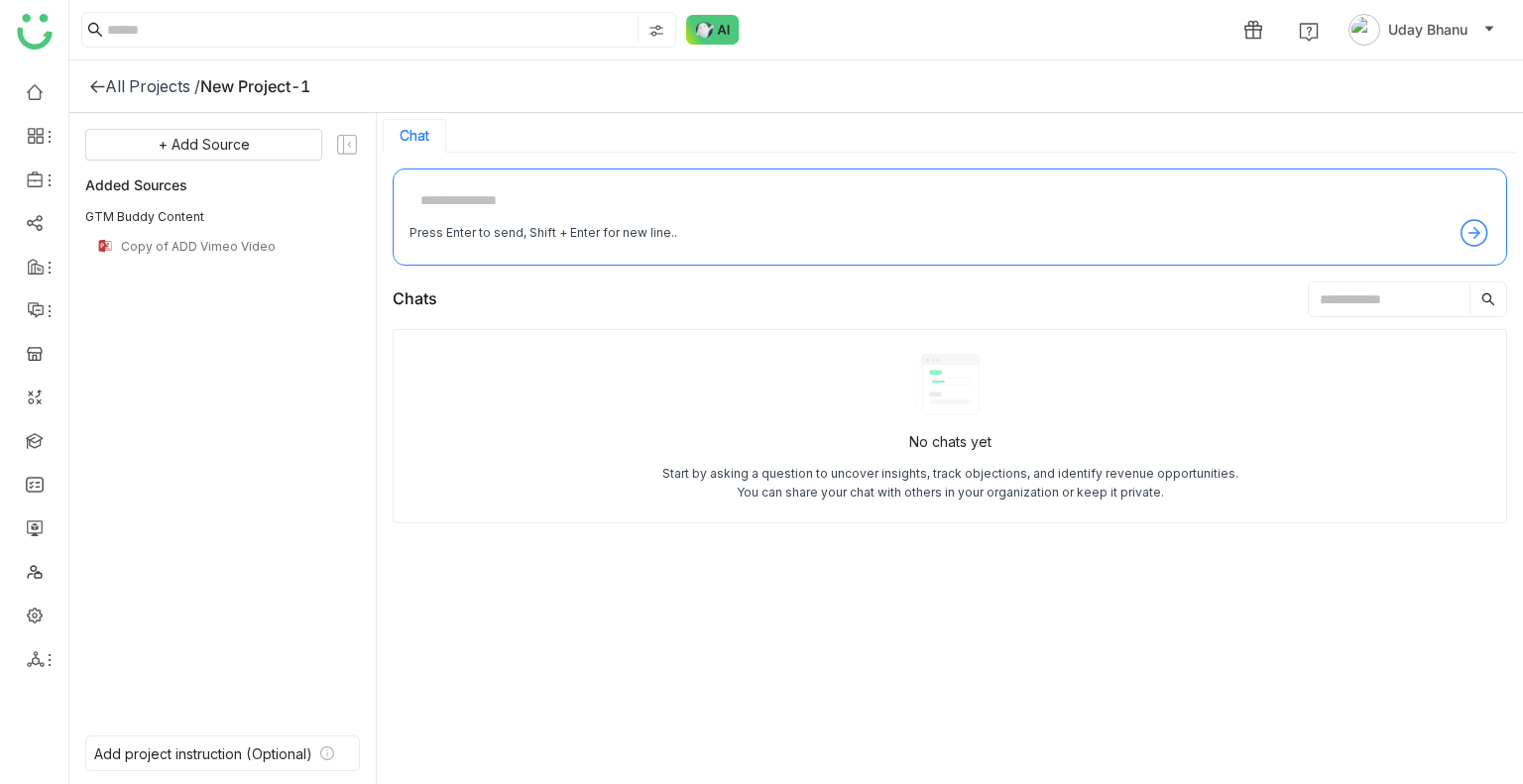 click on "All Projects /" 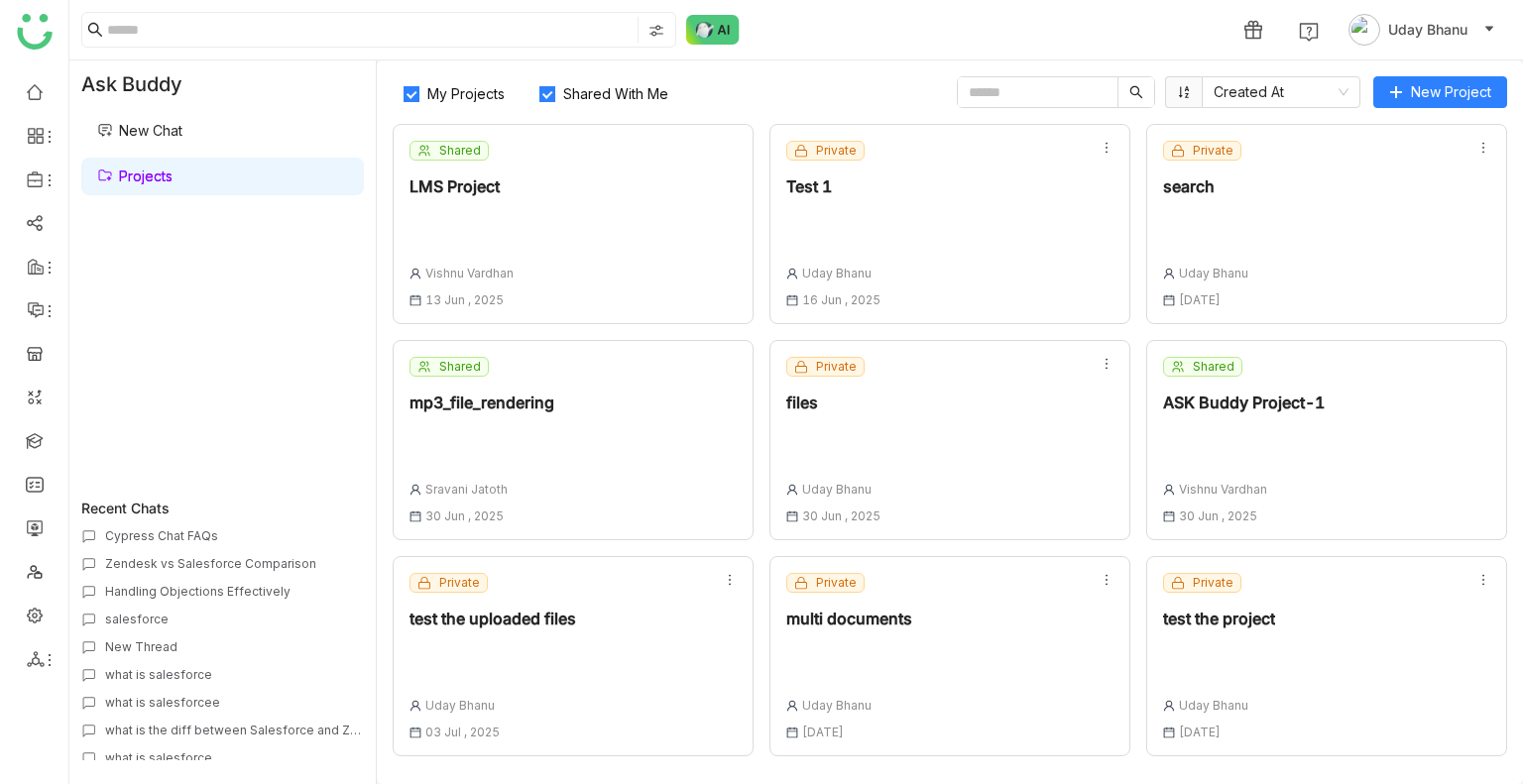 click on "My Projects" 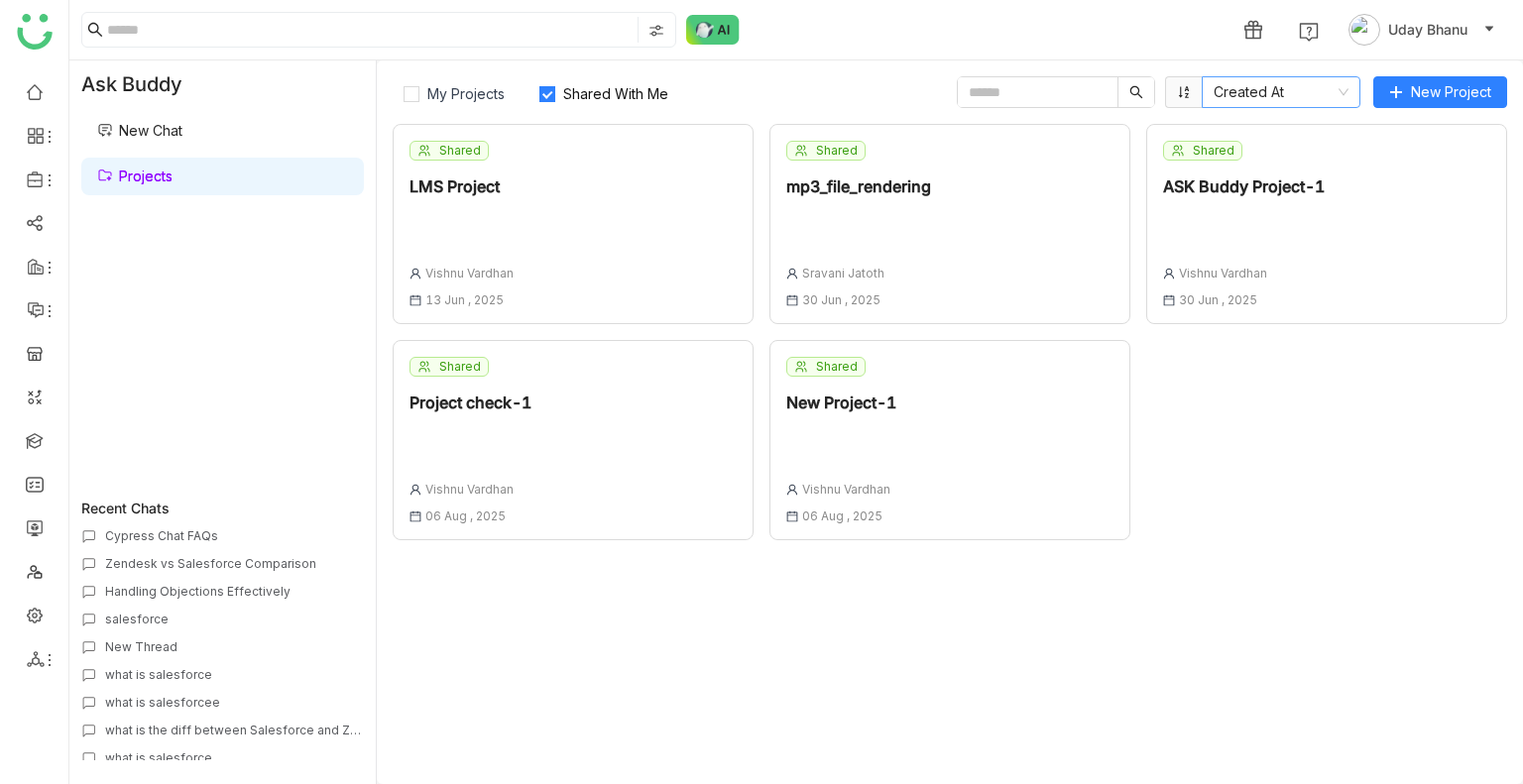 click on "Created At" 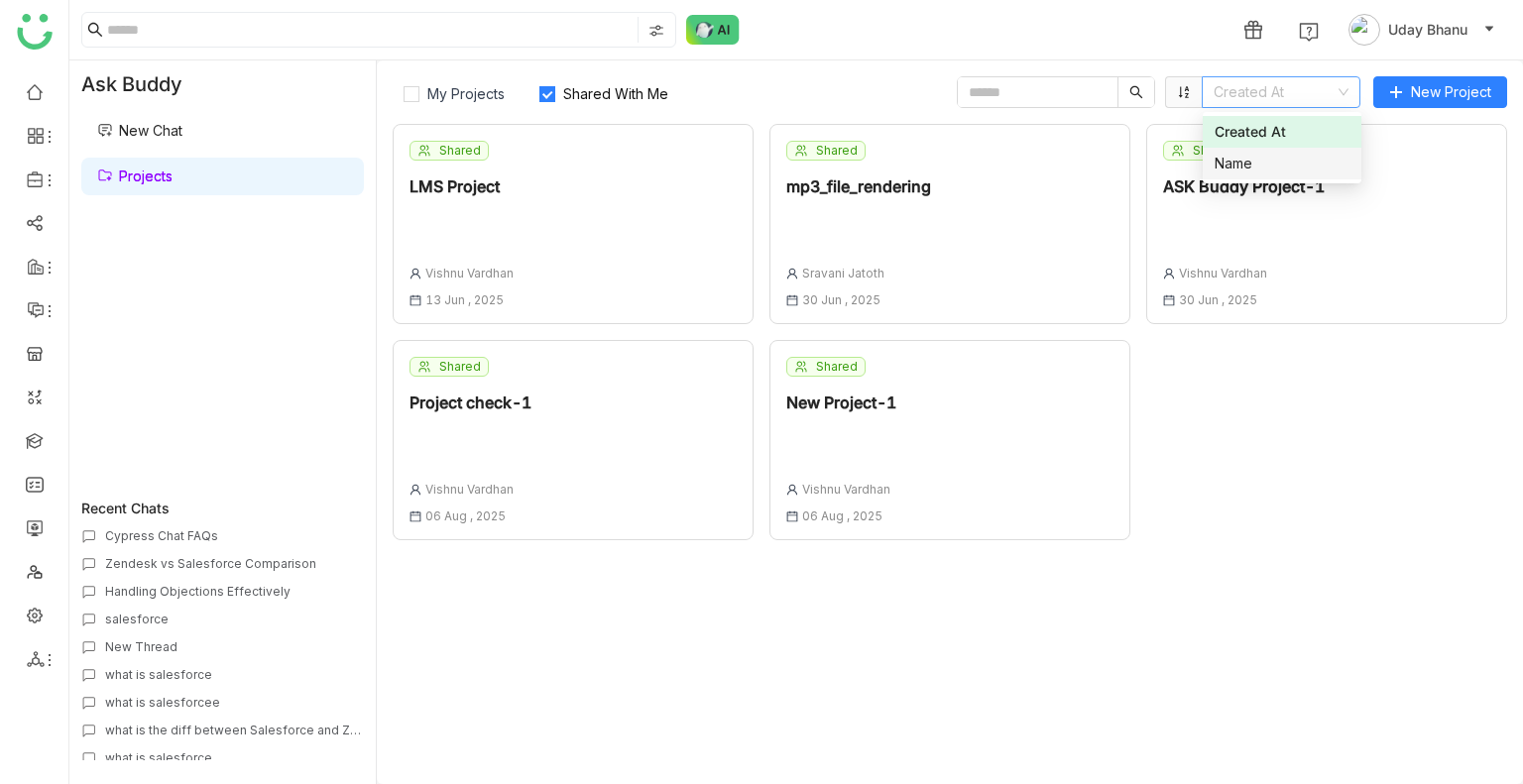 click on "Name" at bounding box center (1282, 164) 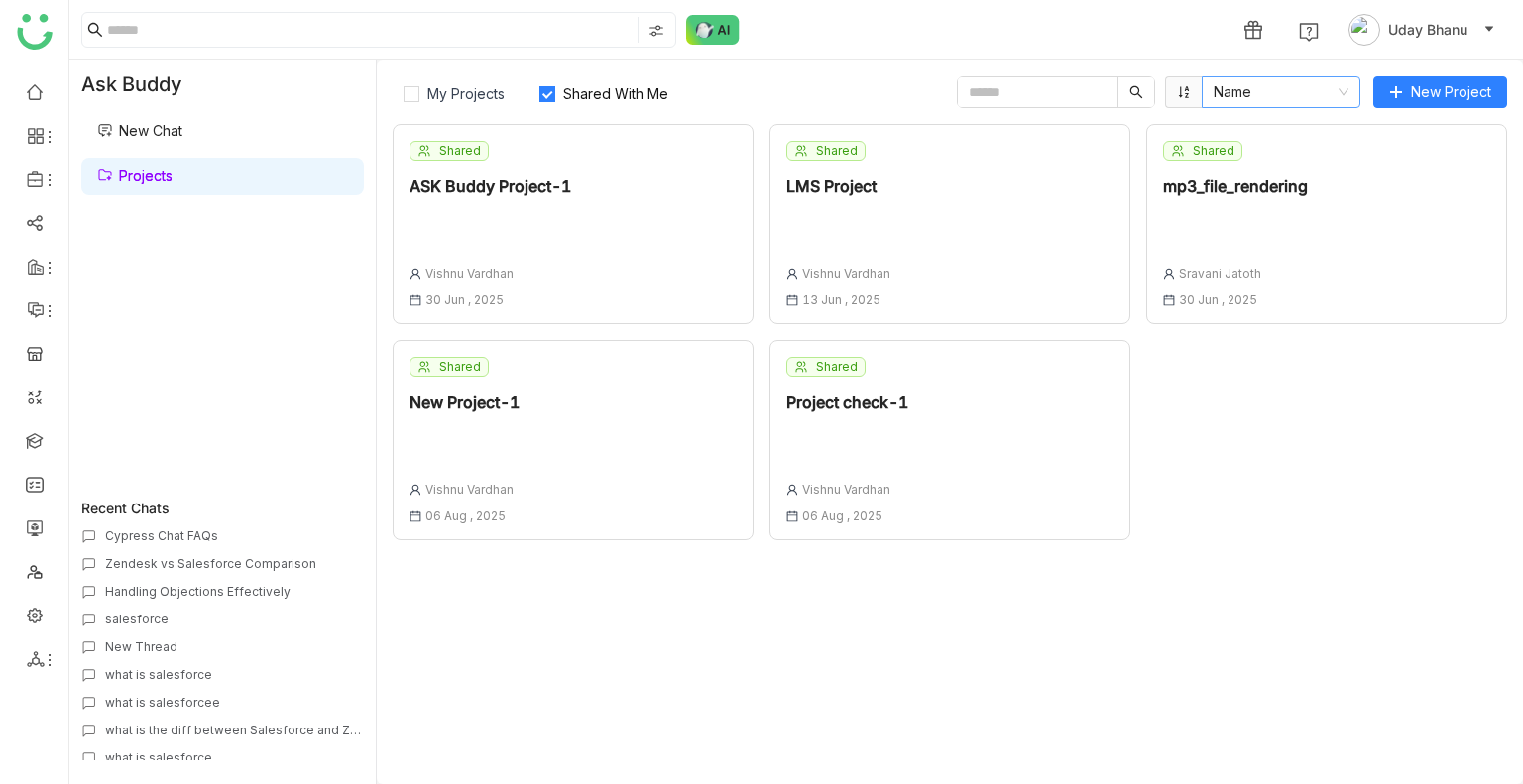 click on "Name" 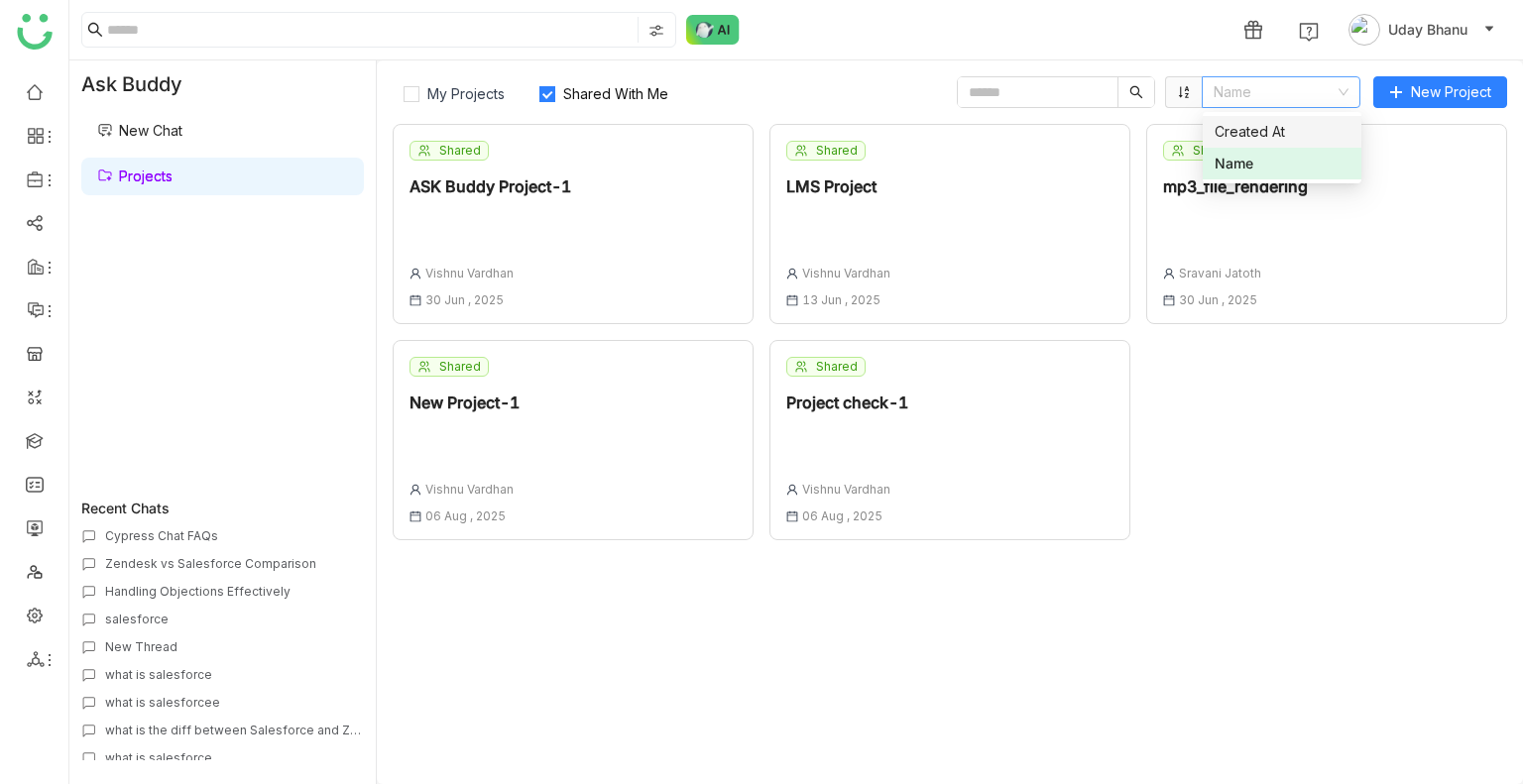 click on "Created At" at bounding box center (1282, 132) 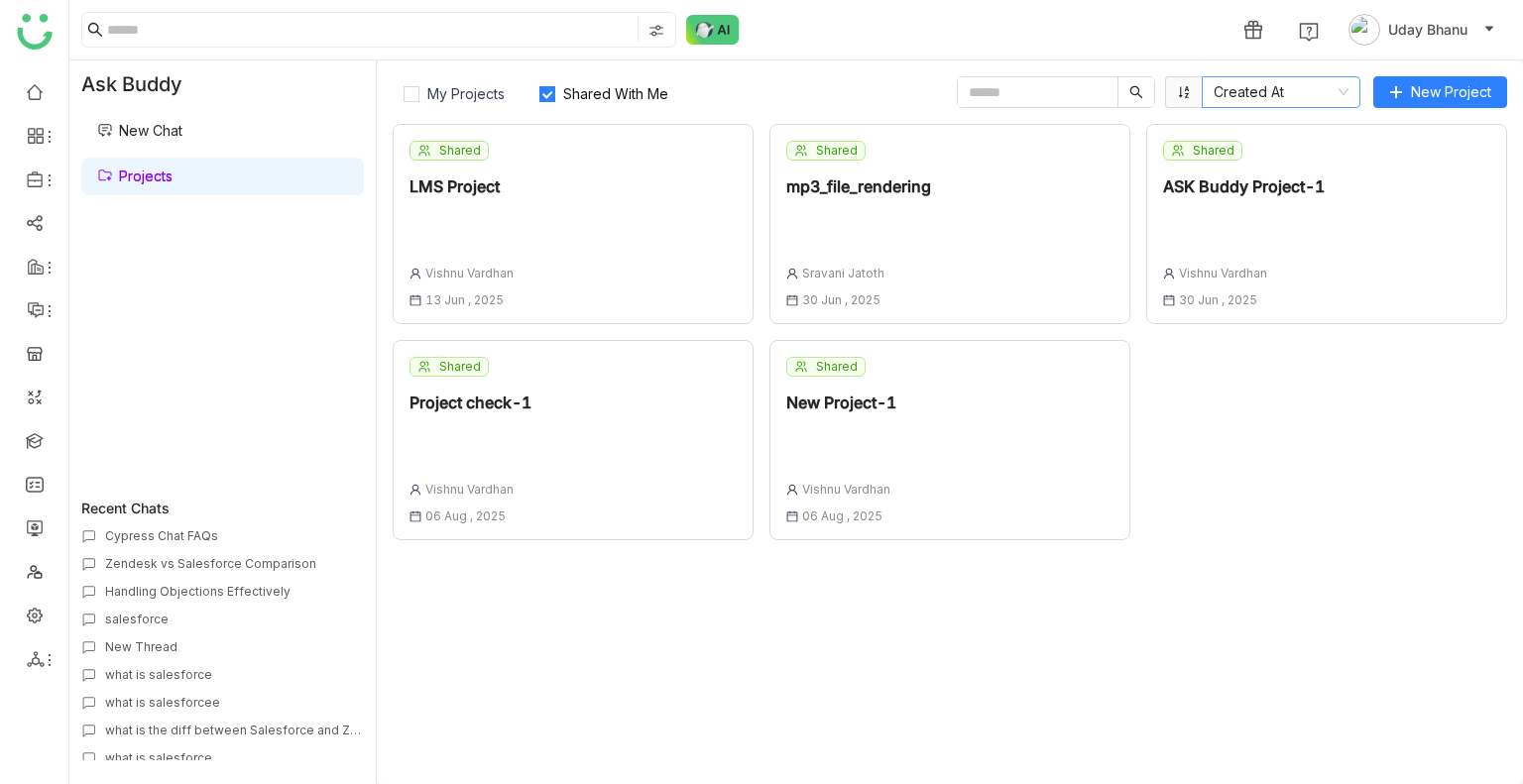 click on "Created At" 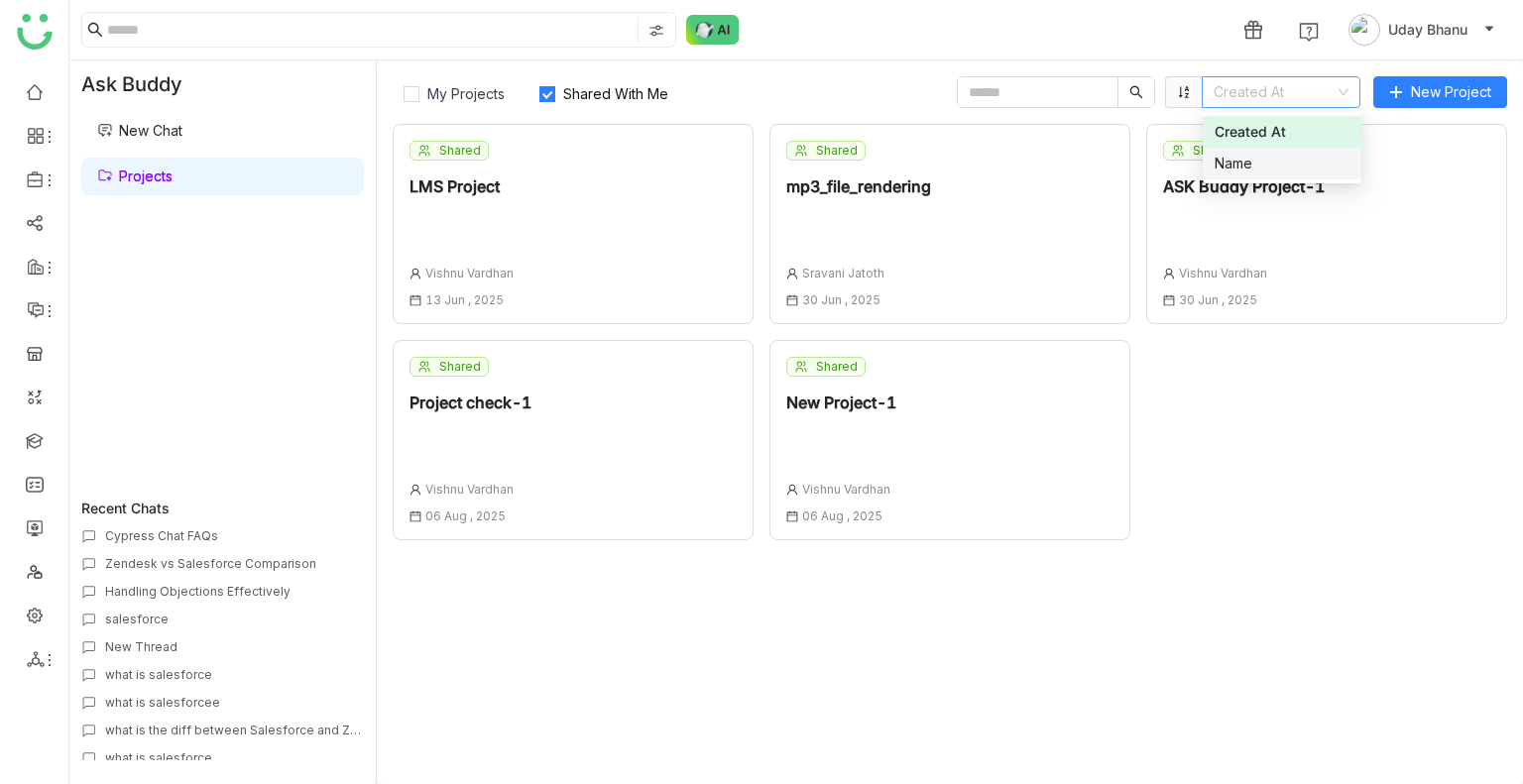 click on "Shared  LMS Project  Vishnu Vardhan 13 Jun , 2025
Shared  mp3_file_rendering  Sravani Jatoth 30 Jun , 2025
Shared  ASK Buddy Project-1  Vishnu Vardhan 30 Jun , 2025
Shared  Project check-1  Vishnu Vardhan 06 Aug , 2025
Shared  New Project-1  Vishnu Vardhan 06 Aug , 2025" 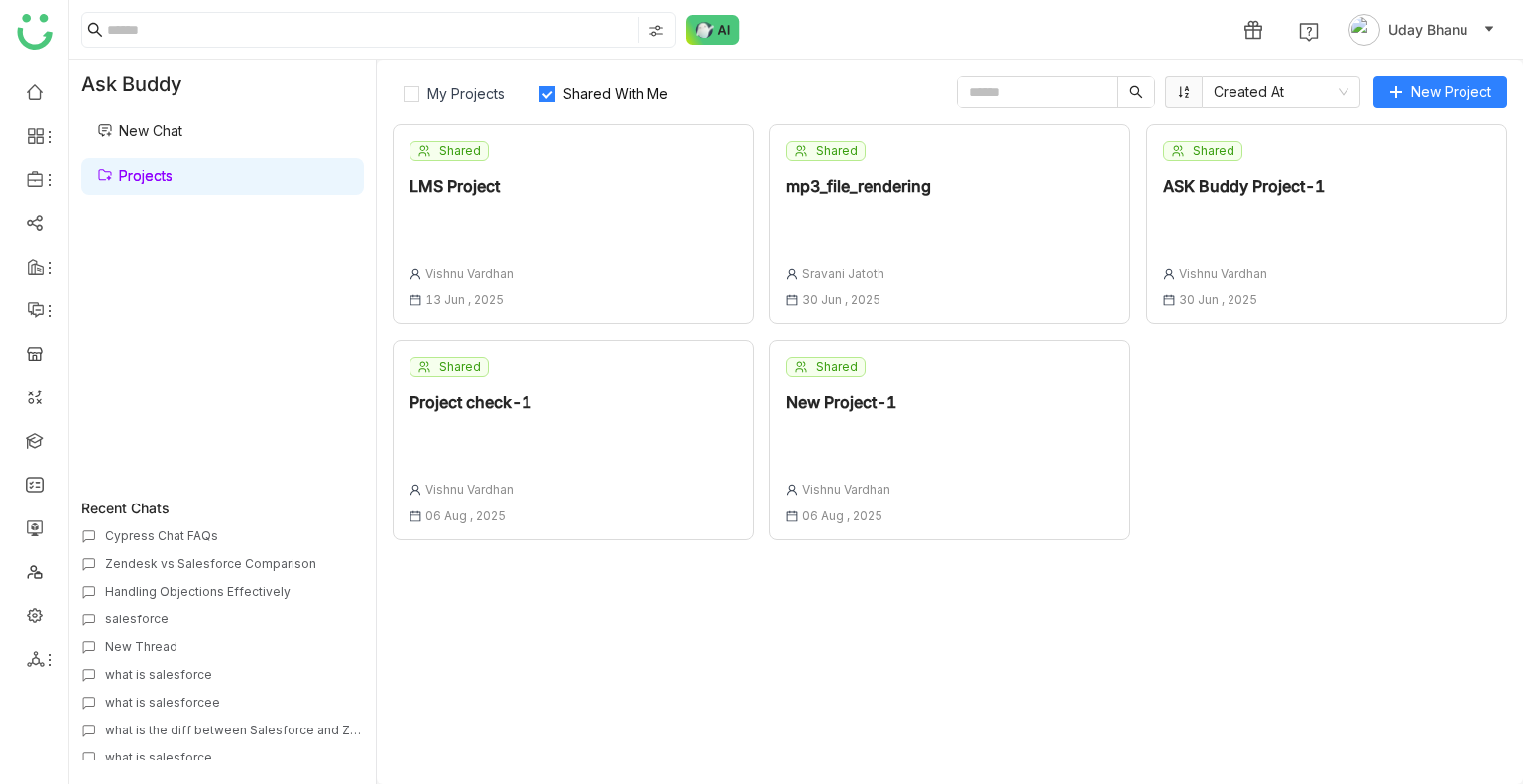click on "Shared  New Project-1  Vishnu Vardhan 06 Aug , 2025" 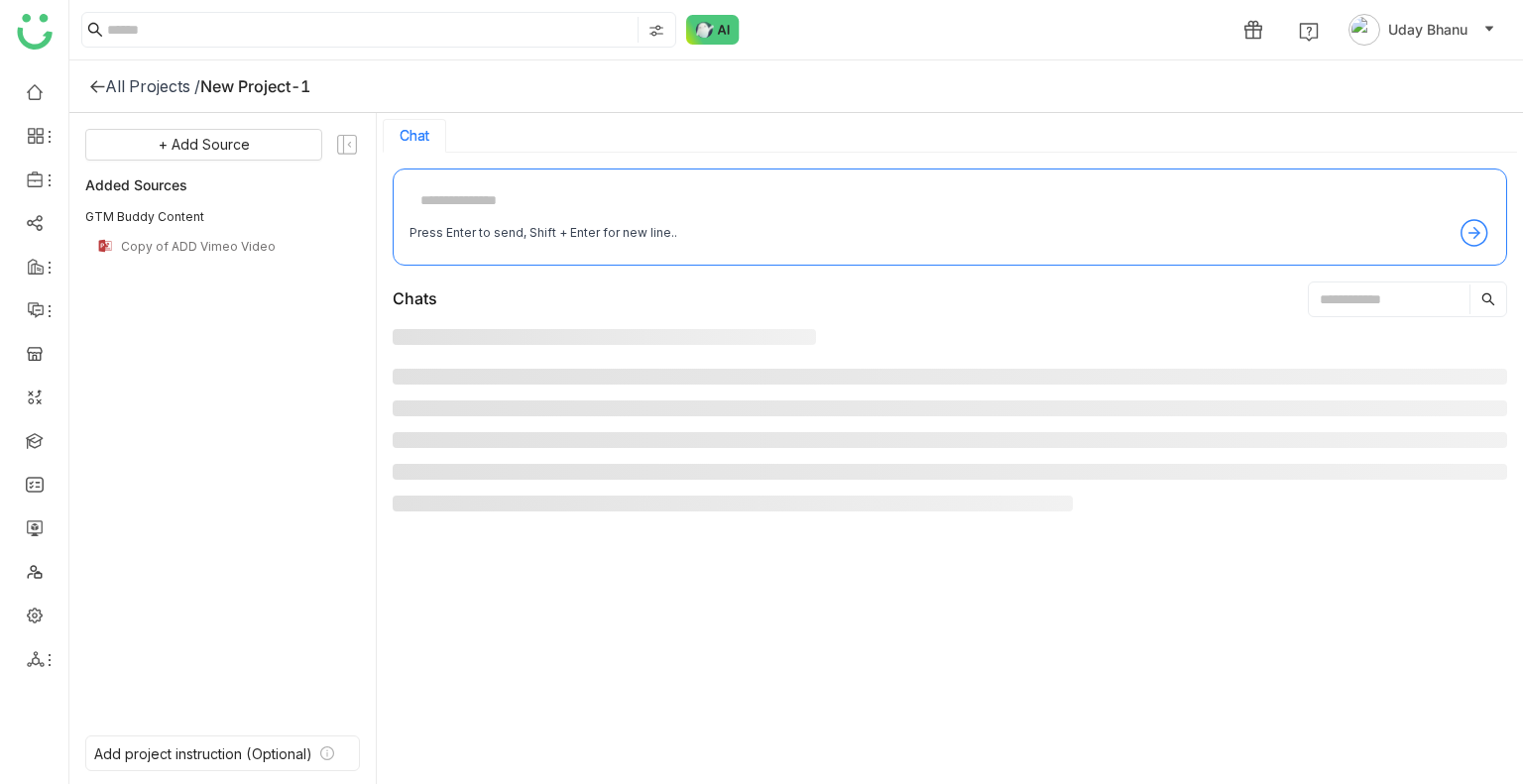 click at bounding box center [950, 440] 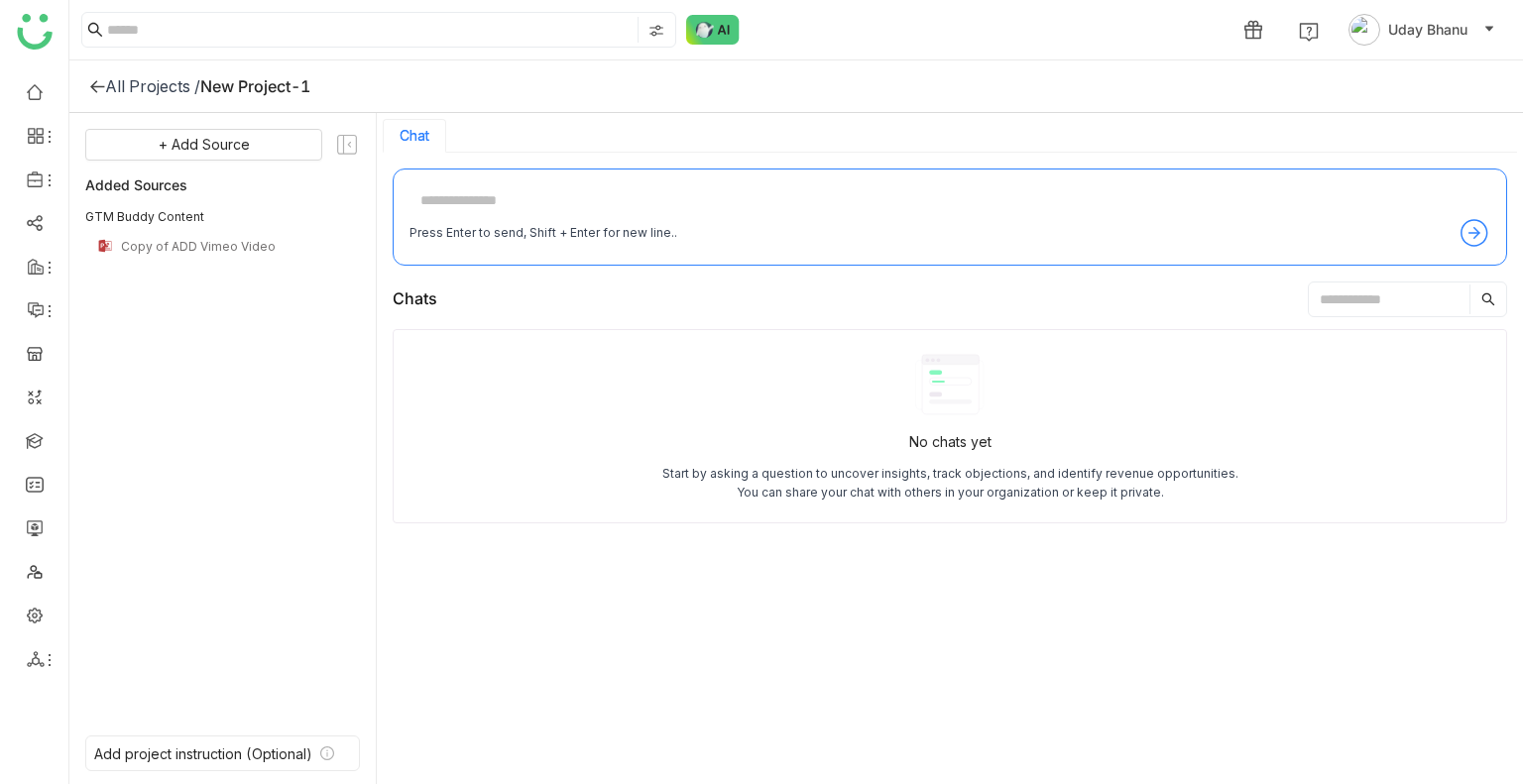 click on "All Projects /" 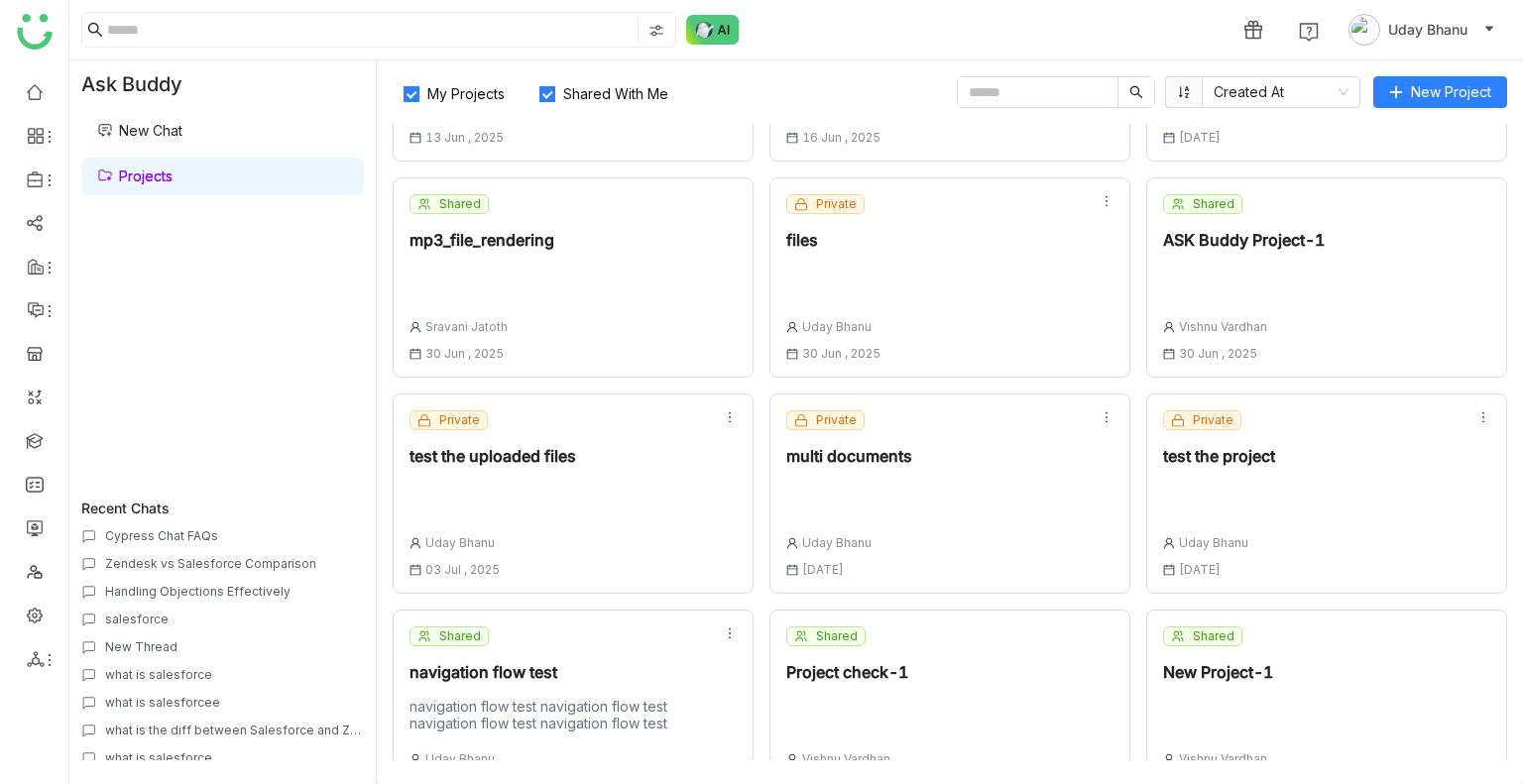 scroll, scrollTop: 211, scrollLeft: 0, axis: vertical 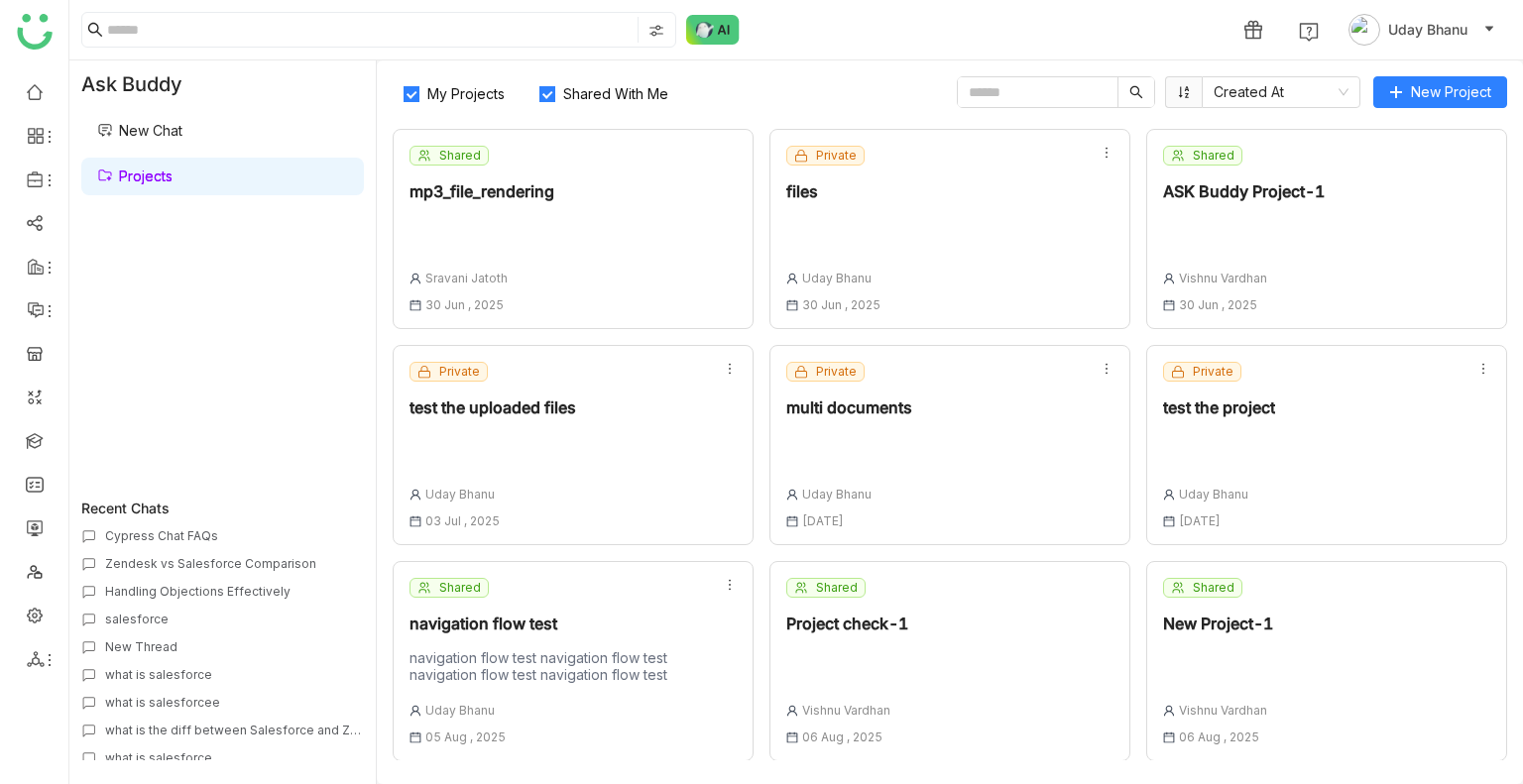 click on "navigation flow test" 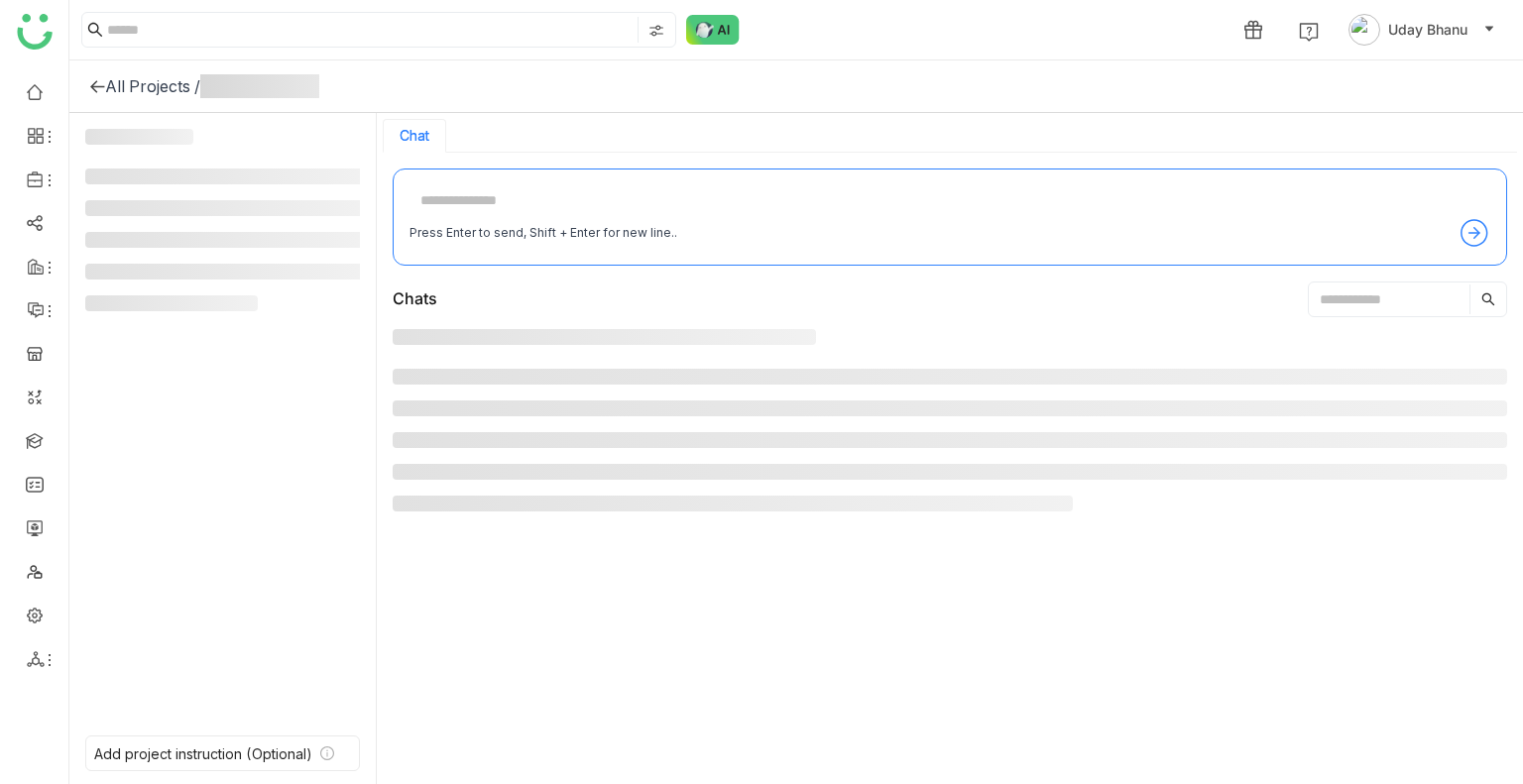 click at bounding box center (950, 550) 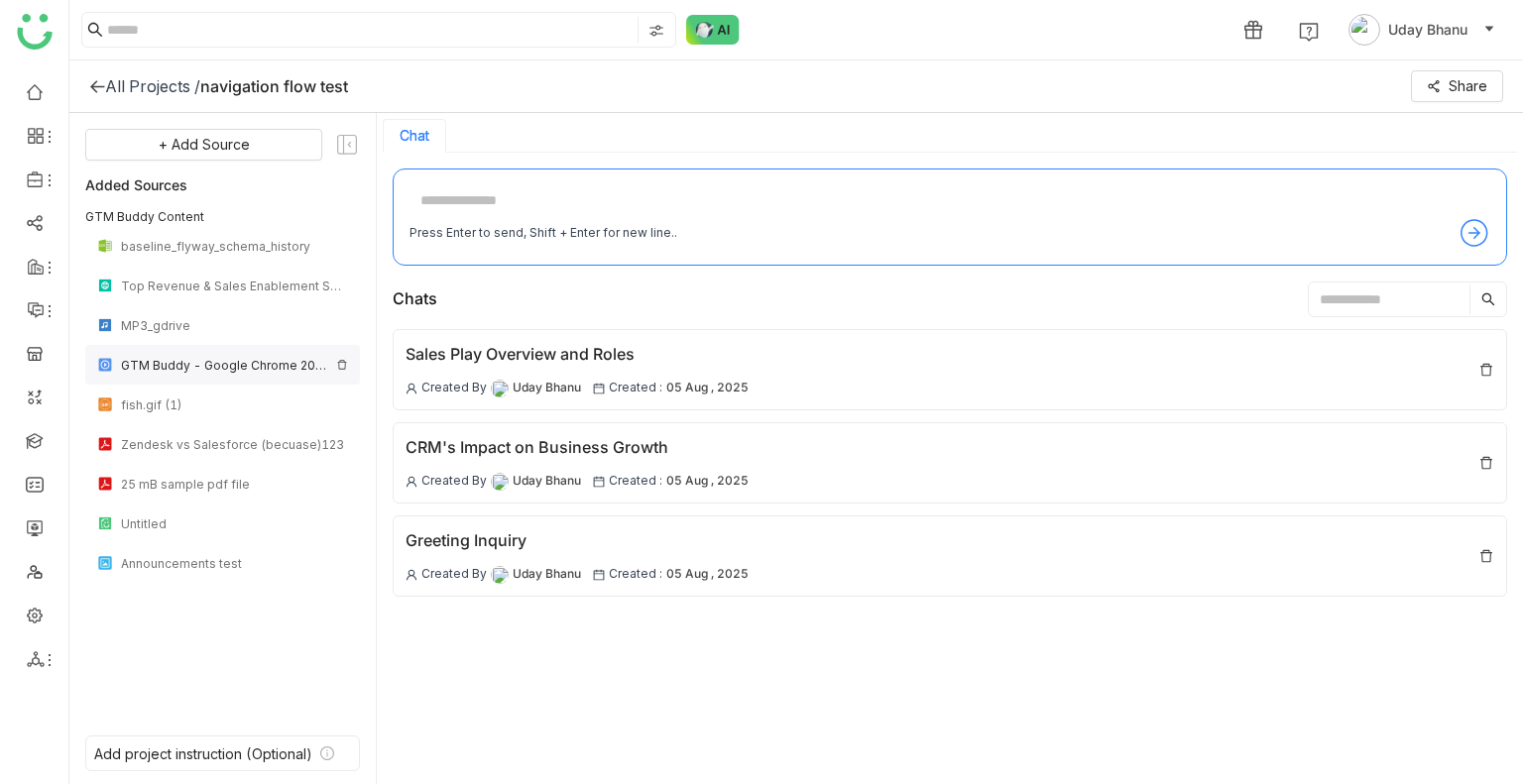 click on "GTM Buddy - Google Chrome 2025-01-03 17-44-55" 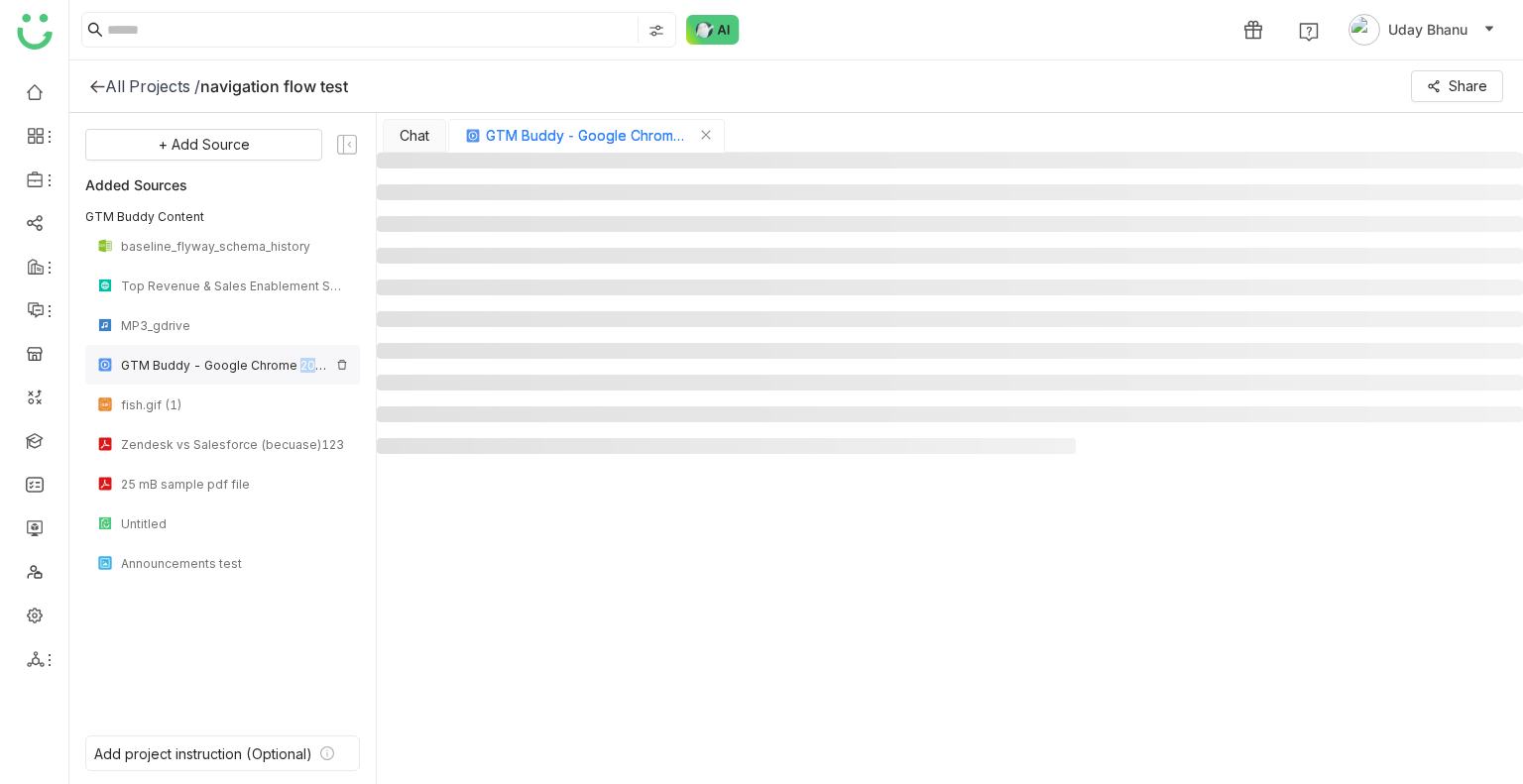 click on "GTM Buddy - Google Chrome 2025-01-03 17-44-55" 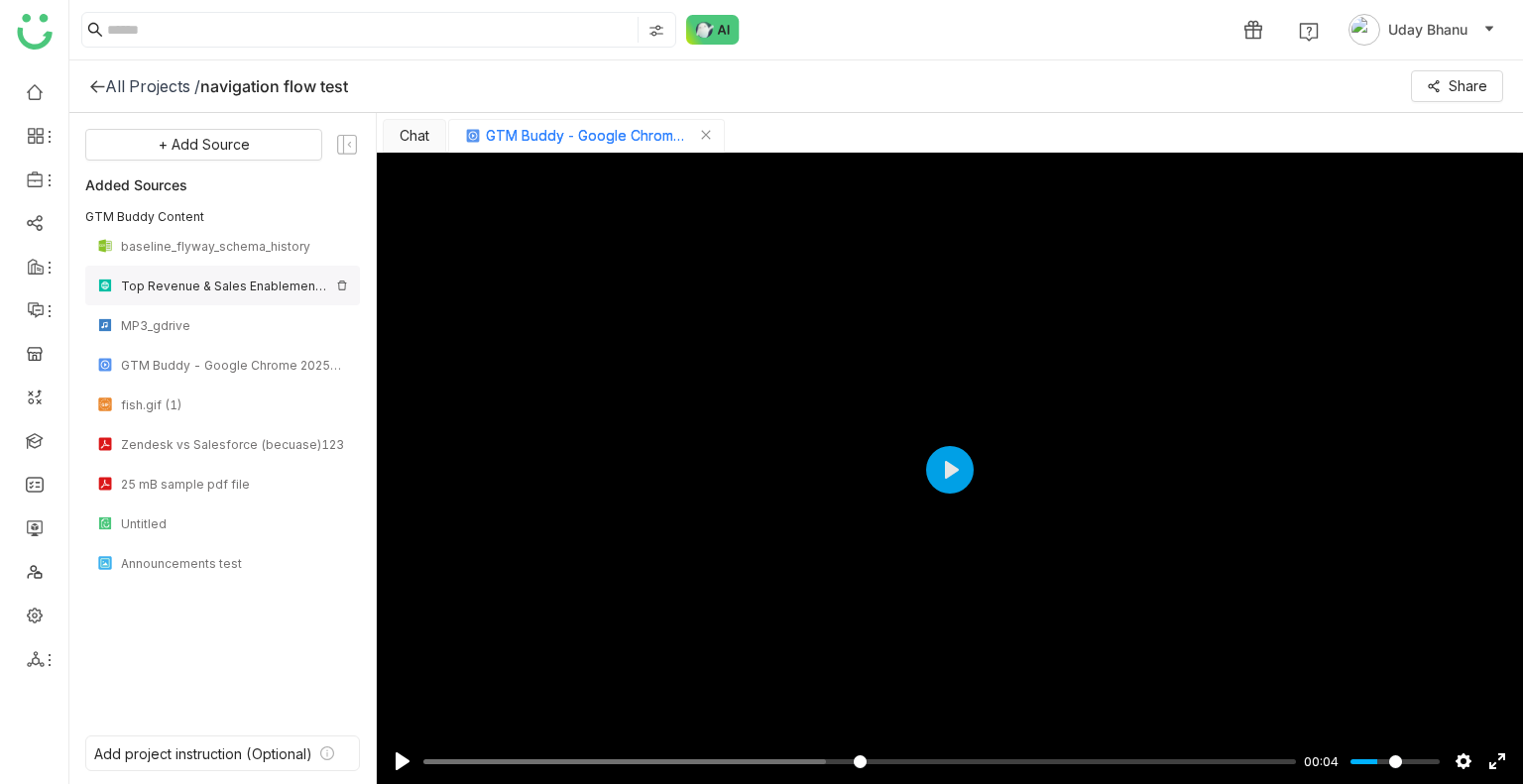 click on "Top Revenue & Sales Enablement Software | GTM Buddy" 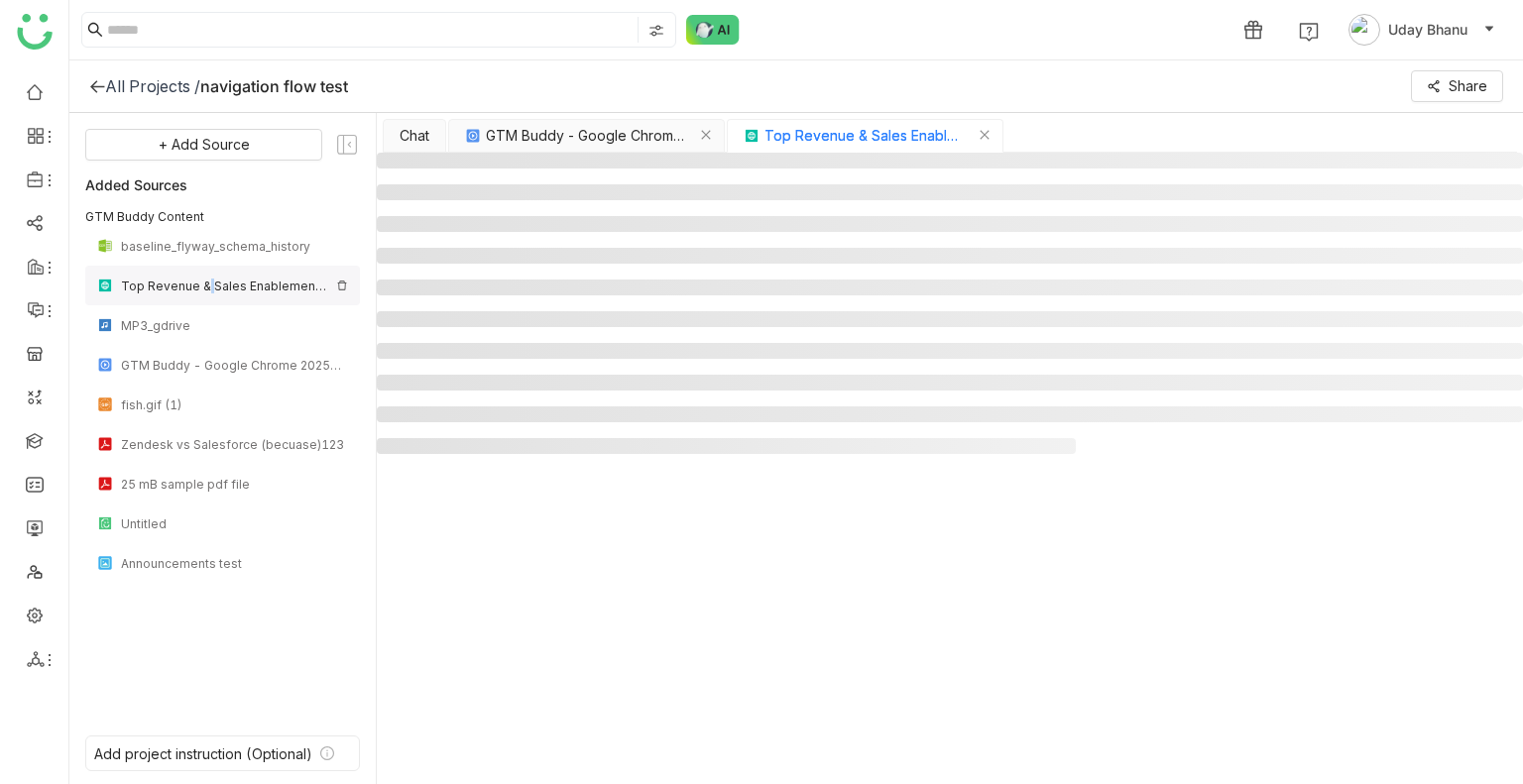 click on "Top Revenue & Sales Enablement Software | GTM Buddy" 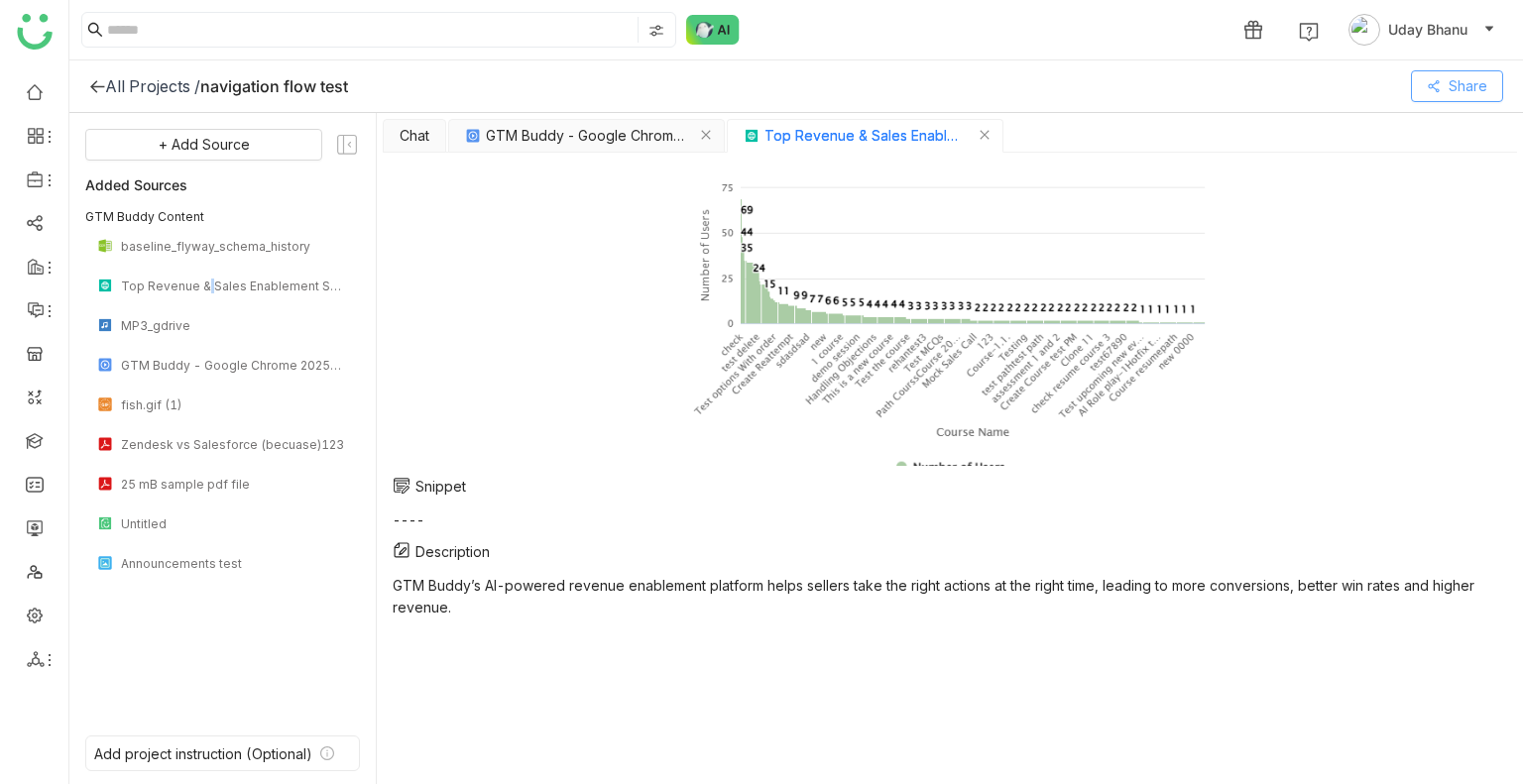 click on "Share" 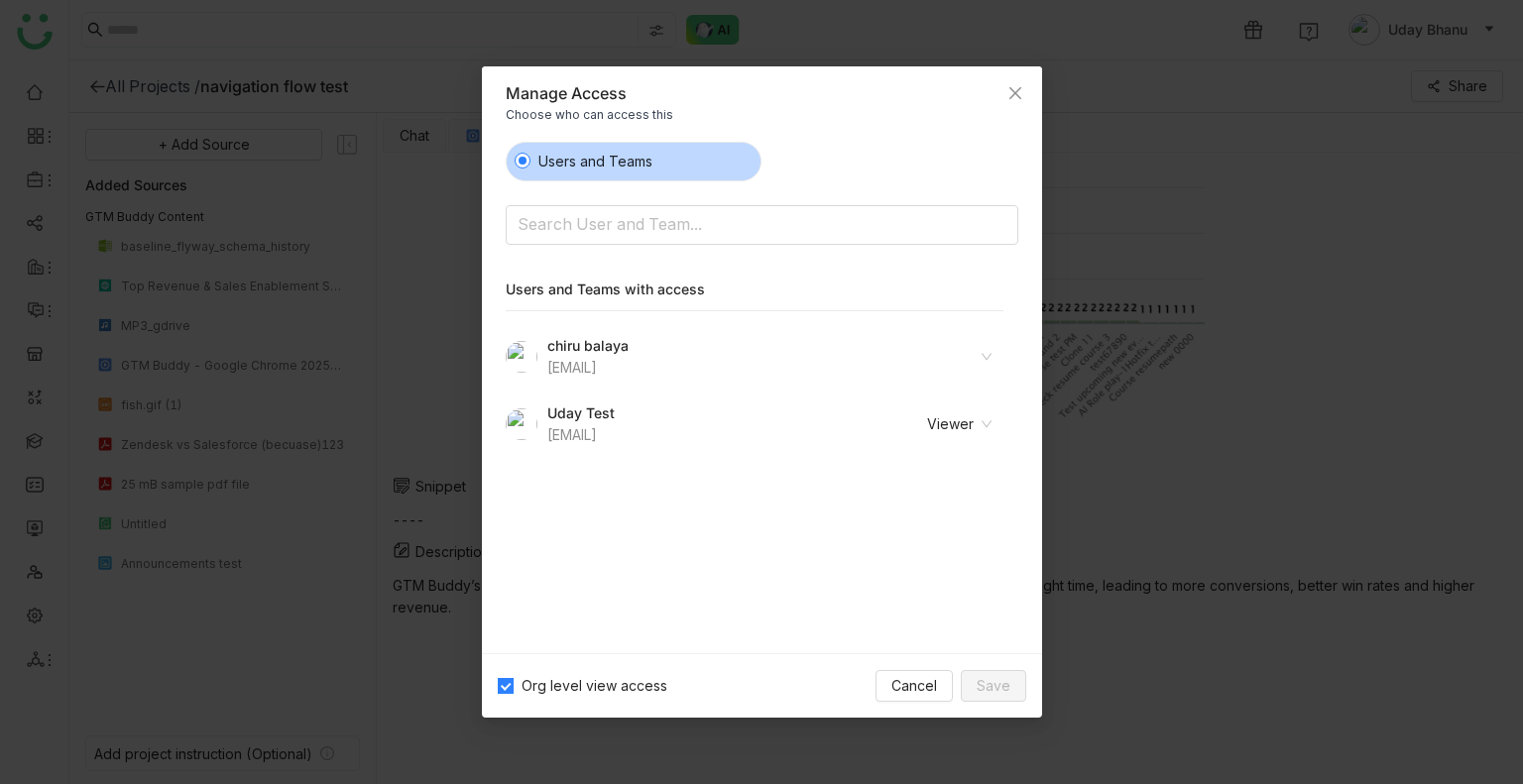 click 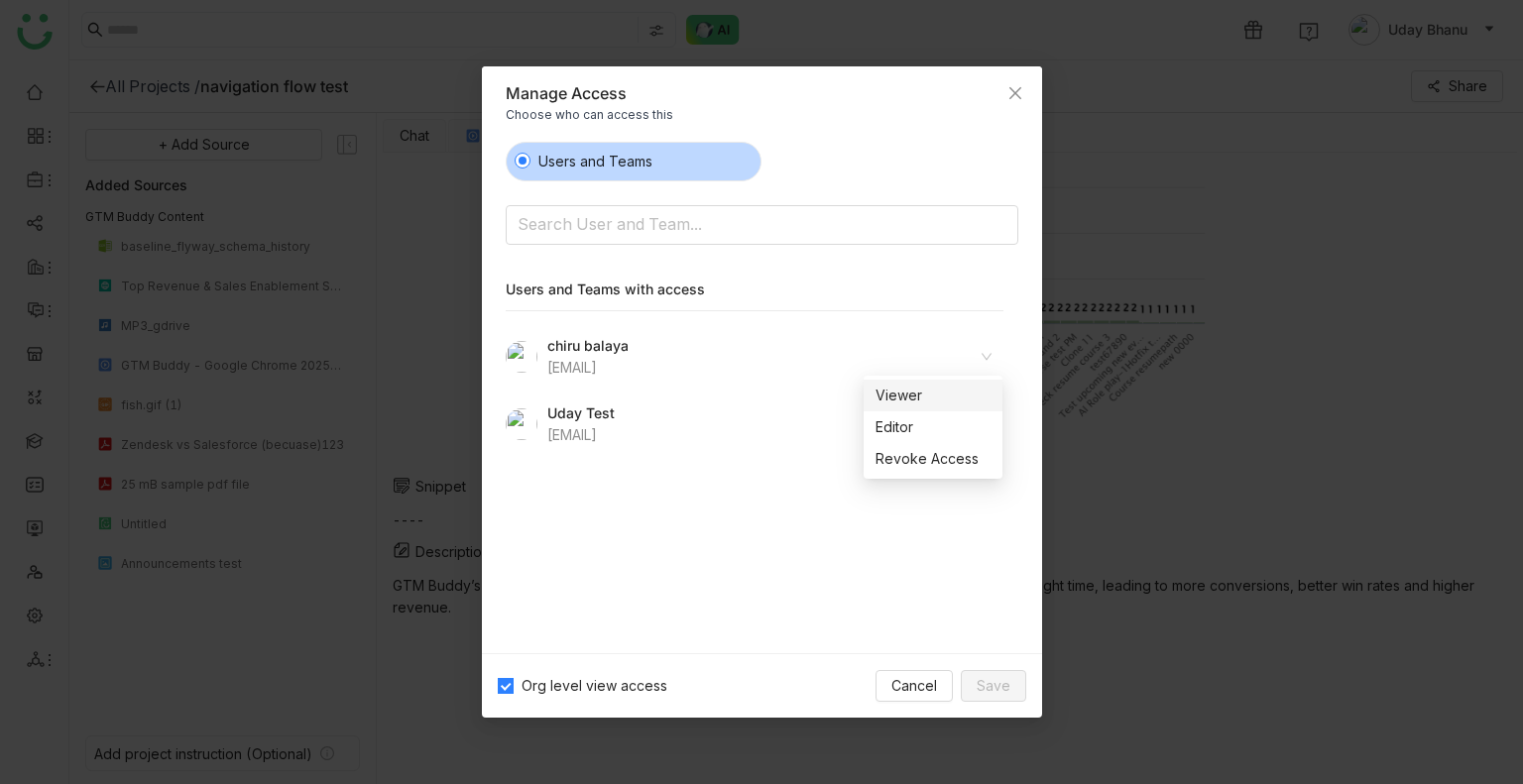 click on "Users and Teams    Search User and Team...   Users and Teams with access   chiru balaya   chirubalaya216@gmail.com      Uday Test   udaybhanu.gtm@gmail.com   Viewer" at bounding box center (762, 390) 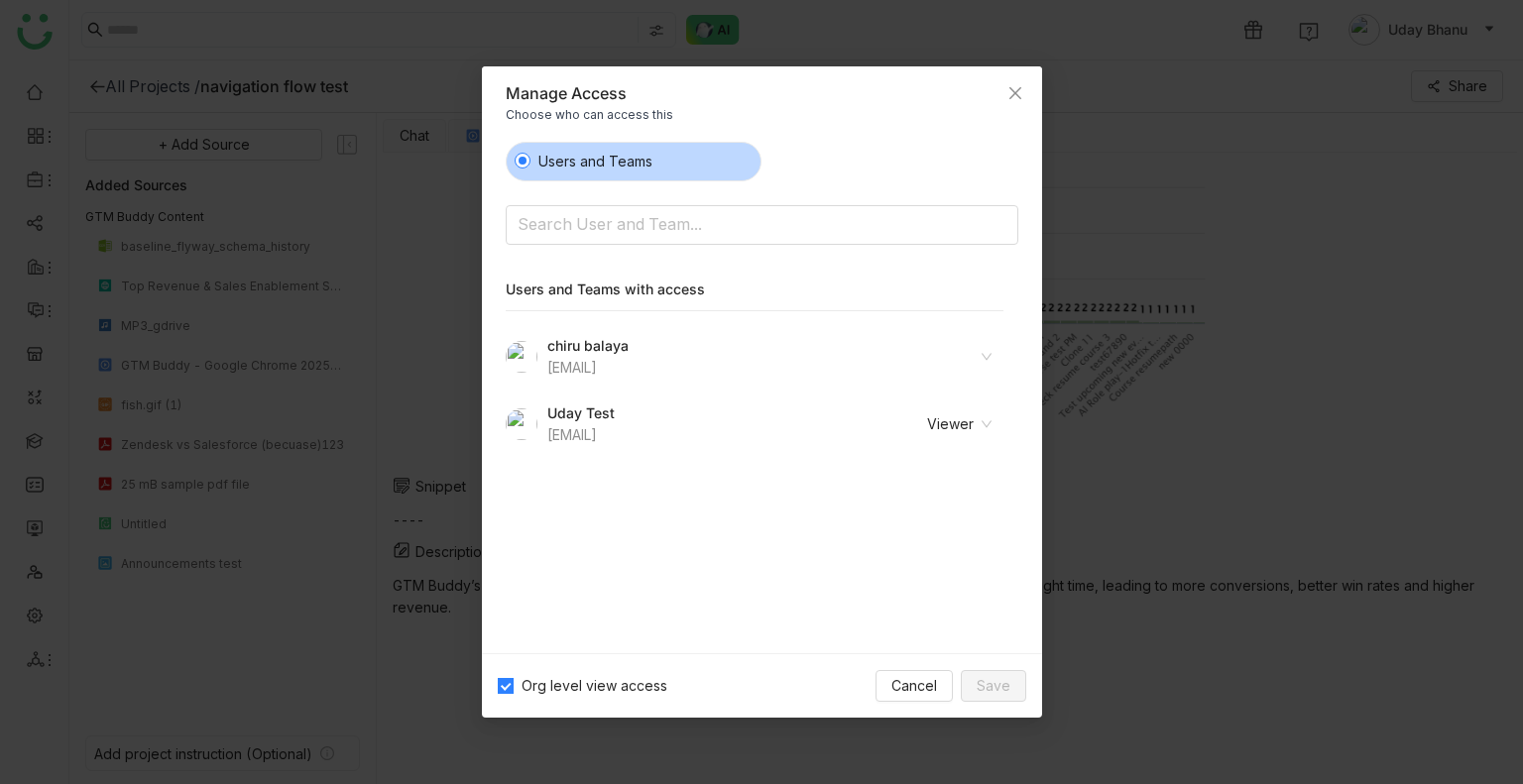 click at bounding box center (931, 357) 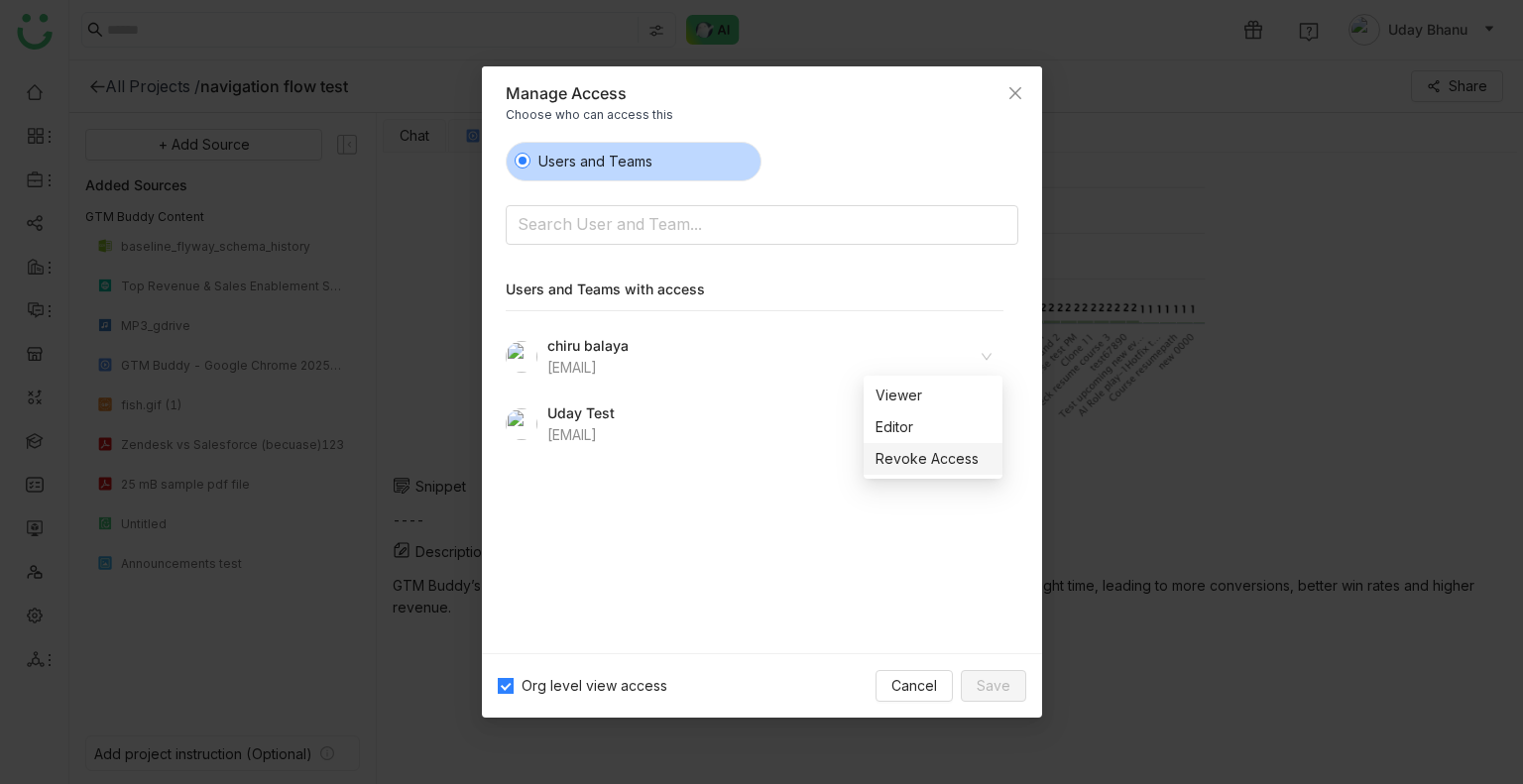 click on "Users and Teams    Search User and Team...   Users and Teams with access   chiru balaya   chirubalaya216@gmail.com      Uday Test   udaybhanu.gtm@gmail.com   Viewer" at bounding box center (762, 390) 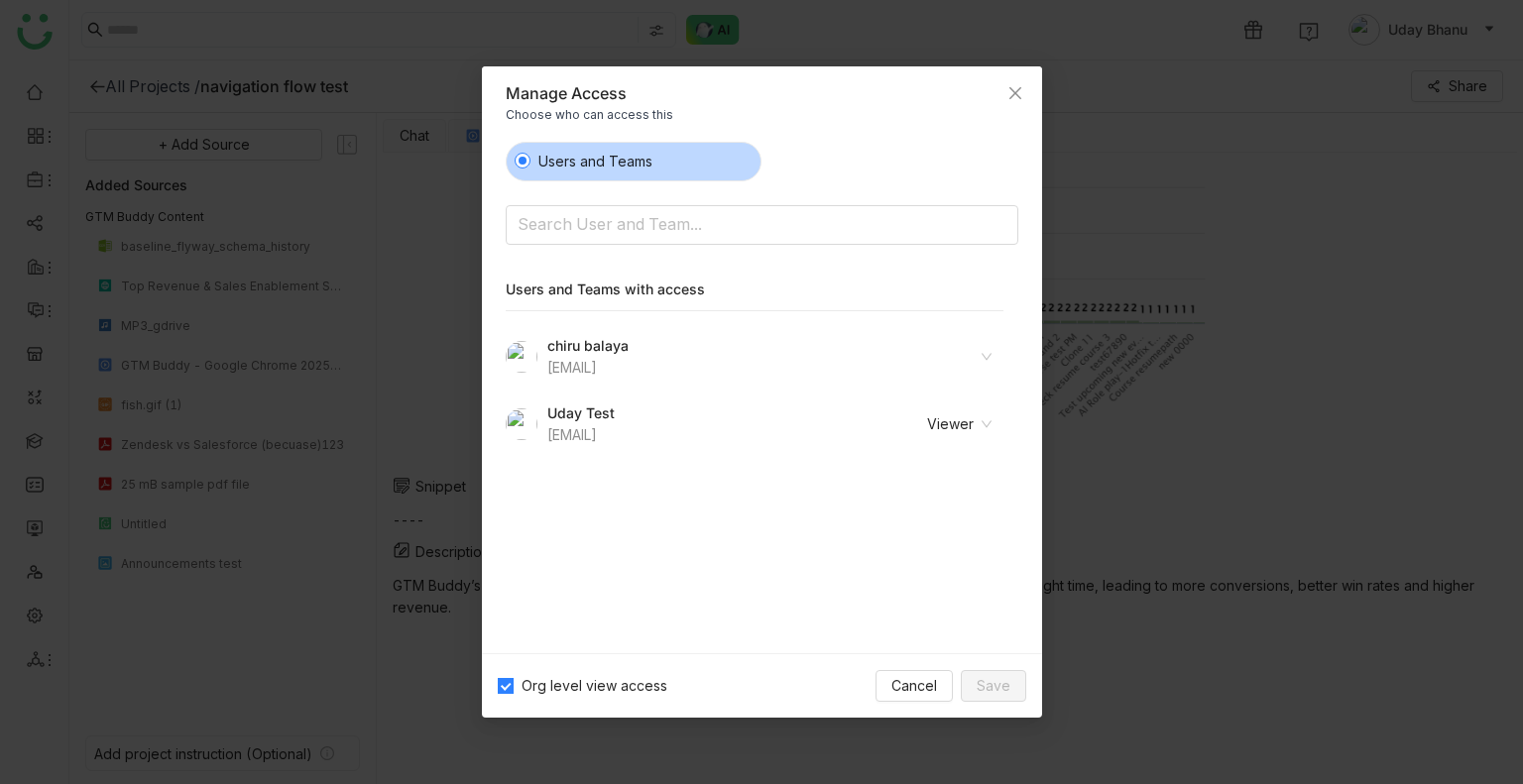 click on "Users and Teams    Search User and Team...   Users and Teams with access   chiru balaya   chirubalaya216@gmail.com      Uday Test   udaybhanu.gtm@gmail.com   Viewer" at bounding box center [762, 390] 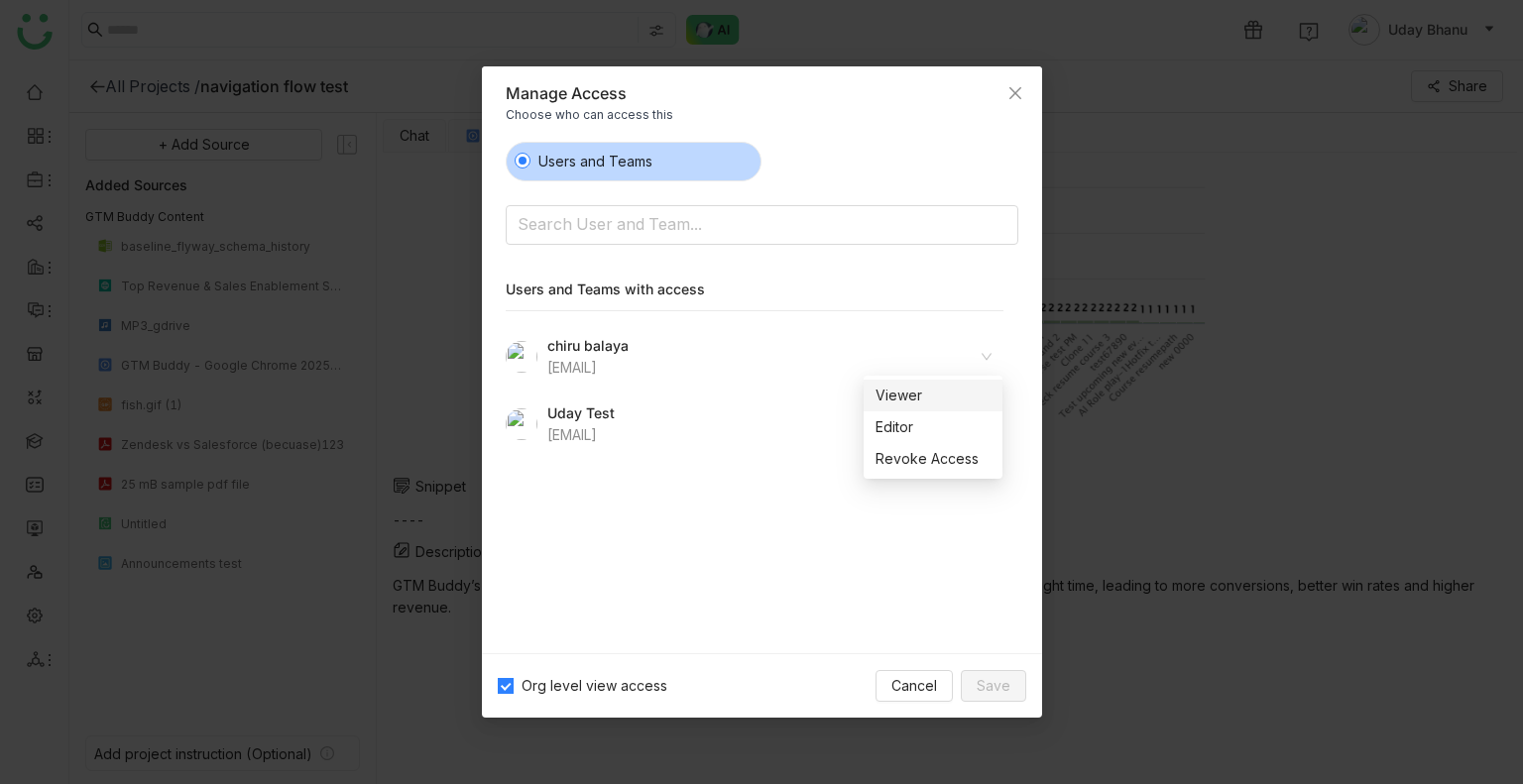 click on "Users and Teams    Search User and Team...   Users and Teams with access   chiru balaya   chirubalaya216@gmail.com      Uday Test   udaybhanu.gtm@gmail.com   Viewer" at bounding box center (762, 390) 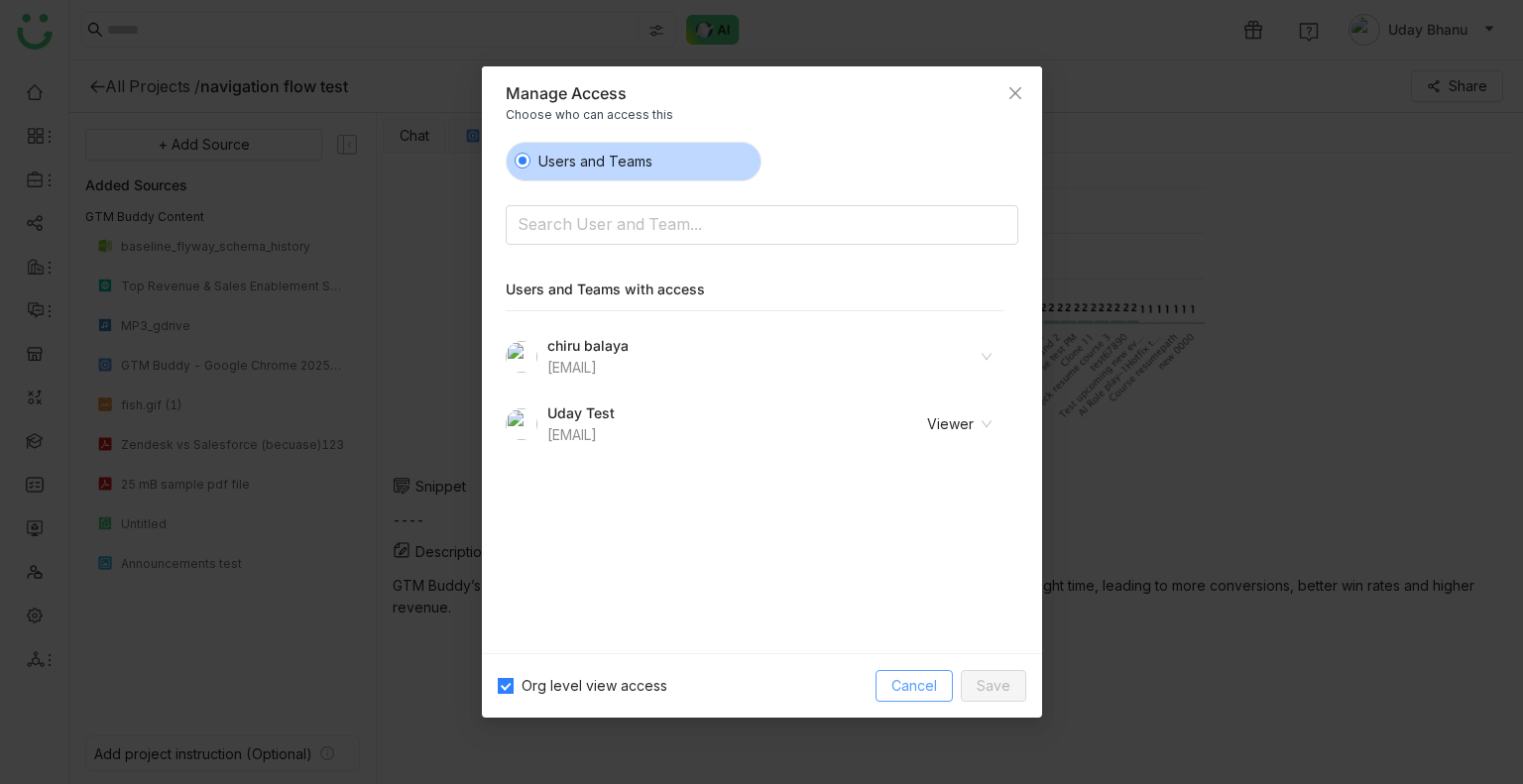 click on "Cancel" at bounding box center (914, 686) 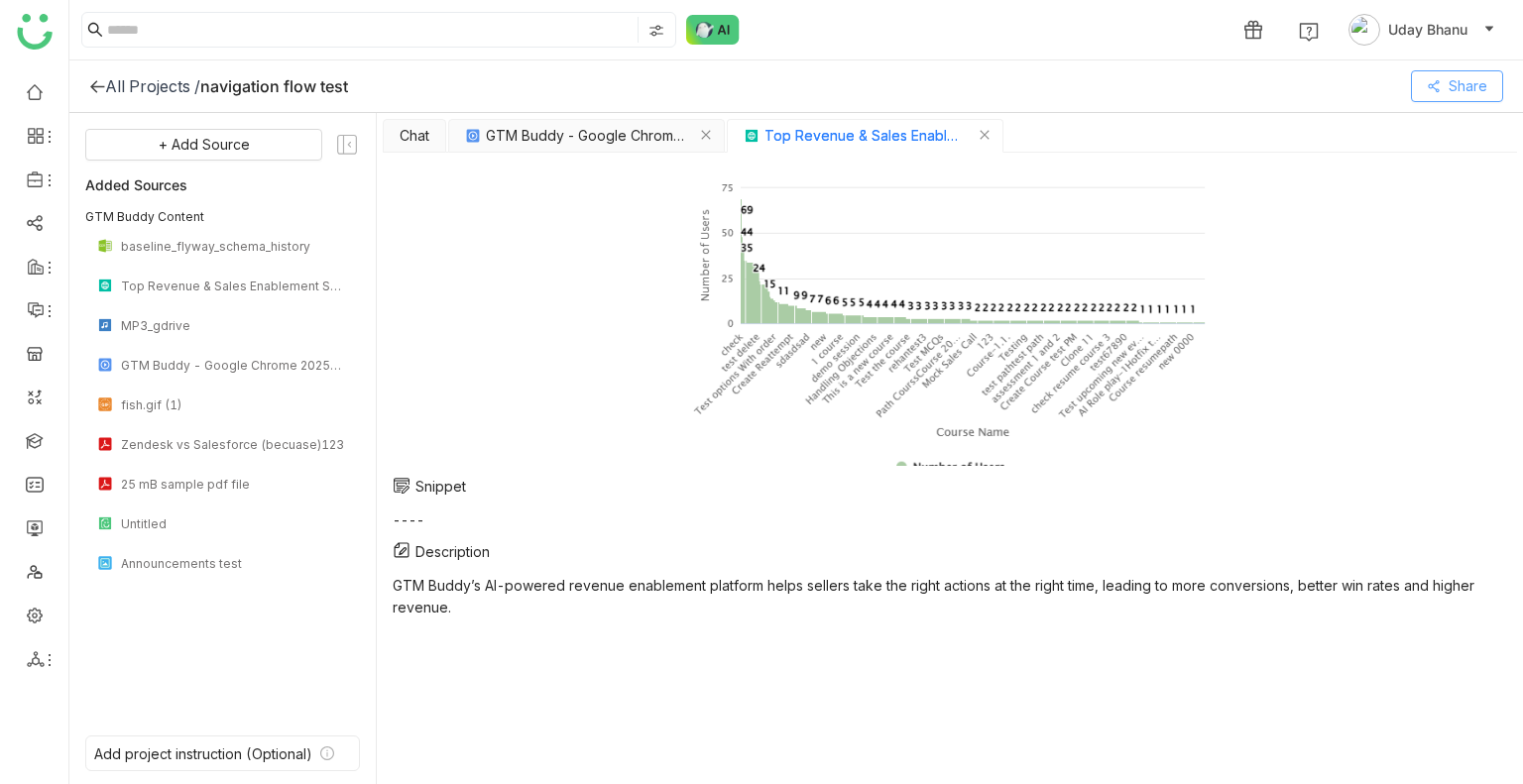 click on "Share" 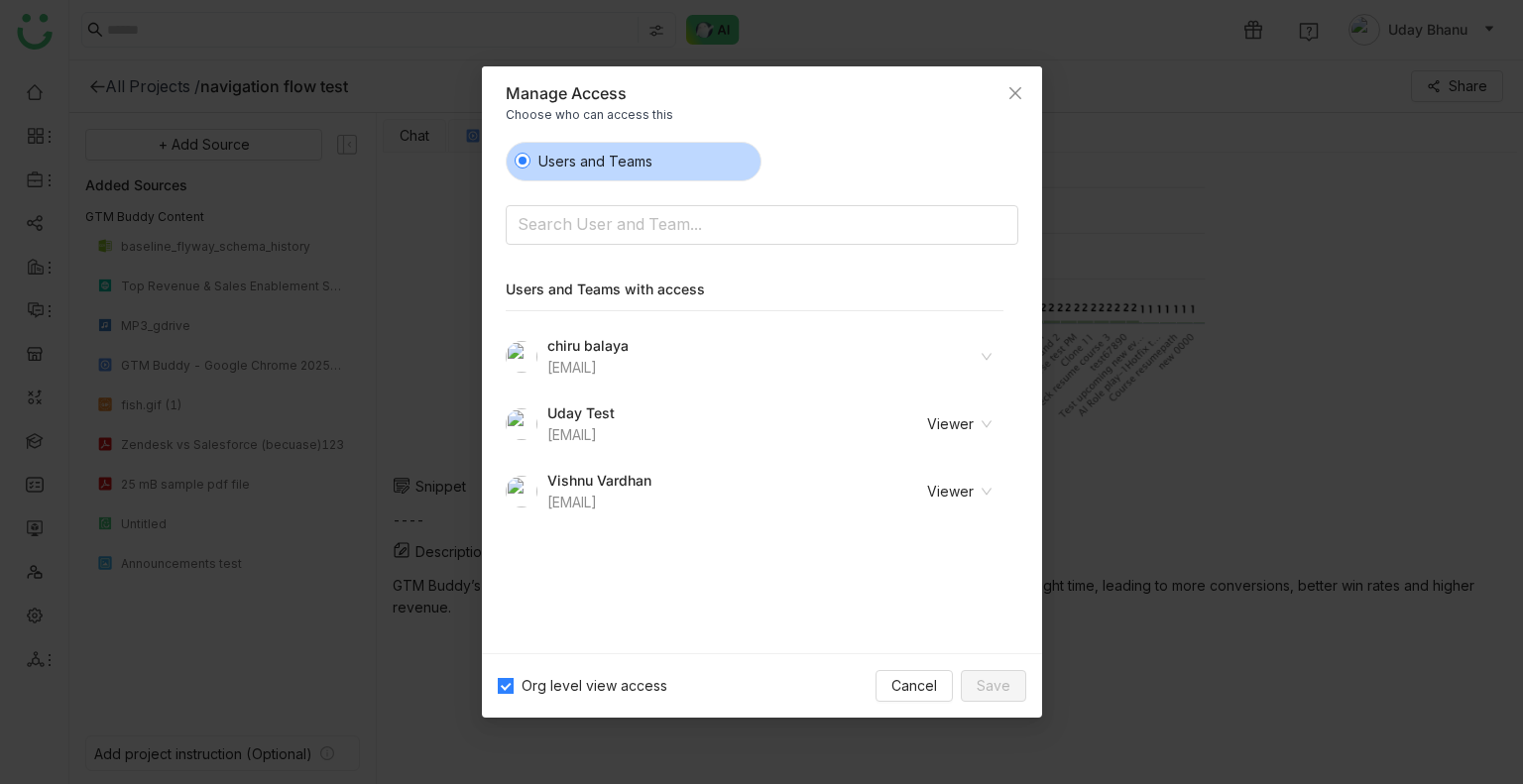 click on "Viewer" 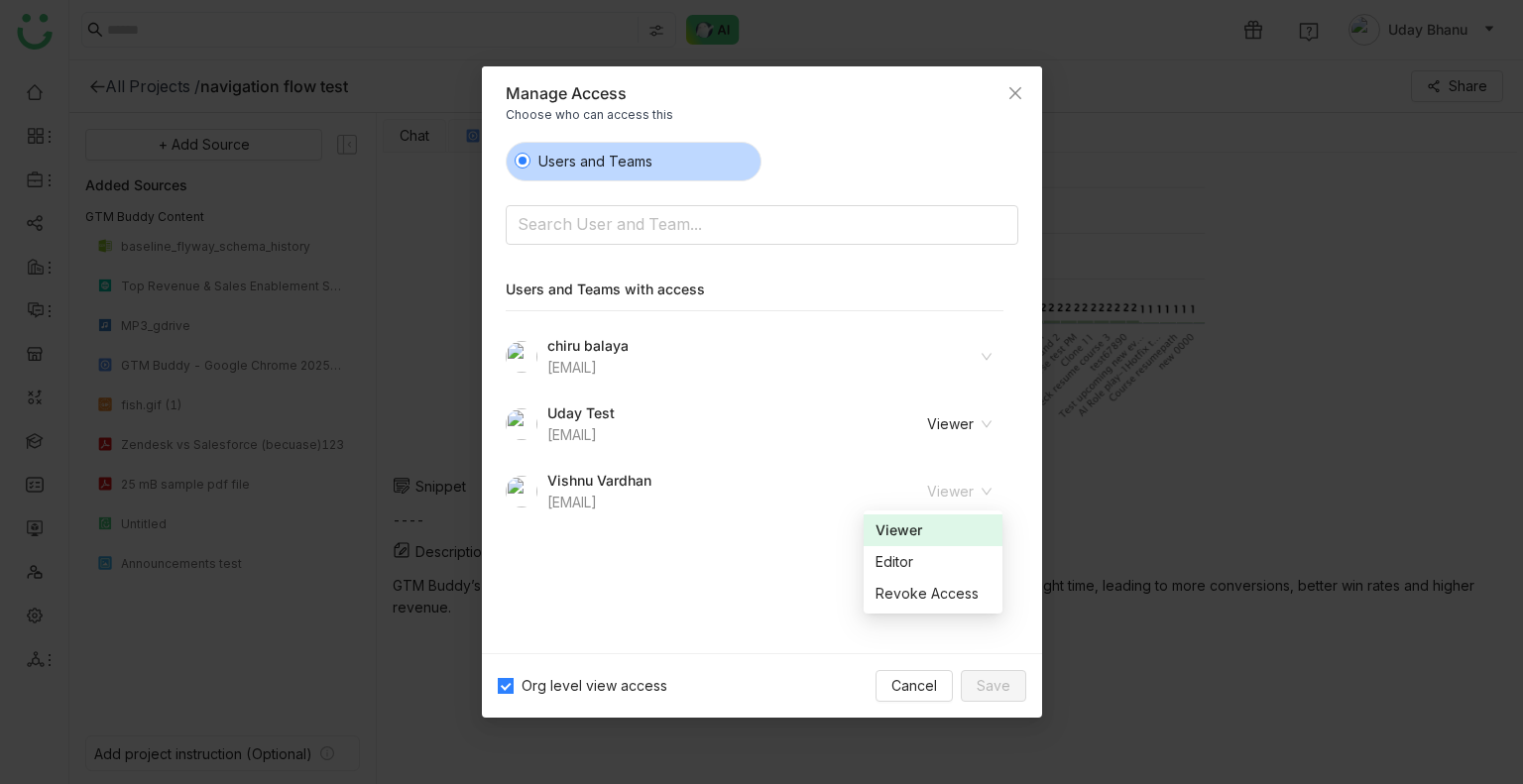 click on "Users and Teams    Search User and Team...   Users and Teams with access   chiru balaya   chirubalaya216@gmail.com      Uday Test   udaybhanu.gtm@gmail.com   Viewer   Vishnu Vardhan   vishnuv@gtmbuddy.ai   Viewer" at bounding box center [762, 390] 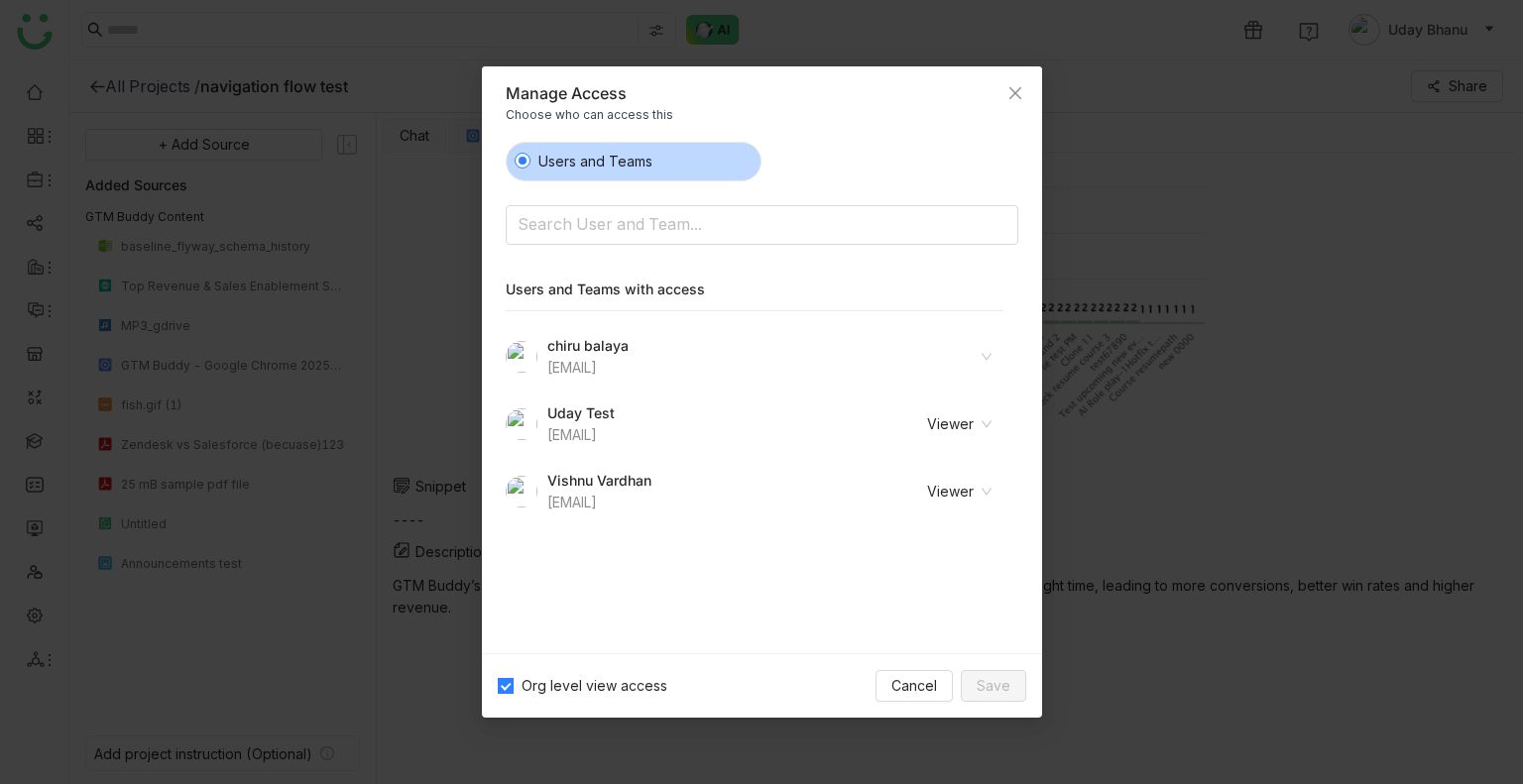 click at bounding box center (931, 357) 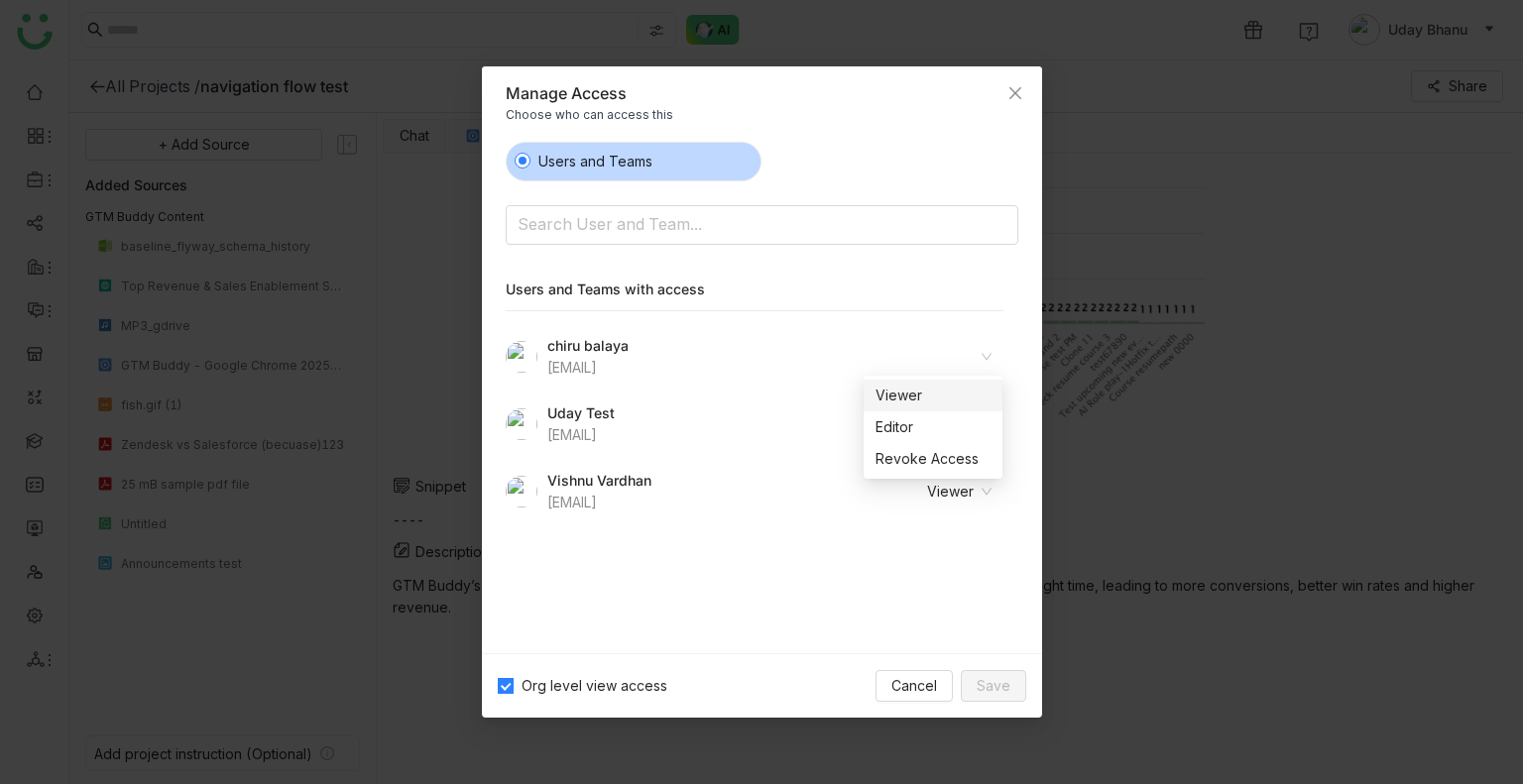 click at bounding box center (931, 357) 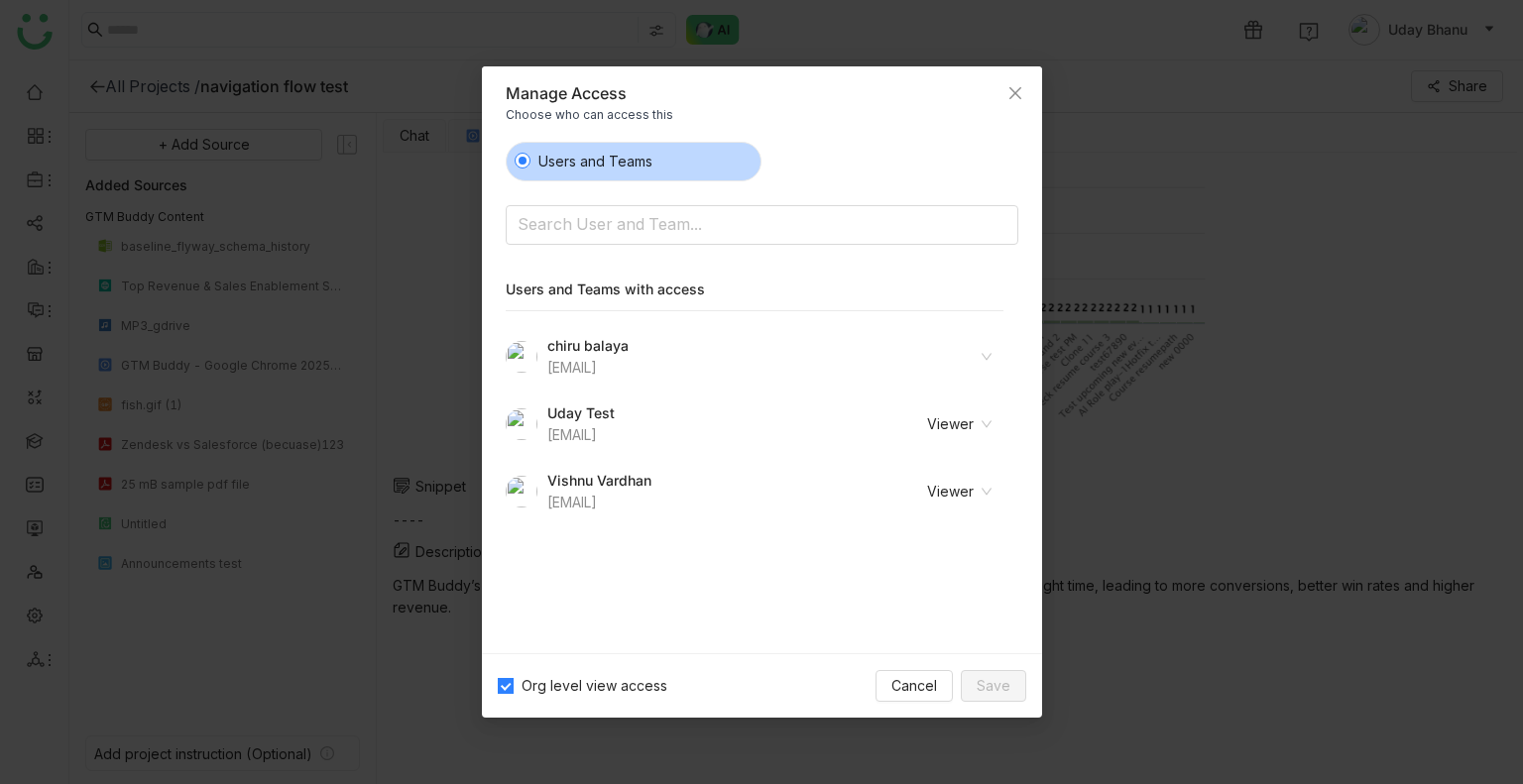 click on "Viewer" 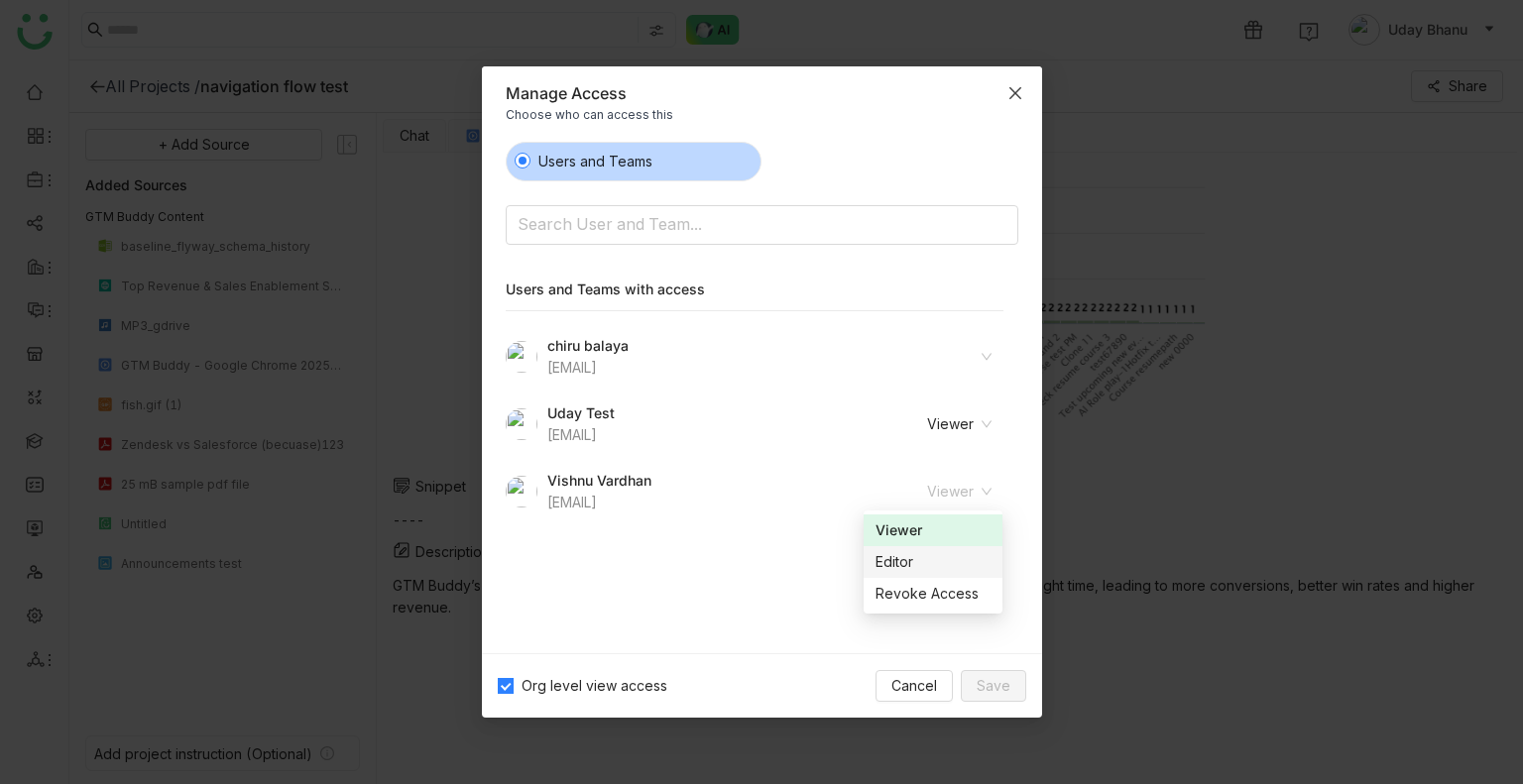 click at bounding box center [1015, 93] 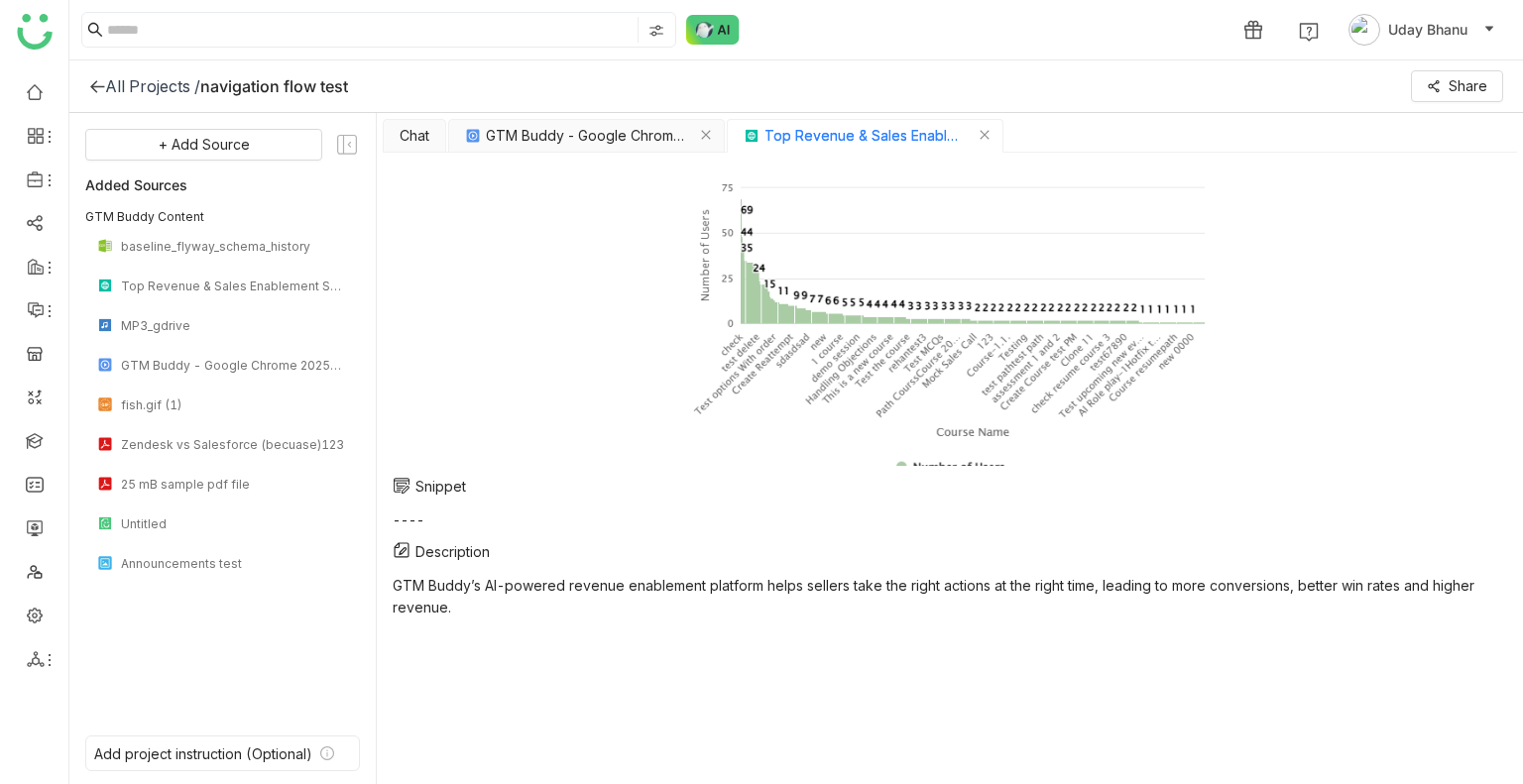 click on "All Projects /" 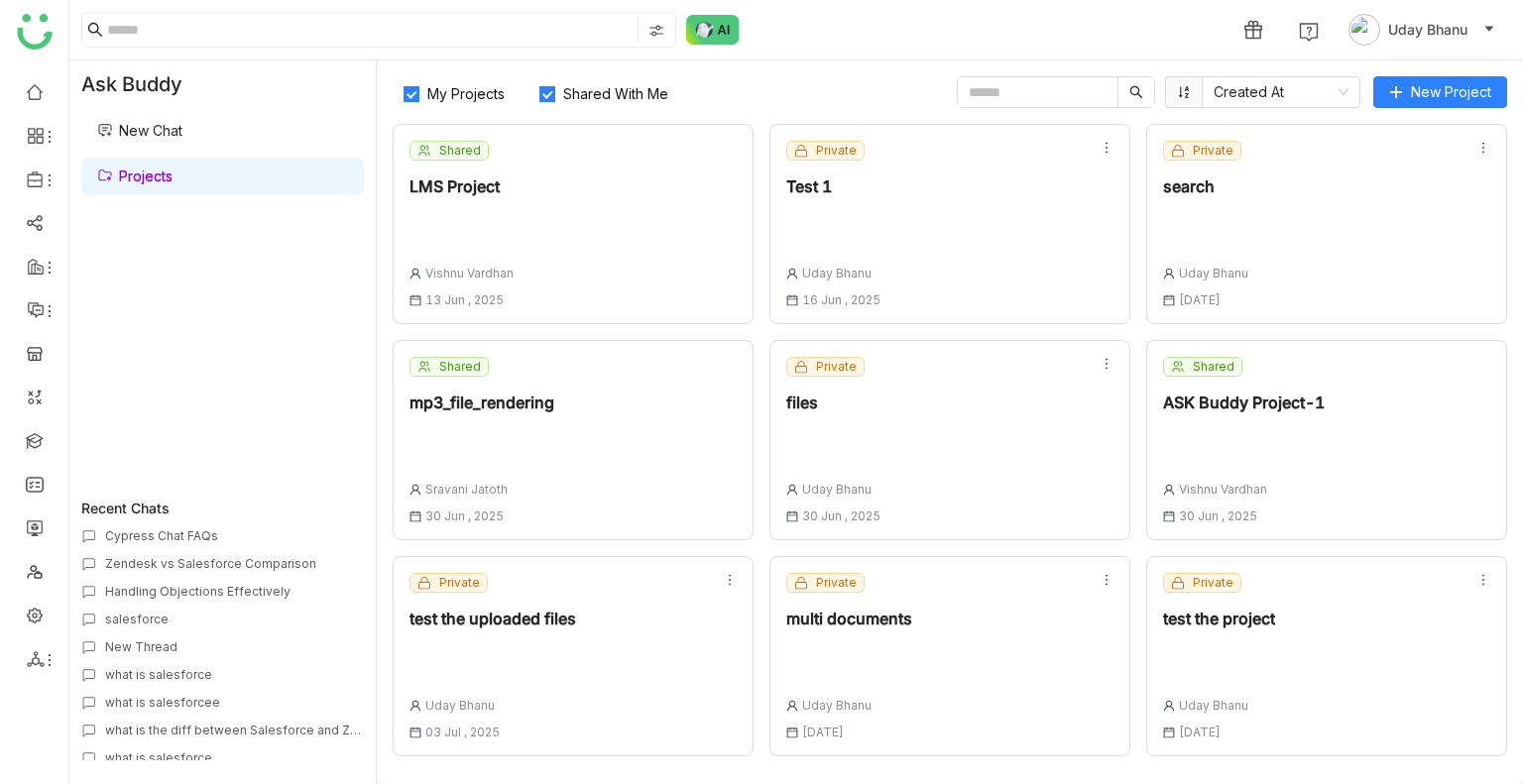 click on "My Projects" 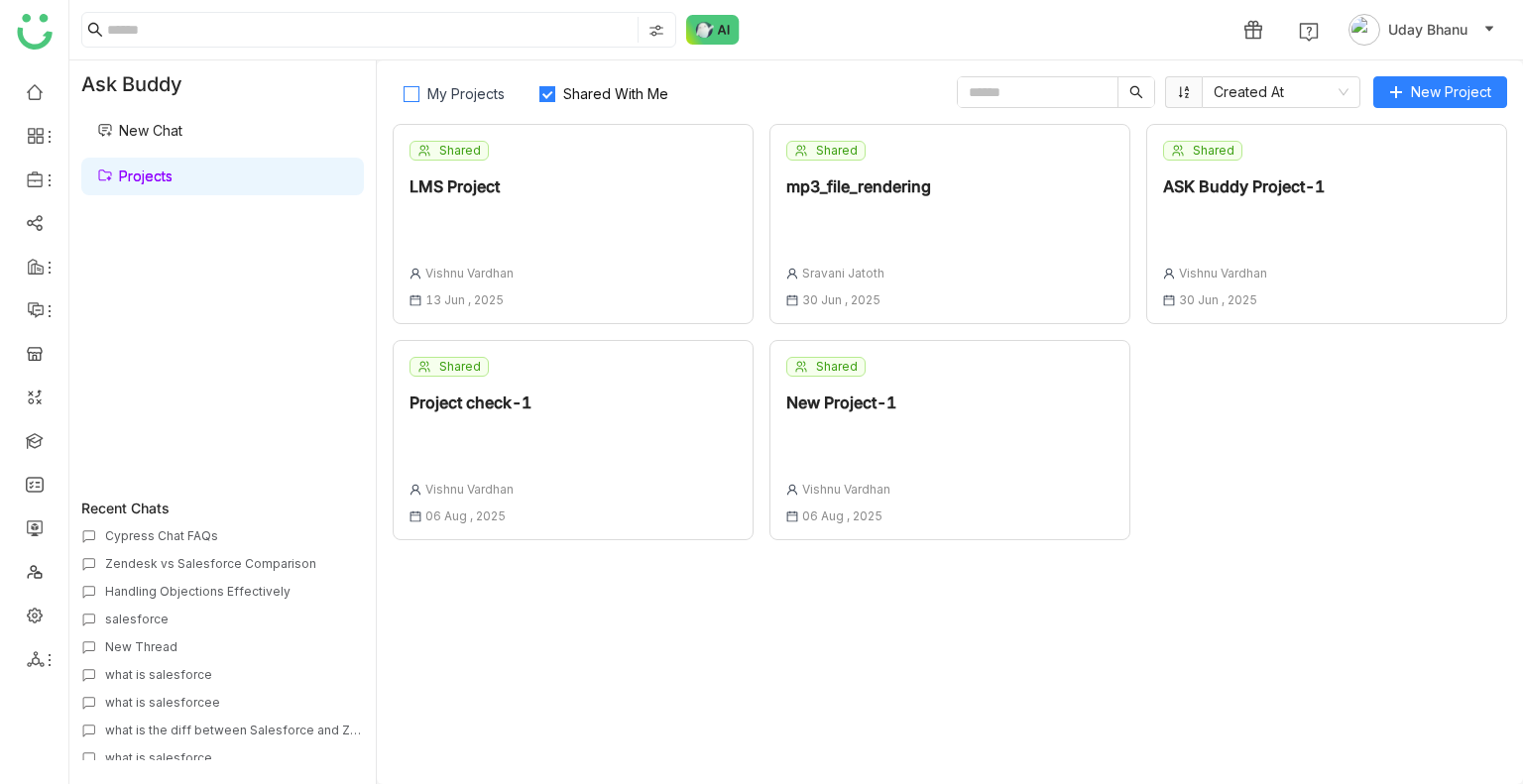 click on "My Projects" 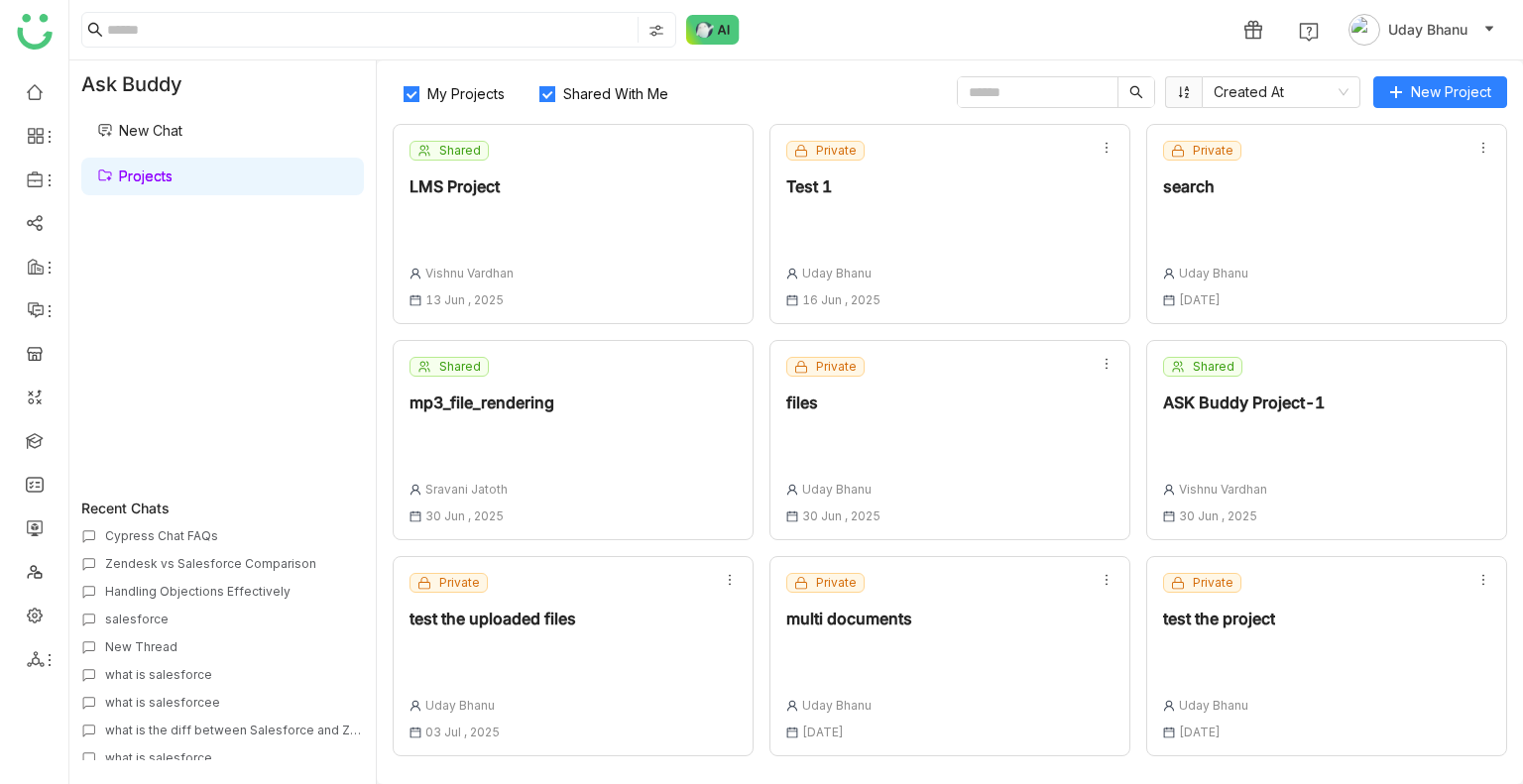 click on "Shared With Me" 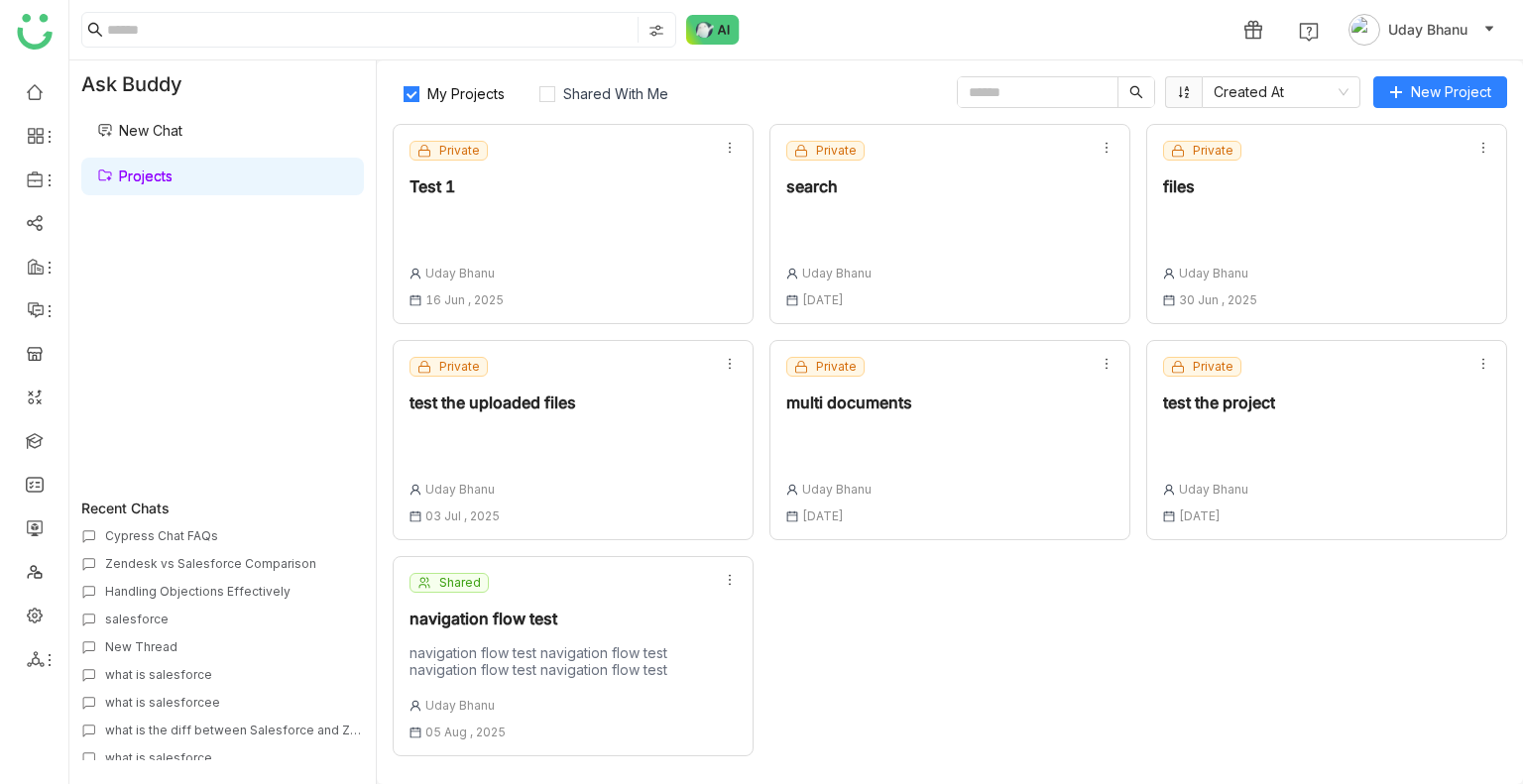 click on "Shared  navigation flow test   navigation flow test navigation flow test navigation flow test navigation flow test  Uday Bhanu 05 Aug , 2025" 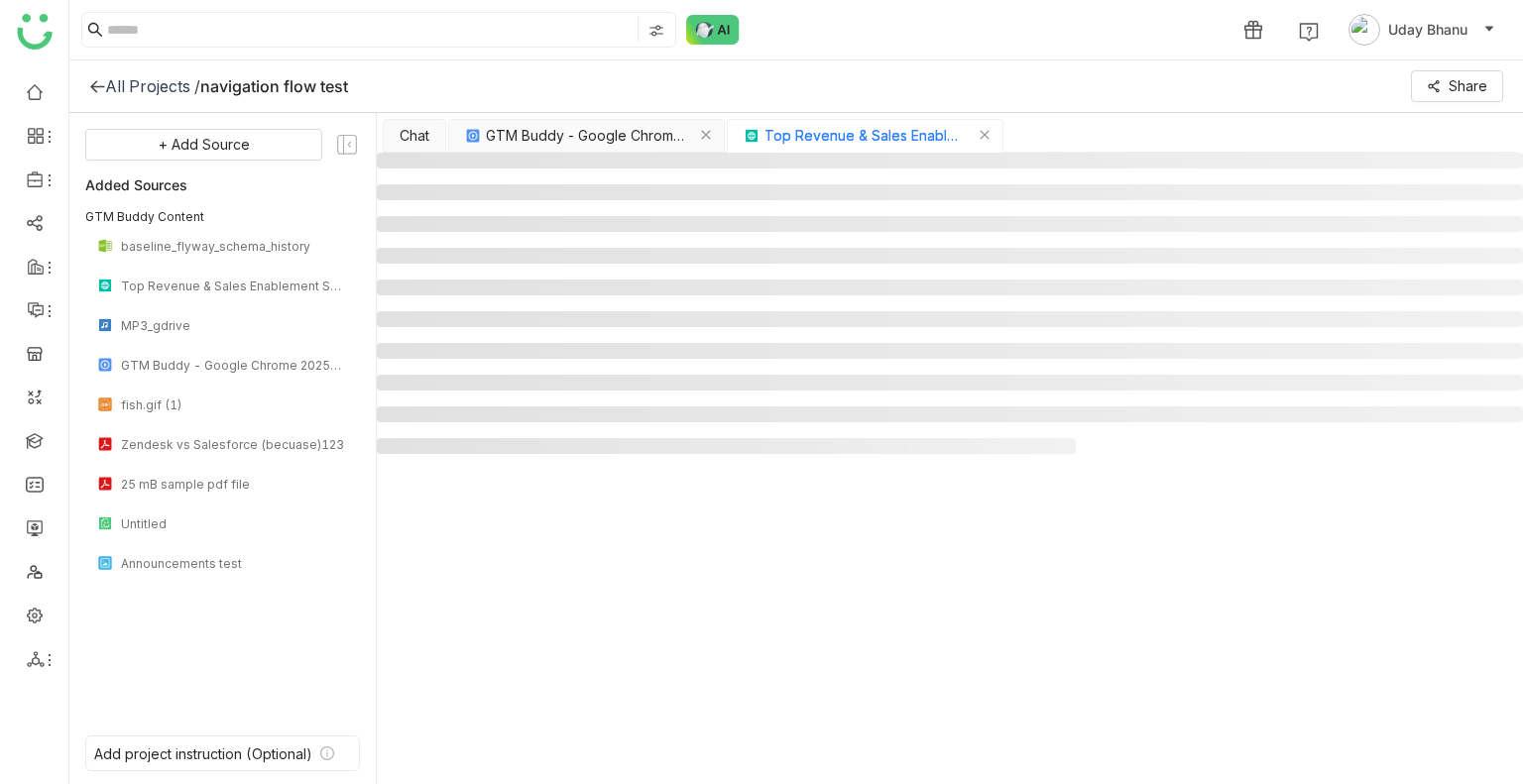 click at bounding box center [950, 470] 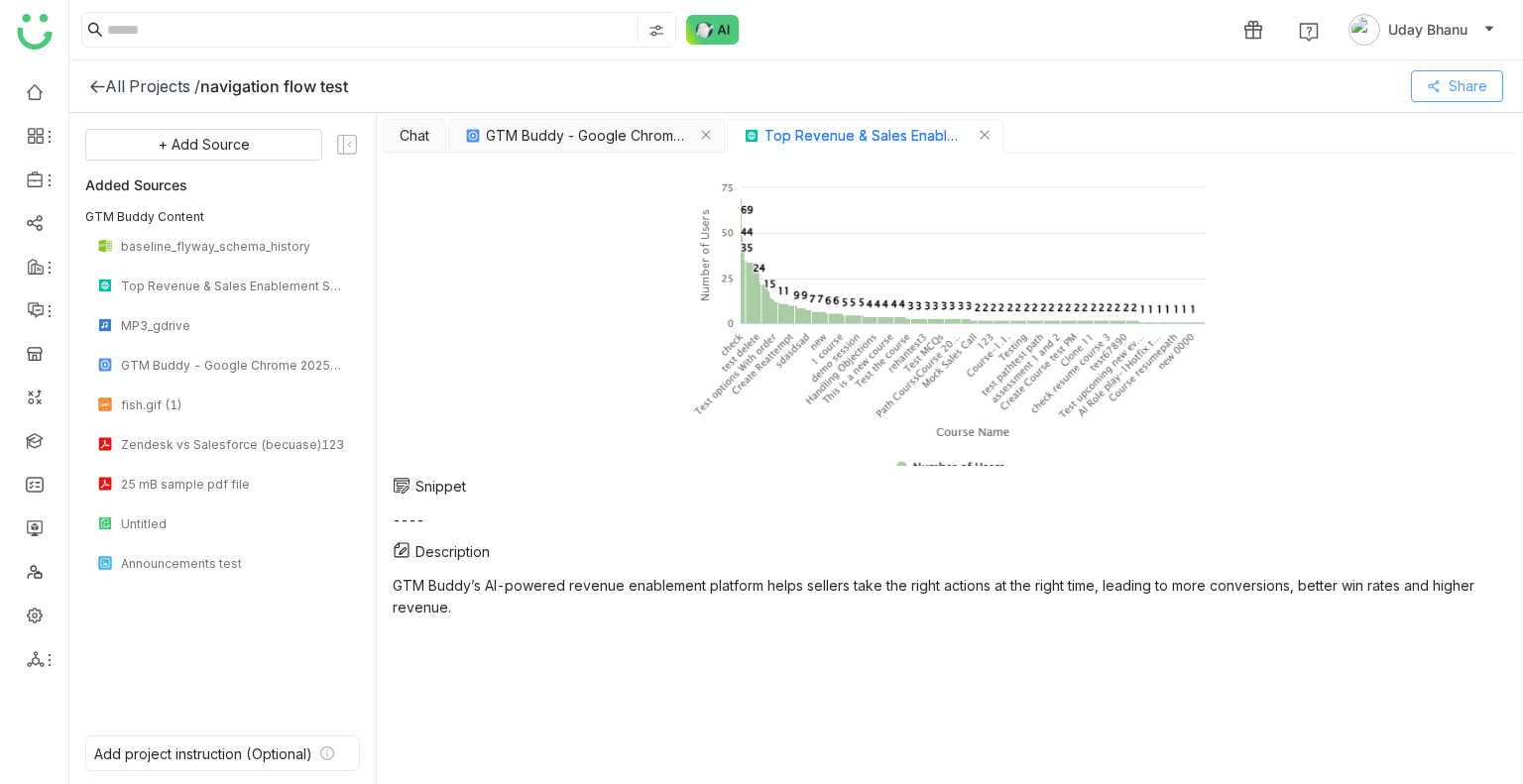 click on "Share" 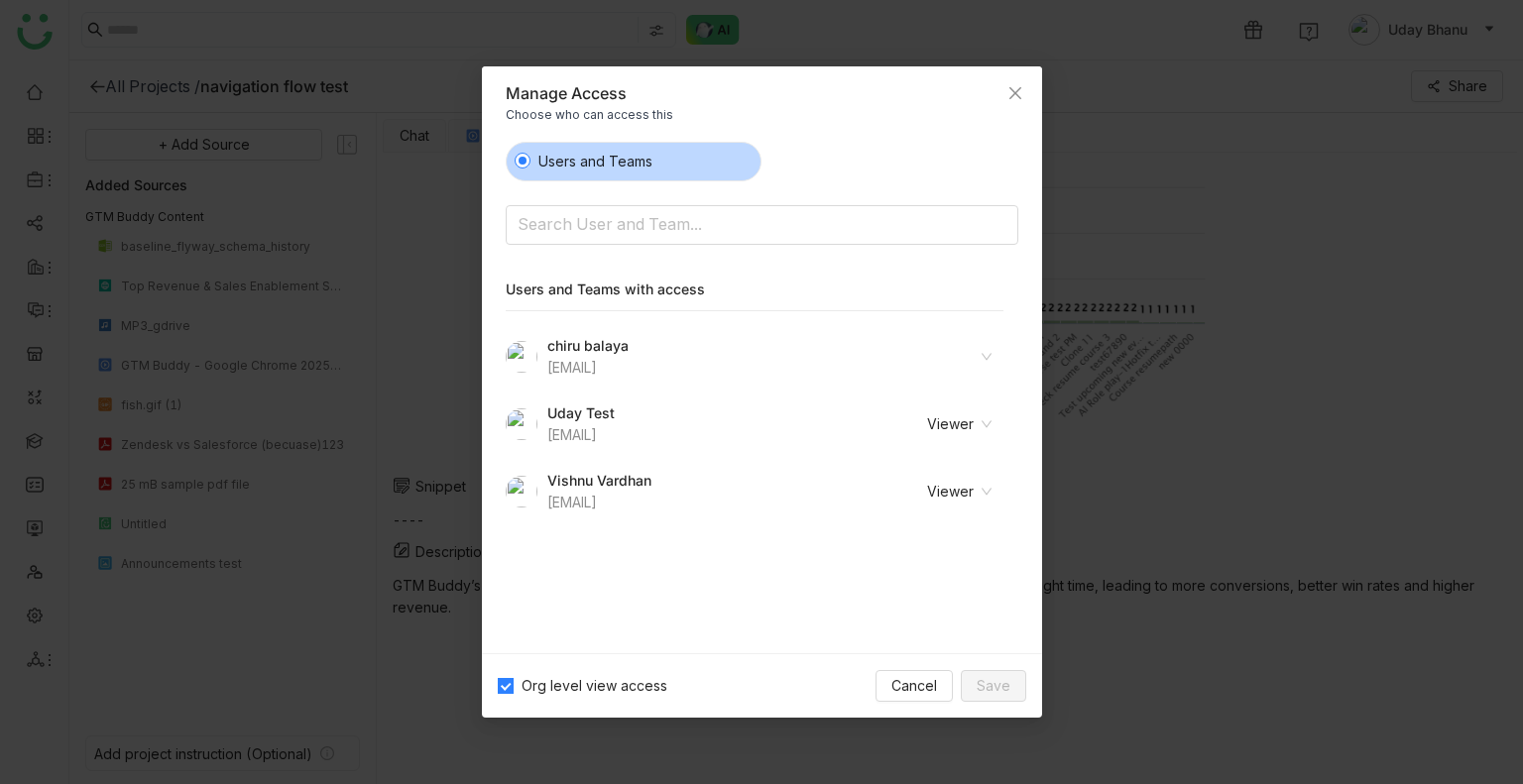 click at bounding box center [931, 357] 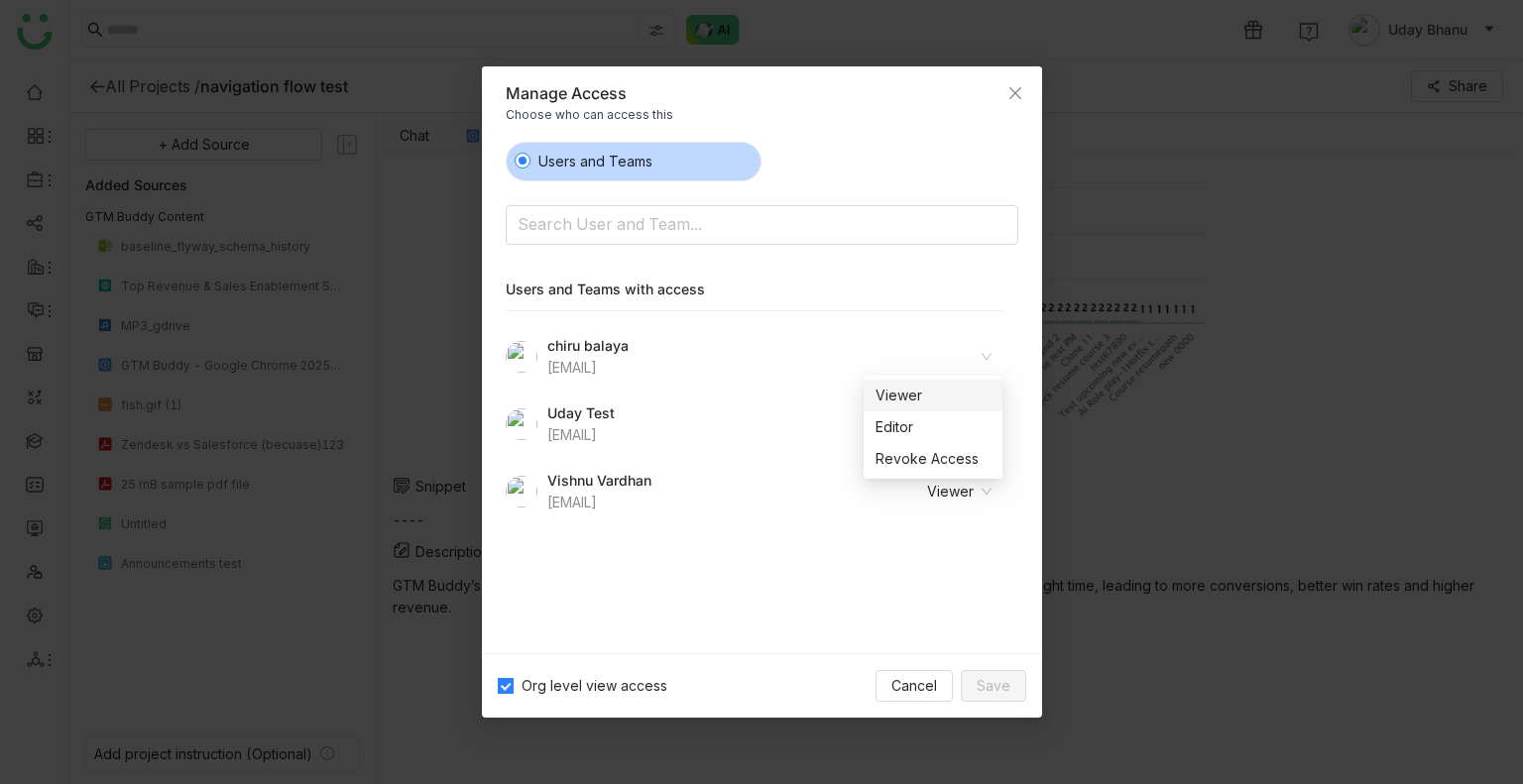 click on "Users and Teams    Search User and Team...   Users and Teams with access   chiru balaya   chirubalaya216@gmail.com      Uday Test   udaybhanu.gtm@gmail.com   Viewer   Vishnu Vardhan   vishnuv@gtmbuddy.ai   Viewer" at bounding box center (762, 390) 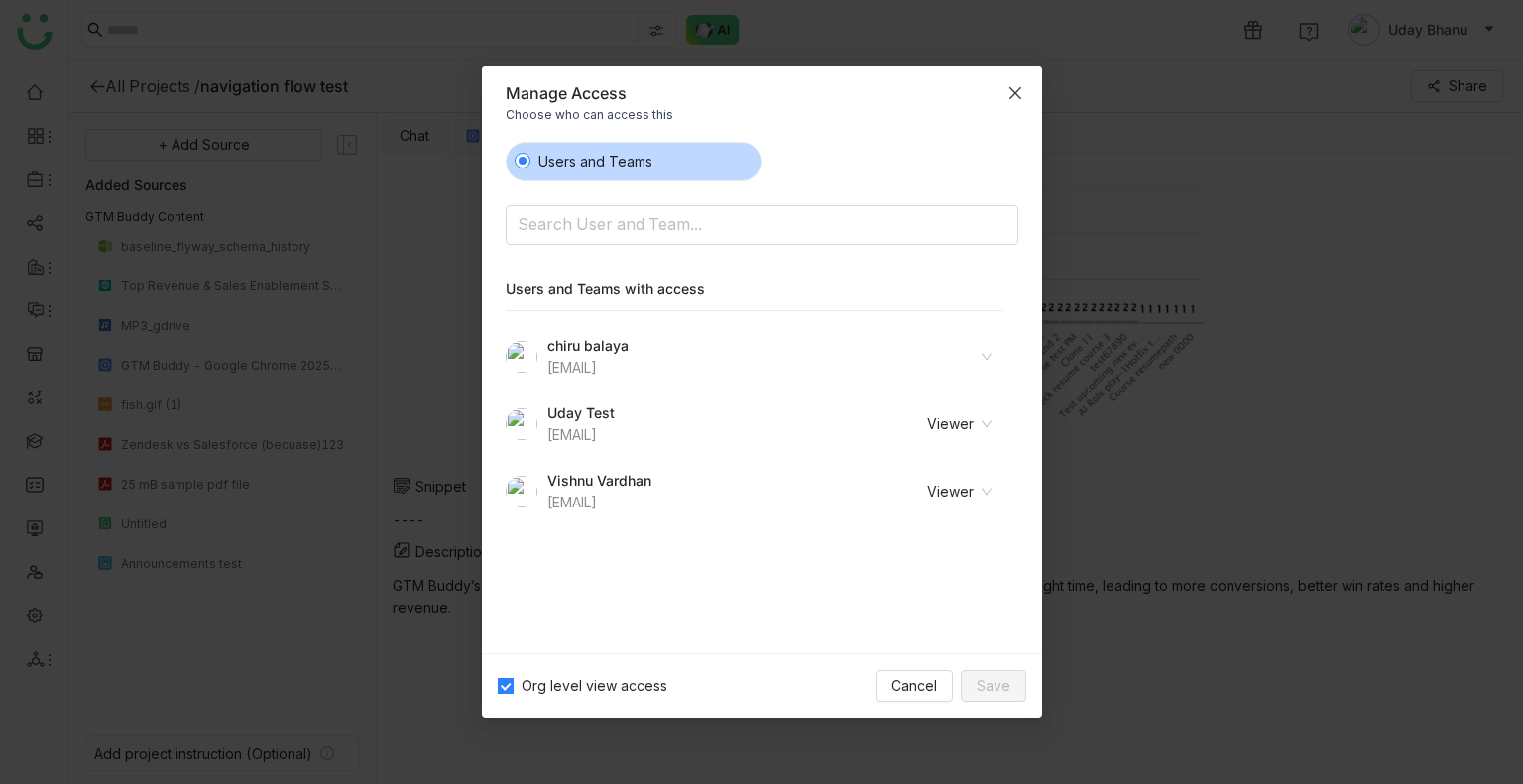 click at bounding box center [1015, 93] 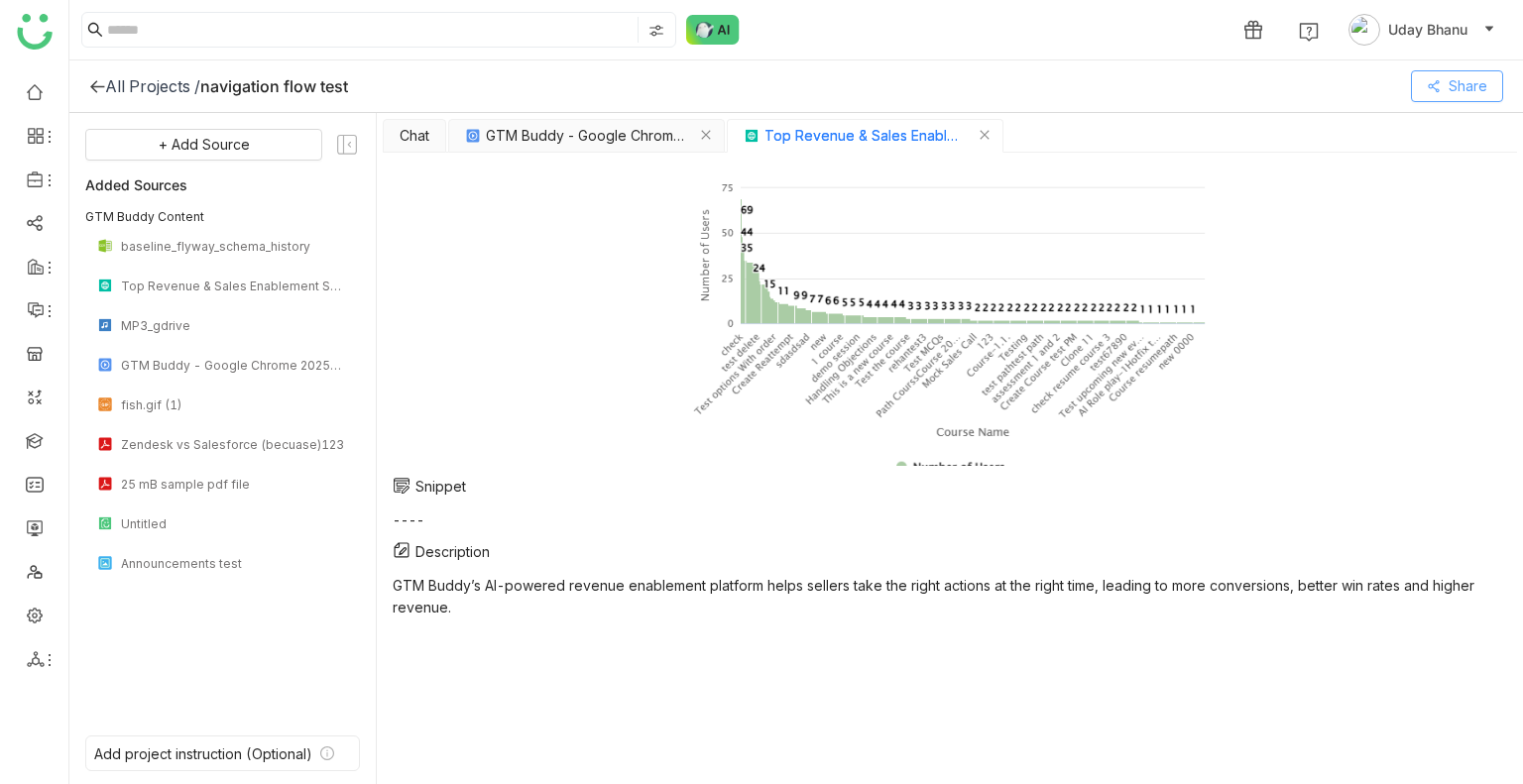 type 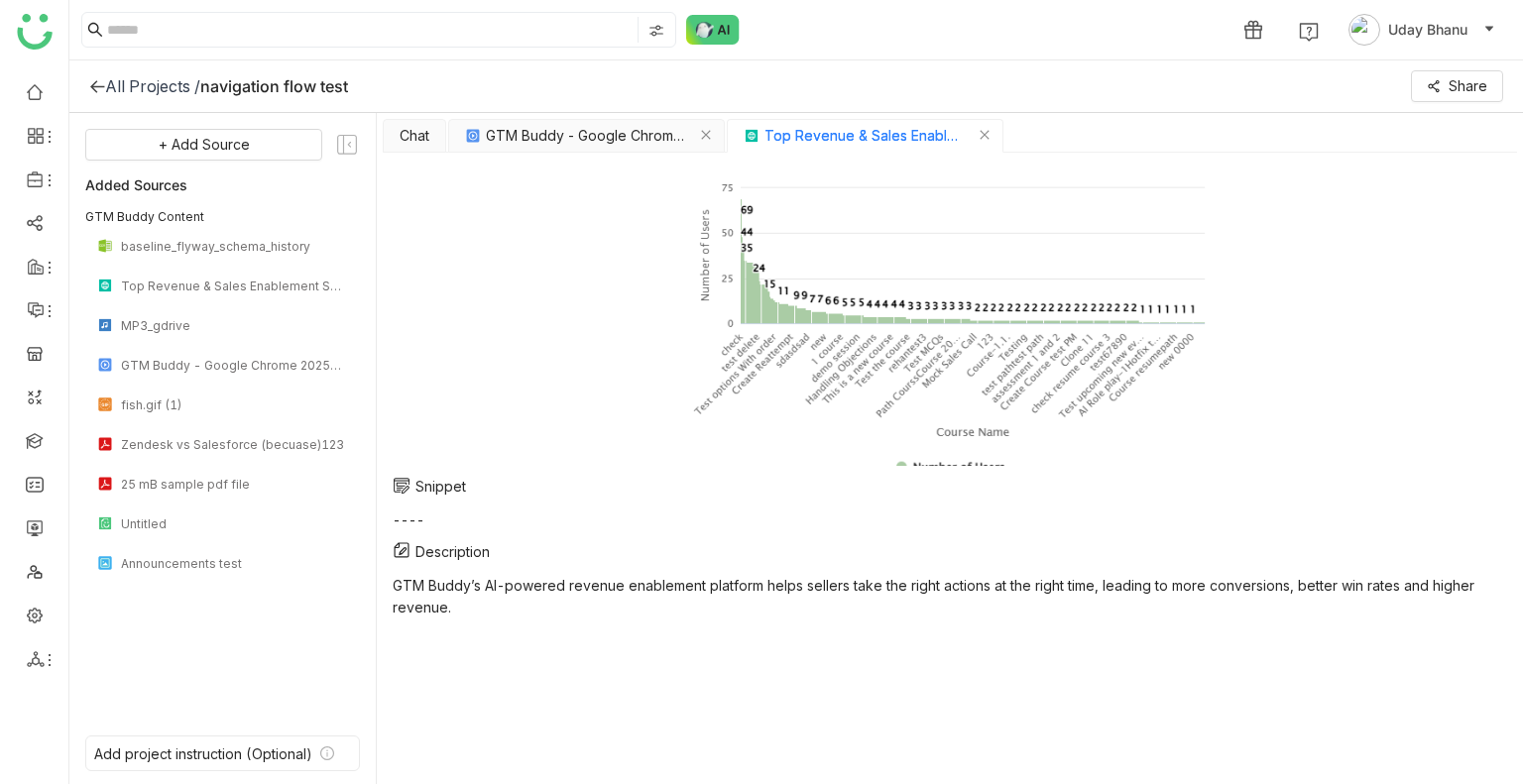 click on "All Projects /    navigation flow test    Share" 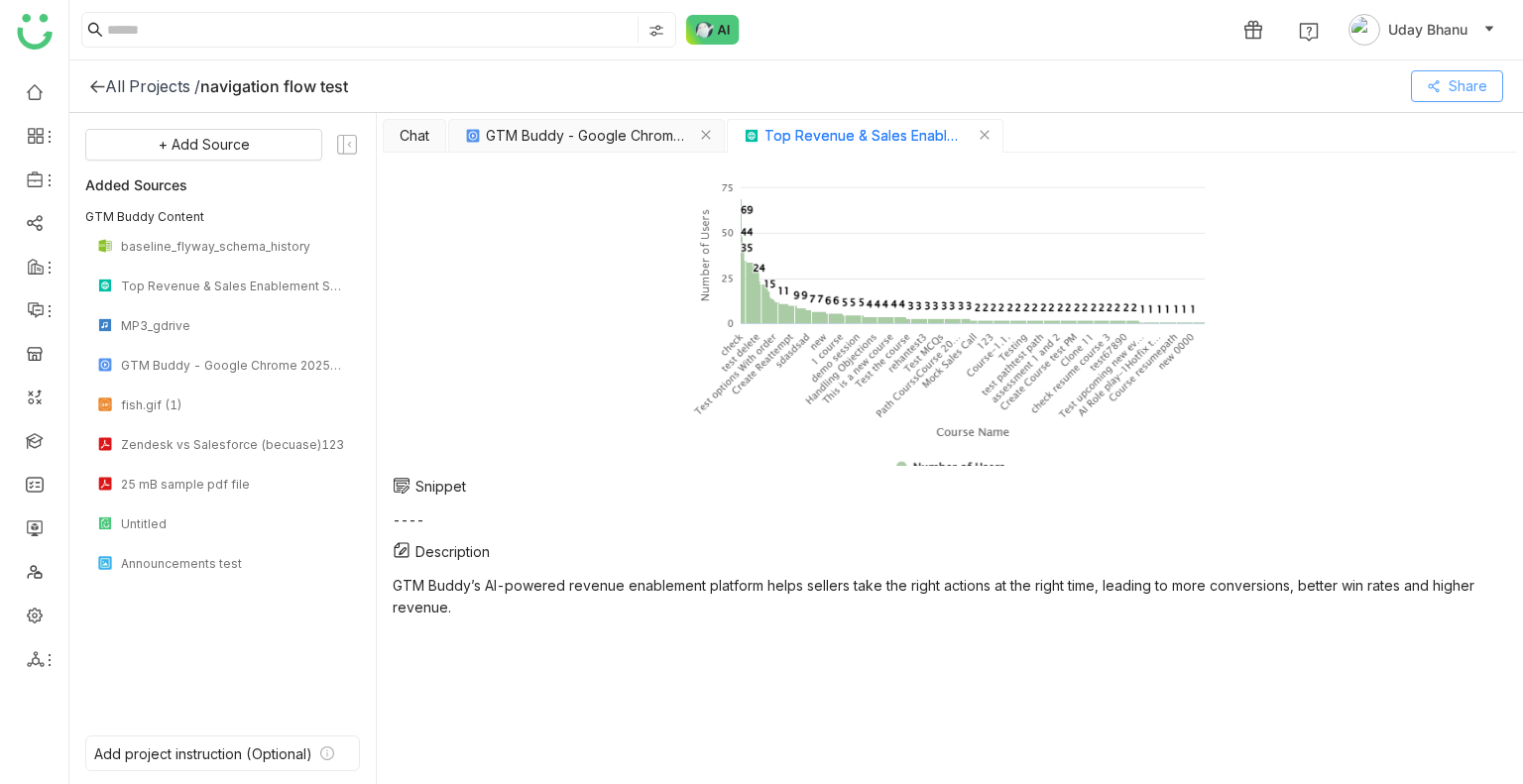 click on "Share" 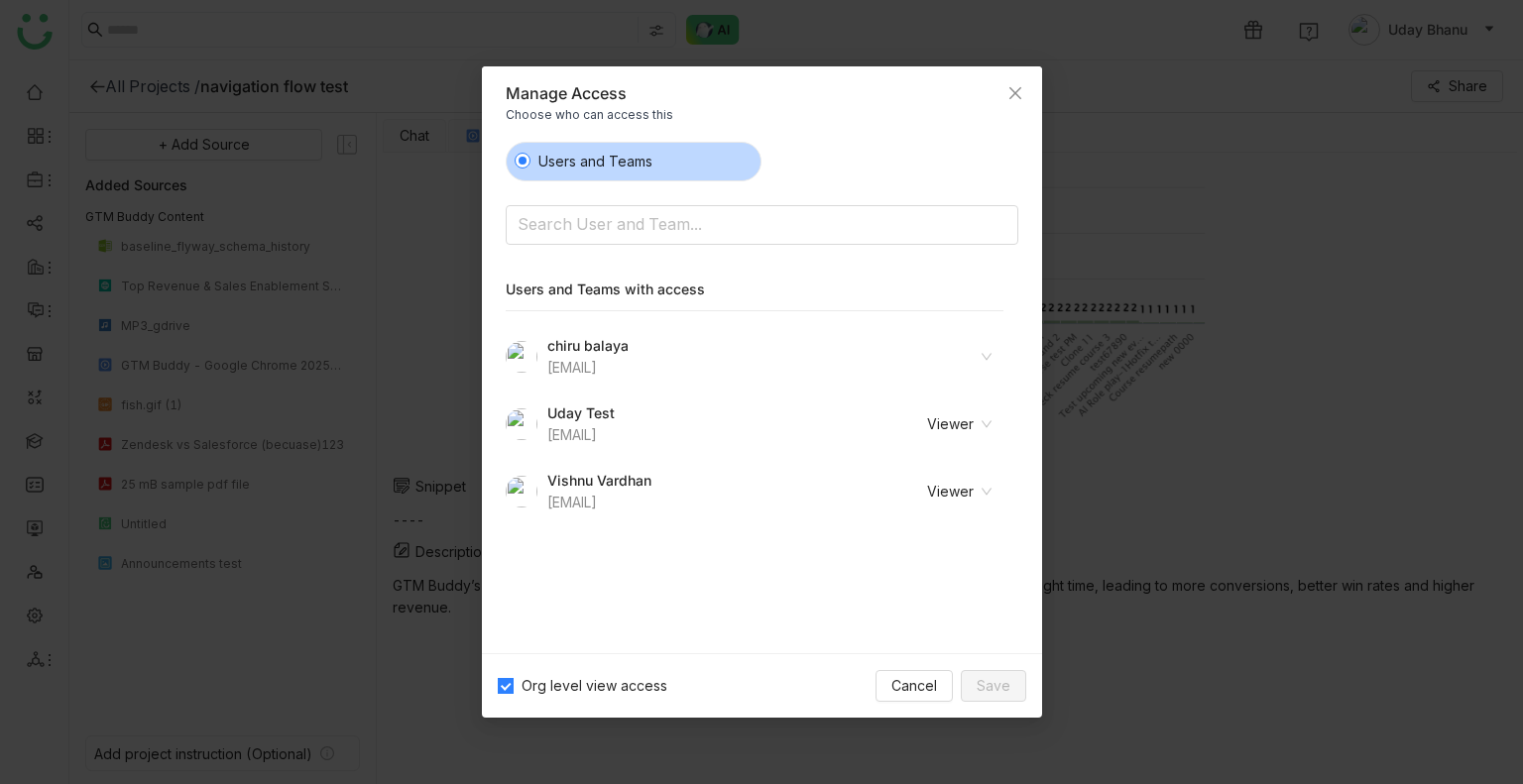 click on "Users and Teams    Search User and Team...   Users and Teams with access   chiru balaya   chirubalaya216@gmail.com      Uday Test   udaybhanu.gtm@gmail.com   Viewer   Vishnu Vardhan   vishnuv@gtmbuddy.ai   Viewer" at bounding box center (762, 390) 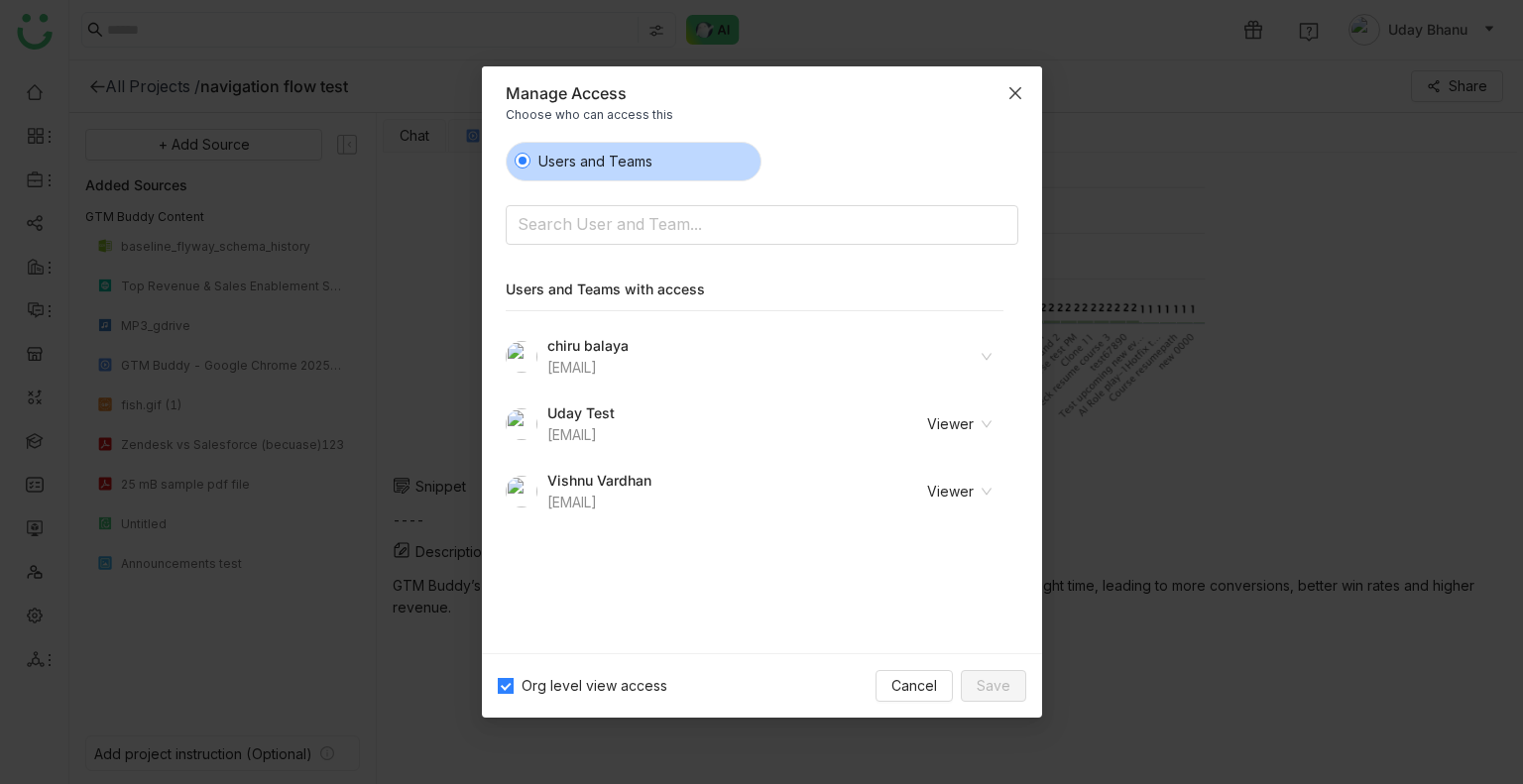 click at bounding box center [1015, 93] 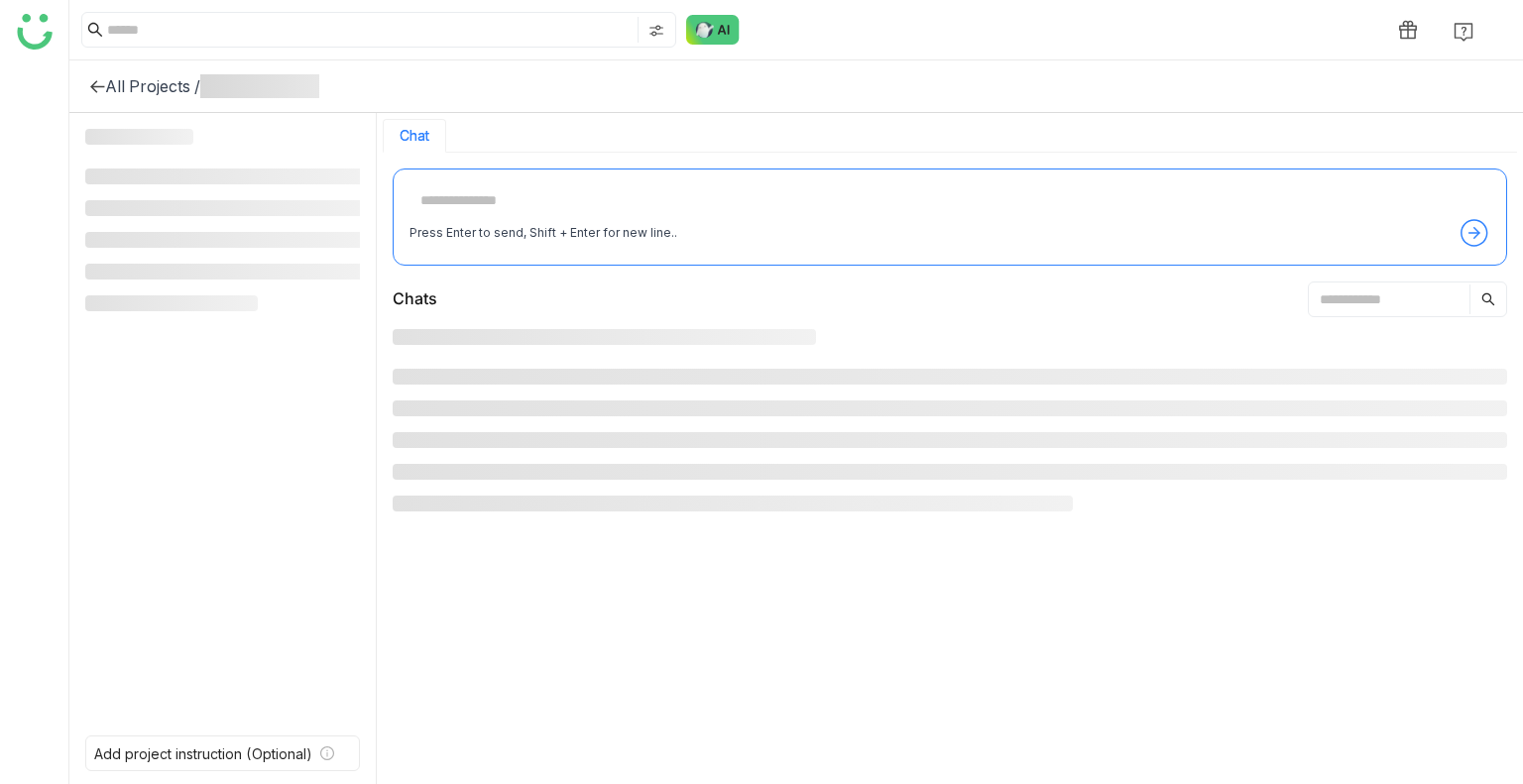 scroll, scrollTop: 0, scrollLeft: 0, axis: both 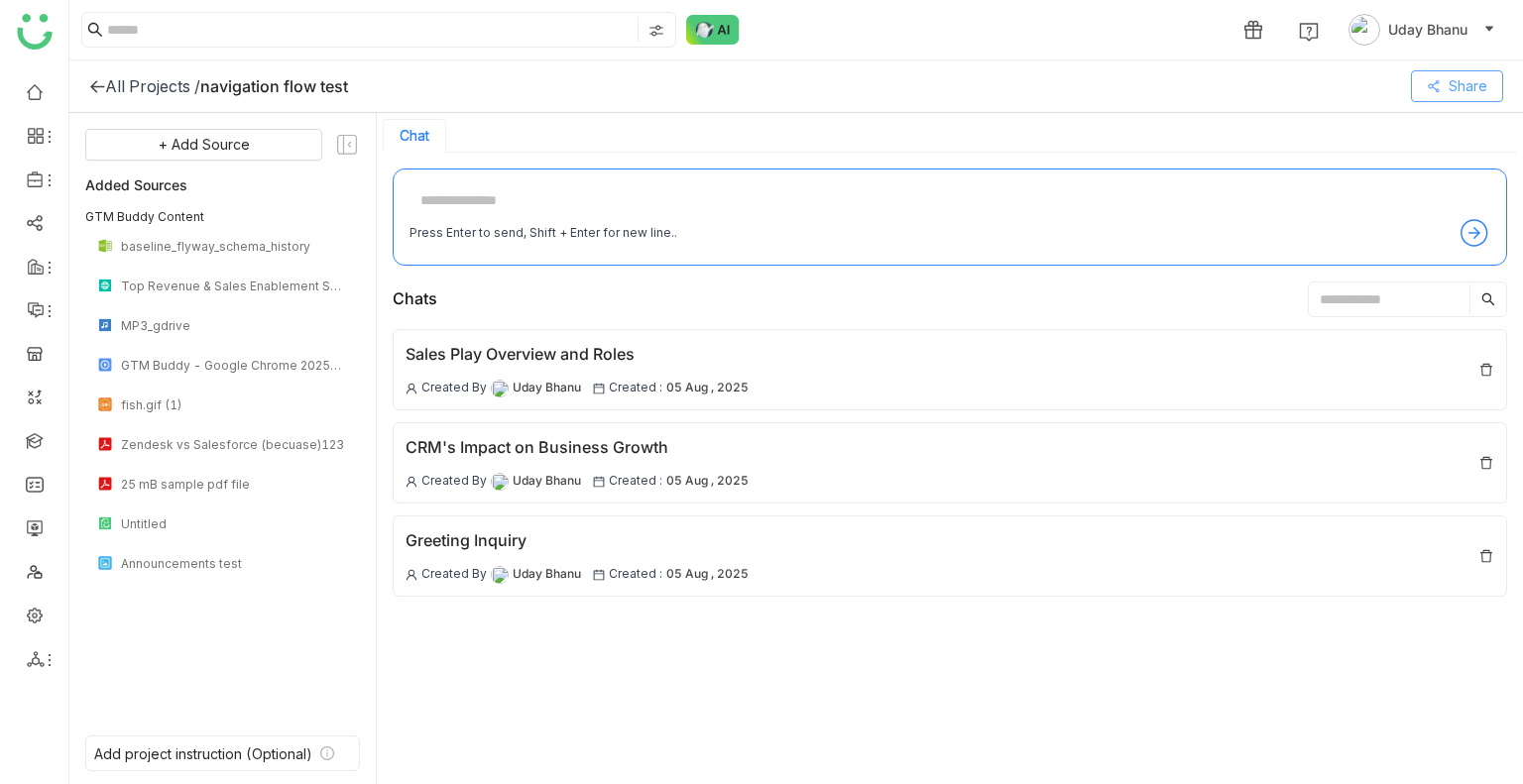 click on "Share" 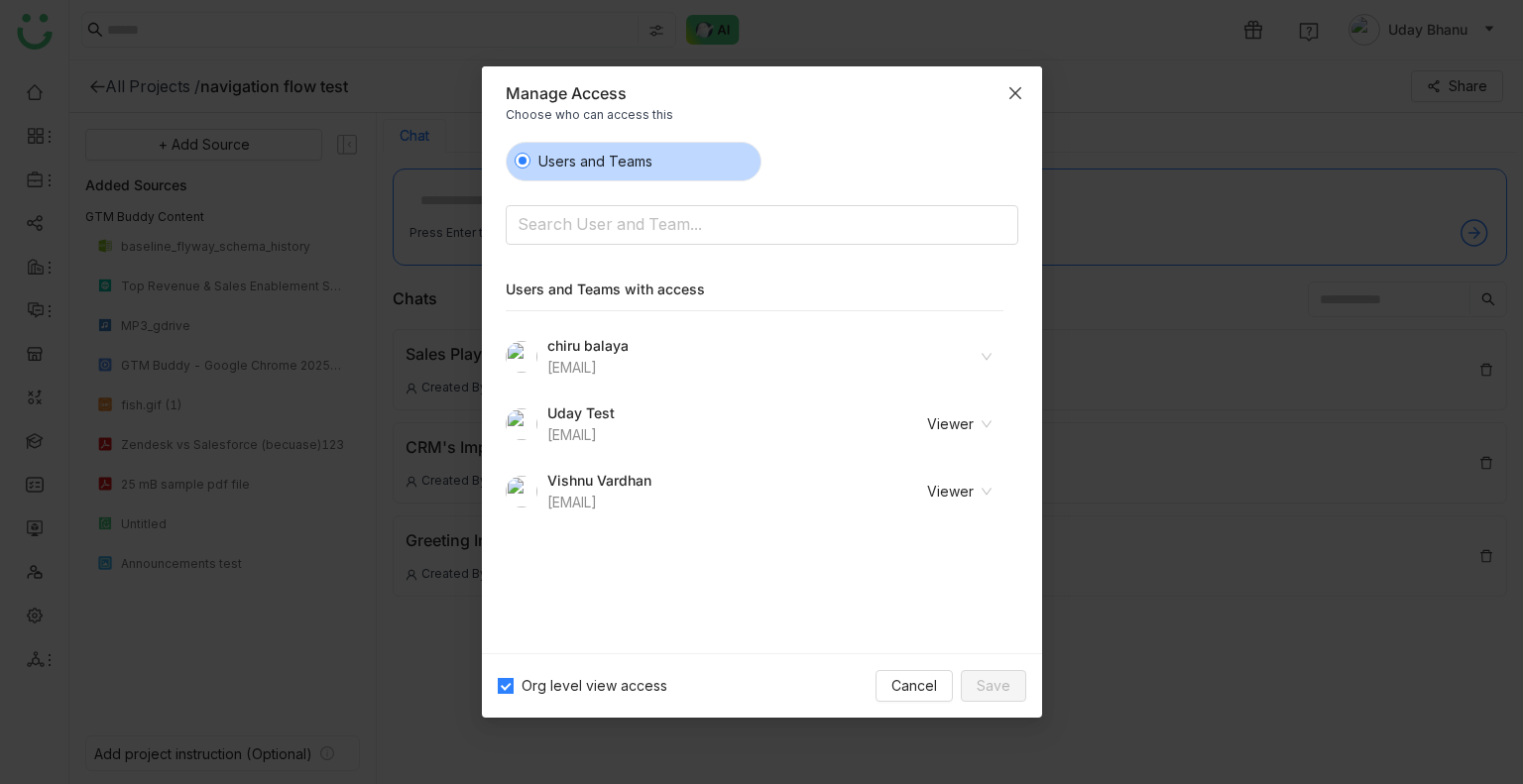 click 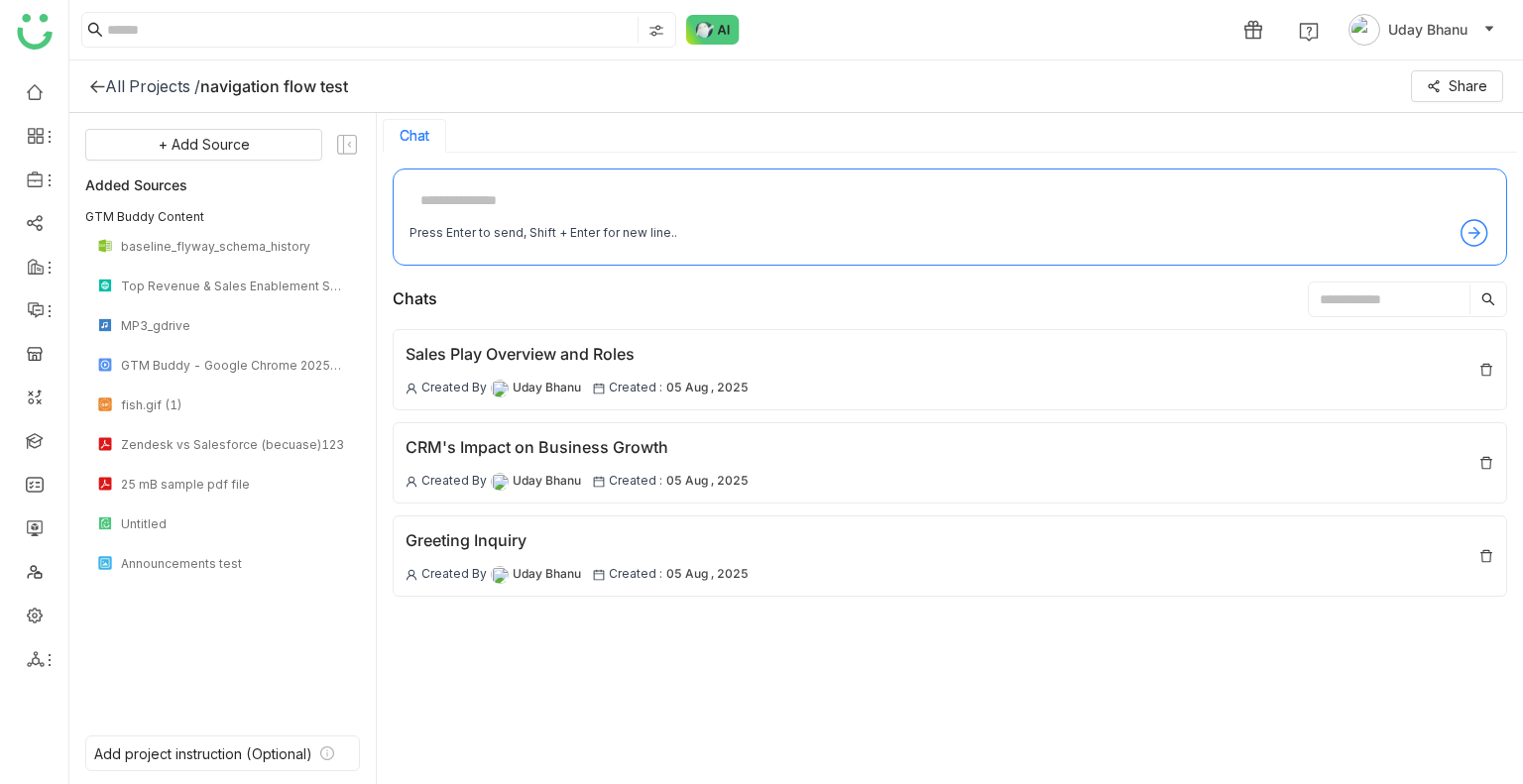 click on "All Projects /    navigation flow test    Share" 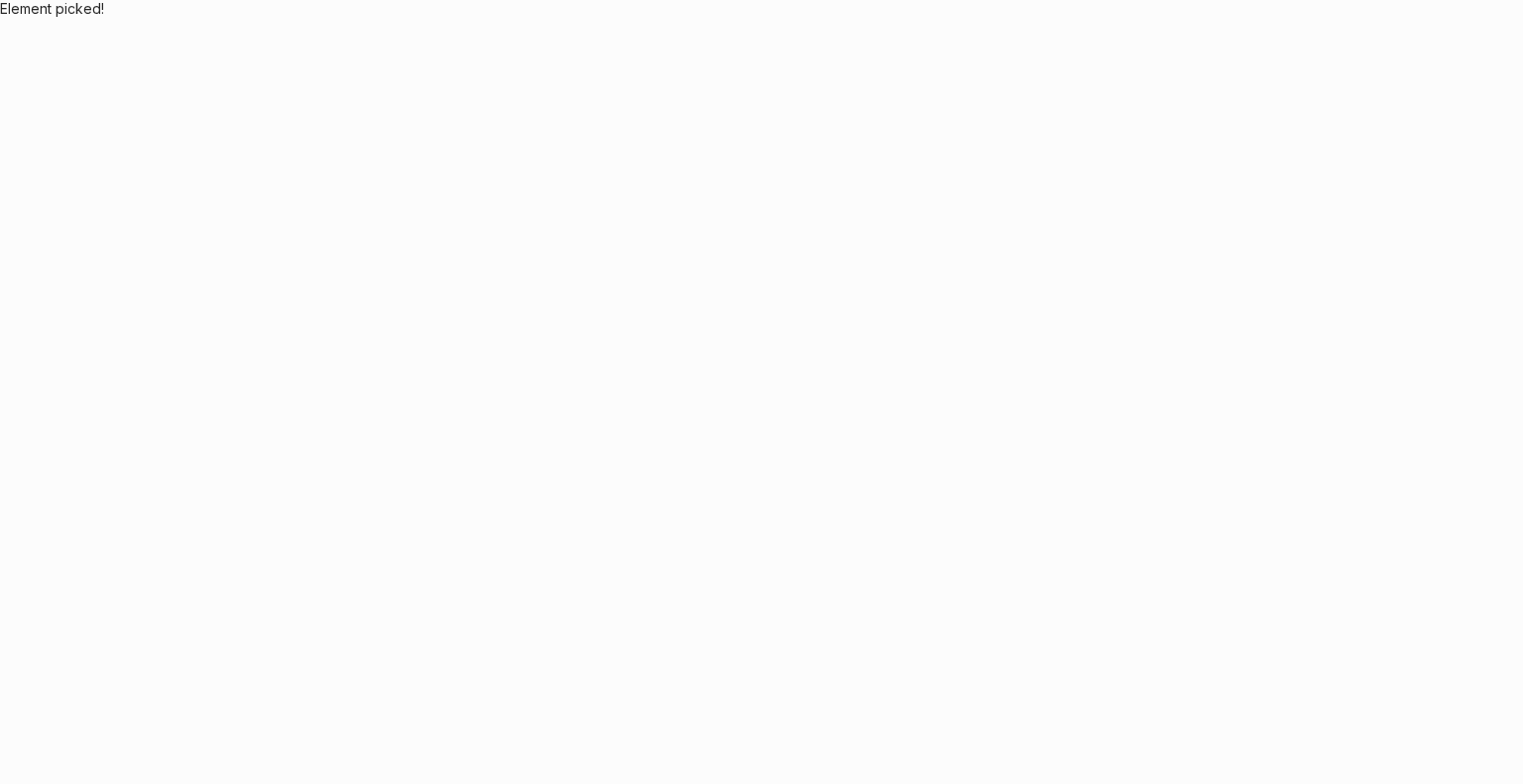 scroll, scrollTop: 0, scrollLeft: 0, axis: both 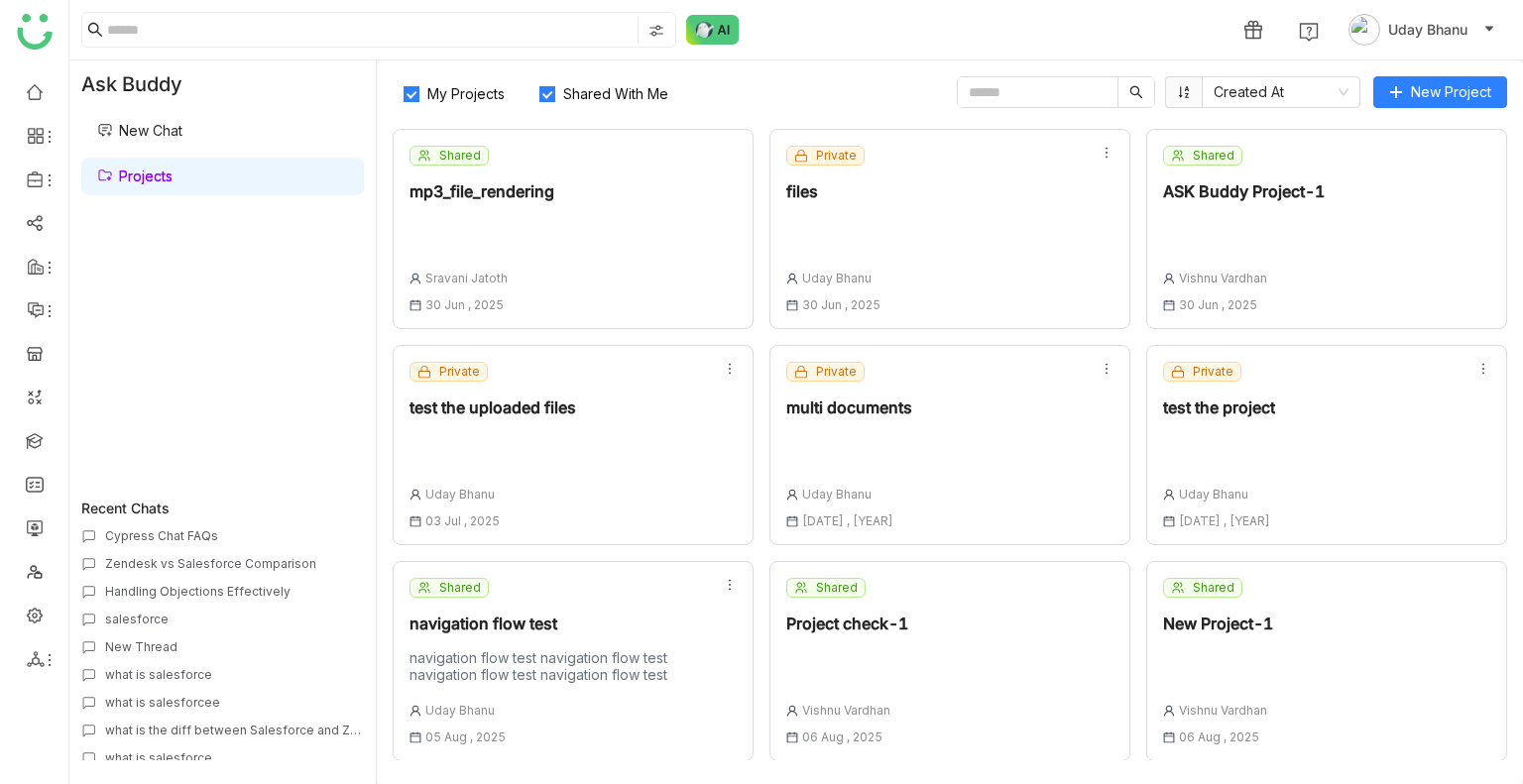 click on "Shared  navigation flow test   navigation flow test navigation flow test navigation flow test navigation flow test  [FIRST] [LAST] [DATE] , [YEAR]" 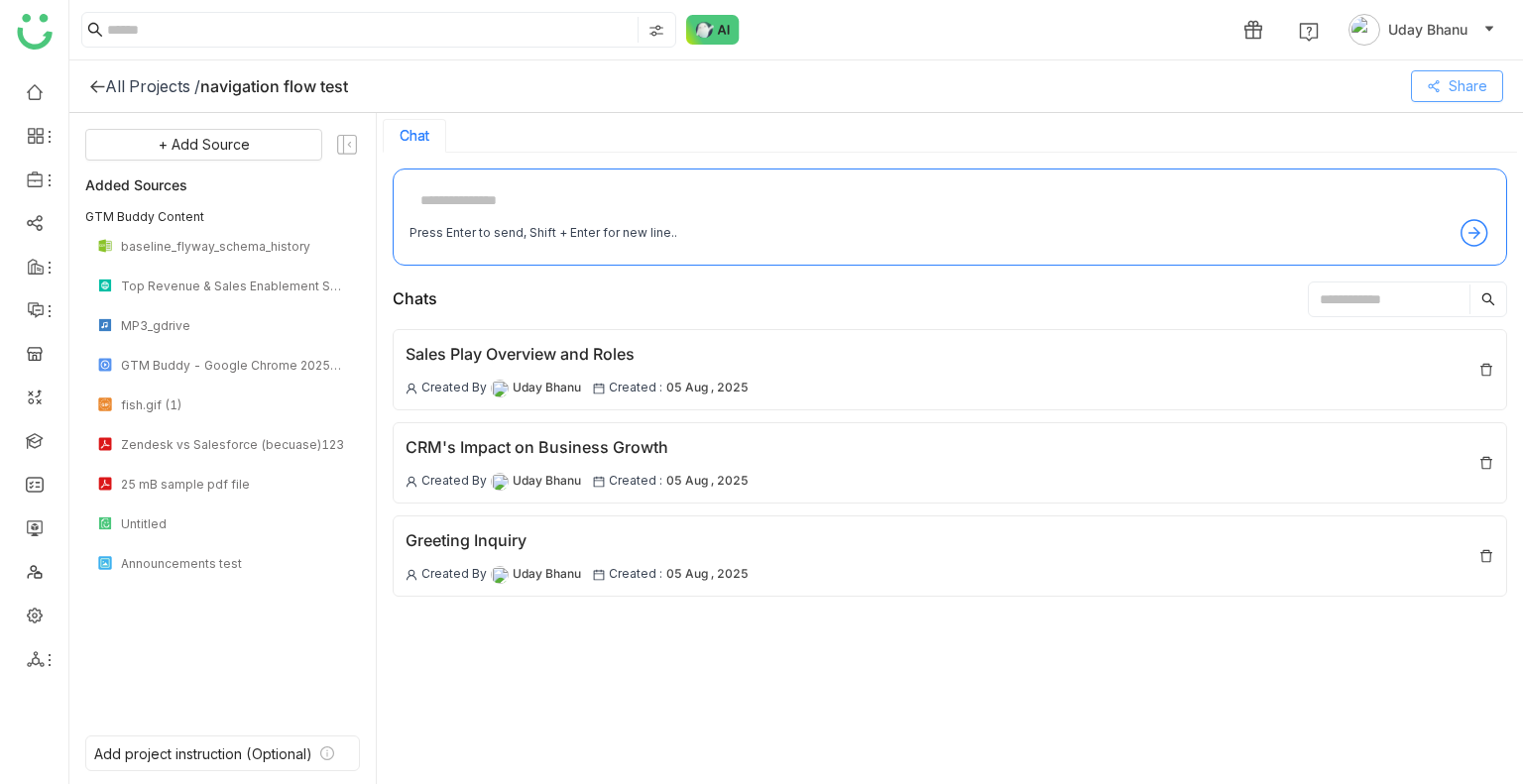 click on "Share" 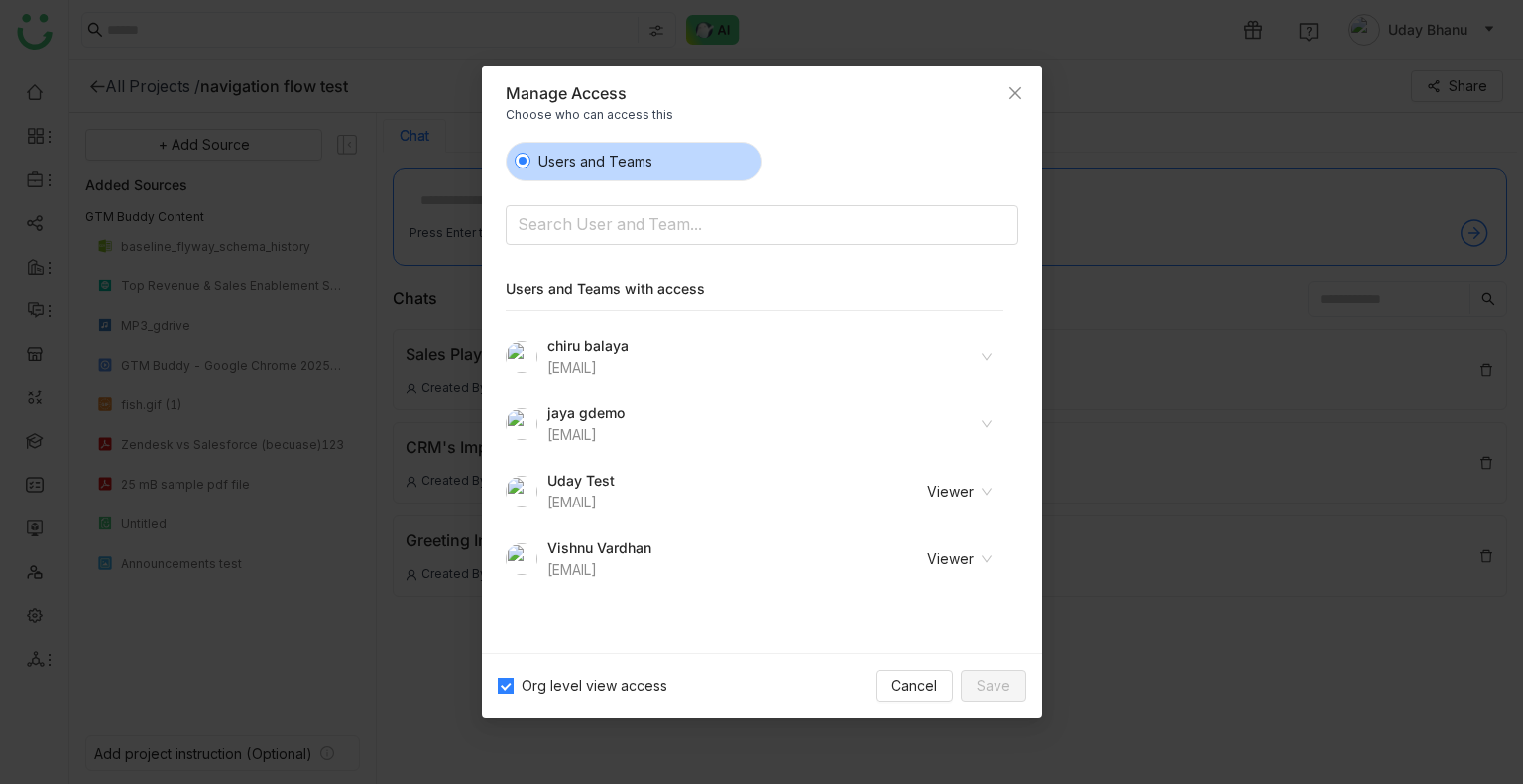 click at bounding box center [931, 424] 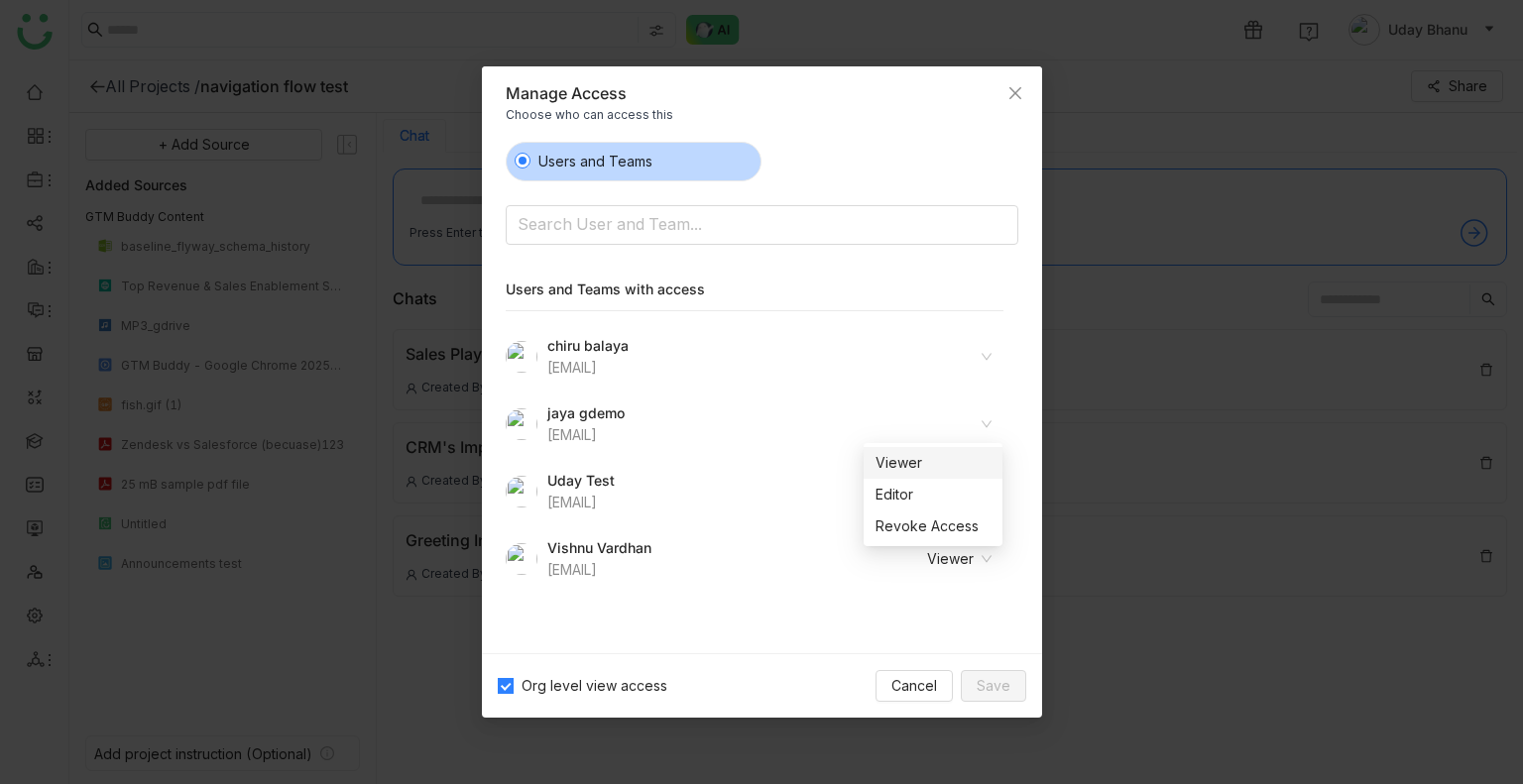 click at bounding box center (931, 357) 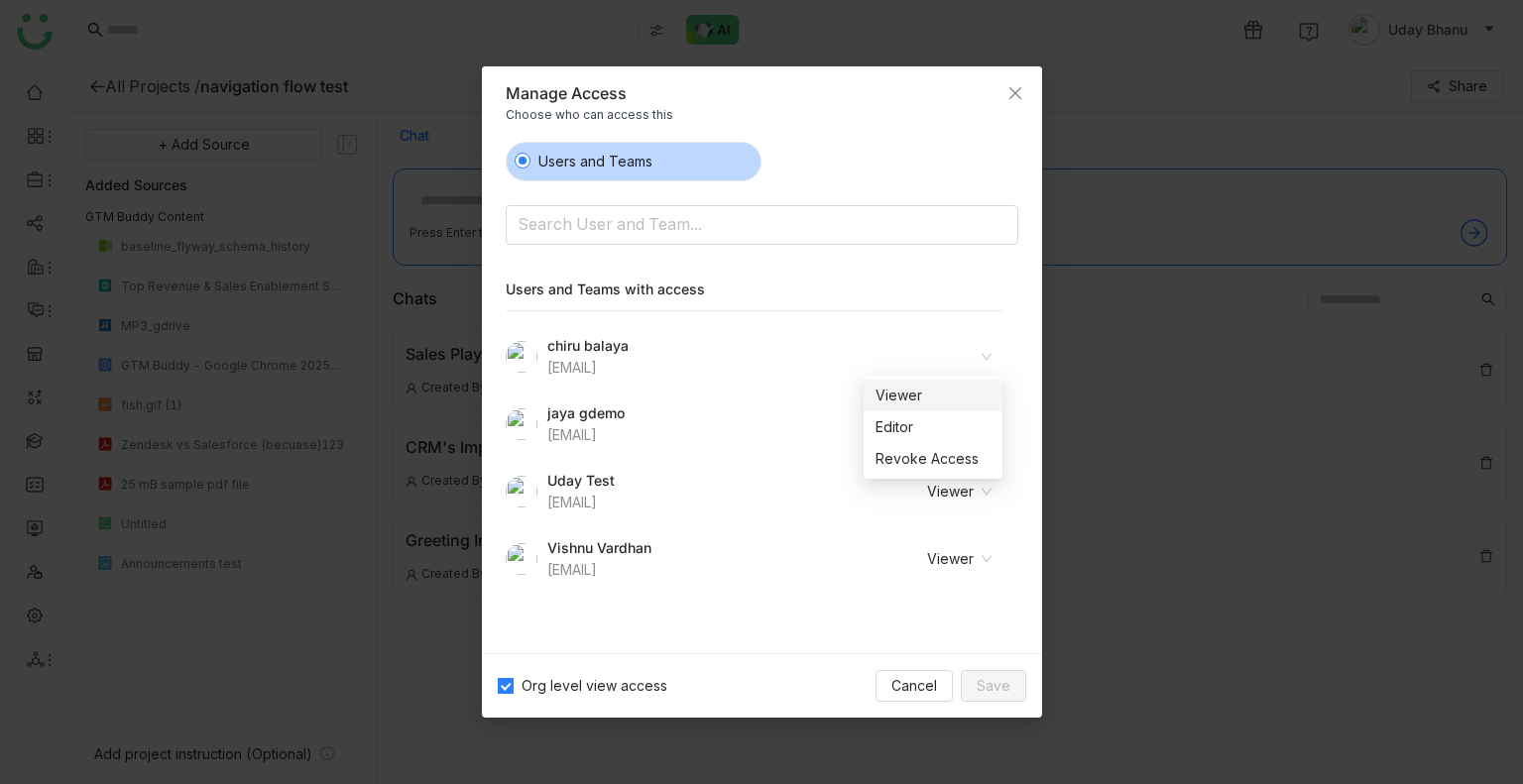 click on "Users and Teams    Search User and Team...   Users and Teams with access   [FIRST] [LAST]   [EMAIL]      [FIRST] [LAST]   [EMAIL]      [FIRST] [LAST]   [EMAIL]   Viewer   [FIRST] [LAST]   [EMAIL]   Viewer" at bounding box center (762, 390) 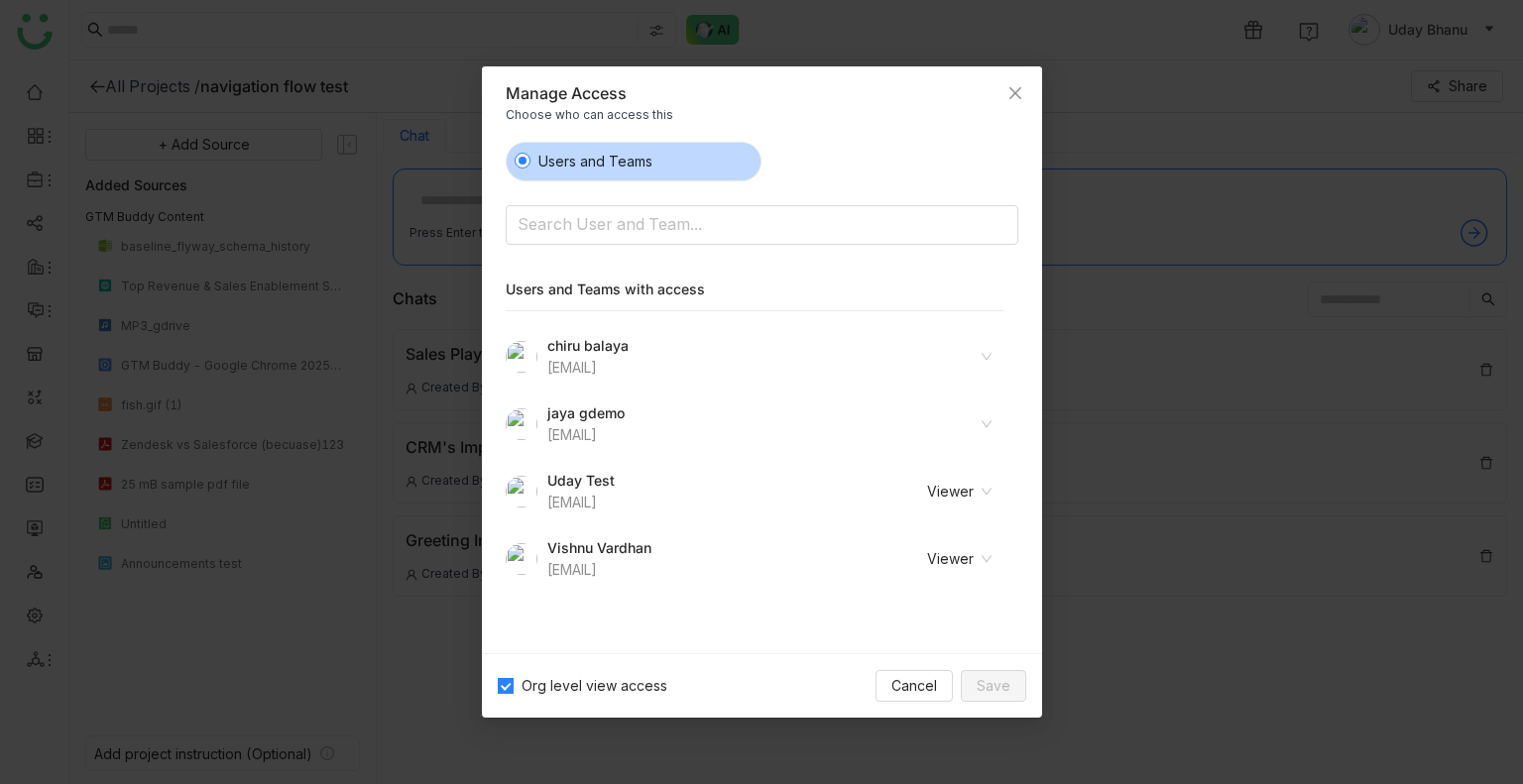 click 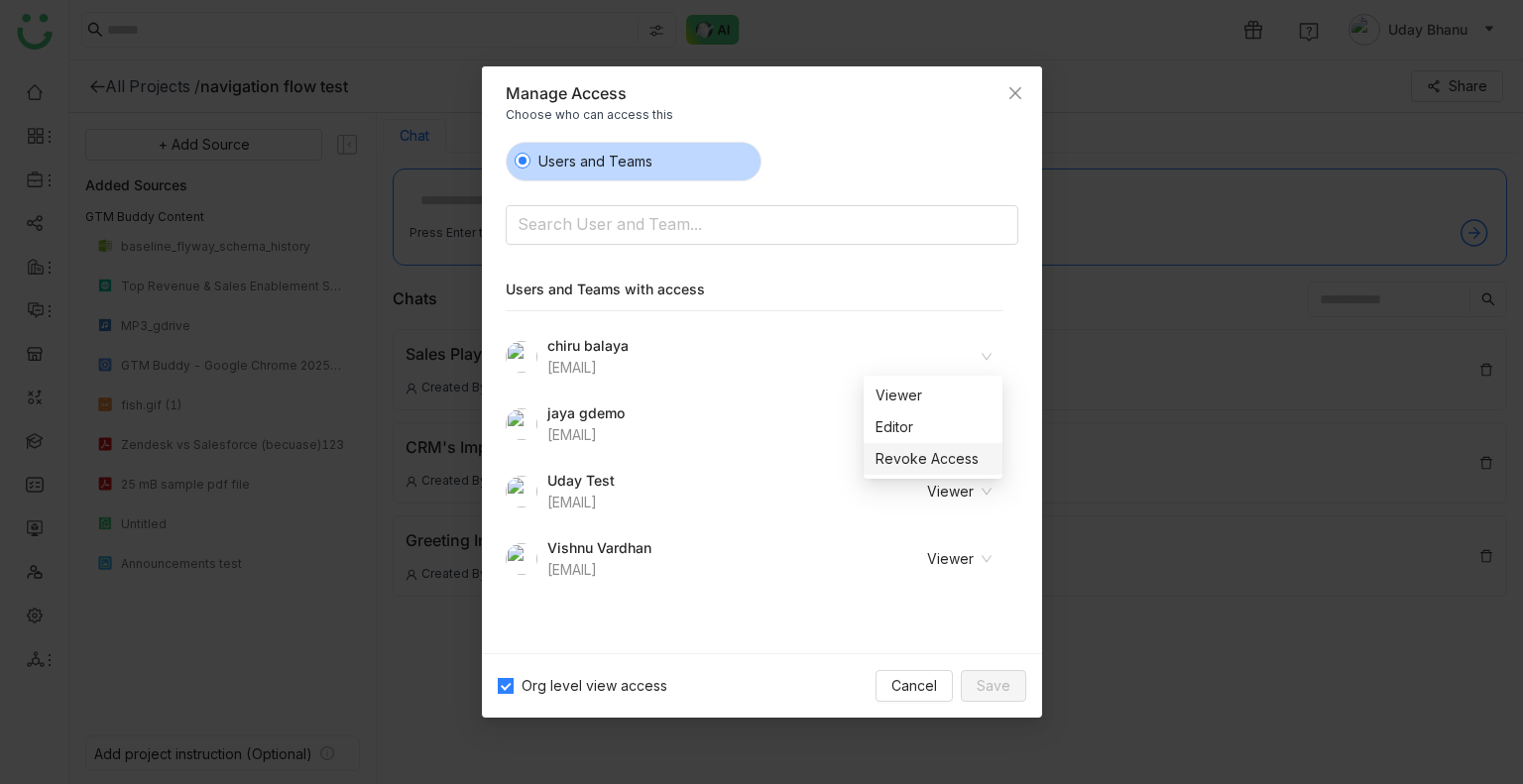 click on "Revoke Access" at bounding box center [933, 459] 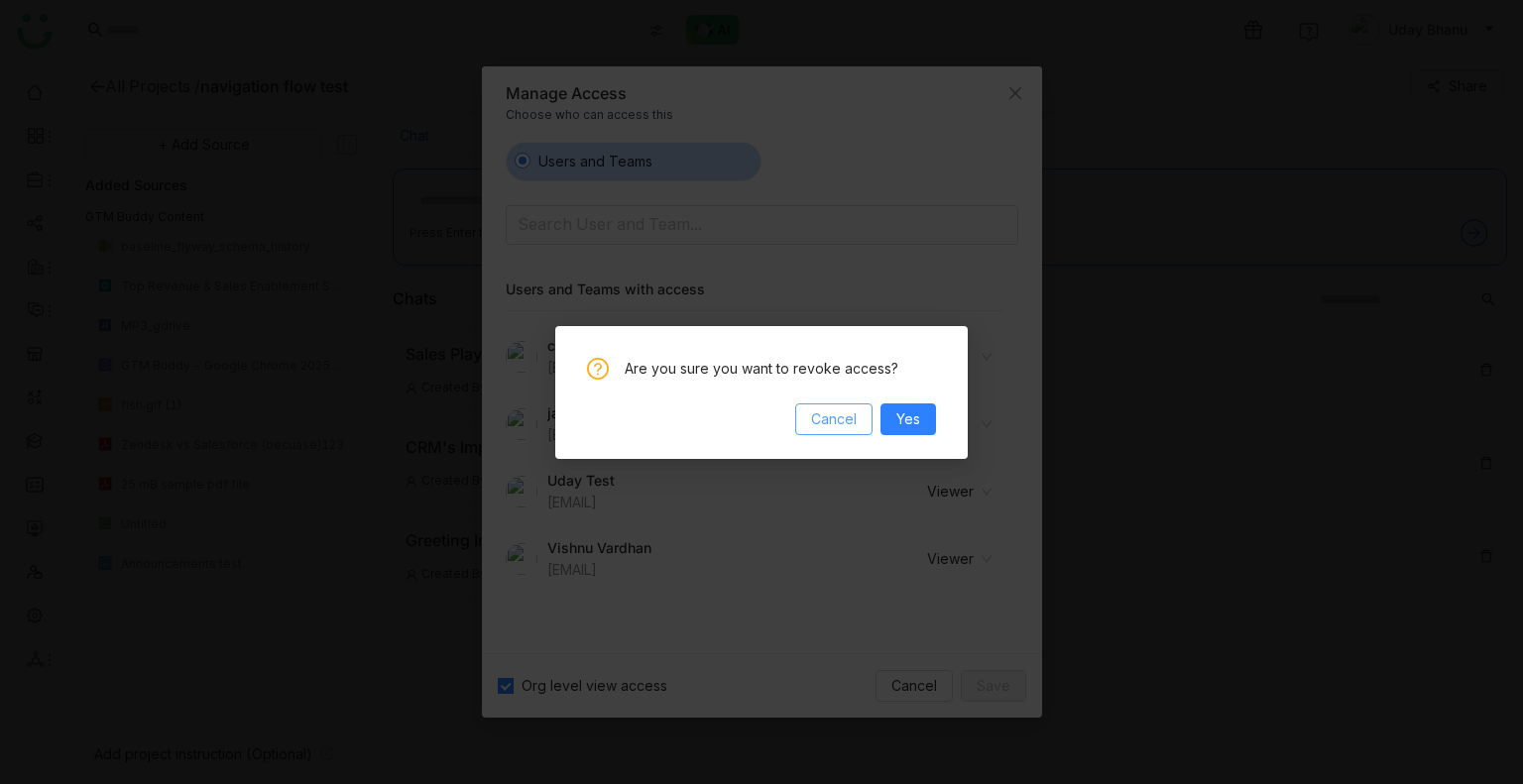click on "Cancel" at bounding box center (834, 419) 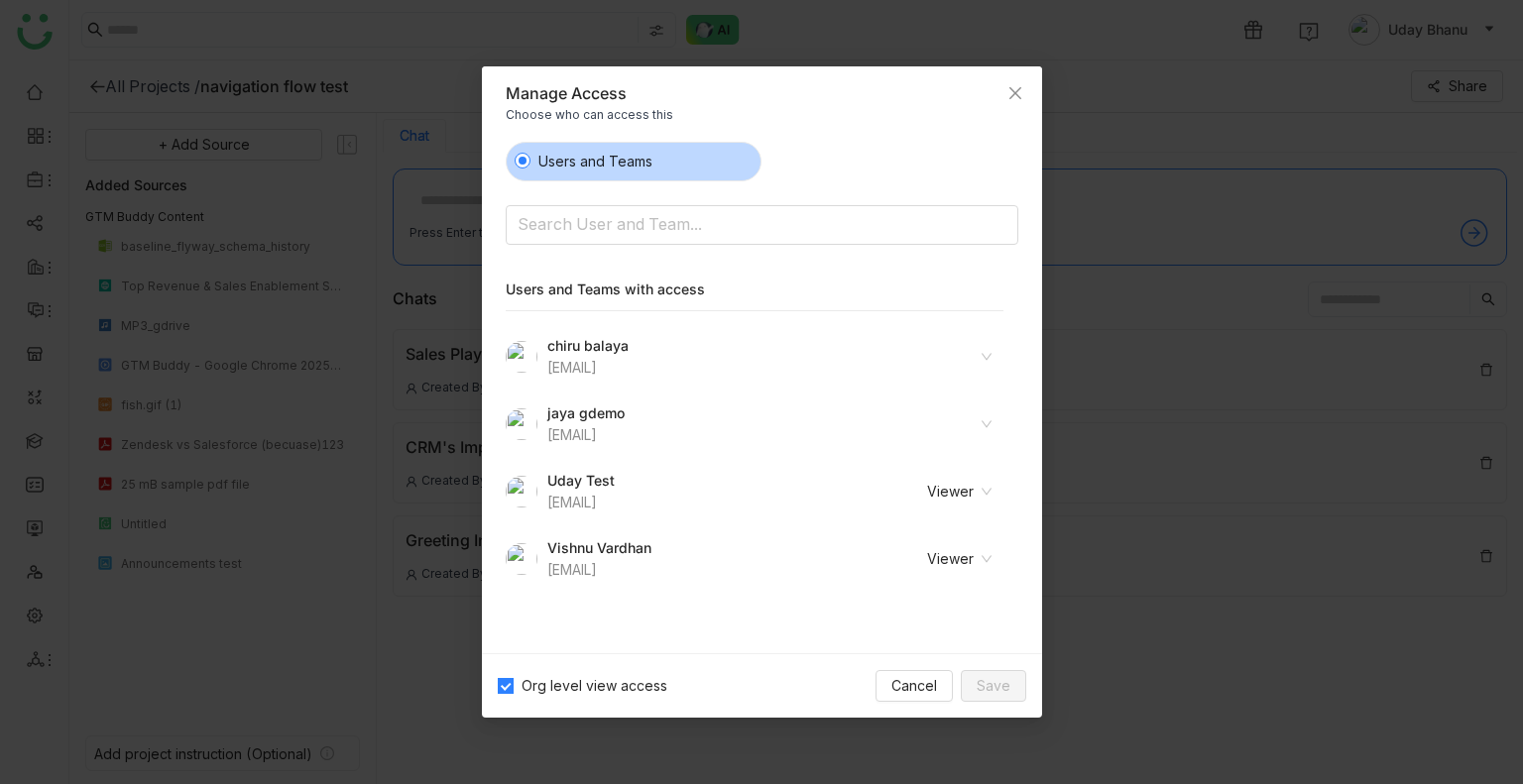 click 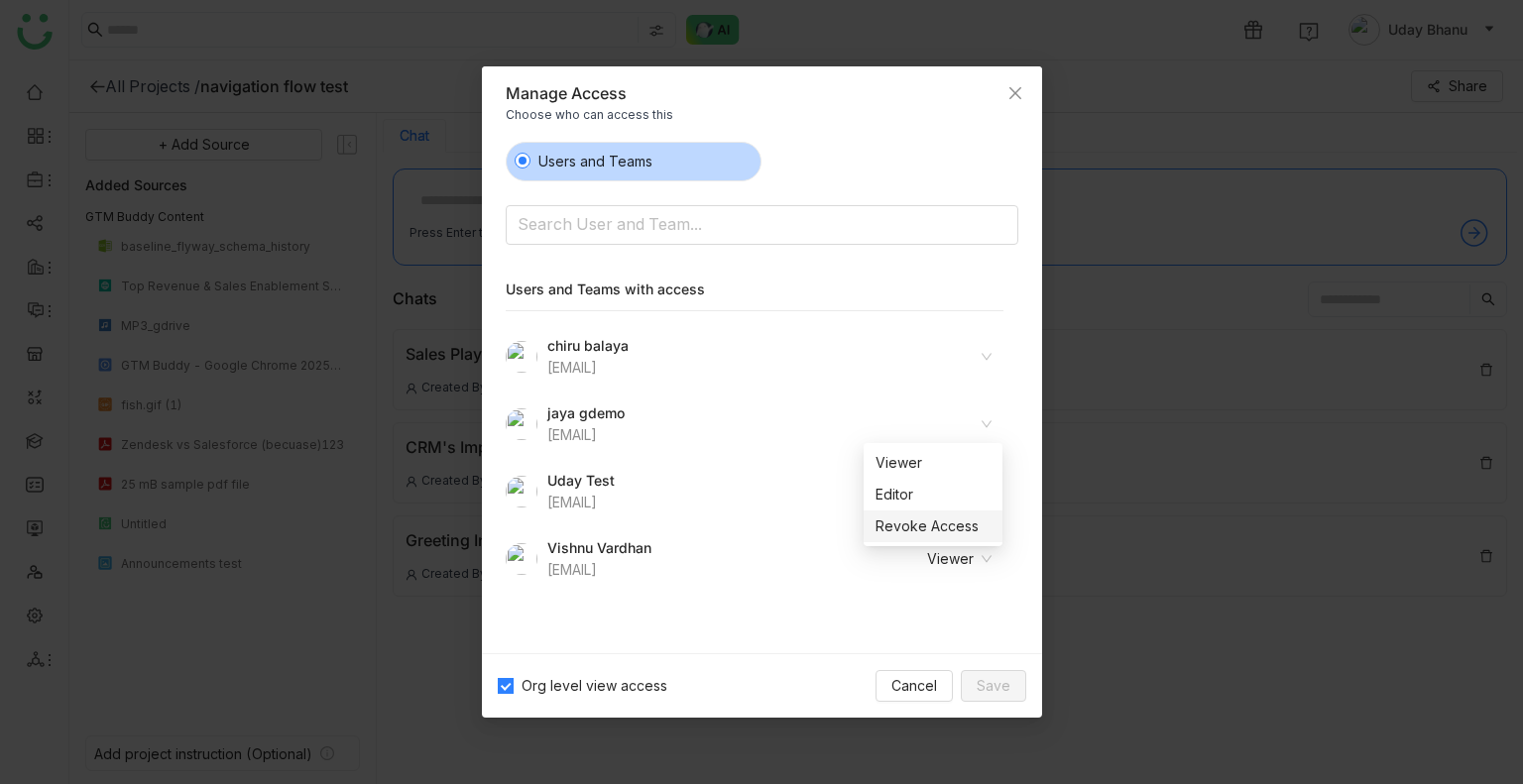 click on "Revoke Access" at bounding box center (933, 526) 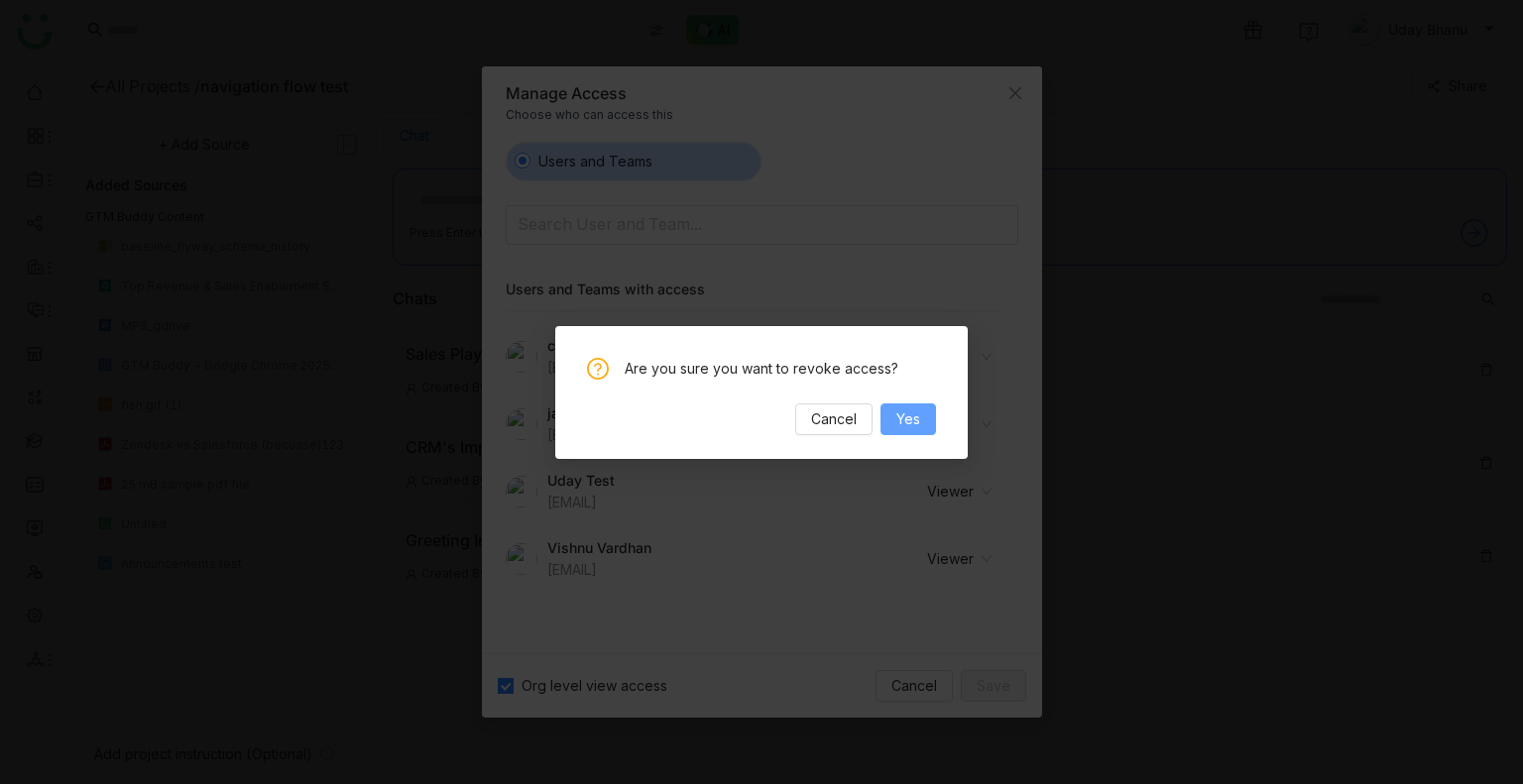 click on "Yes" at bounding box center [908, 419] 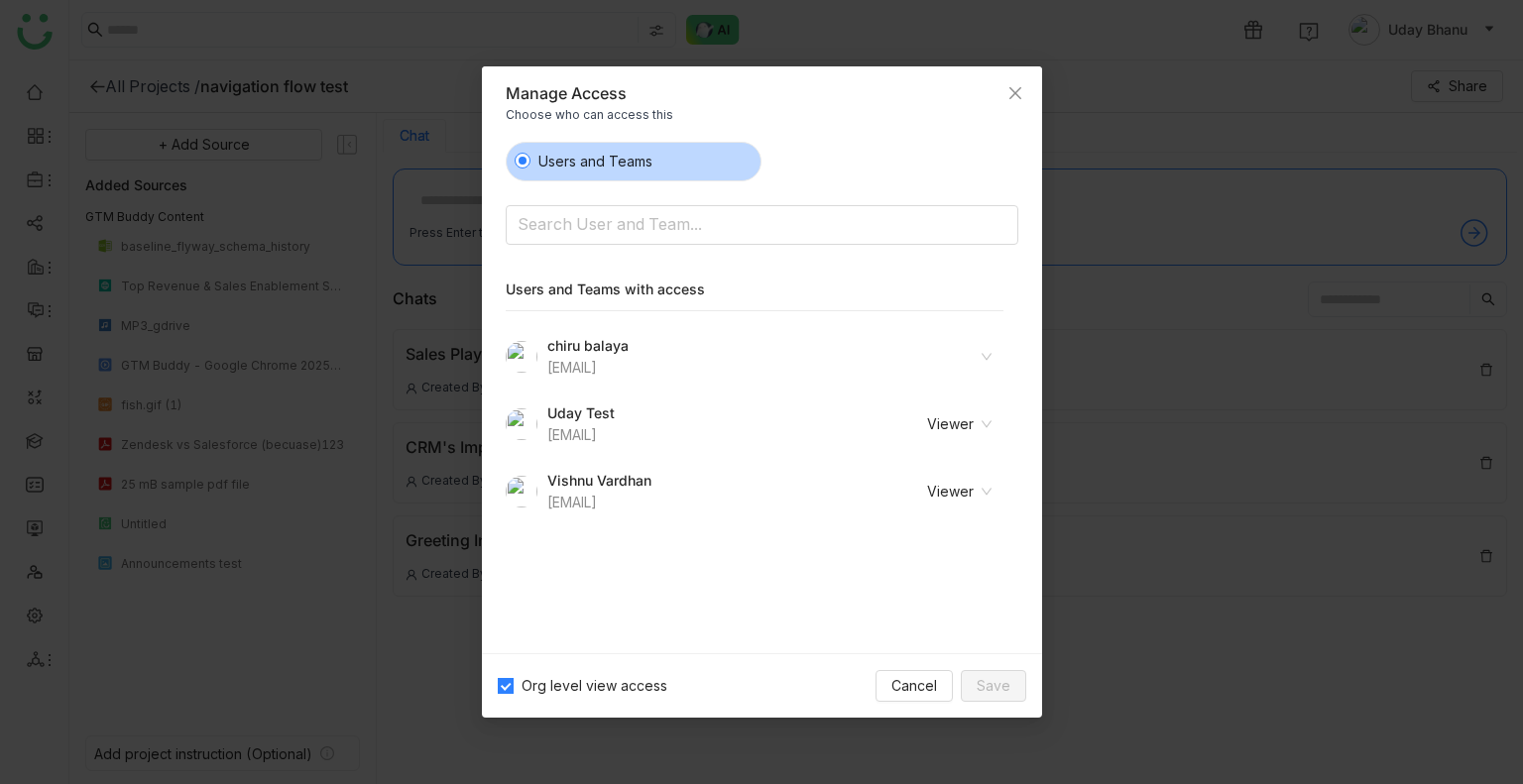 click at bounding box center (931, 357) 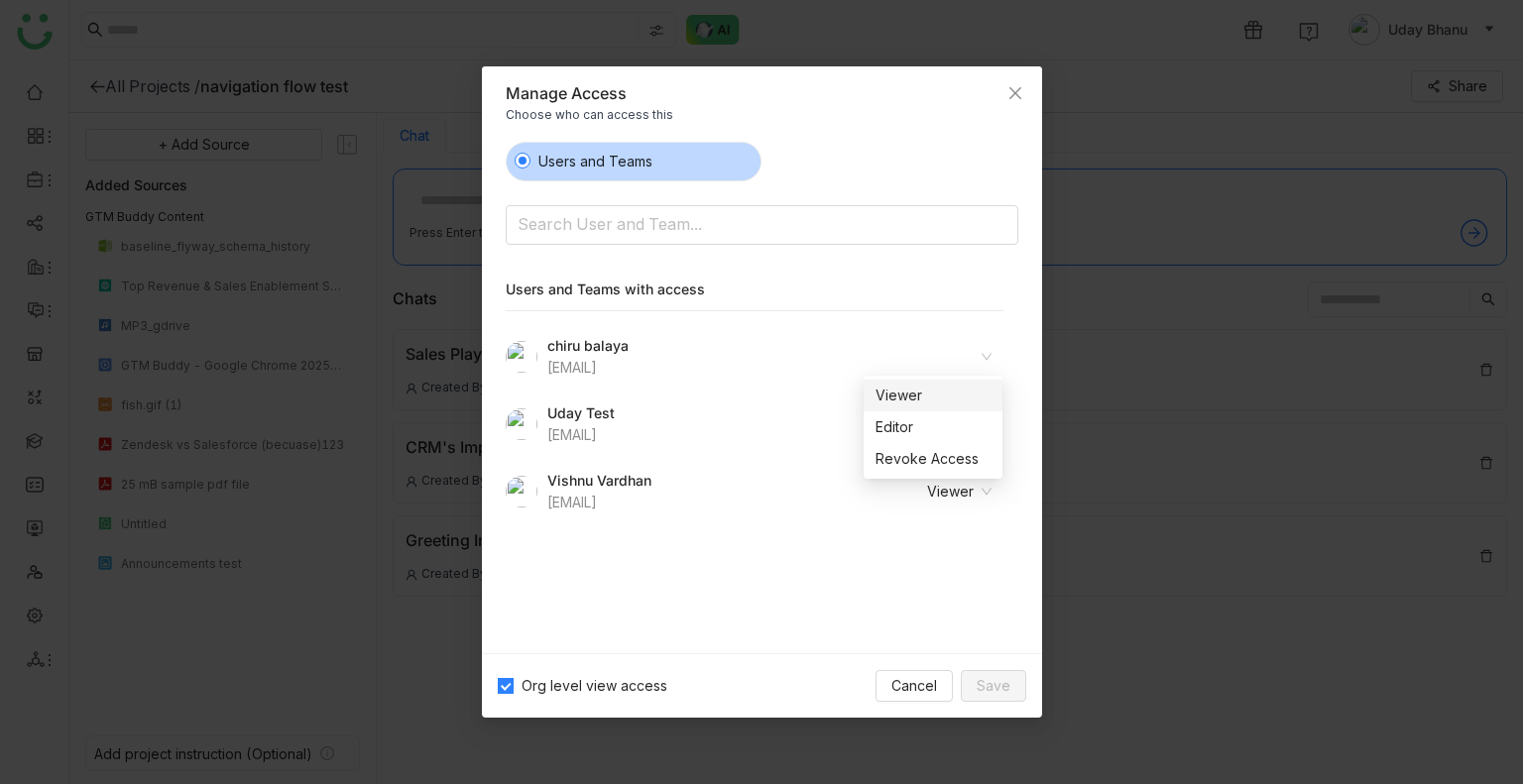 click on "Users and Teams with access   [FIRST] [LAST]   [EMAIL]      [FIRST] [LAST]   [EMAIL]   Viewer   [FIRST] [LAST]   [EMAIL]   Viewer" at bounding box center (762, 396) 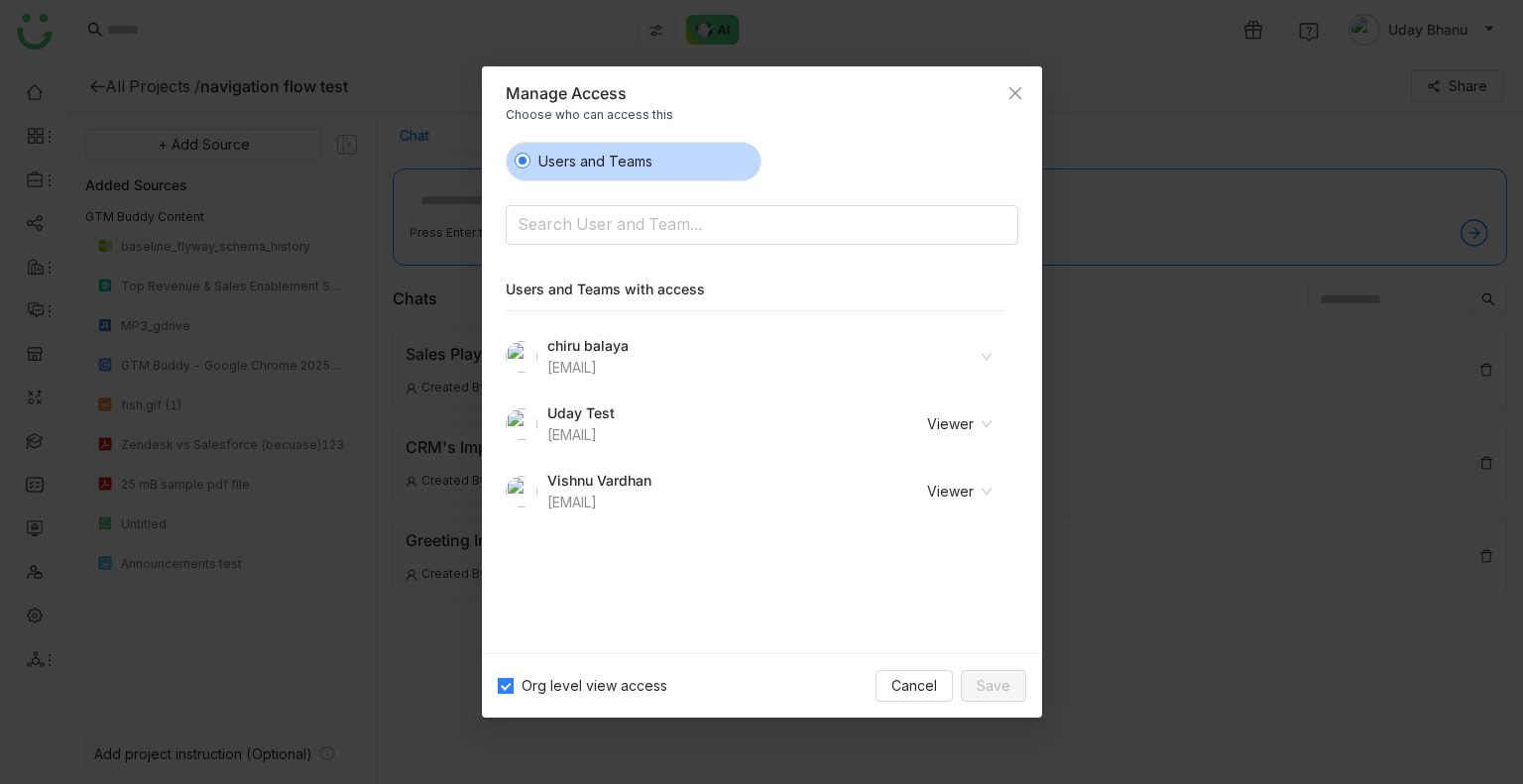 click at bounding box center (931, 357) 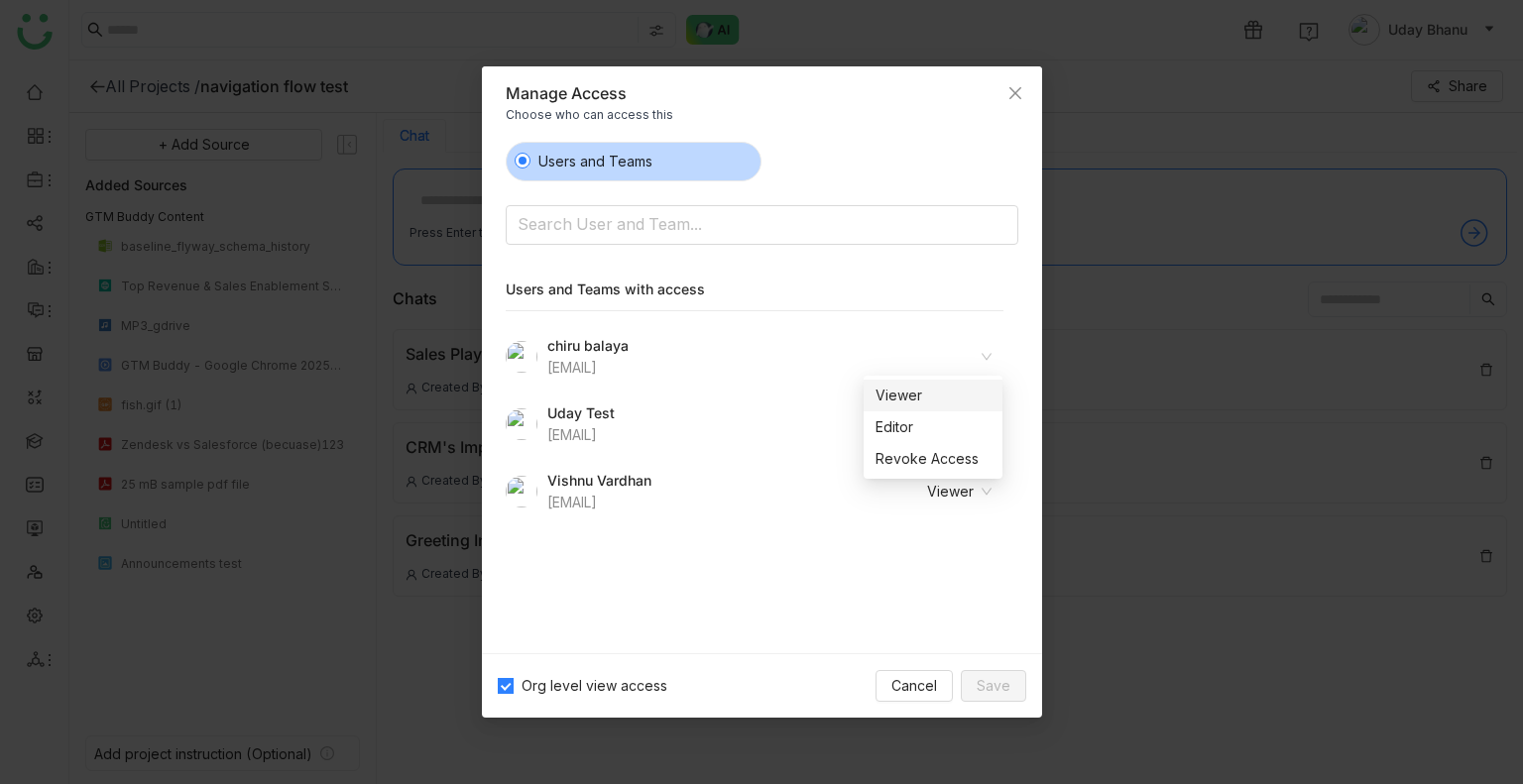 click on "Users and Teams with access   [FIRST] [LAST]   [EMAIL]      [FIRST] [LAST]   [EMAIL]   Viewer   [FIRST] [LAST]   [EMAIL]   Viewer" at bounding box center (762, 396) 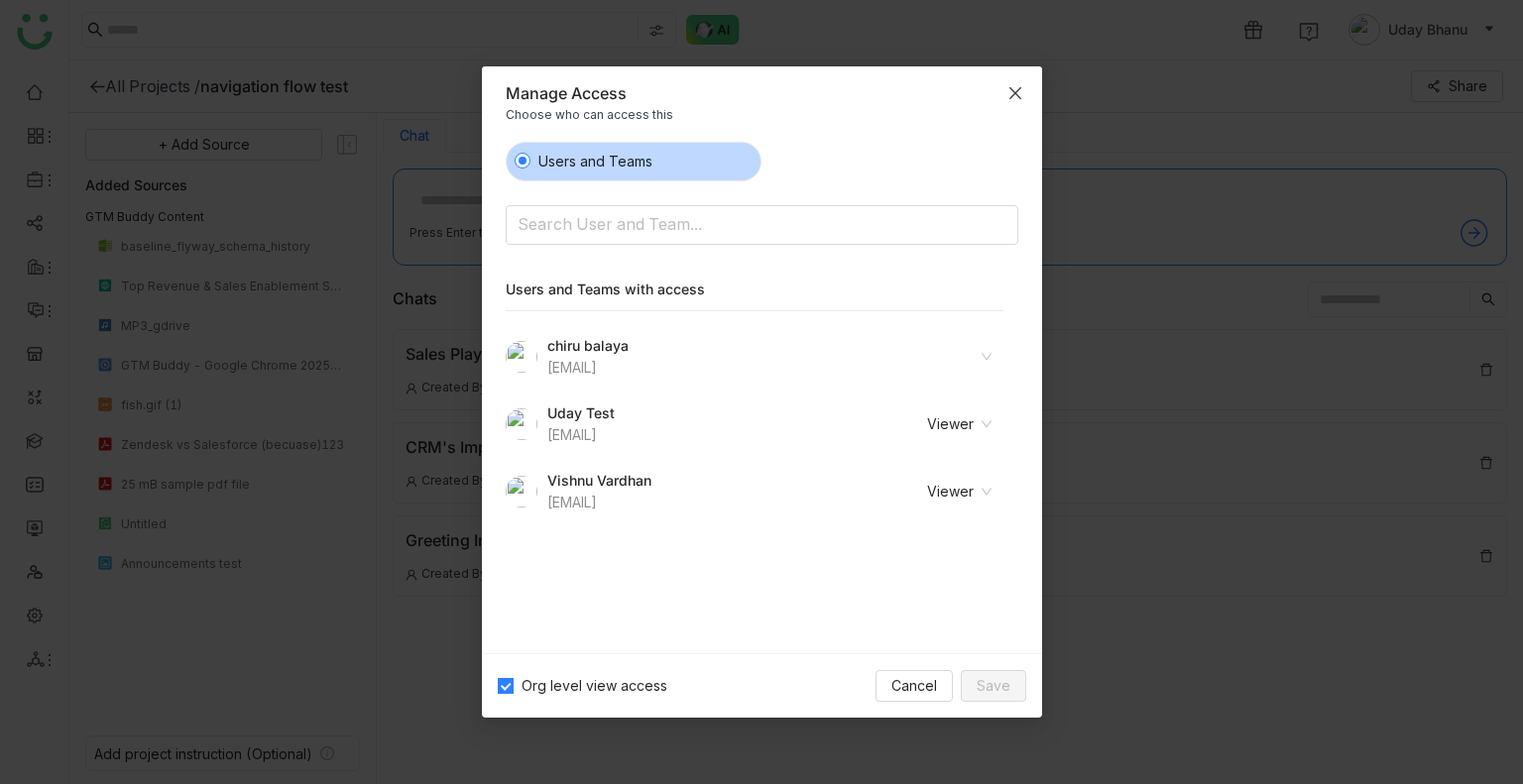 click at bounding box center [1015, 93] 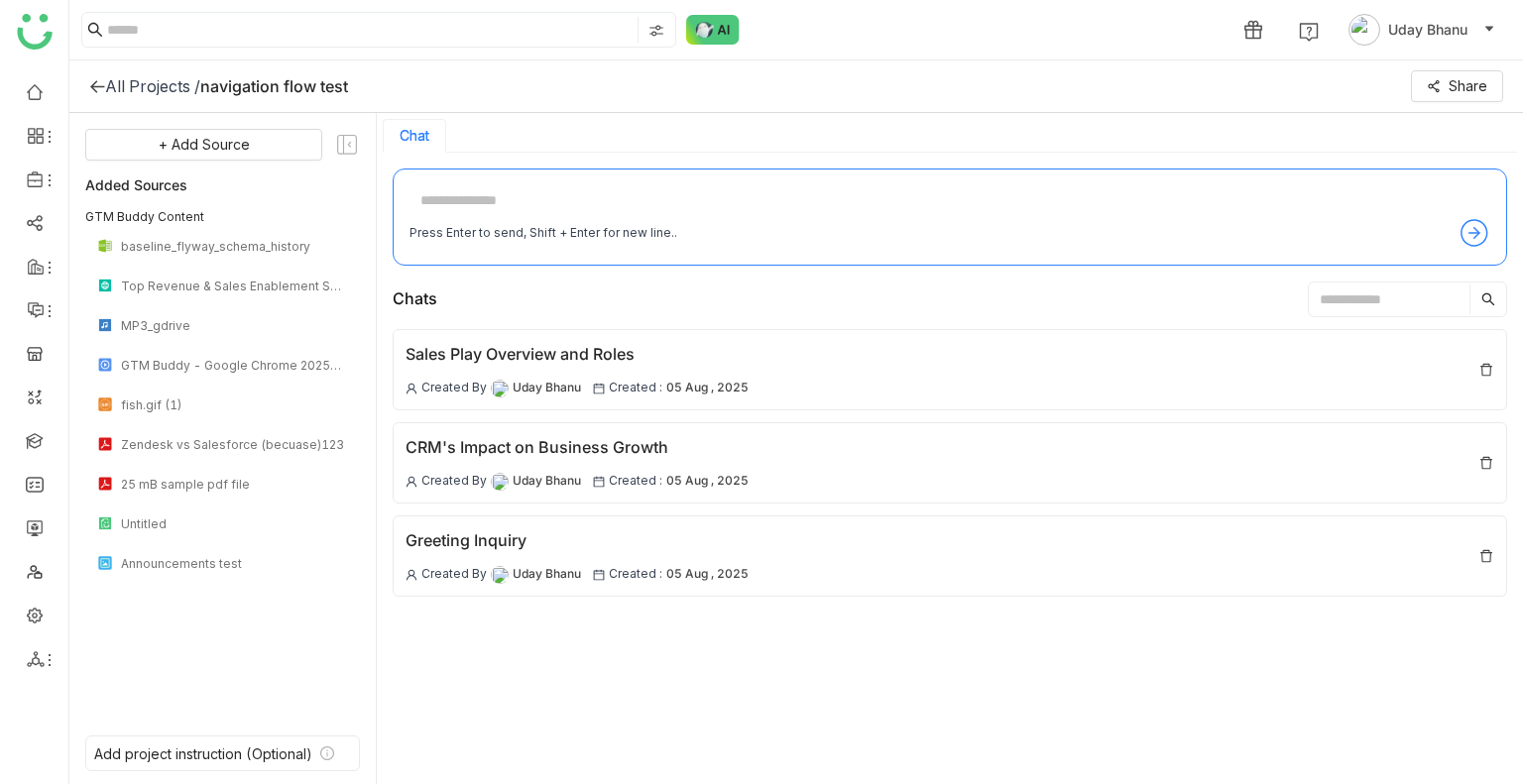 click on "All Projects /" 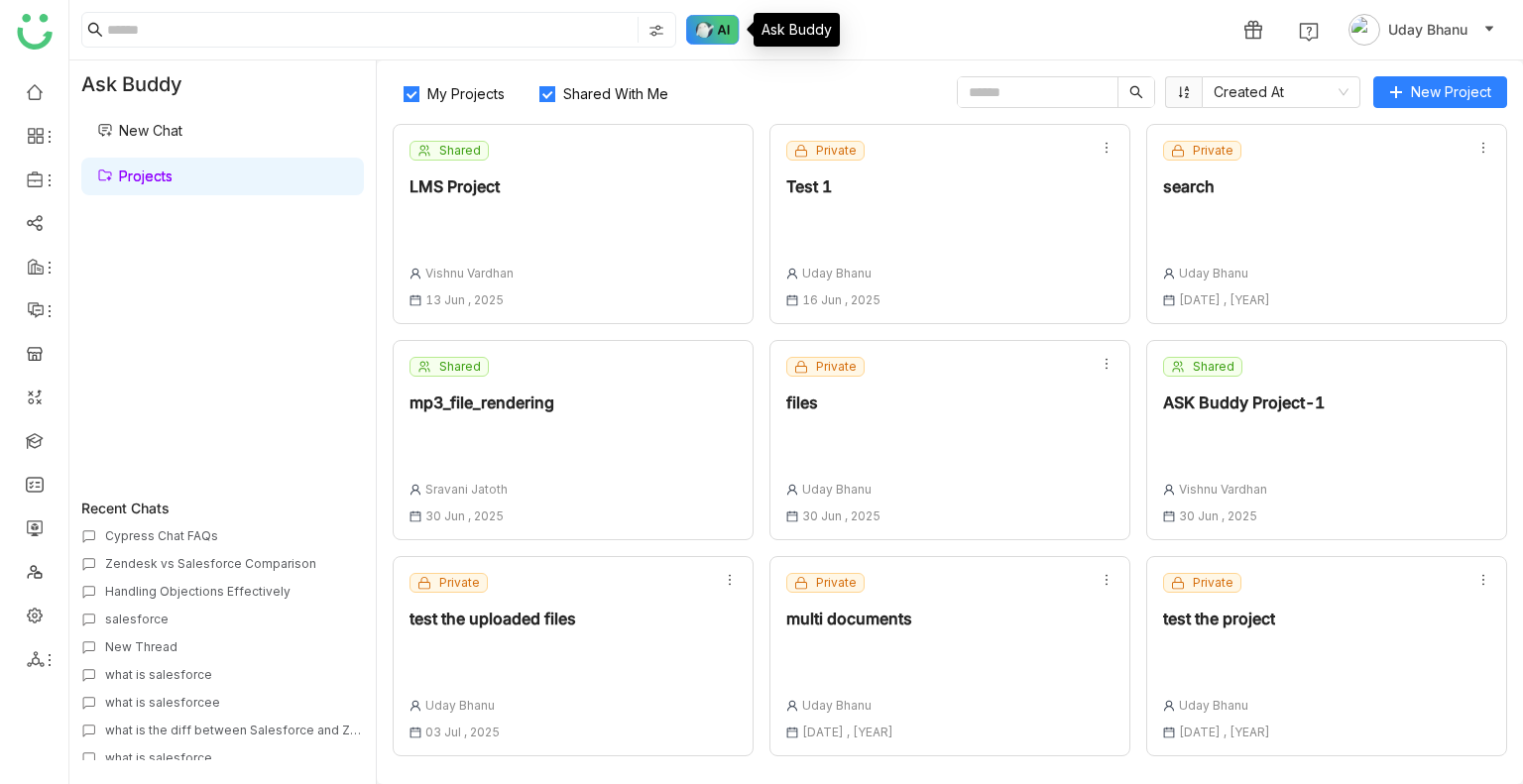 click 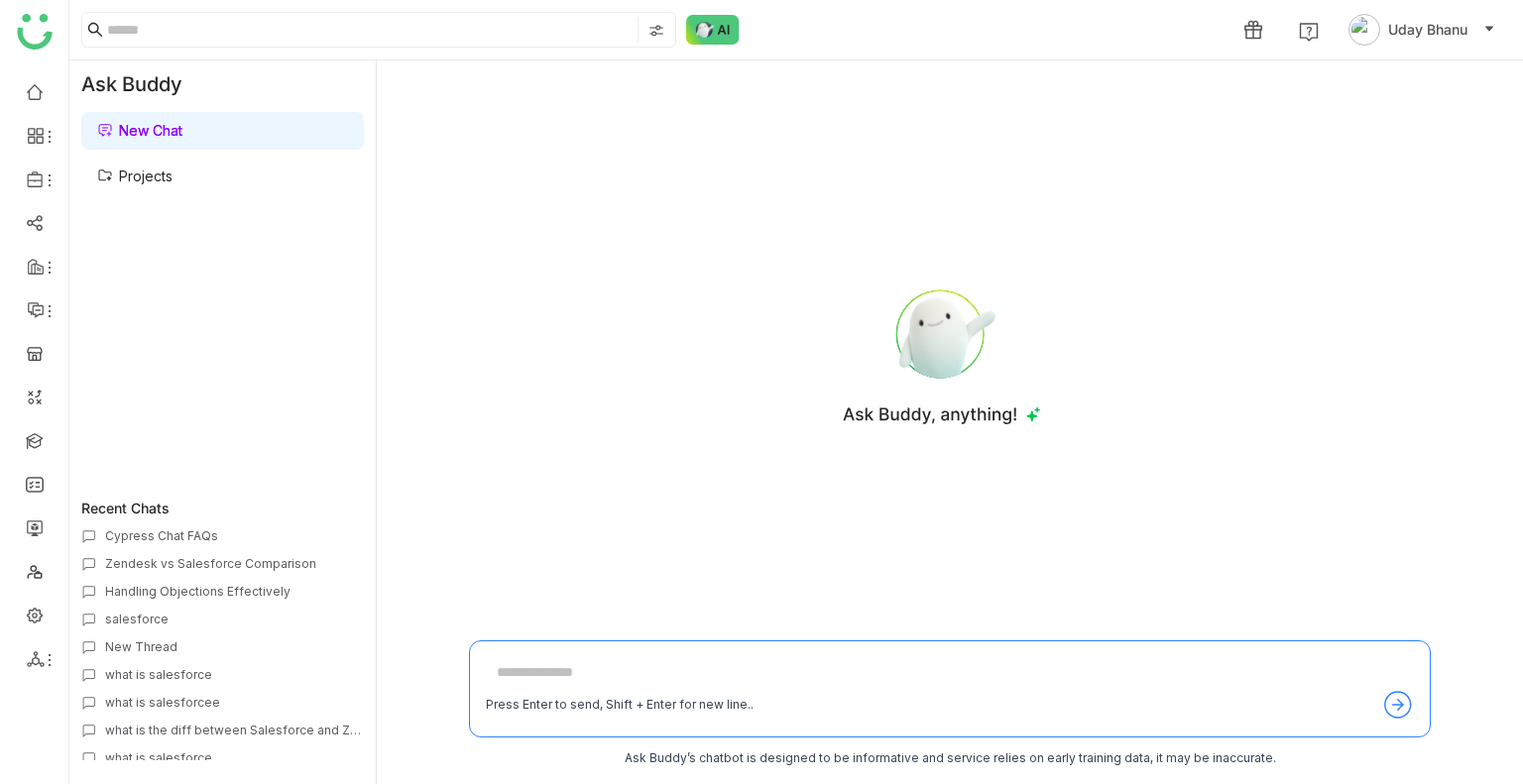 click at bounding box center [950, 673] 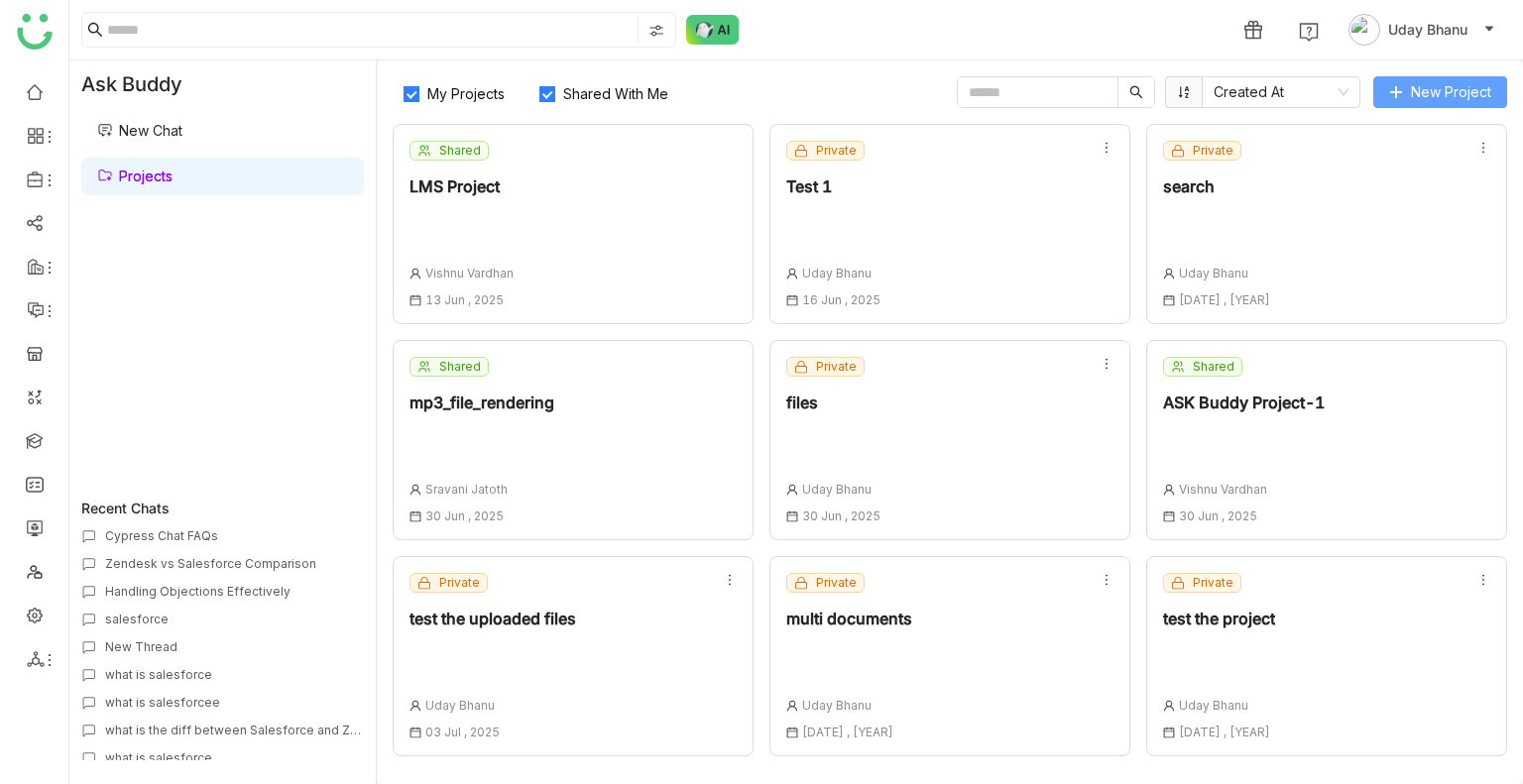 click on "New Project" 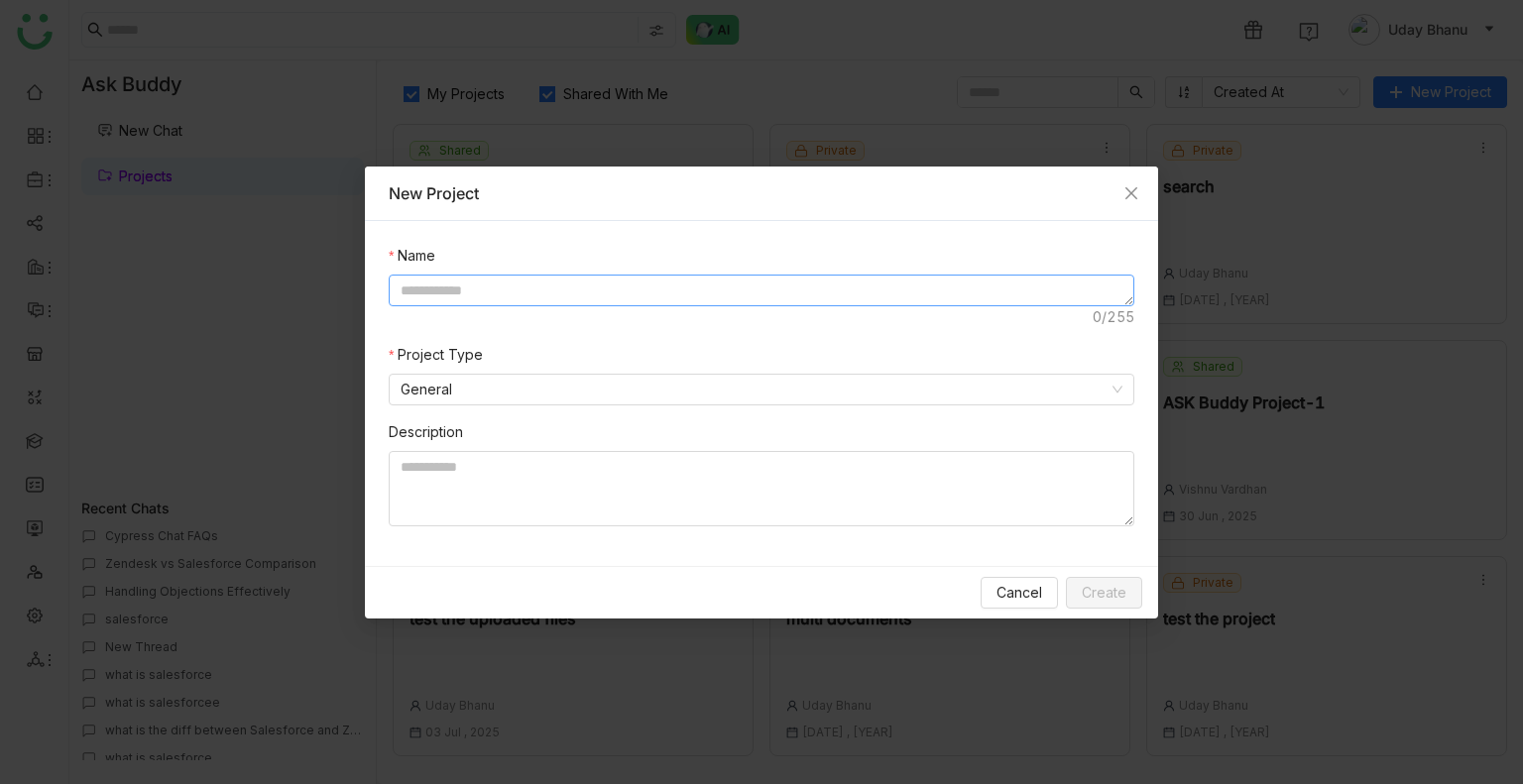 click 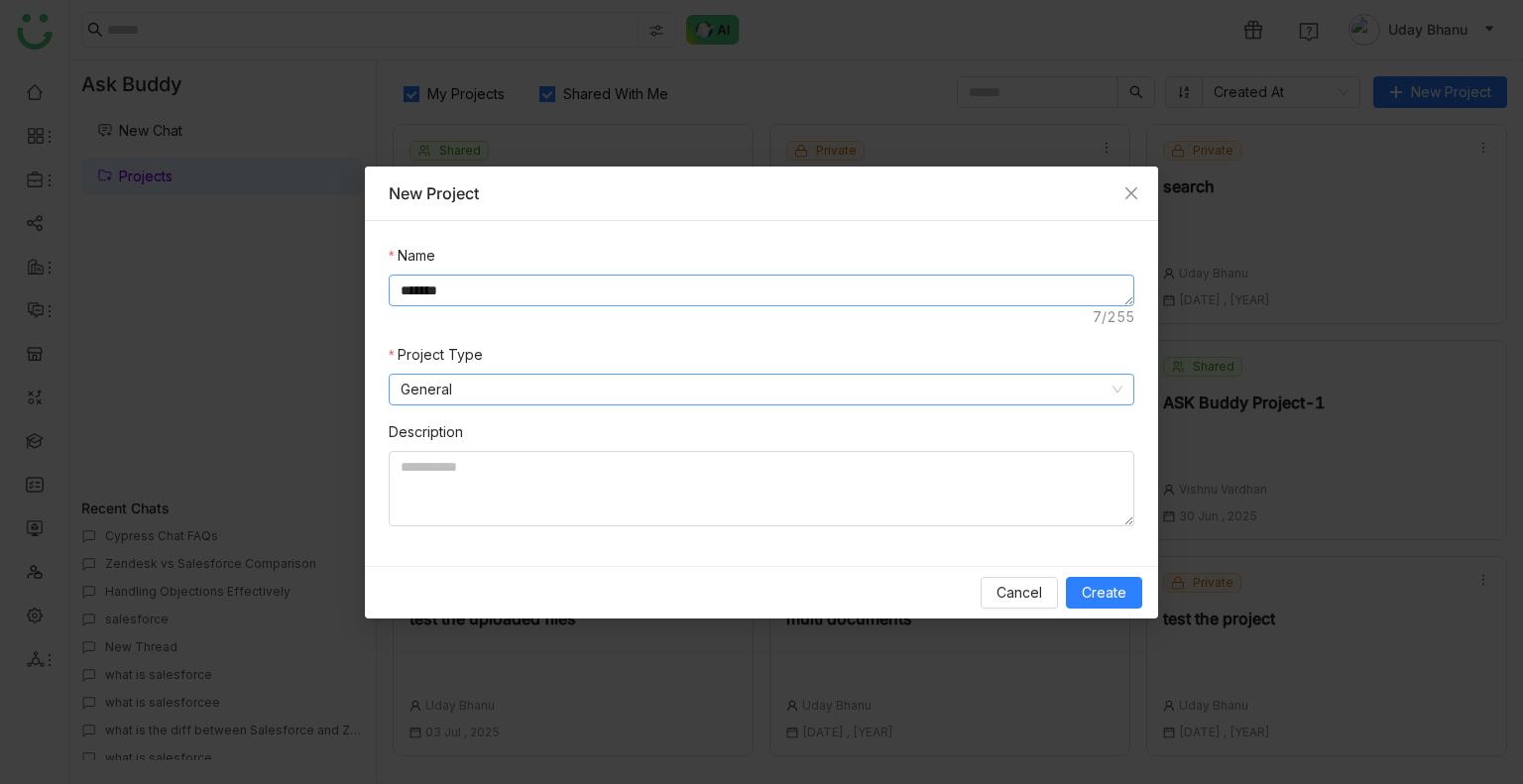 type on "*******" 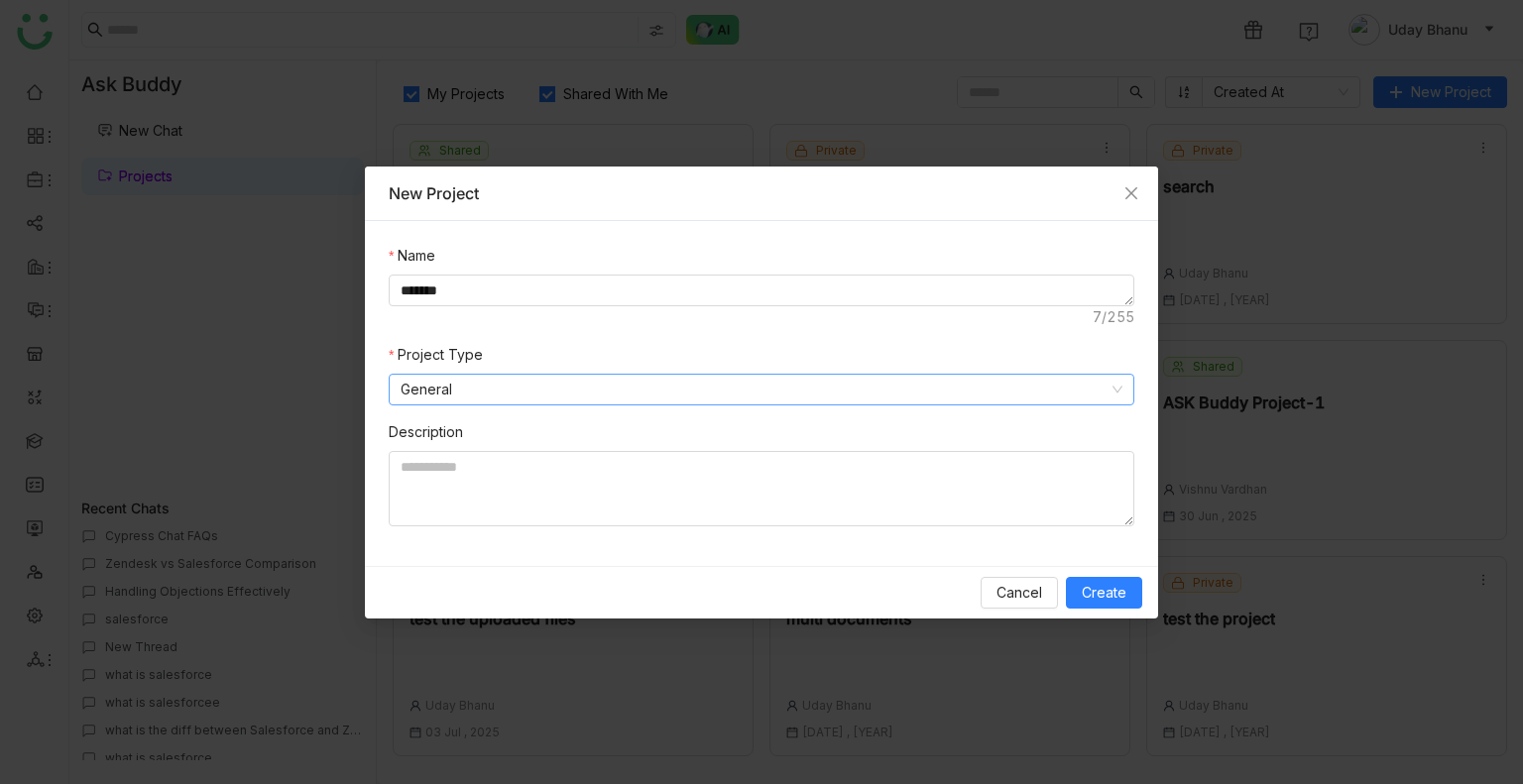 click on "General" 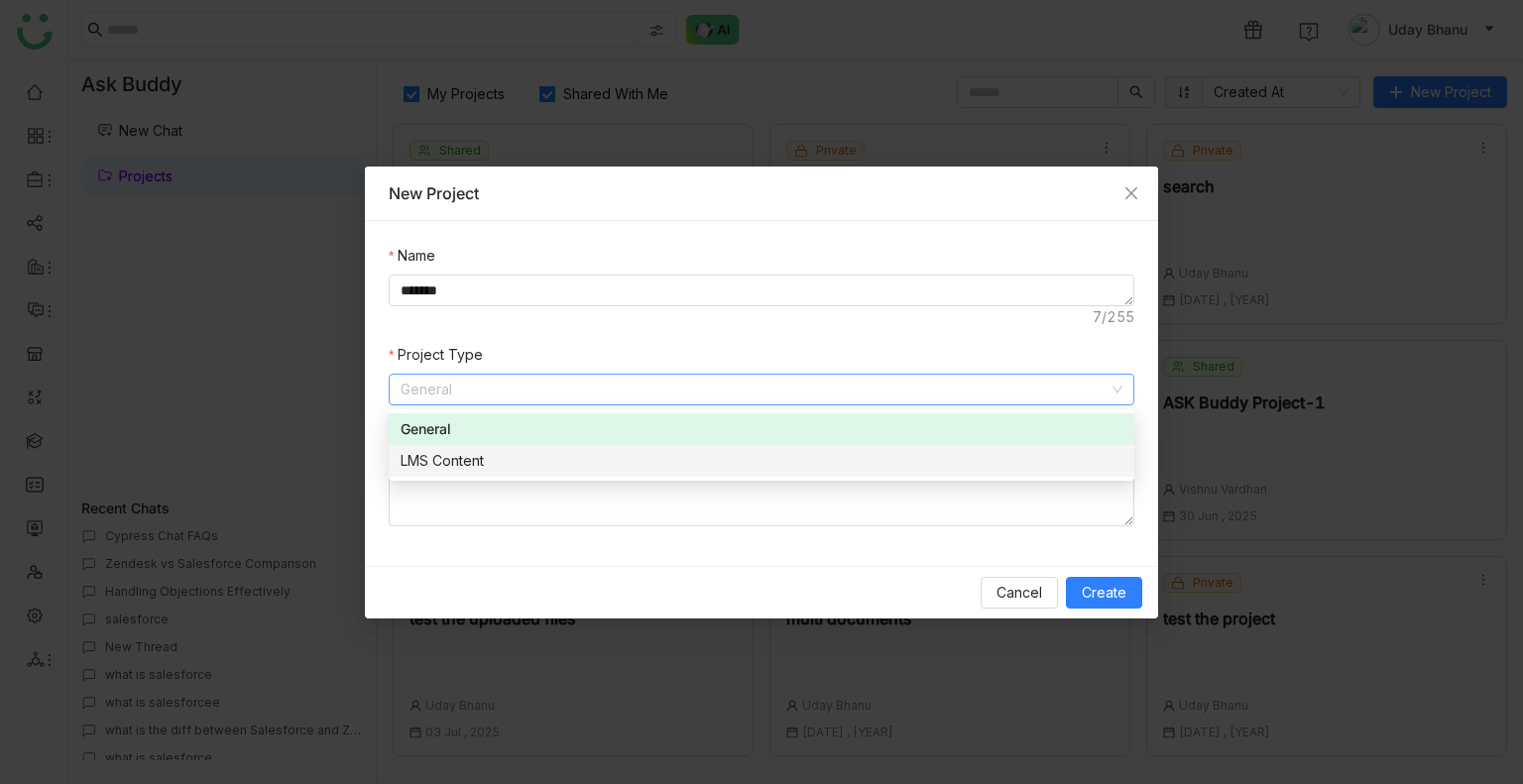 click on "LMS Content" at bounding box center [762, 461] 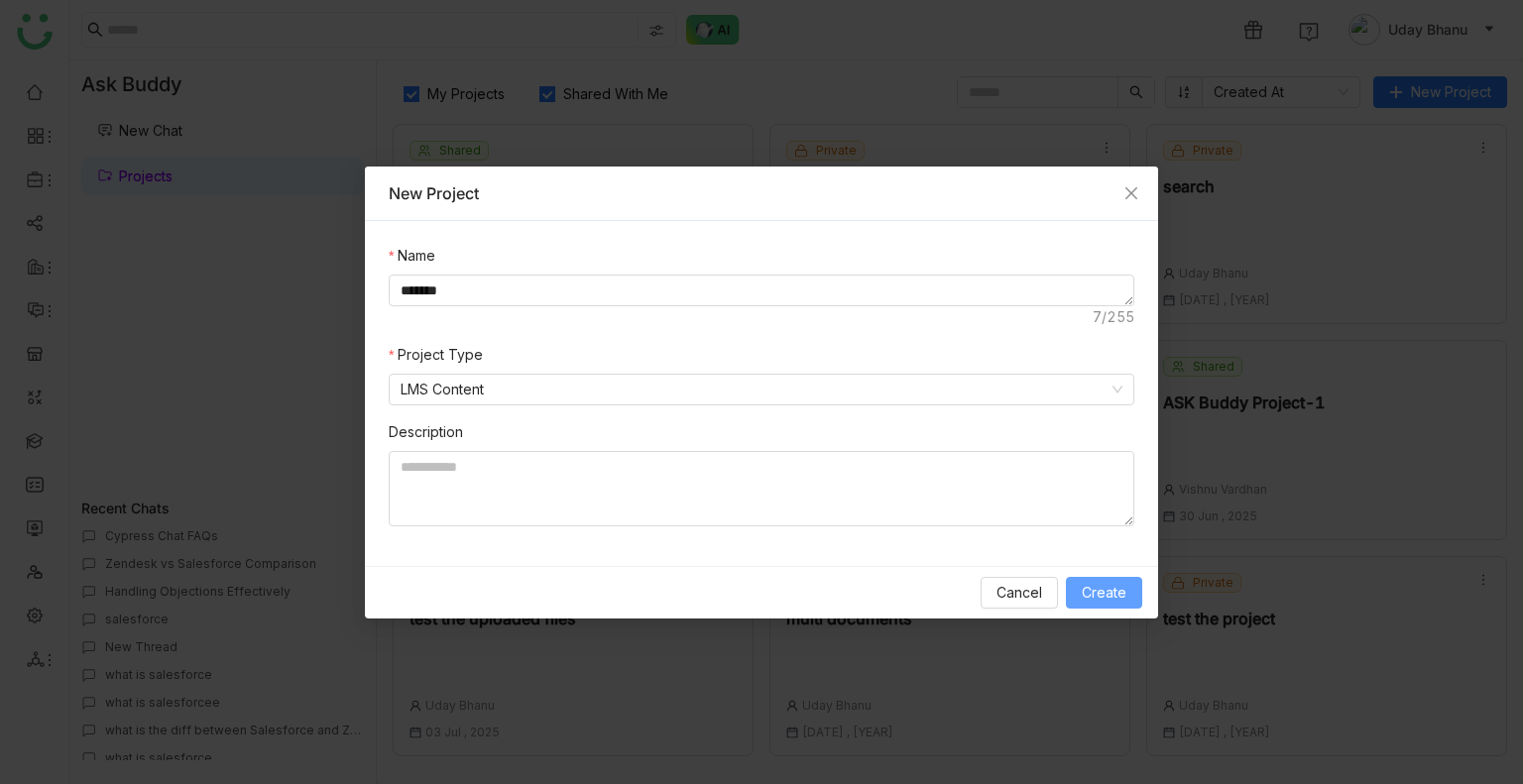 click on "Create" at bounding box center (1104, 593) 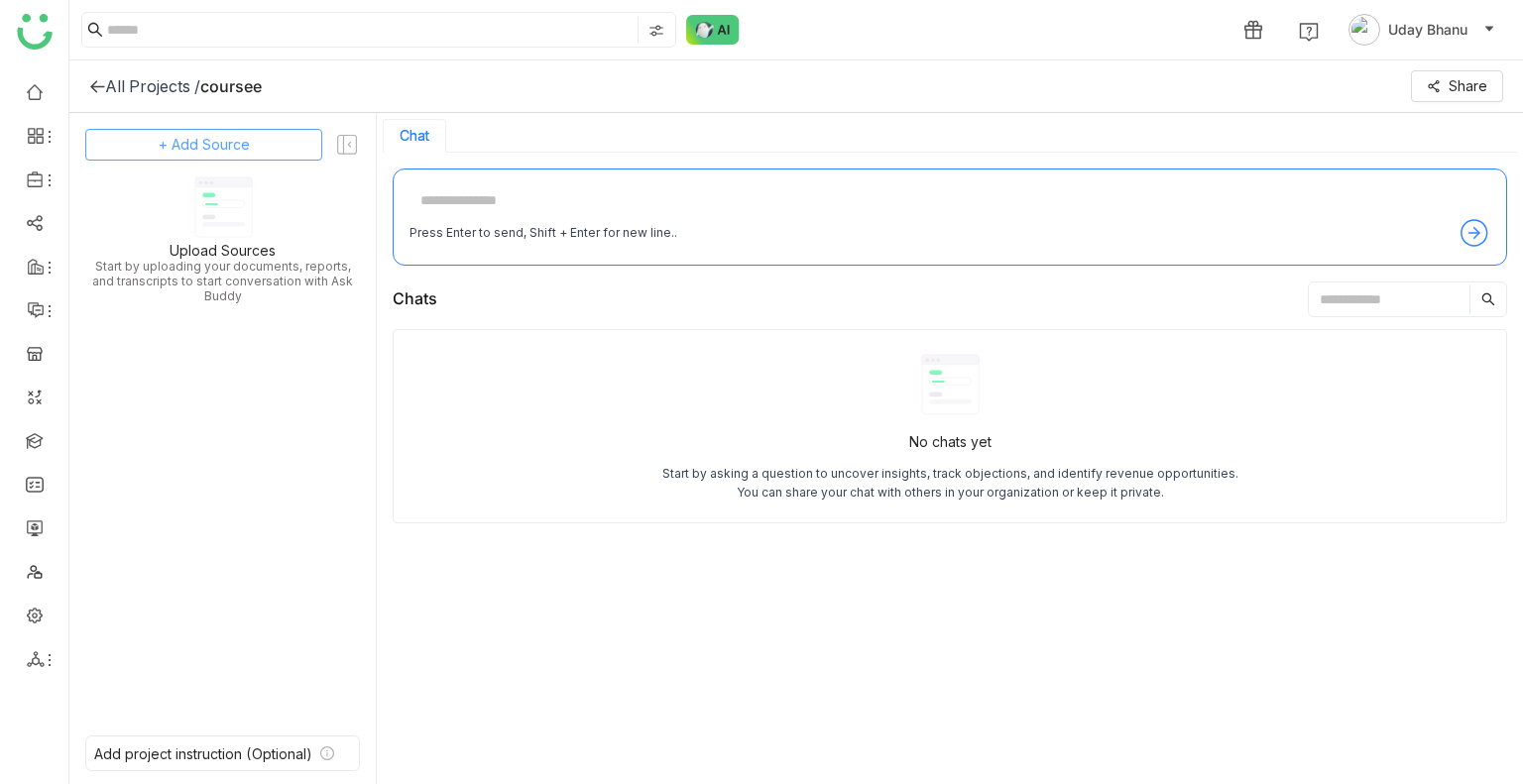 click on "+ Add Source" 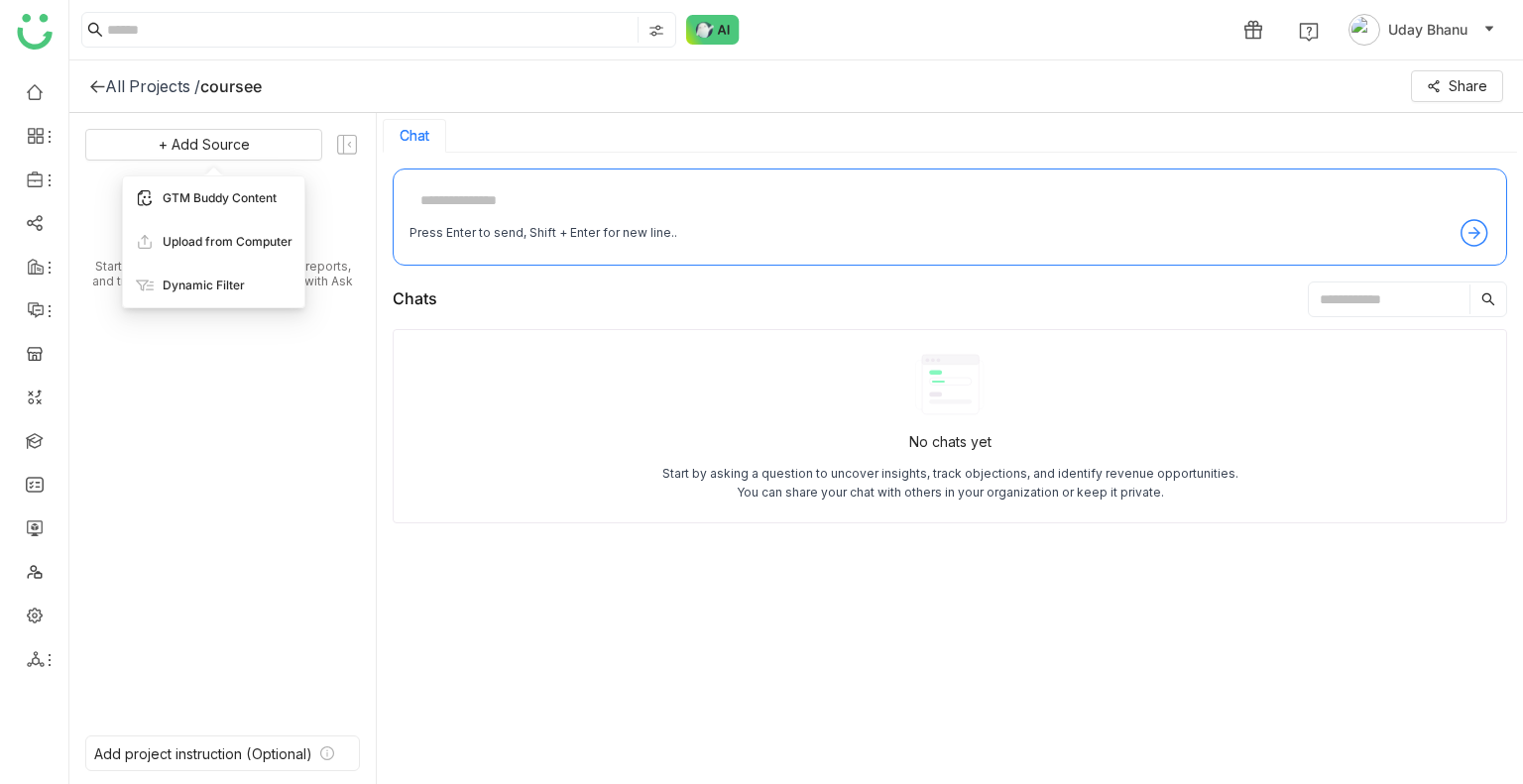 click on "GTM Buddy Content" at bounding box center (219, 198) 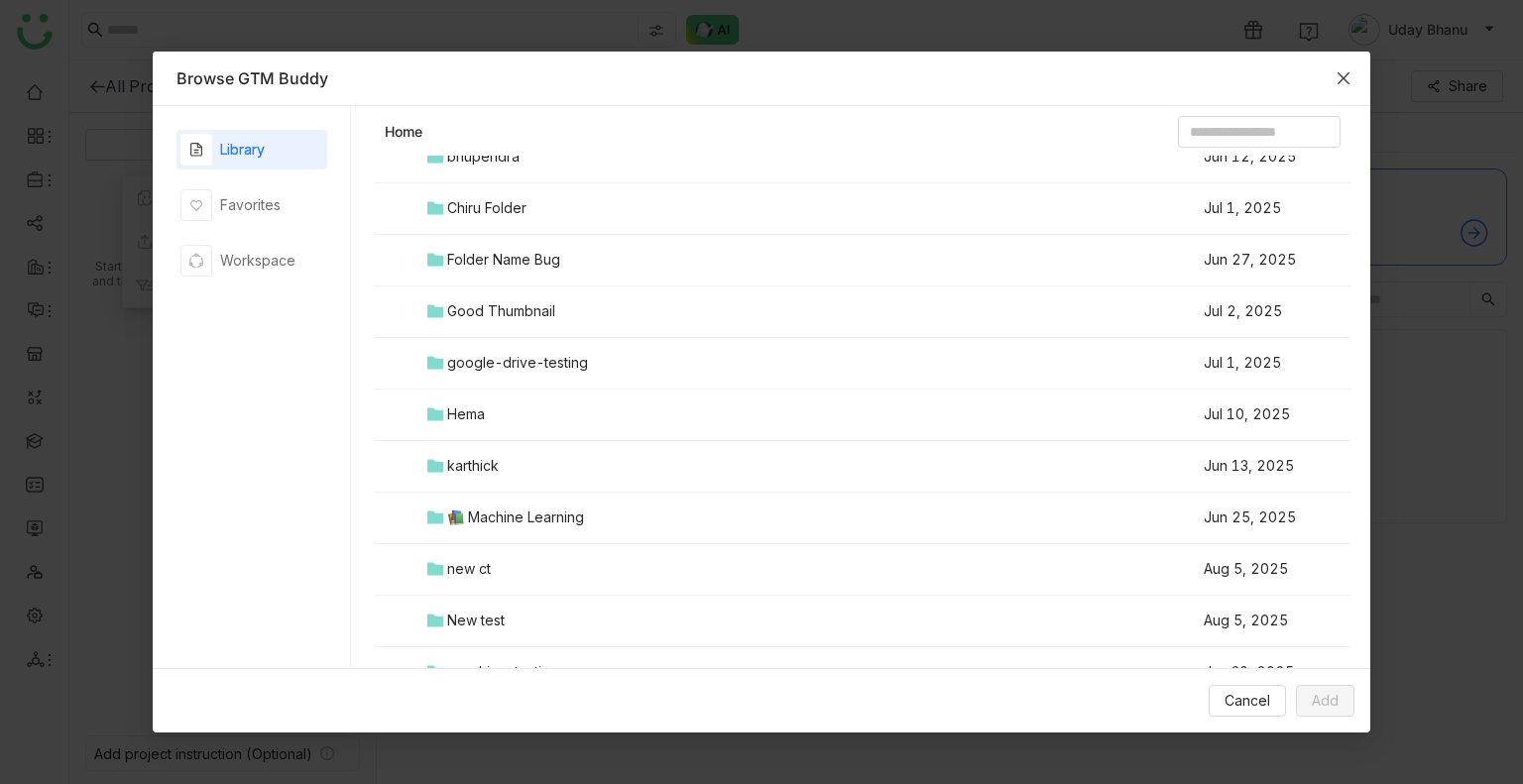 scroll, scrollTop: 954, scrollLeft: 0, axis: vertical 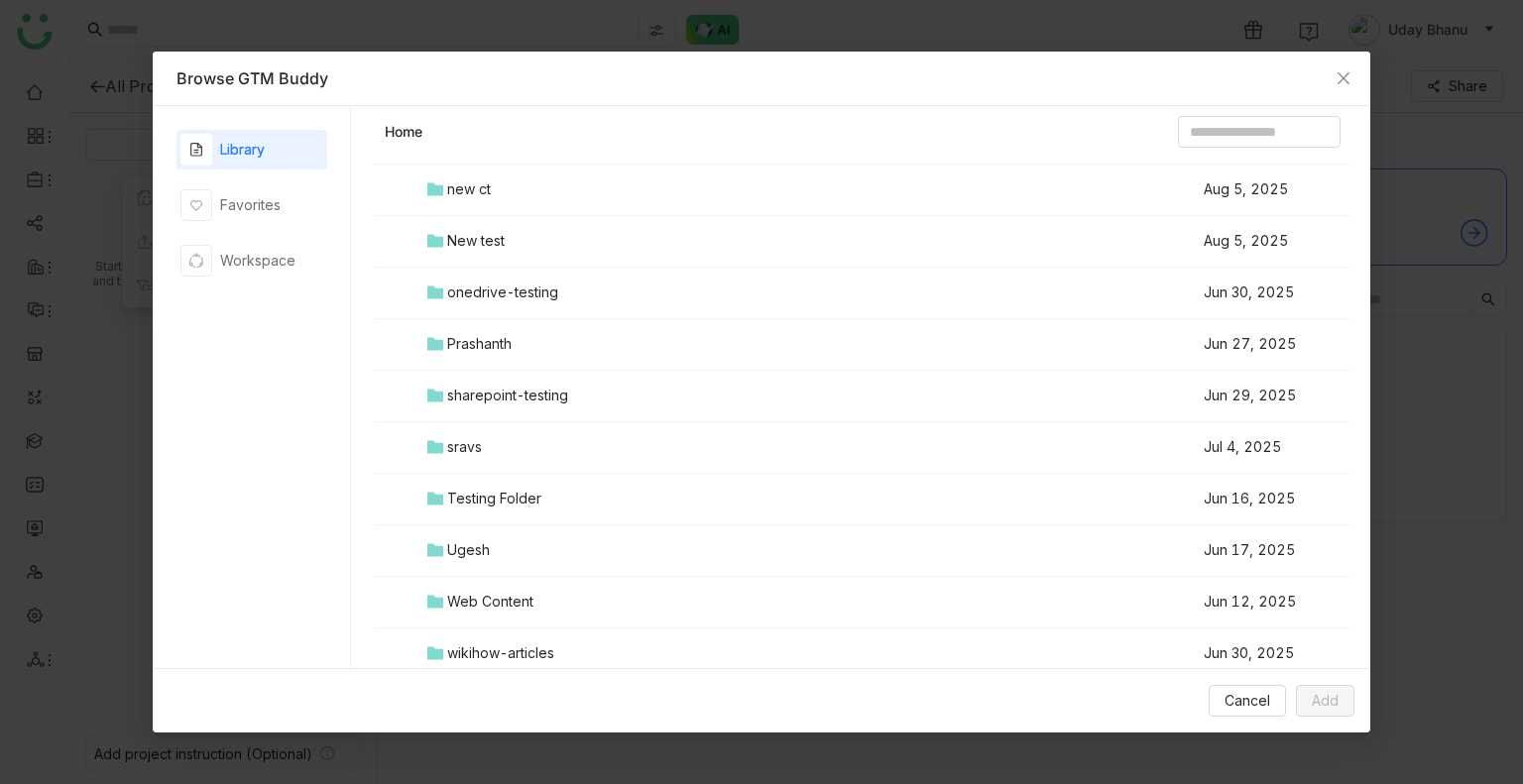 click on "Testing Folder" at bounding box center [494, 499] 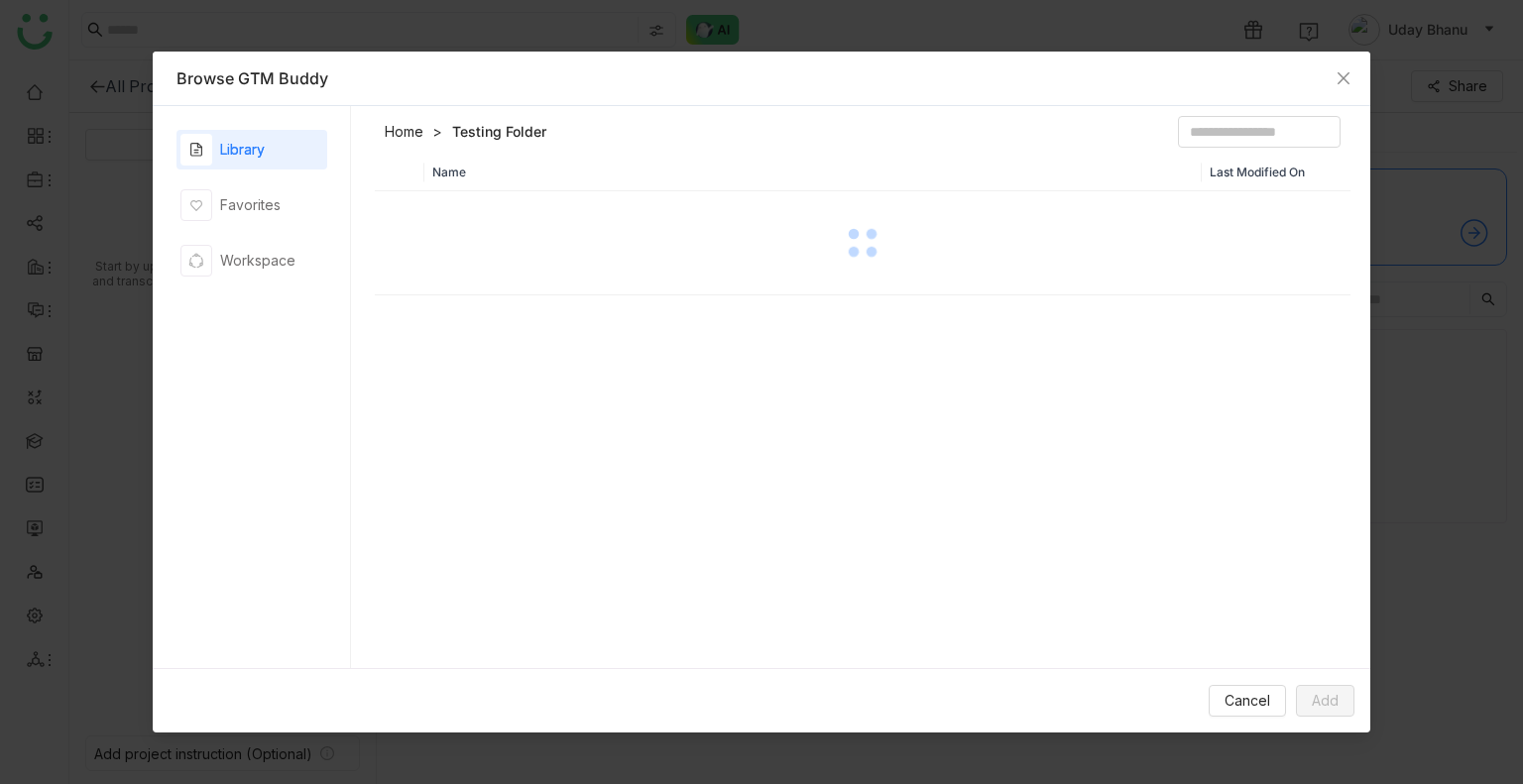 scroll, scrollTop: 0, scrollLeft: 0, axis: both 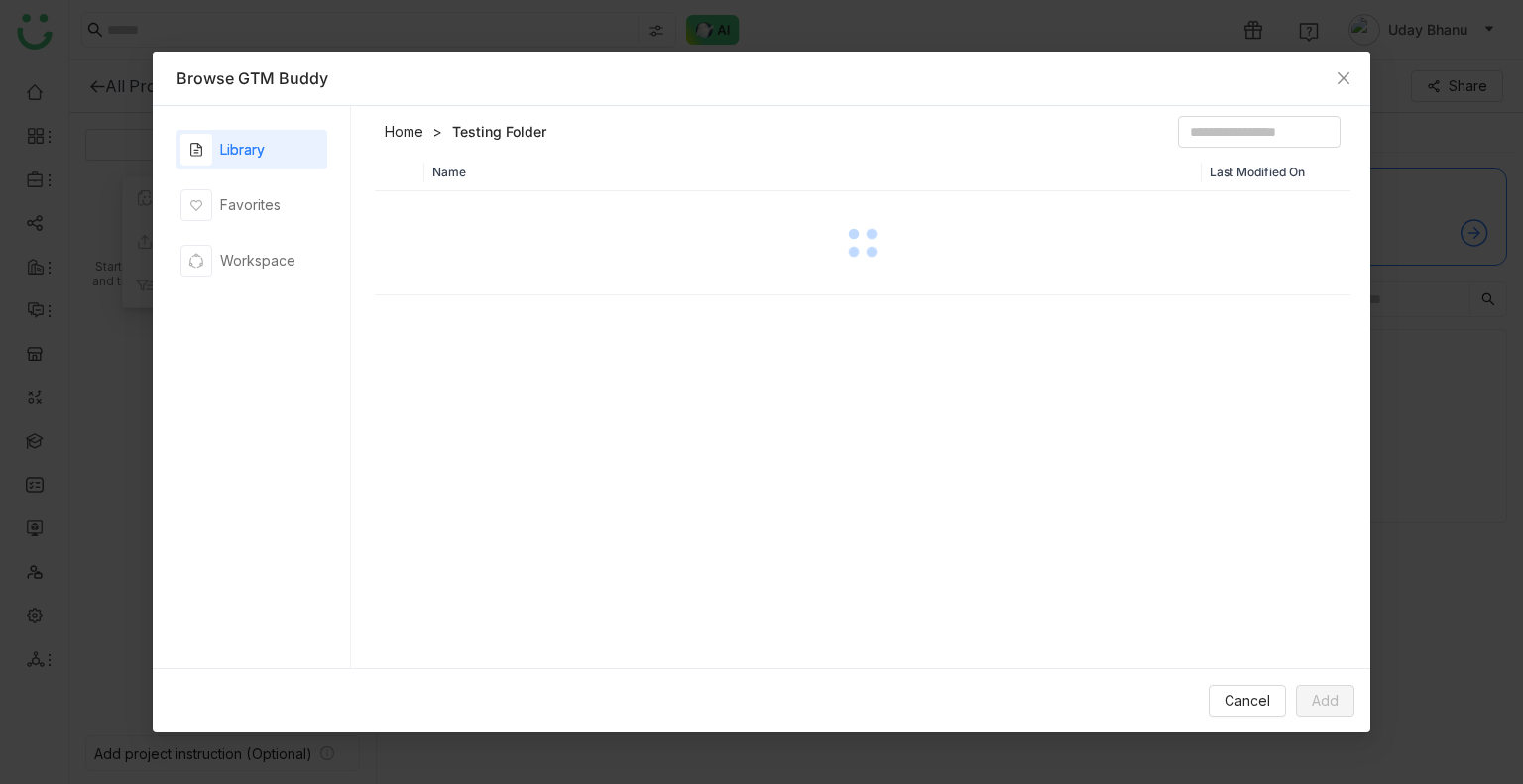 click on "Name Last Modified On" at bounding box center (863, 417) 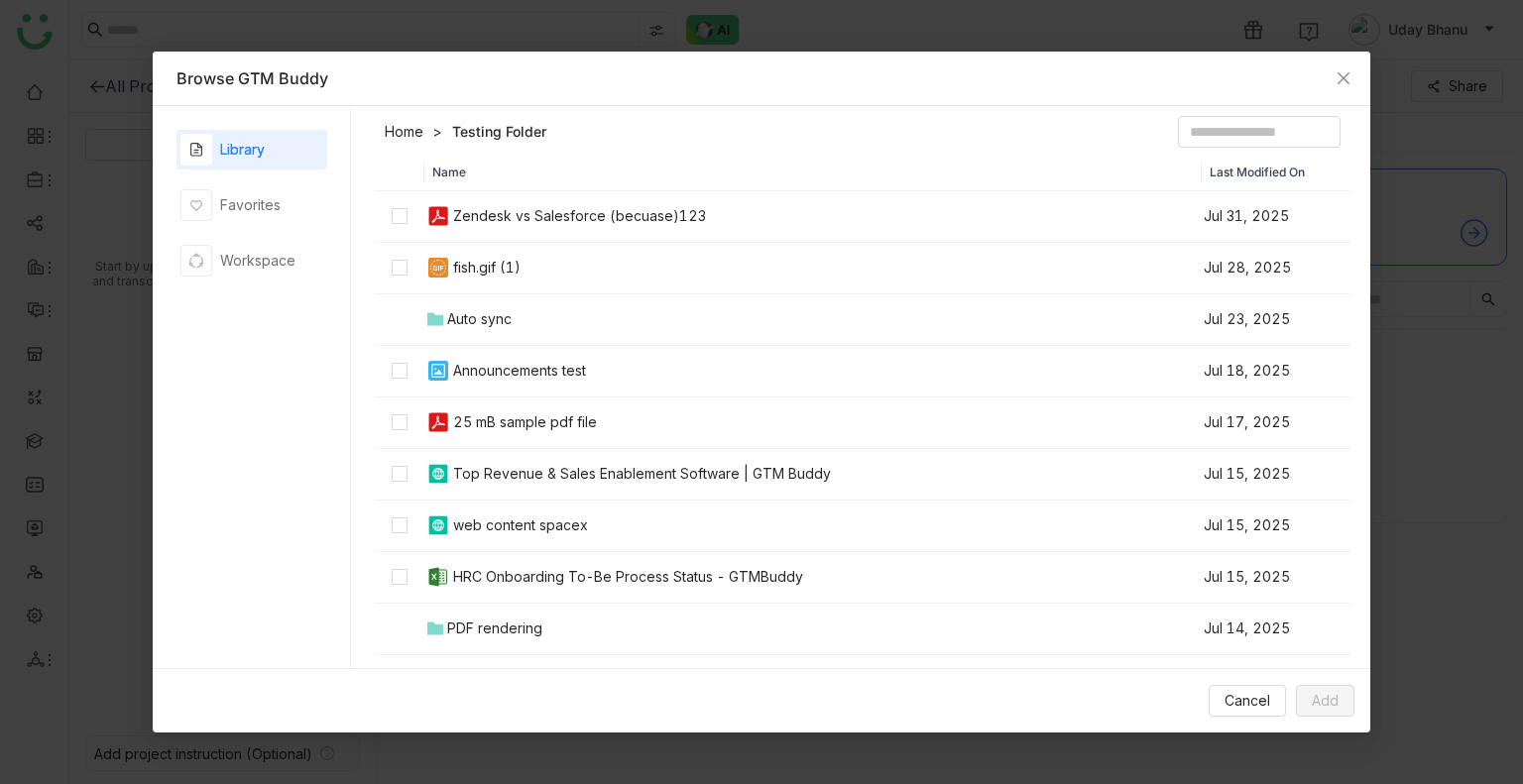 click on "Home Testing Folder" at bounding box center [863, 136] 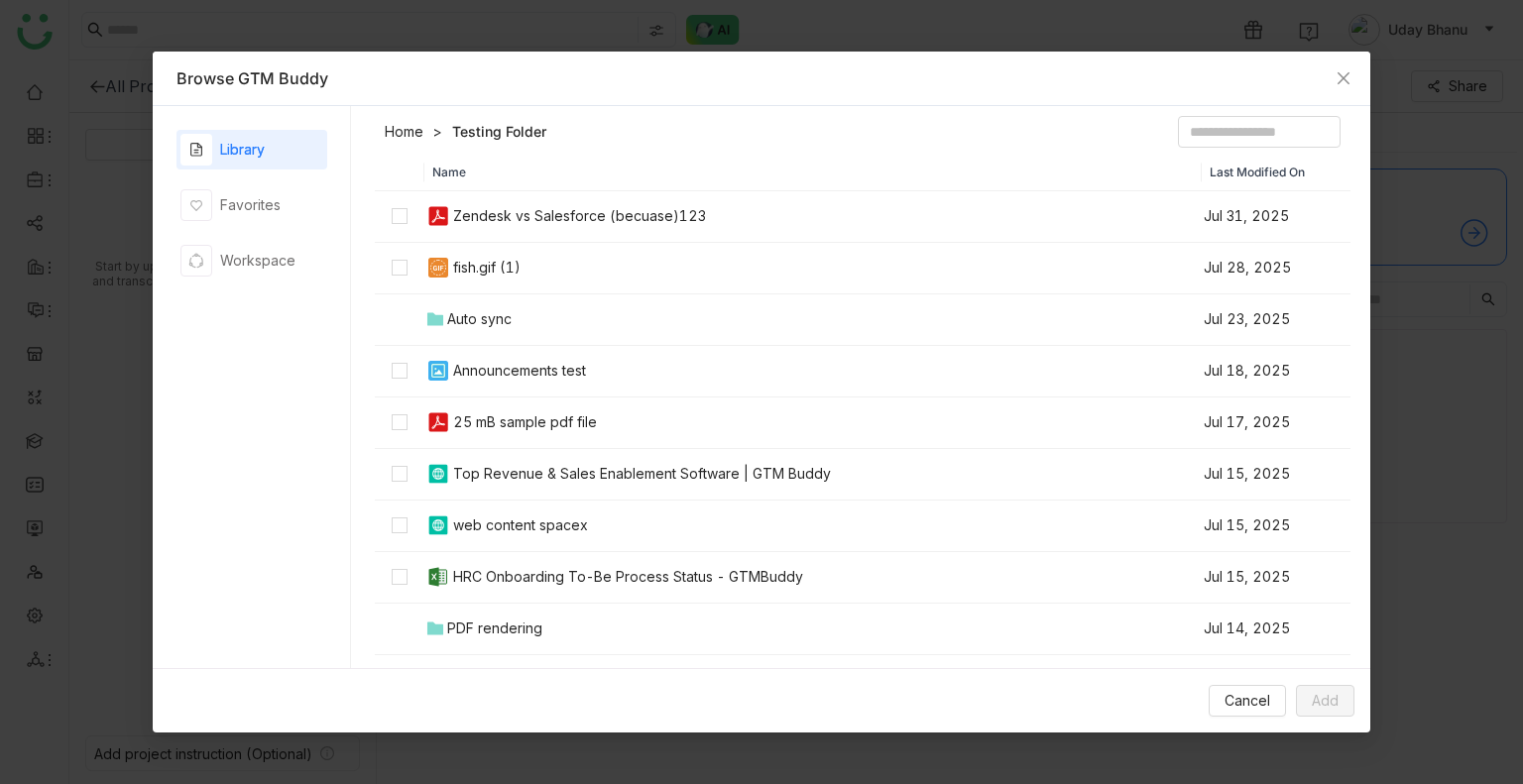 click at bounding box center (400, 217) 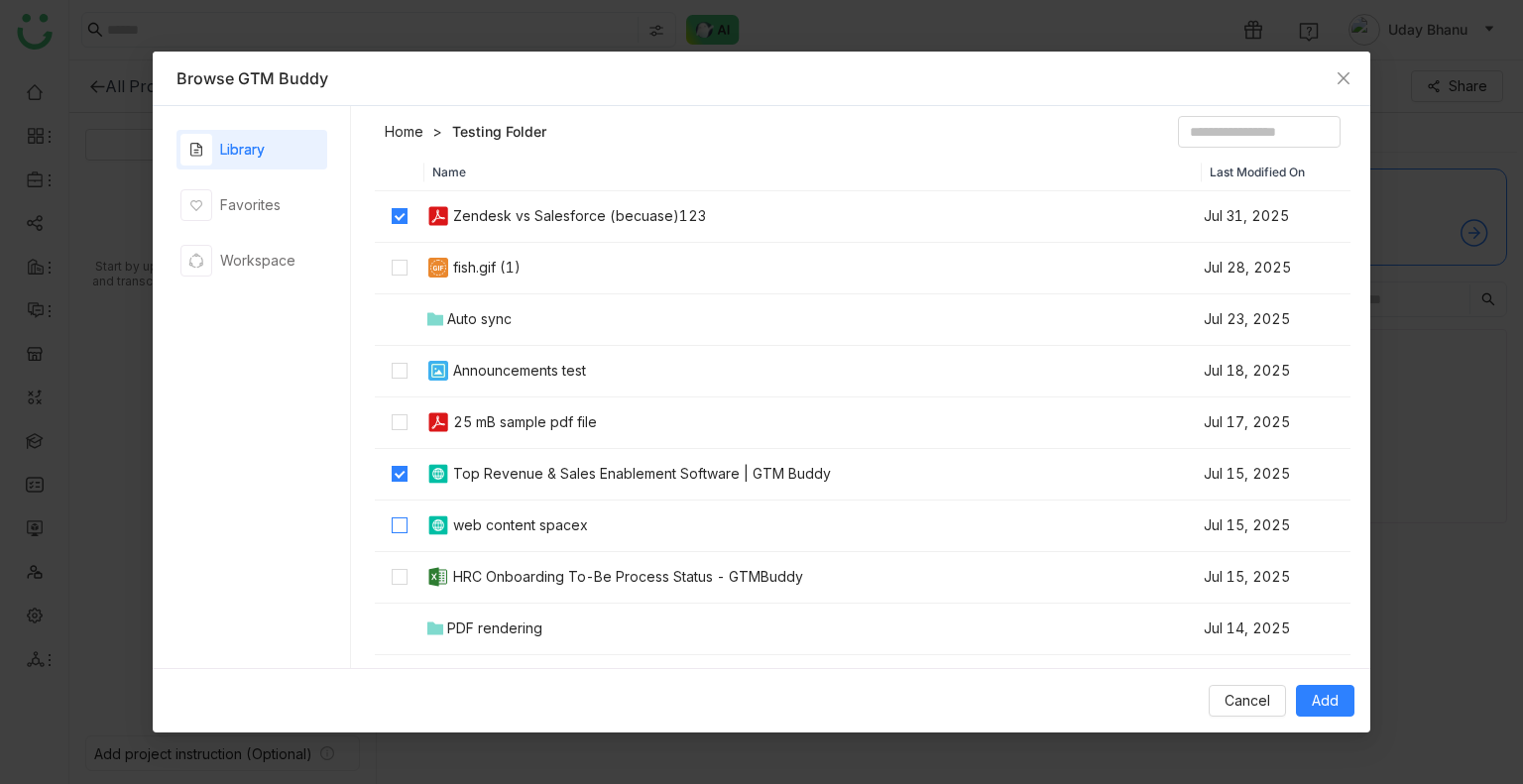 click at bounding box center [400, 525] 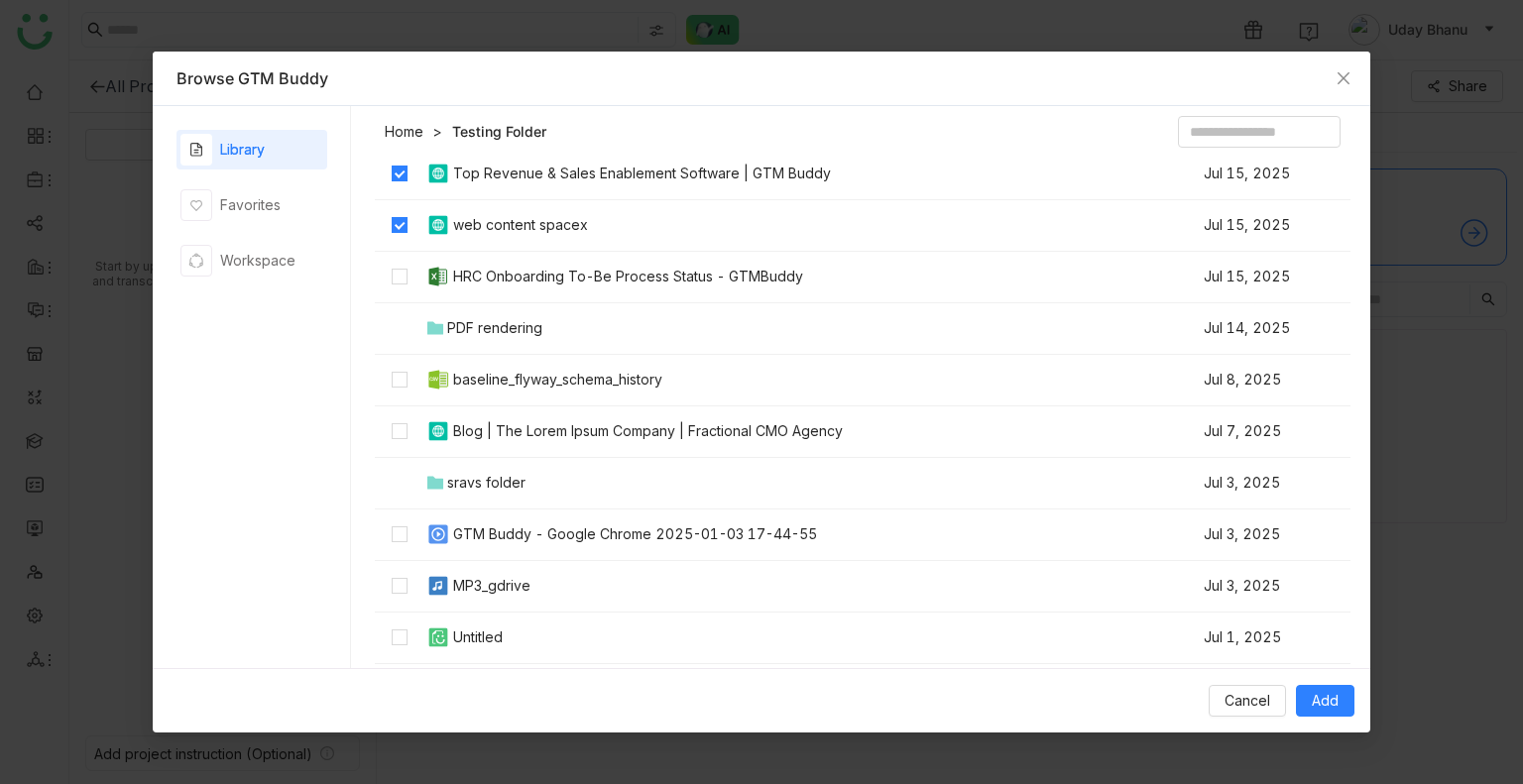 scroll, scrollTop: 301, scrollLeft: 0, axis: vertical 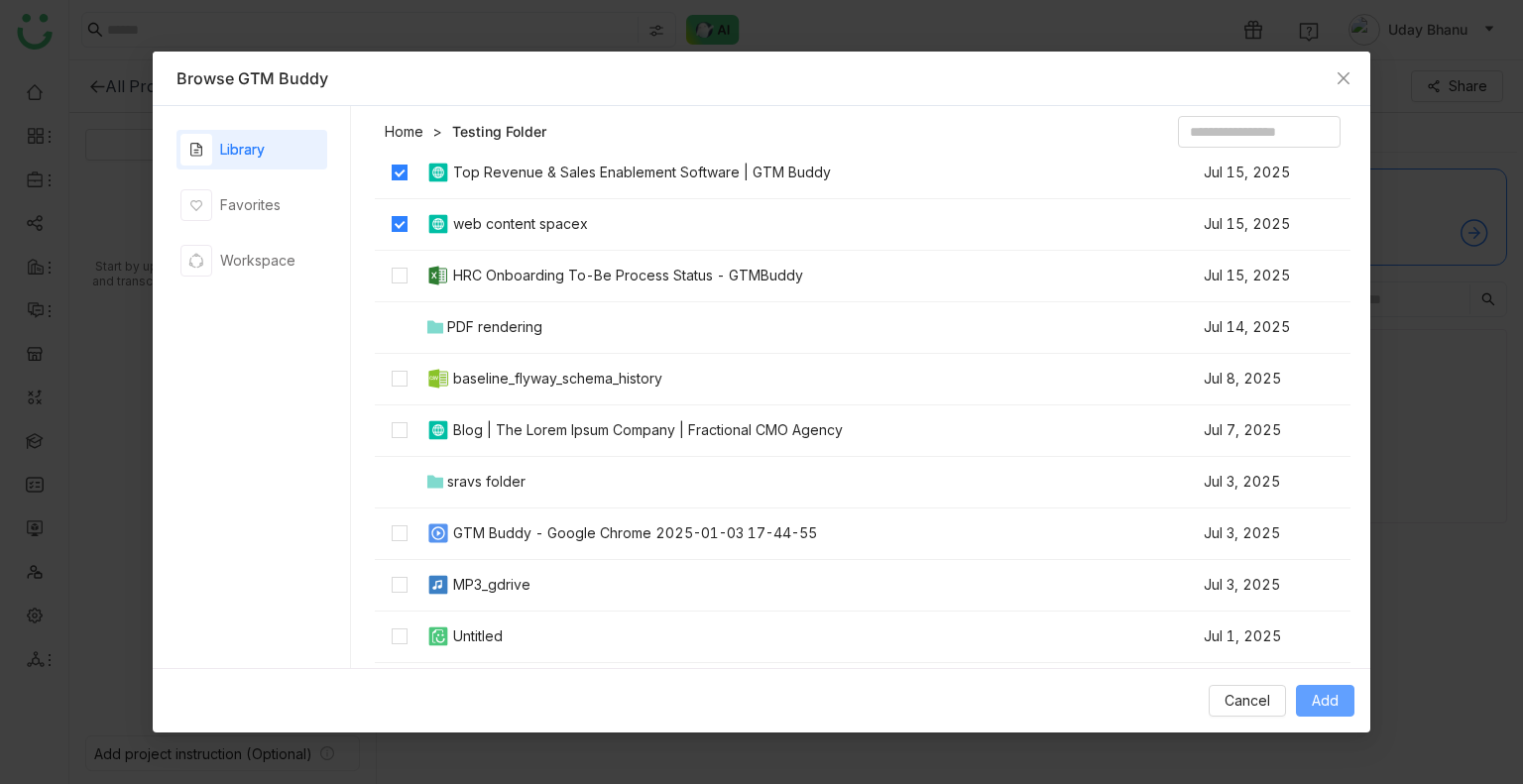 click on "Add" at bounding box center [1325, 701] 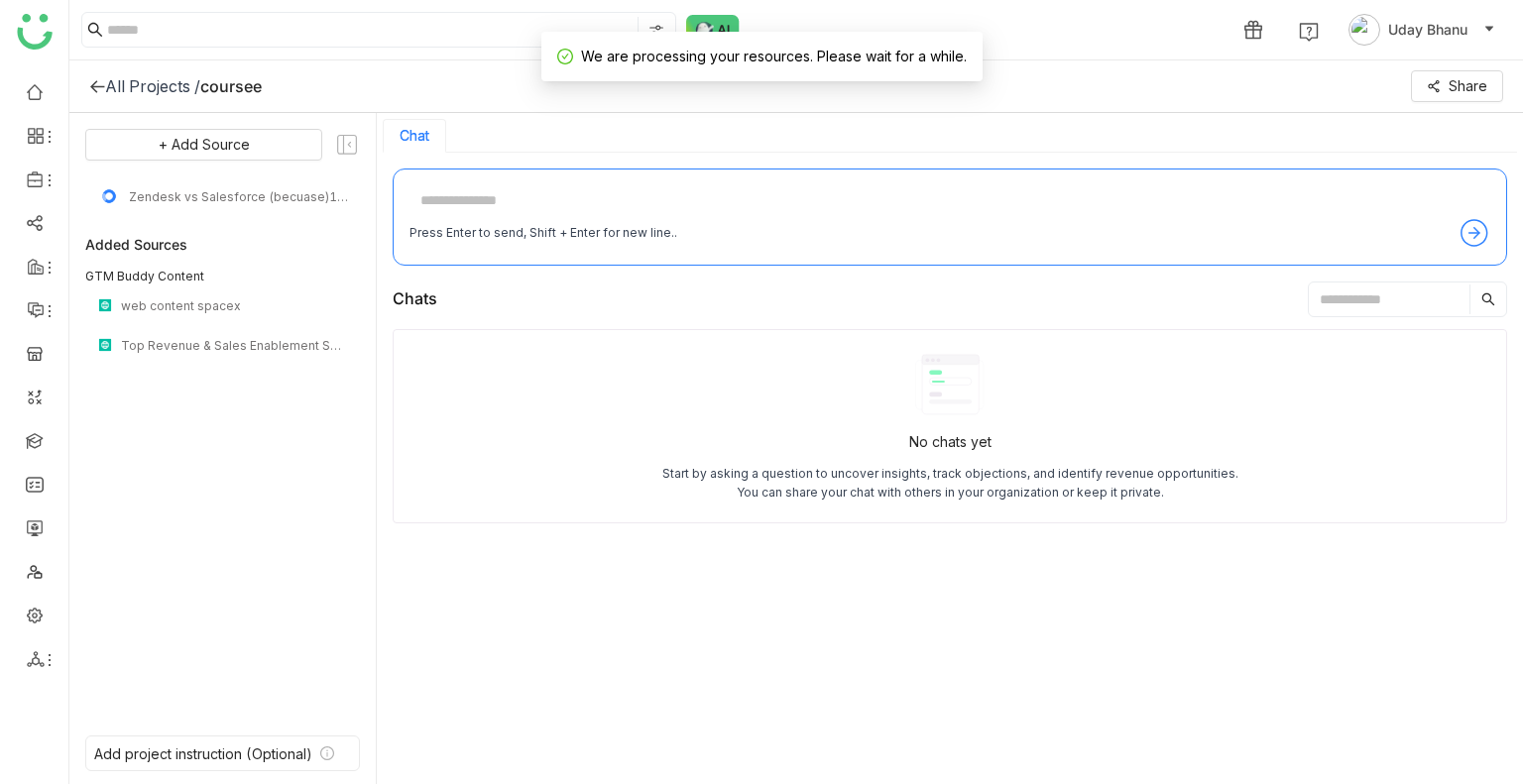 click at bounding box center (950, 201) 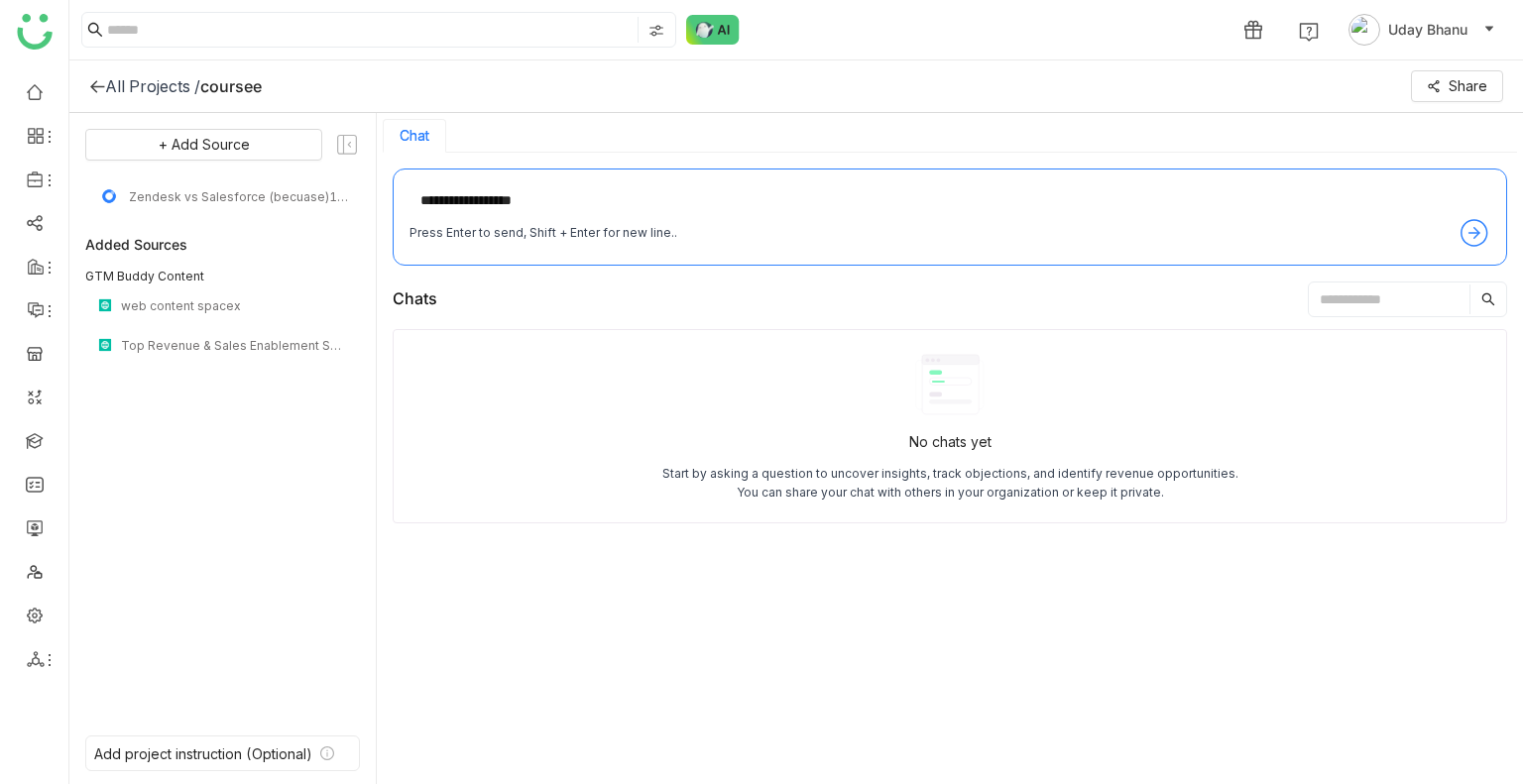 type on "**********" 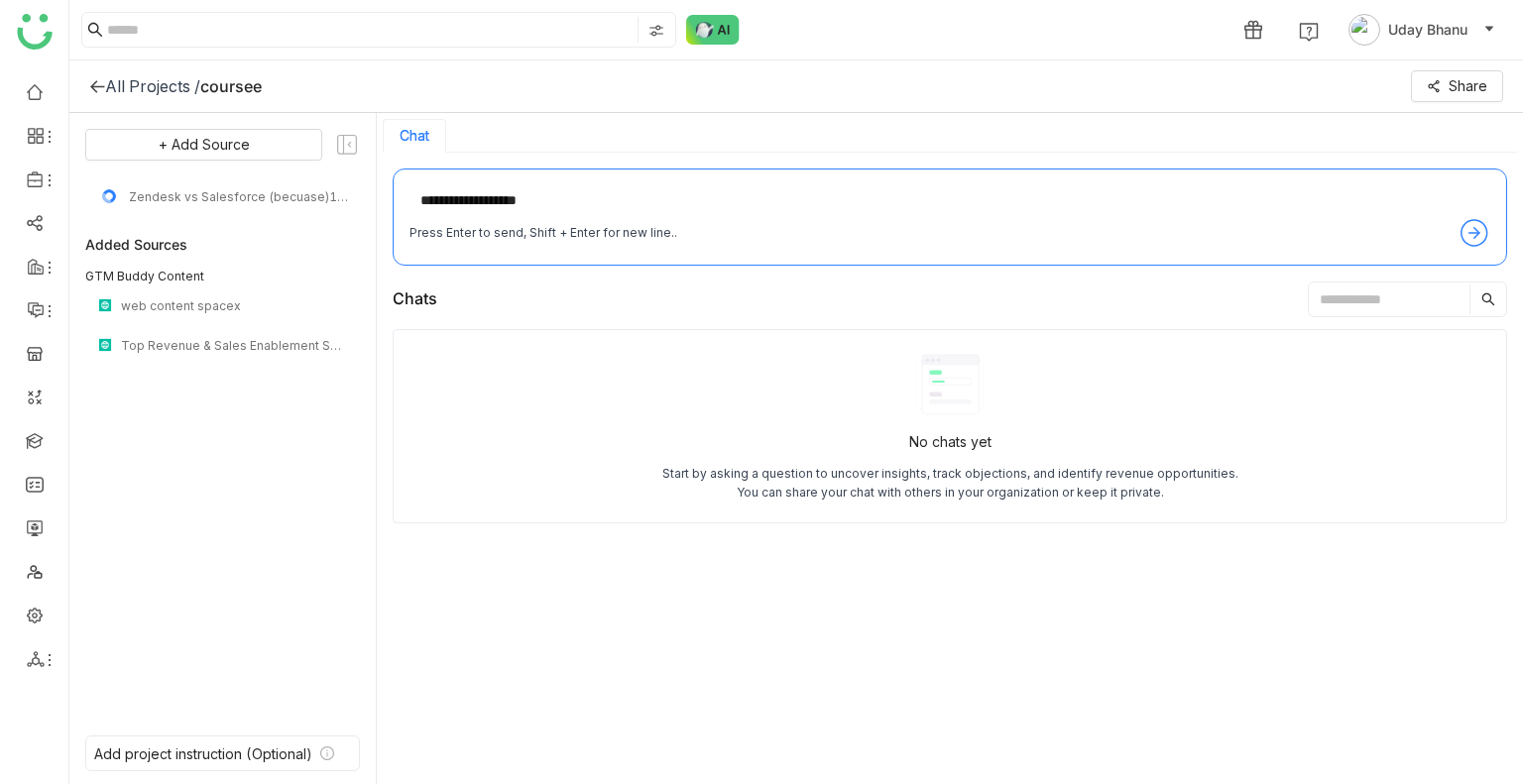 type 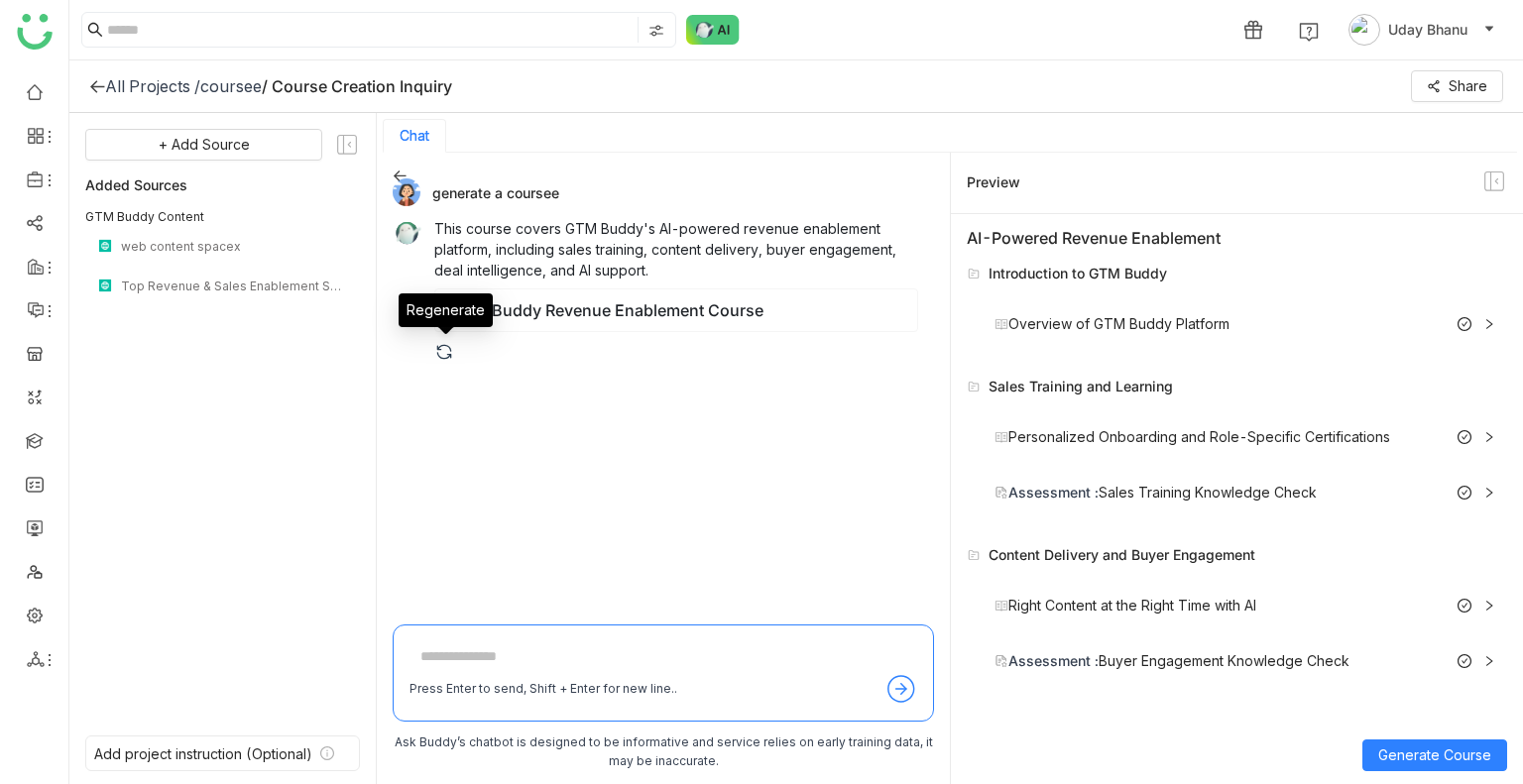 click at bounding box center (444, 352) 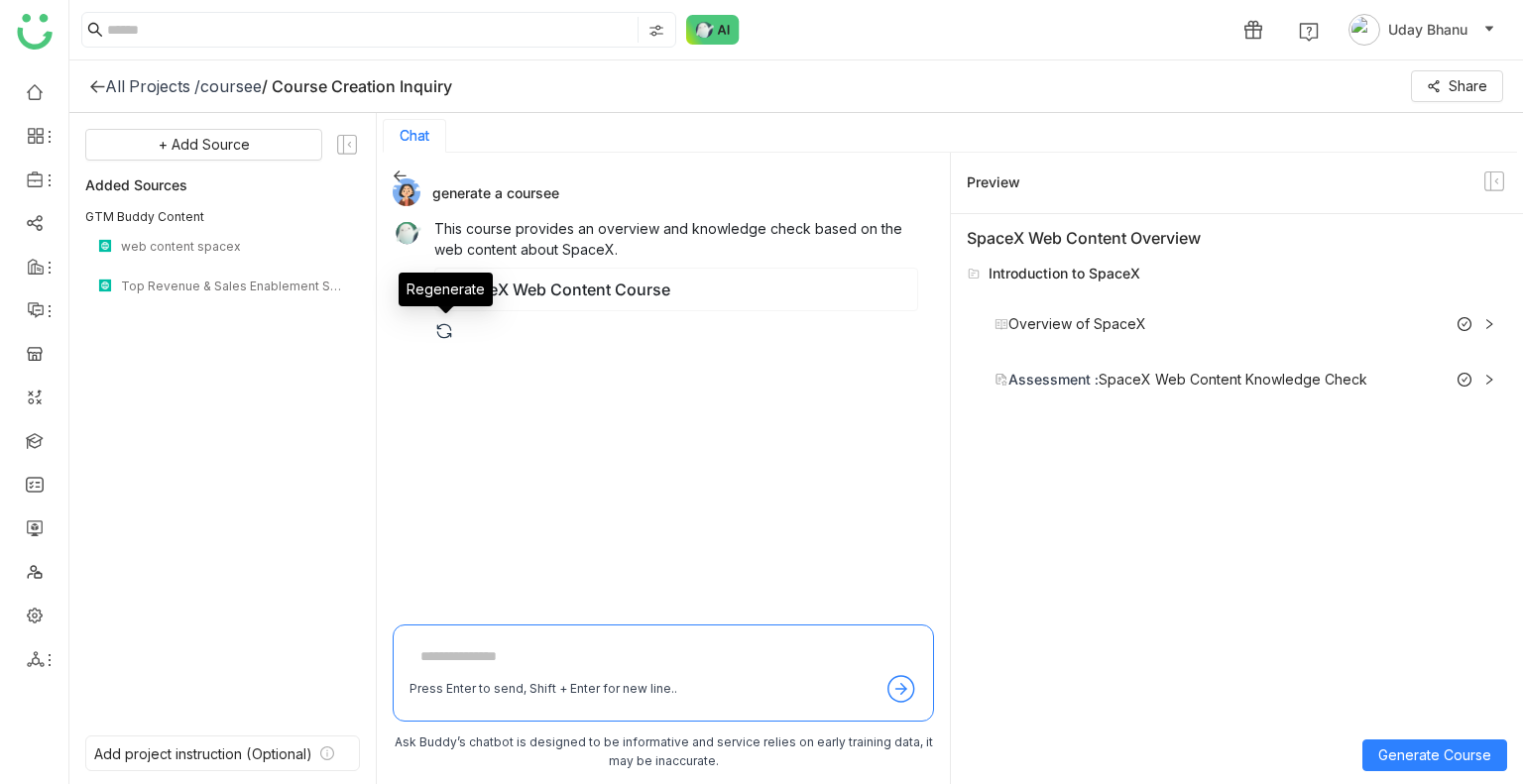 click at bounding box center [444, 331] 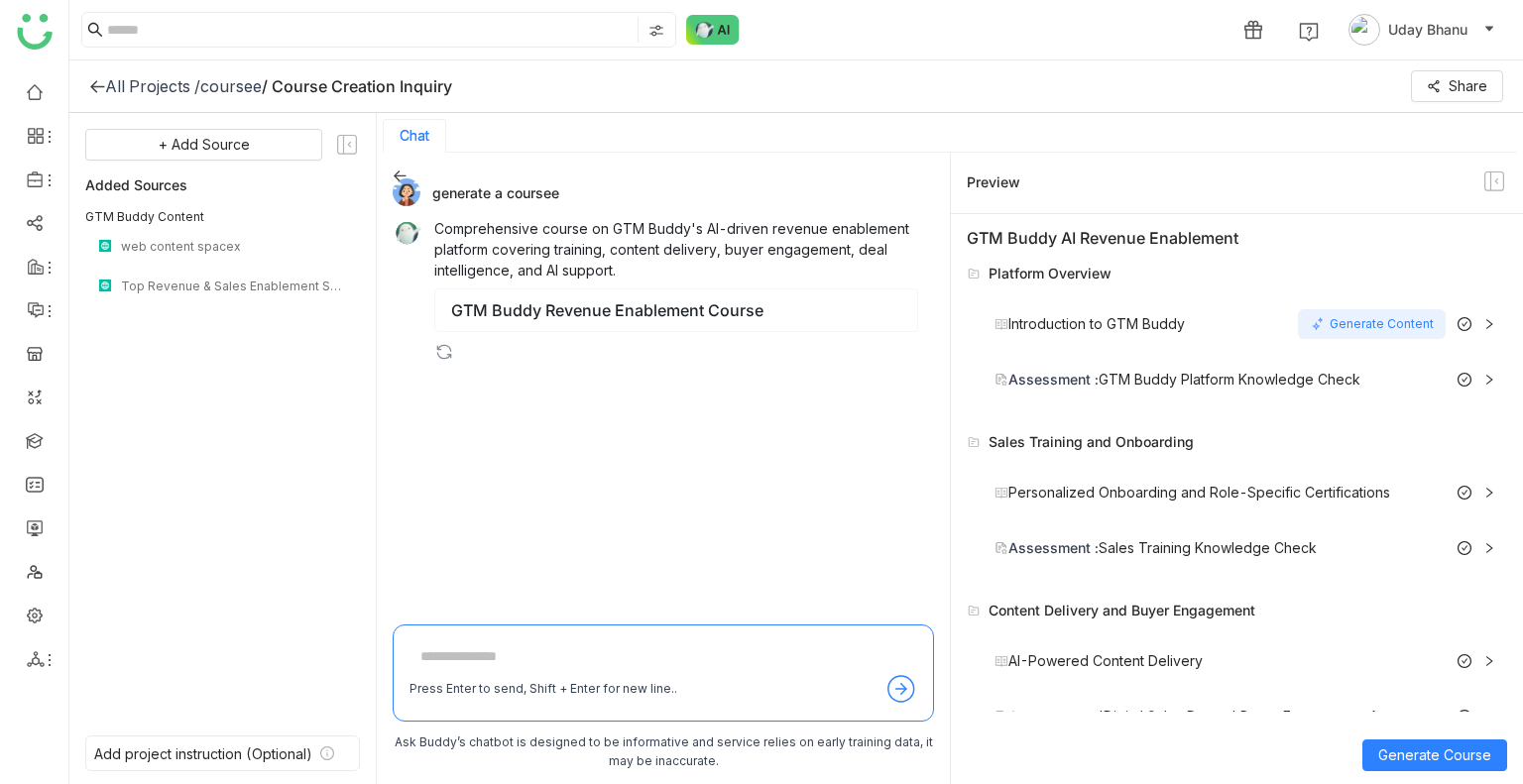 click on "Generate Content" at bounding box center (1371, 324) 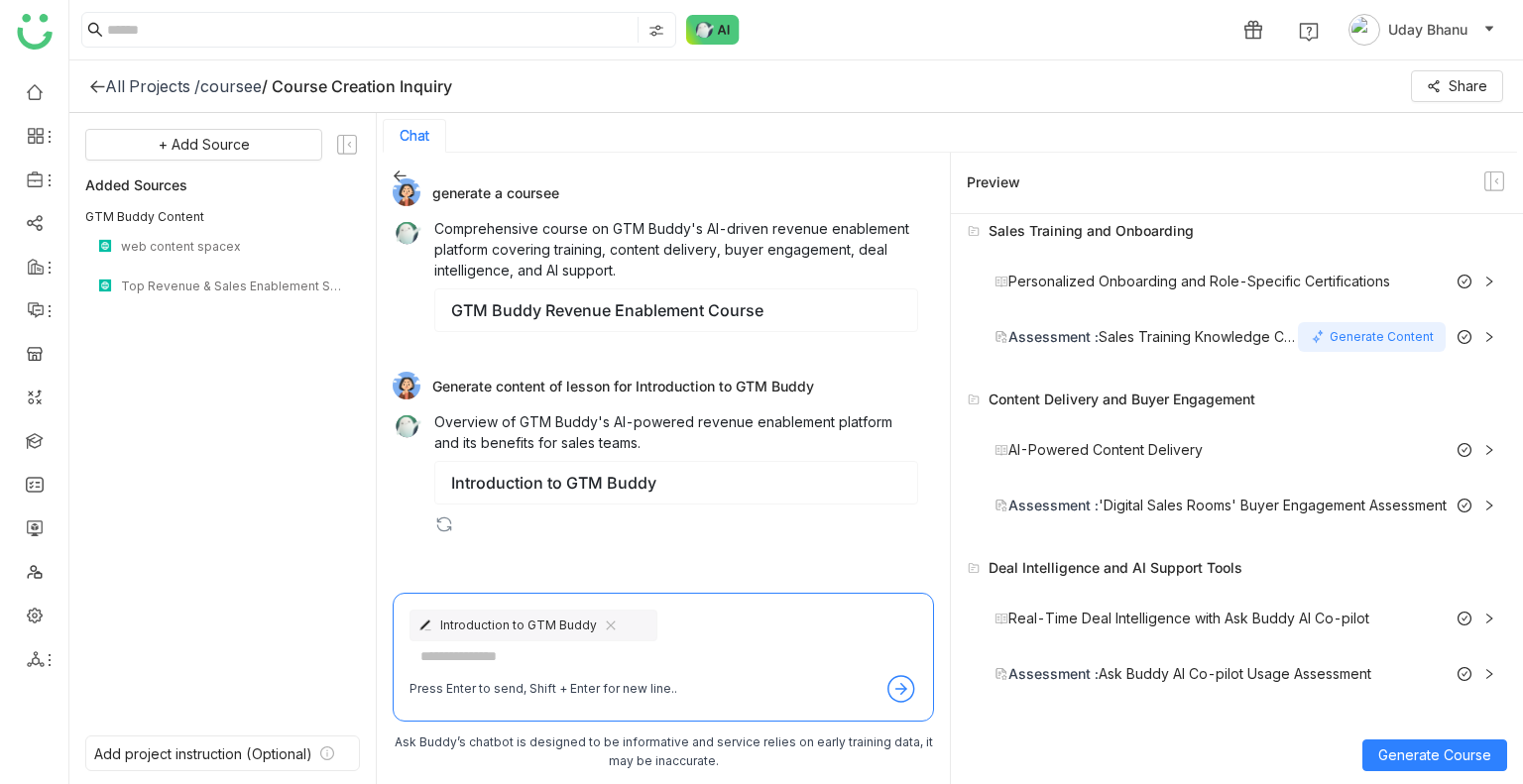 scroll, scrollTop: 0, scrollLeft: 0, axis: both 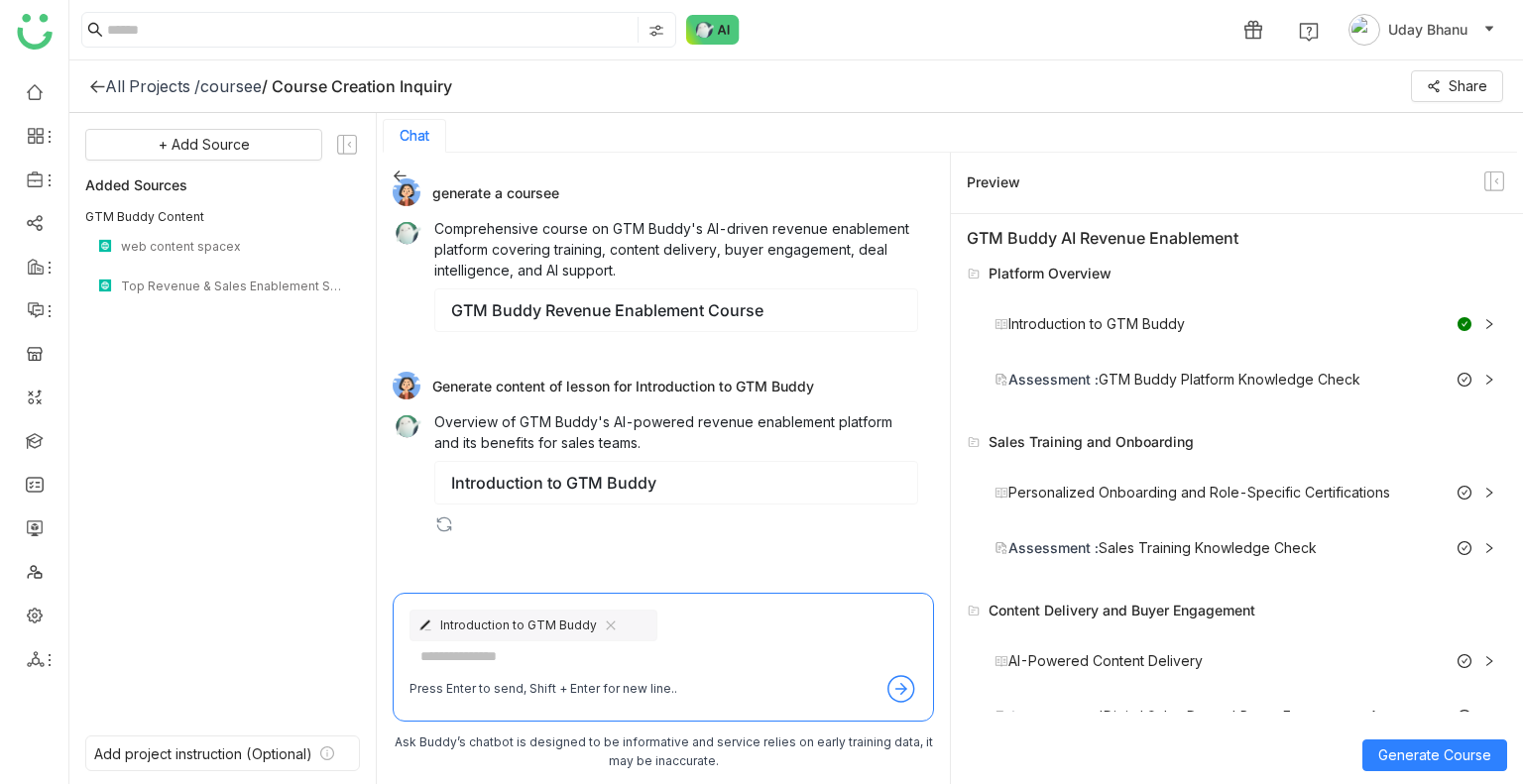 click on "Introduction to GTM Buddy   Generate Content" at bounding box center (1244, 324) 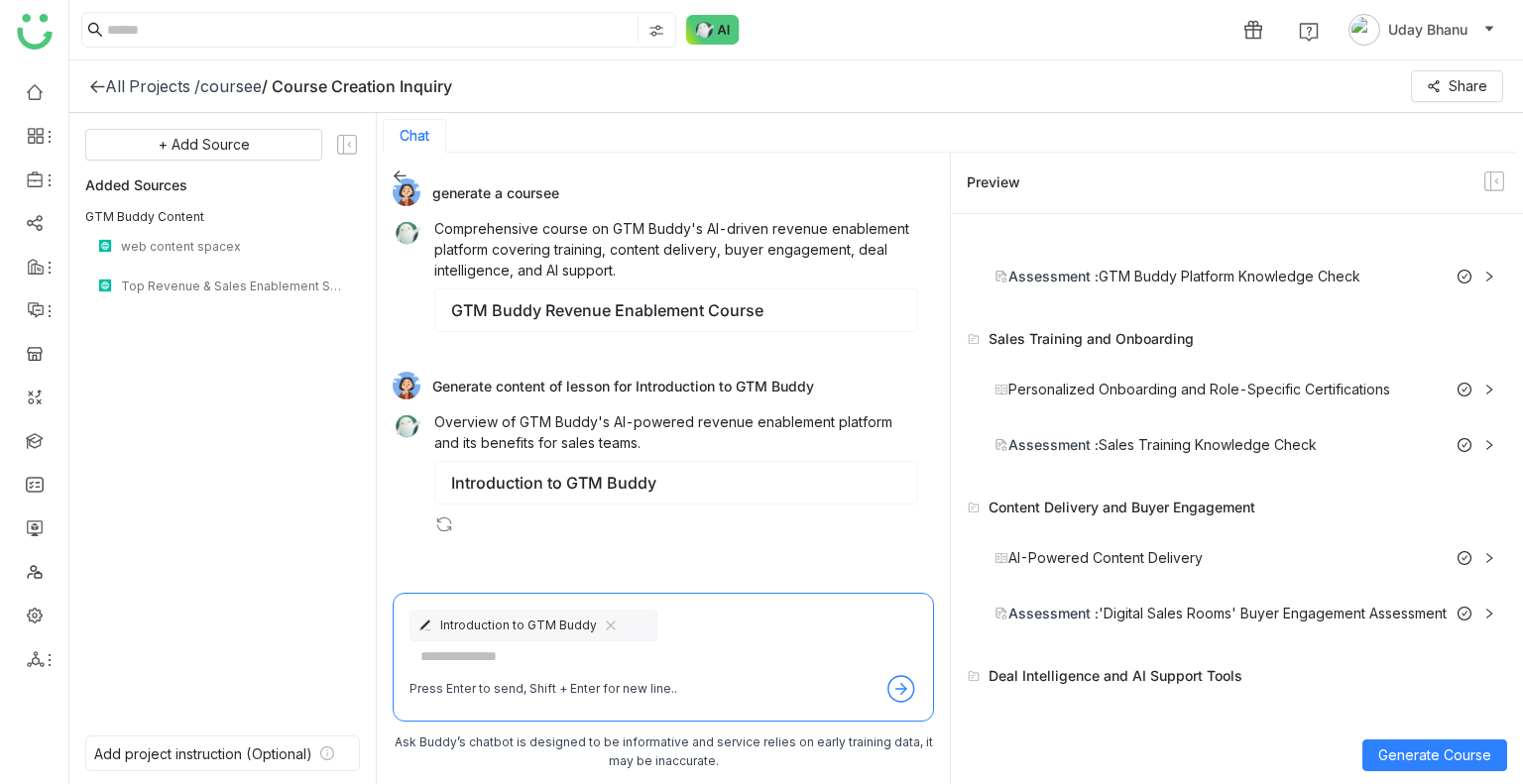 scroll, scrollTop: 833, scrollLeft: 0, axis: vertical 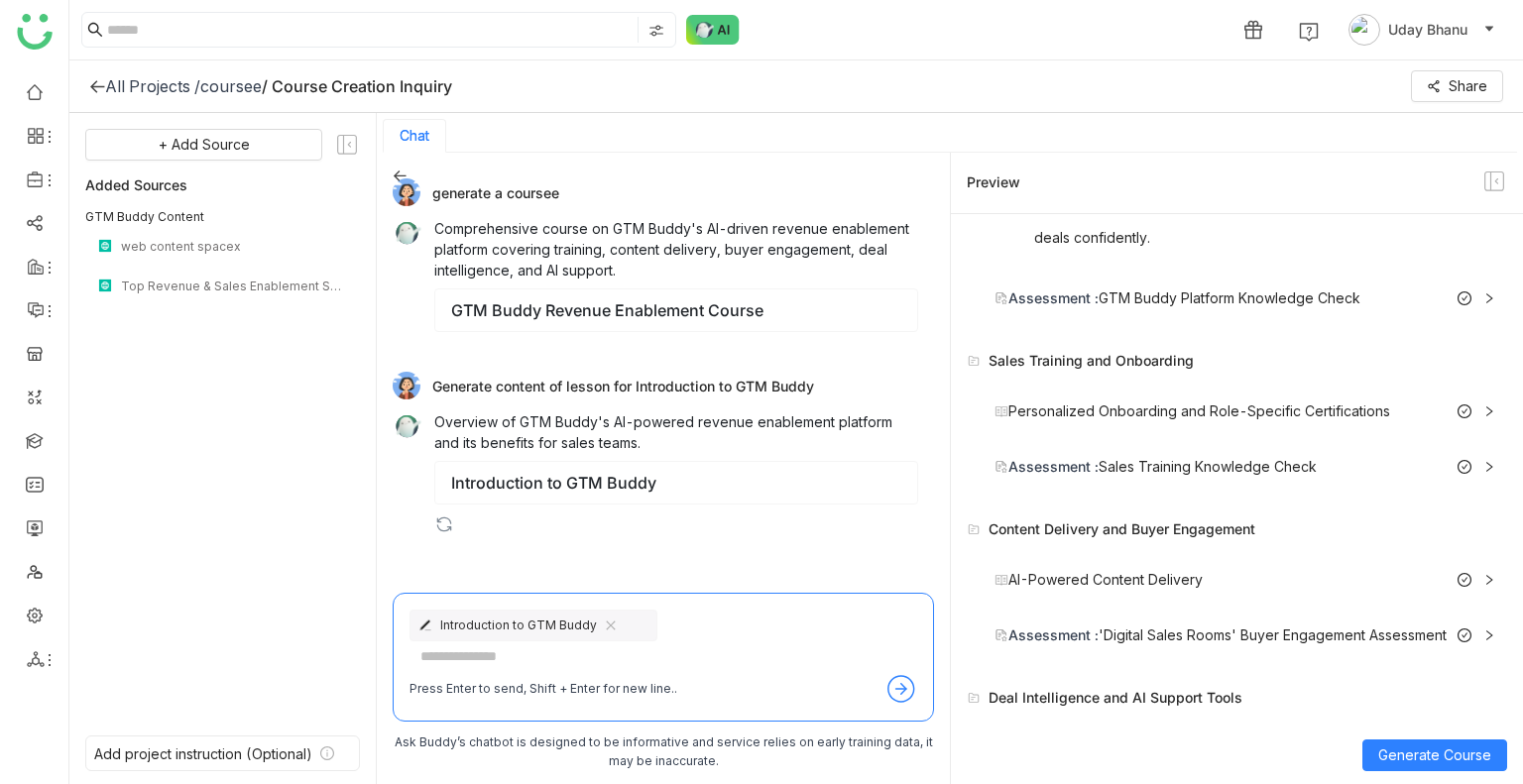 click 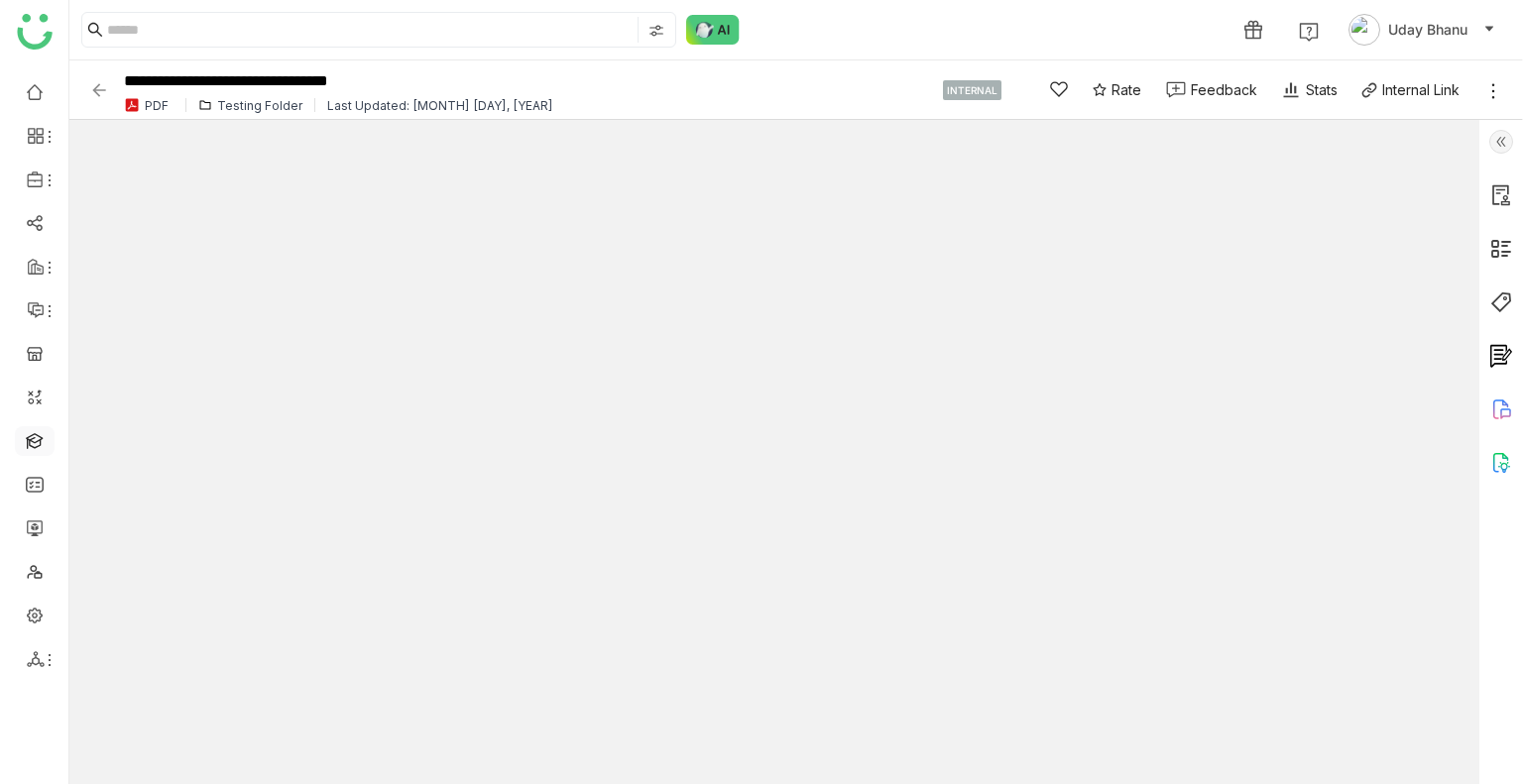 scroll, scrollTop: 0, scrollLeft: 0, axis: both 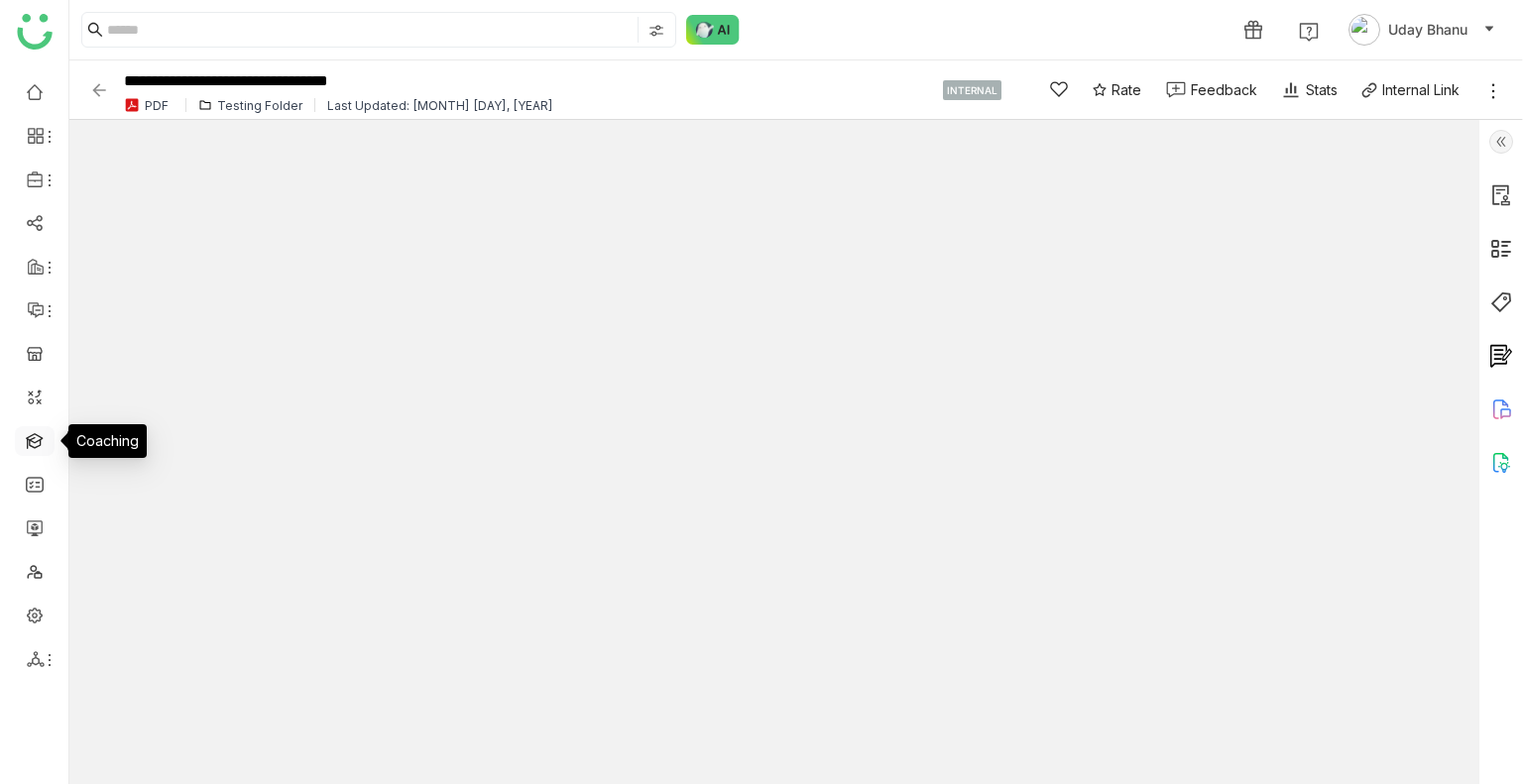 click at bounding box center (35, 439) 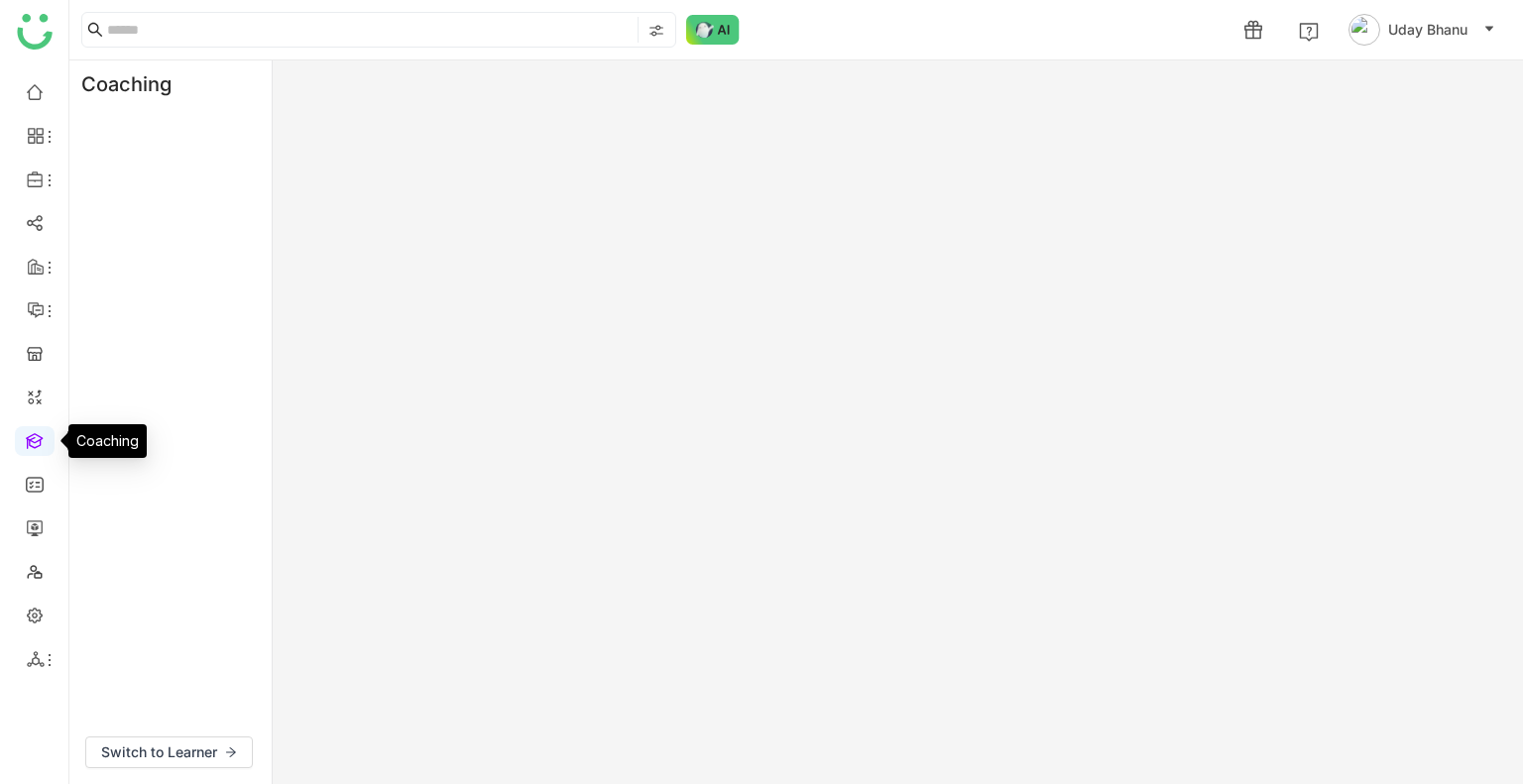 click at bounding box center [35, 439] 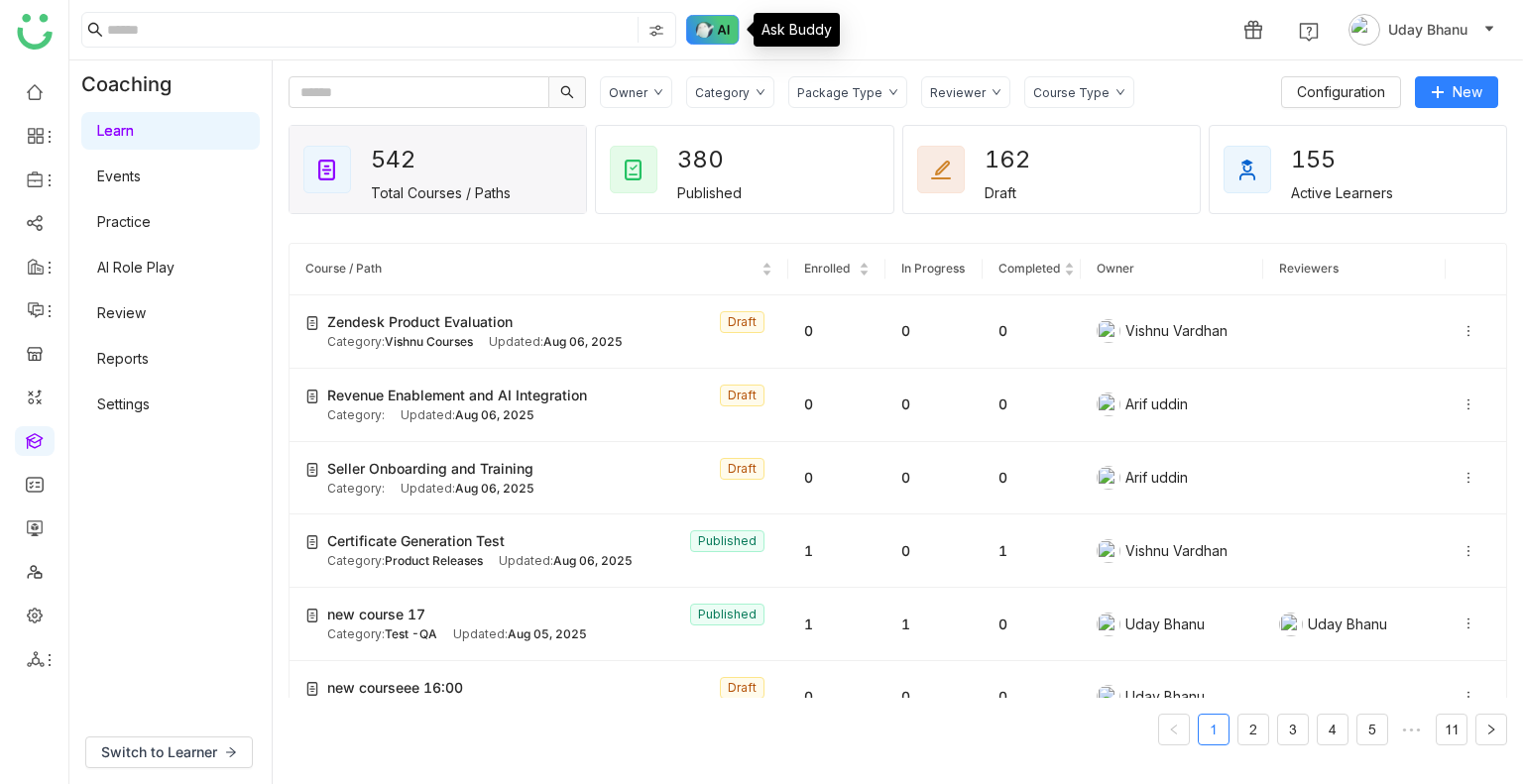 click 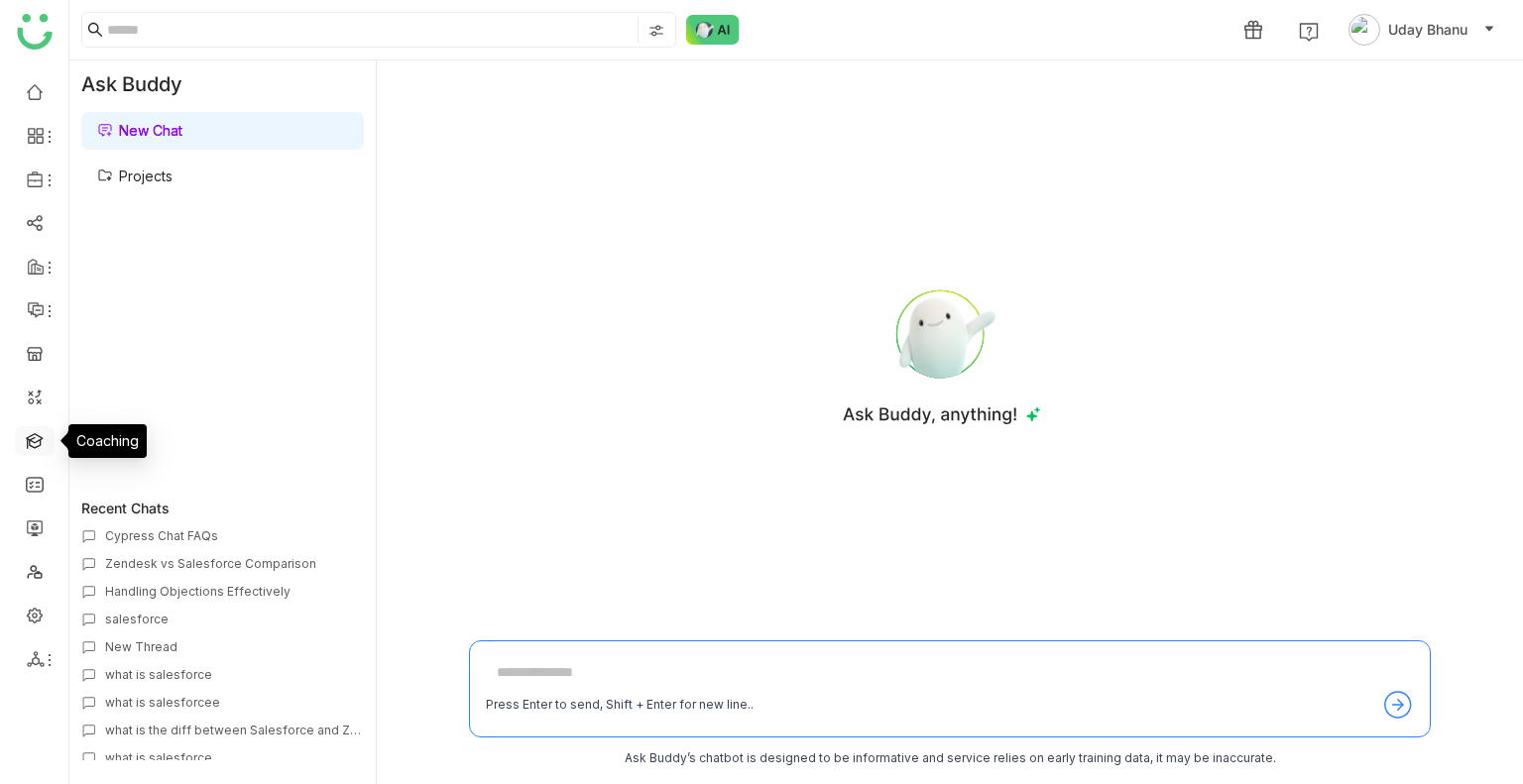 click at bounding box center (35, 439) 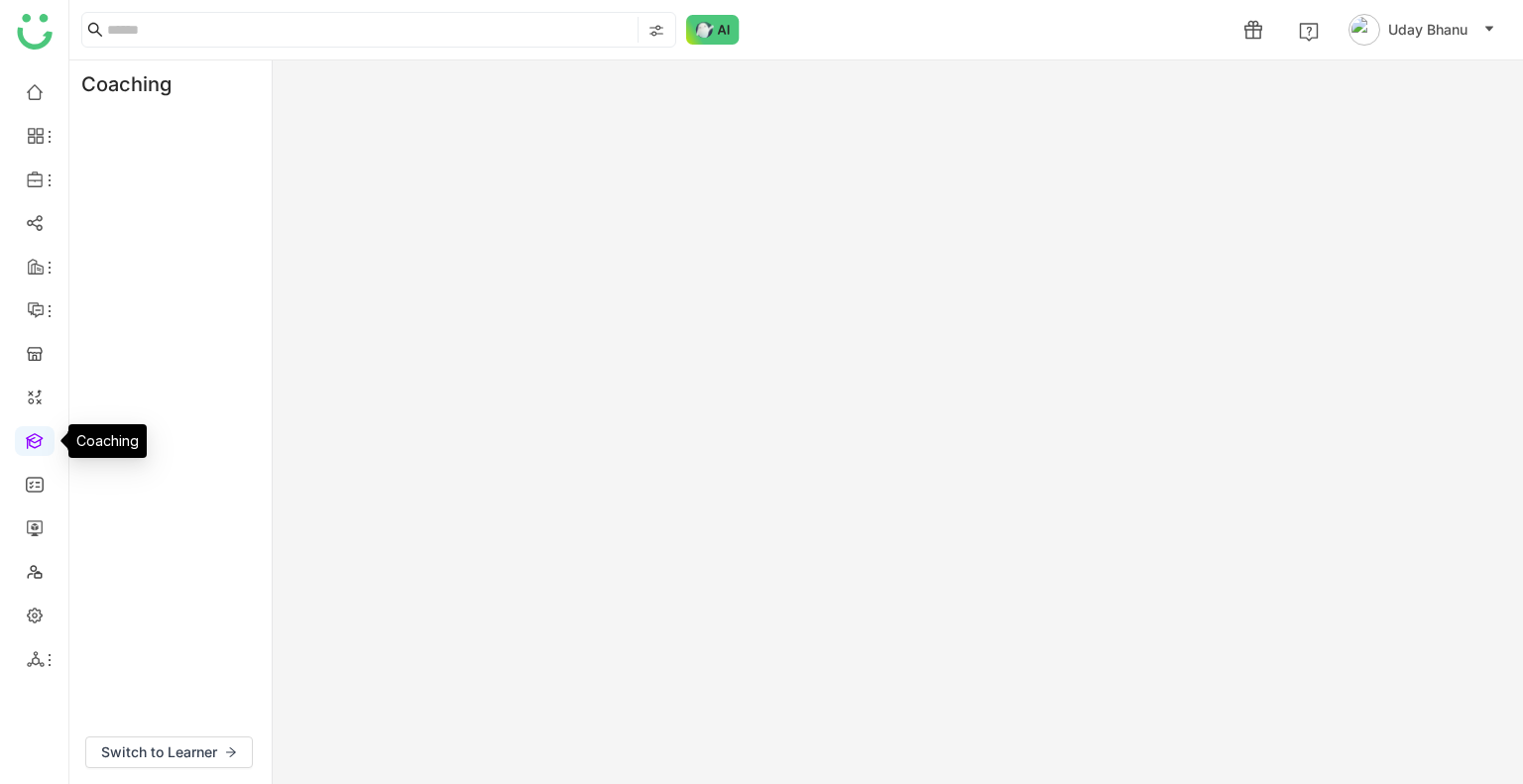 click at bounding box center [35, 439] 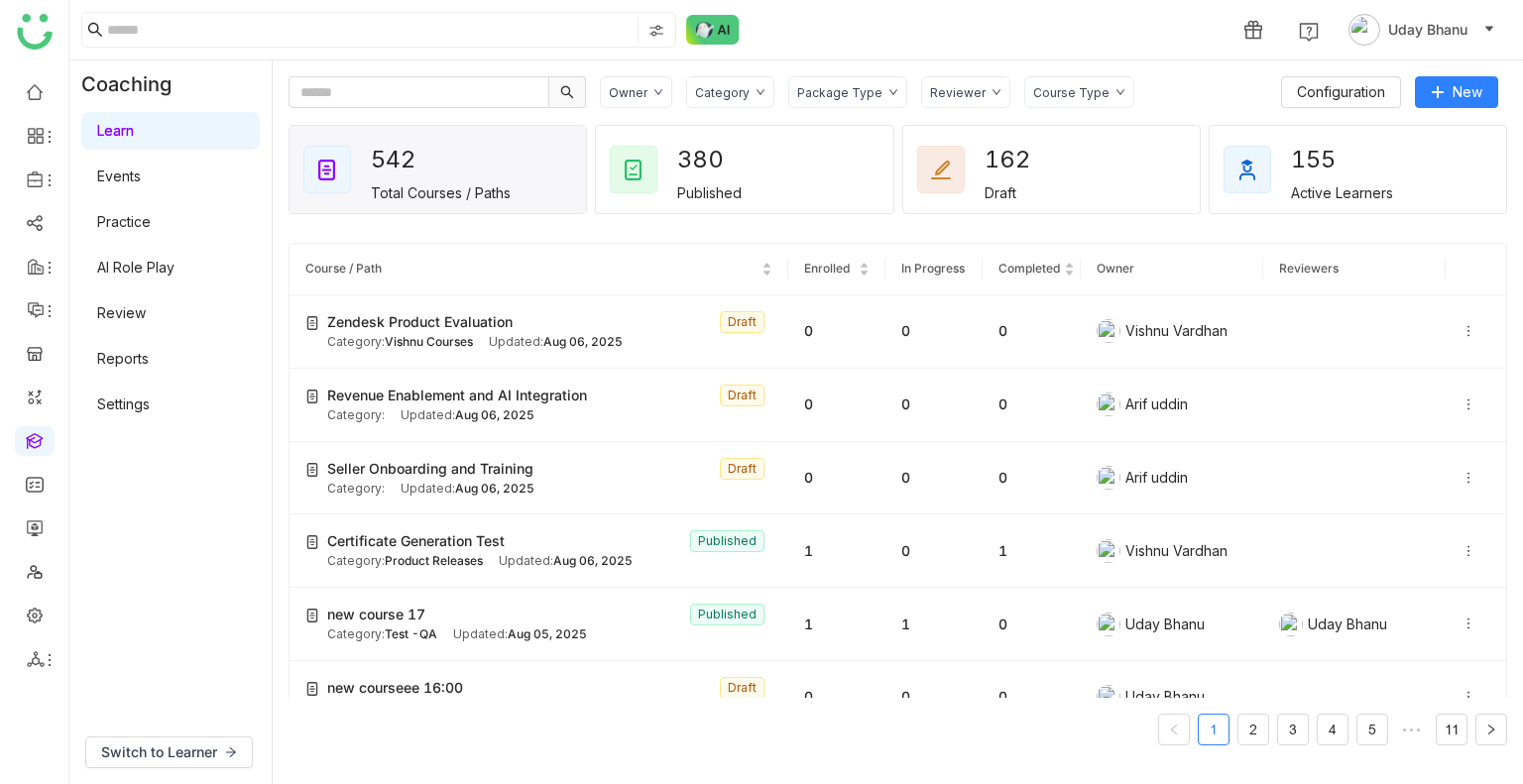 click on "Switch to Learner" 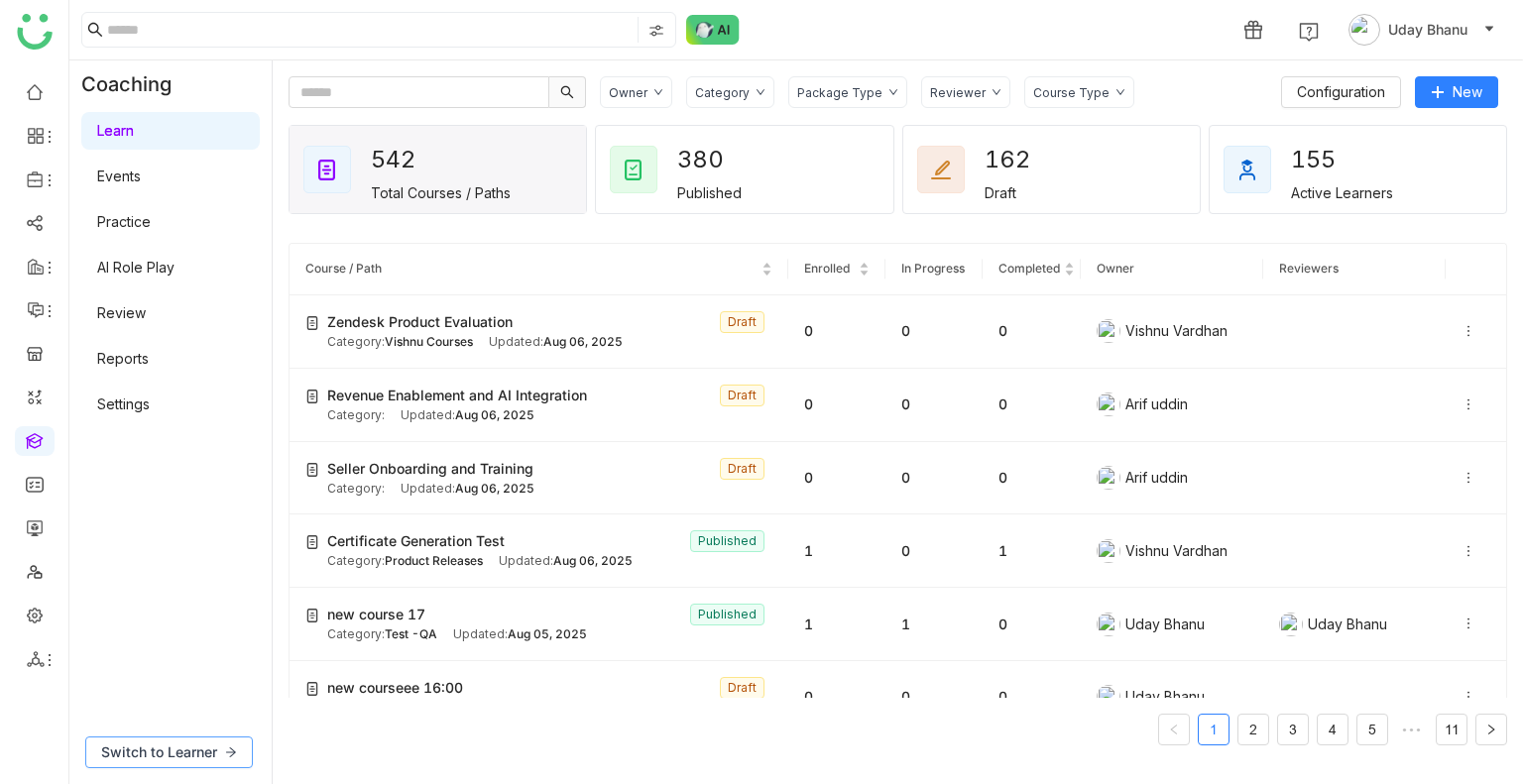 click on "Switch to Learner" 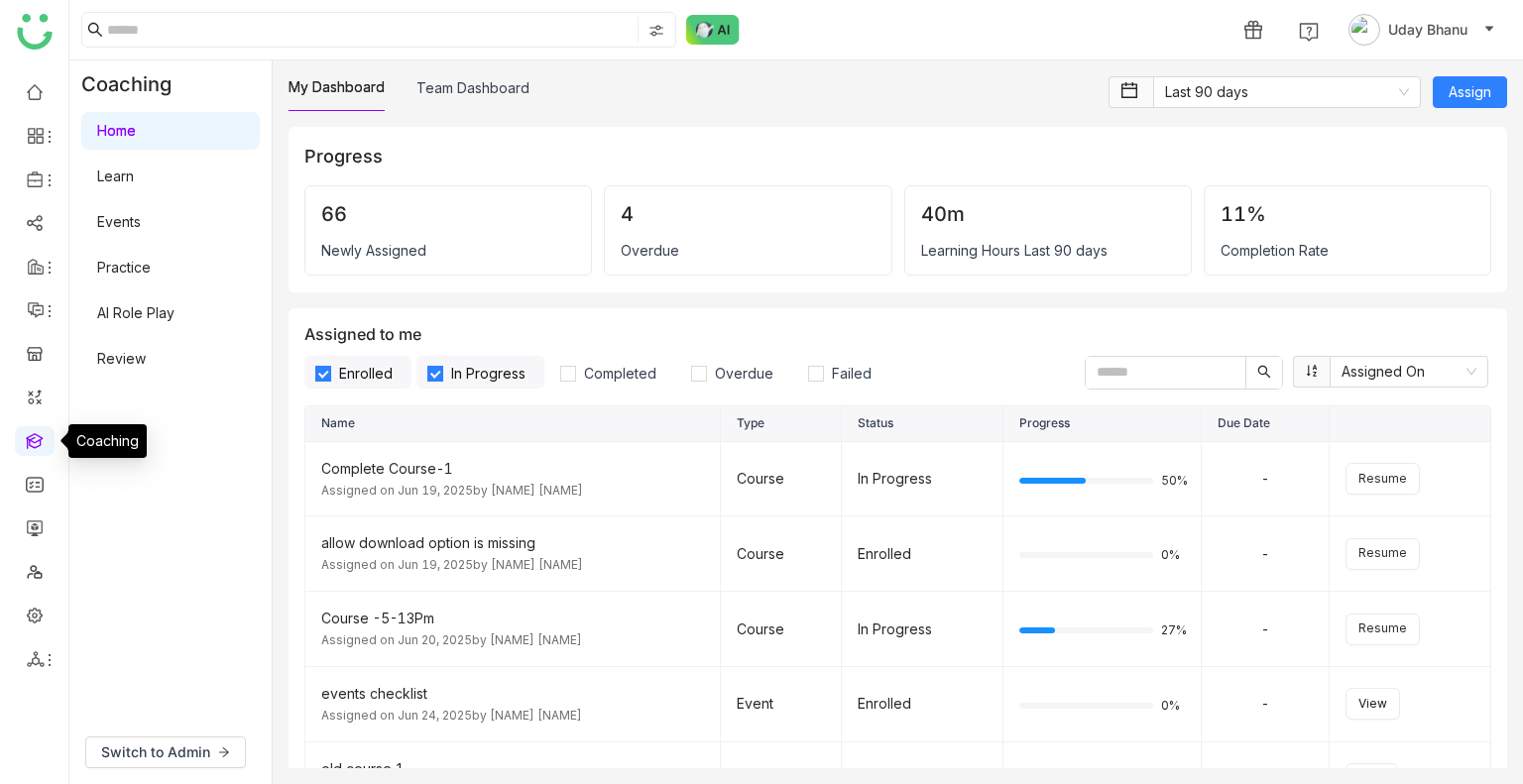click at bounding box center (35, 439) 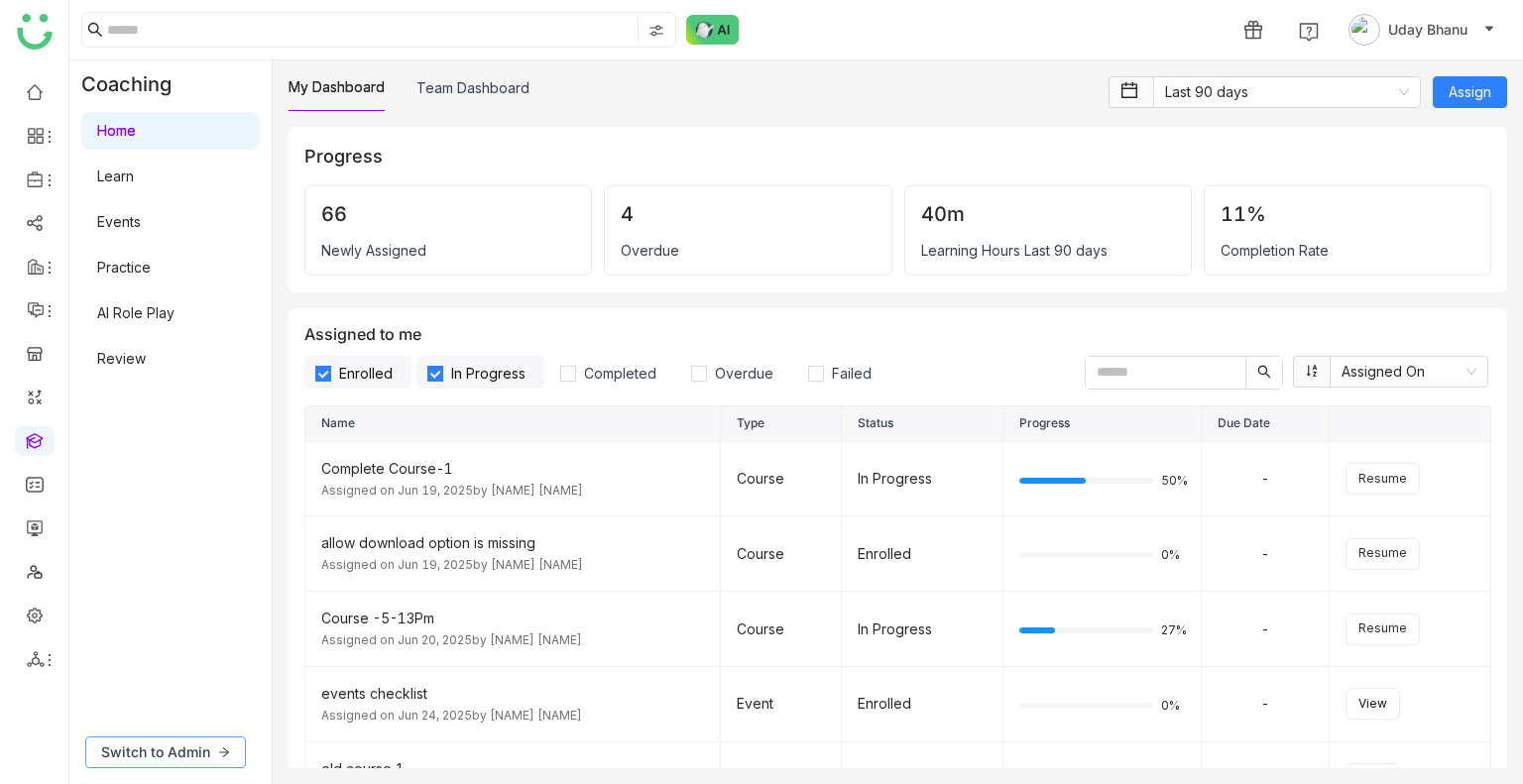 click on "Switch to Admin" 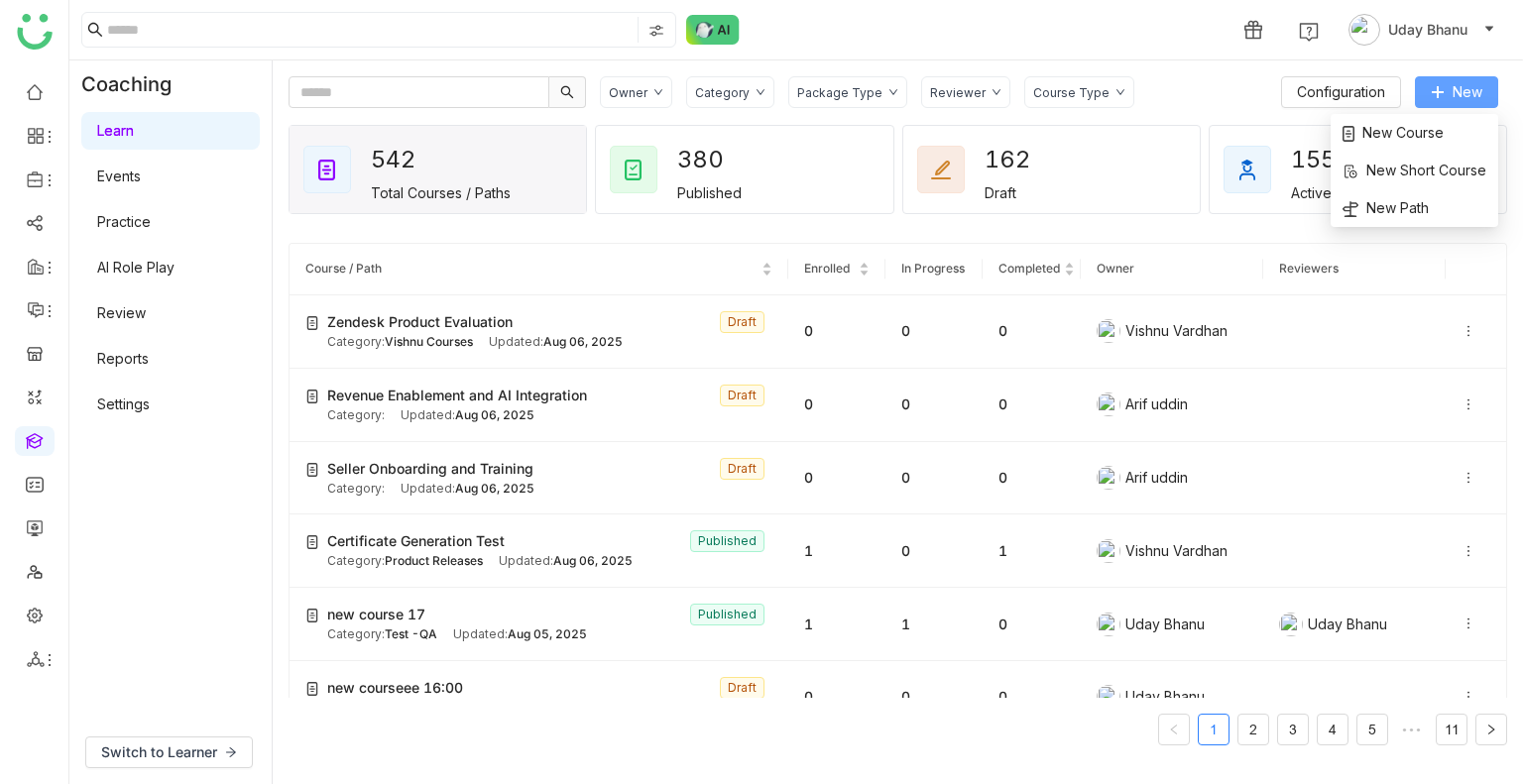 click 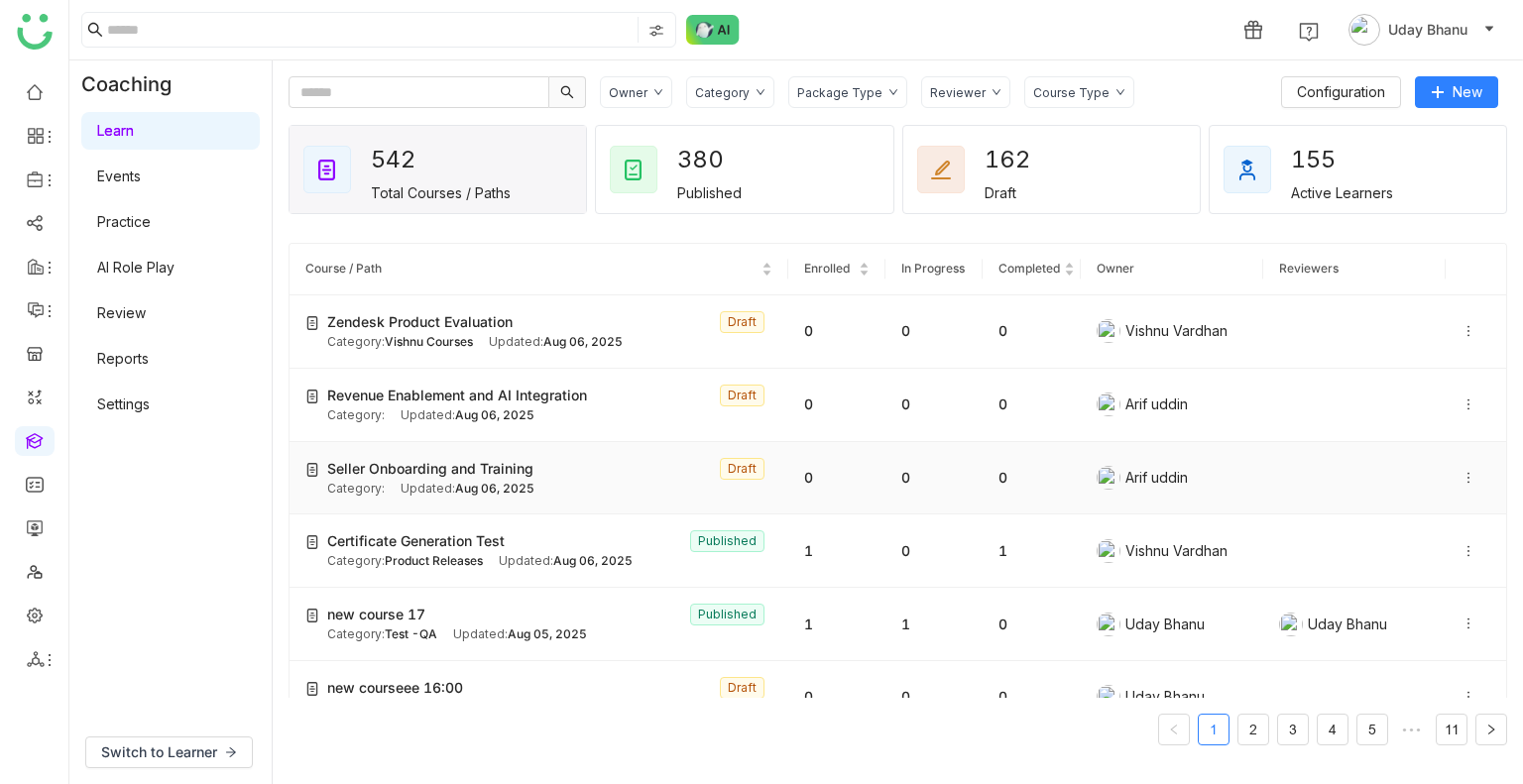 click on "Seller Onboarding and Training  Draft" 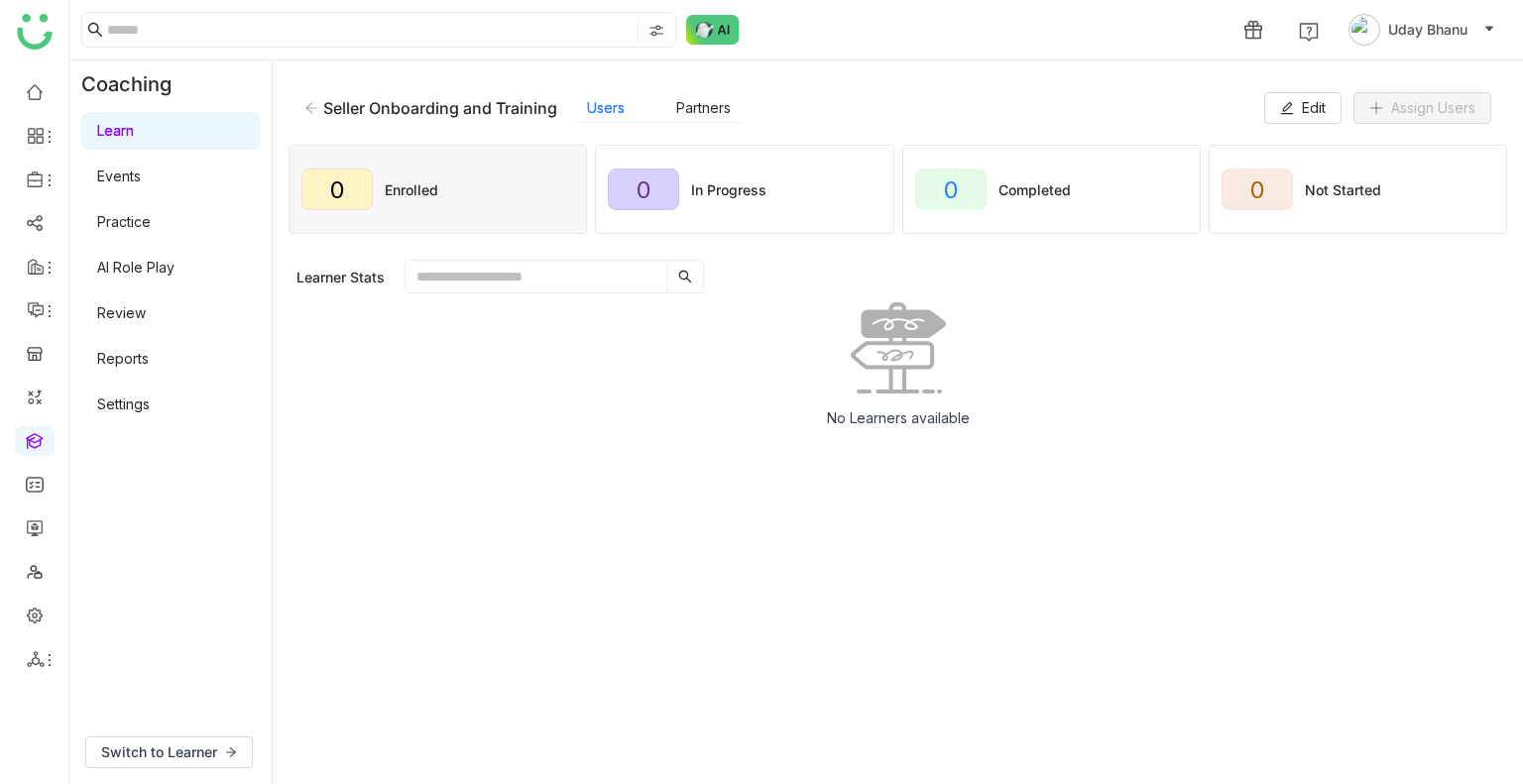 click on "Seller Onboarding and Training" 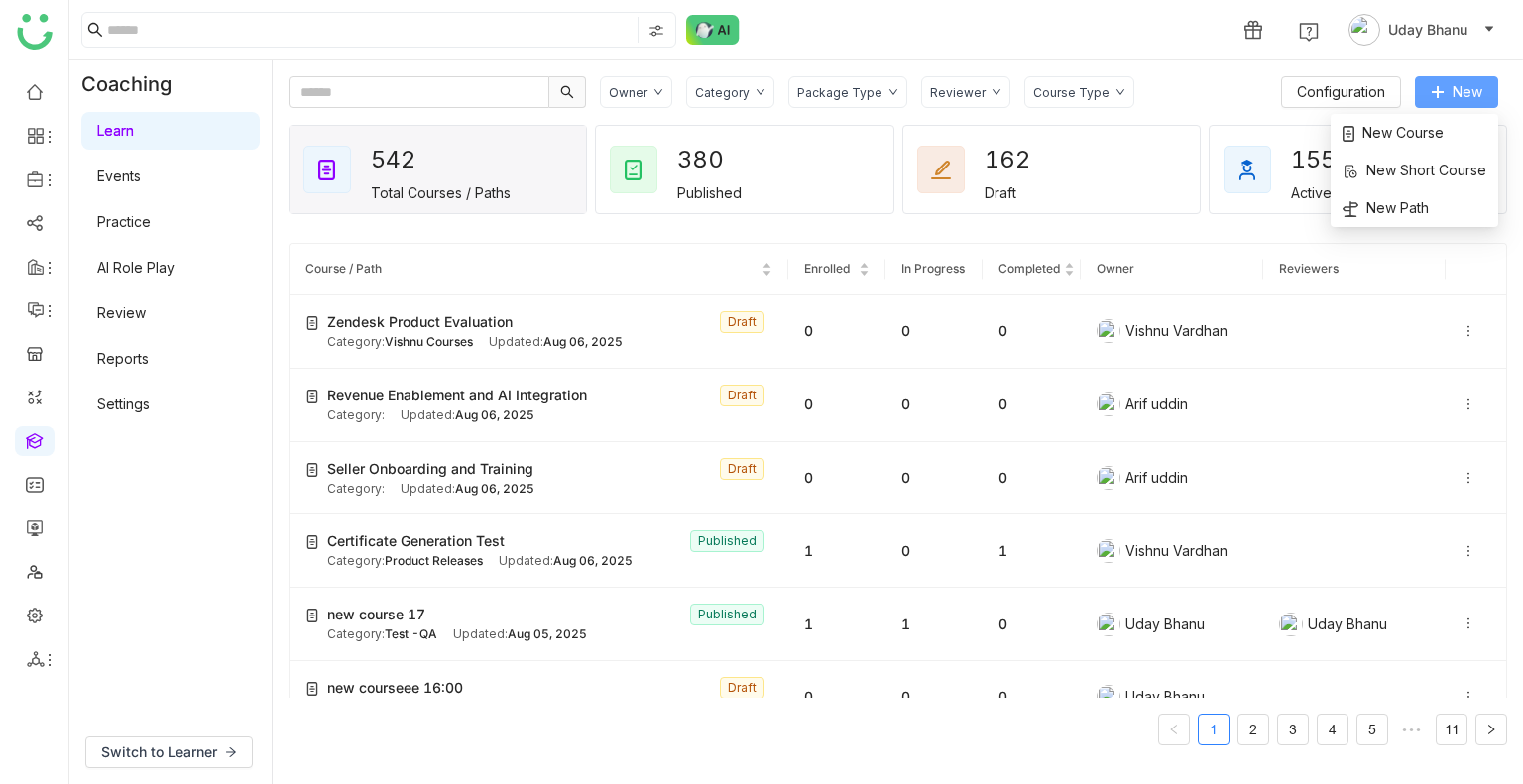 click on "New" 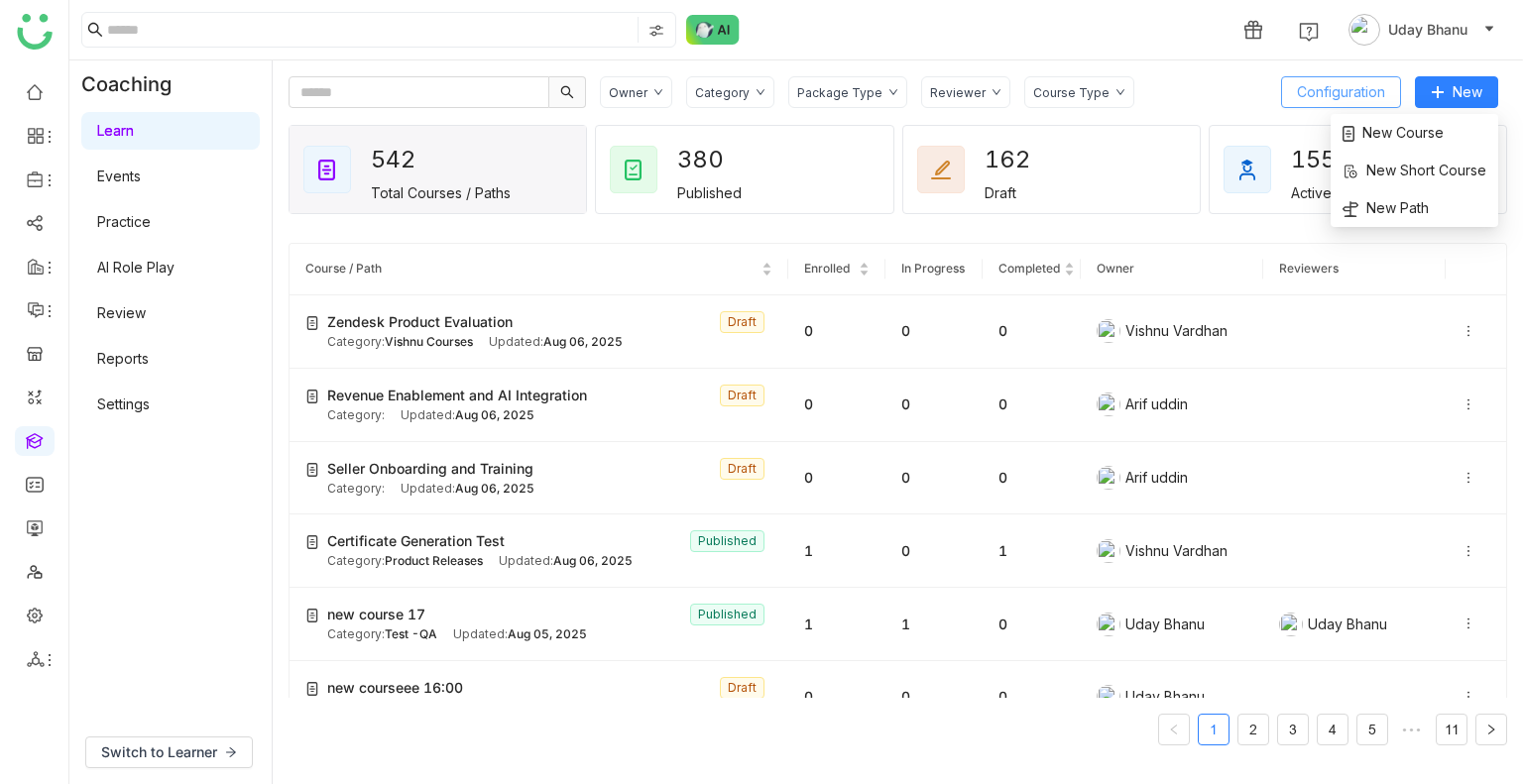 click on "Configuration" 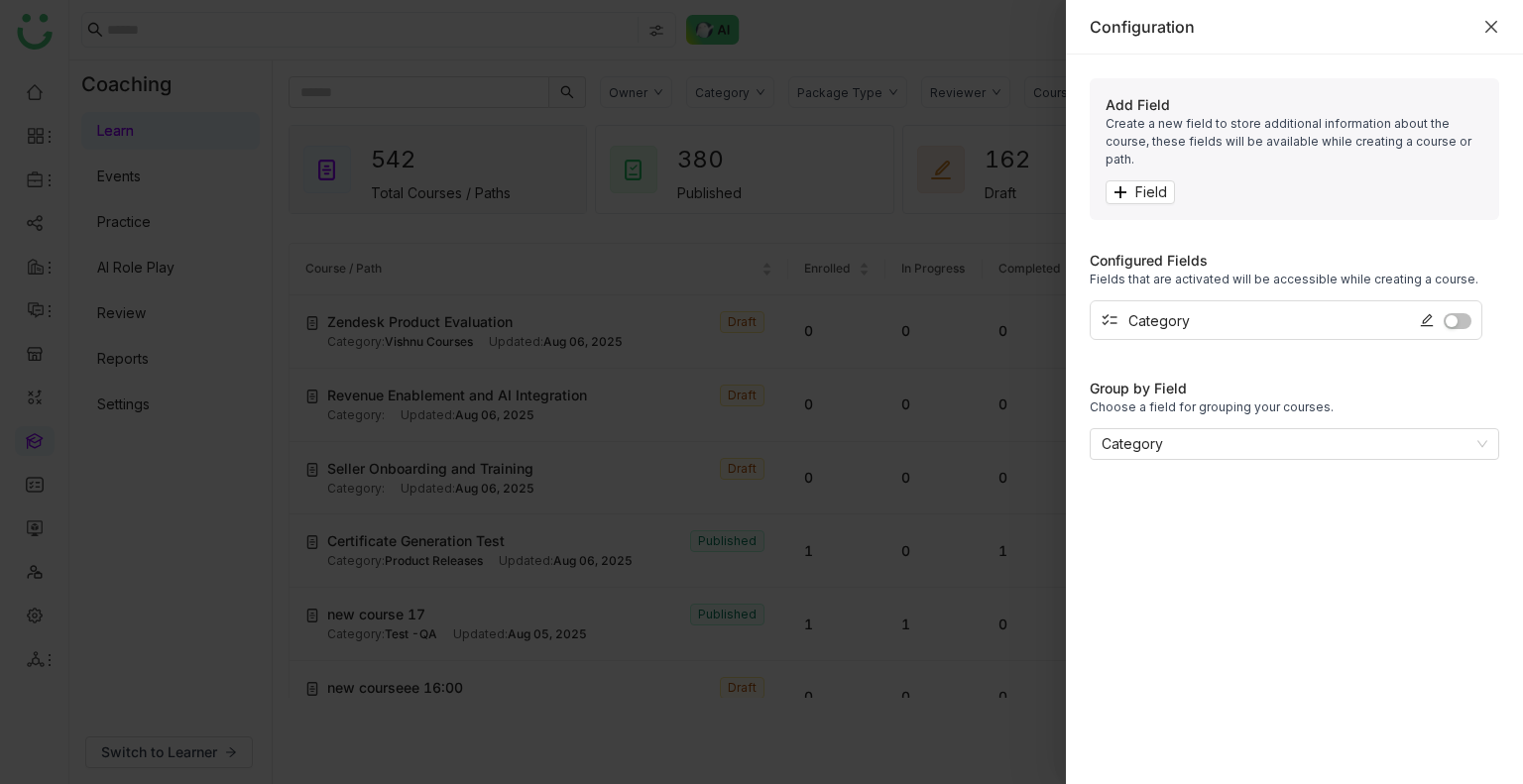 click 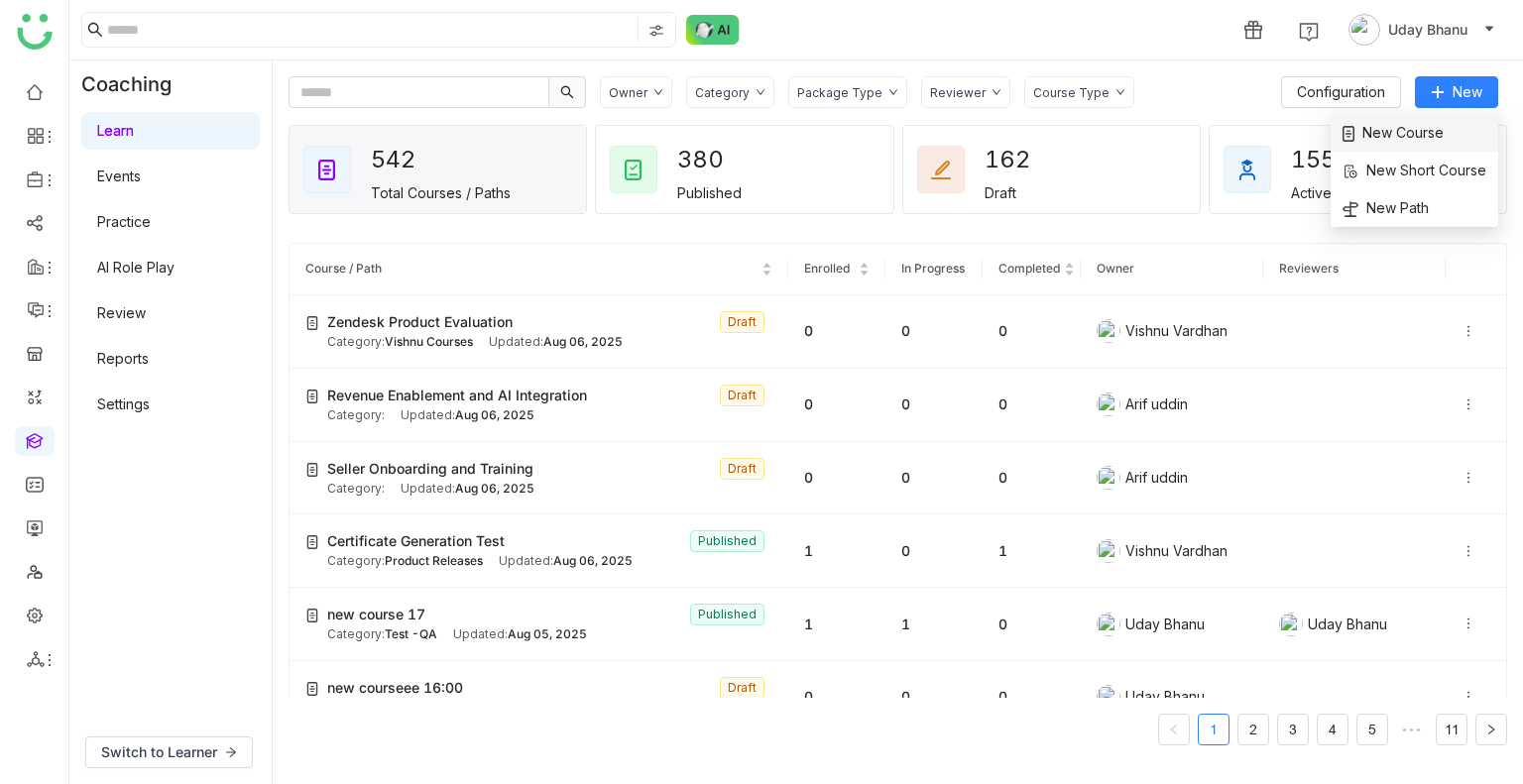 click on "New Course" at bounding box center (1393, 133) 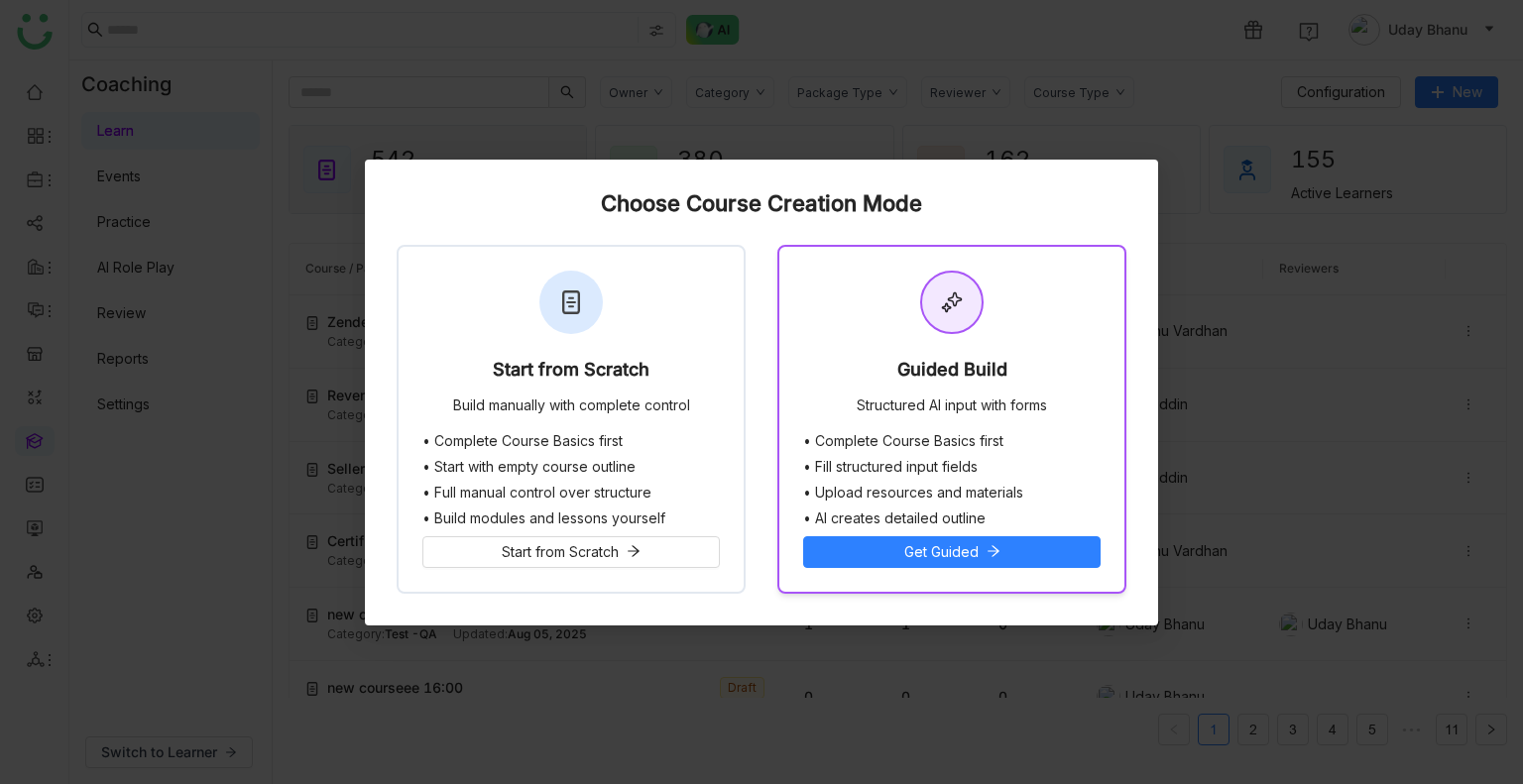 click on "• Complete Course Basics first • Fill structured input fields • Upload resources and materials • AI creates detailed outline  Get Guided" at bounding box center [952, 512] 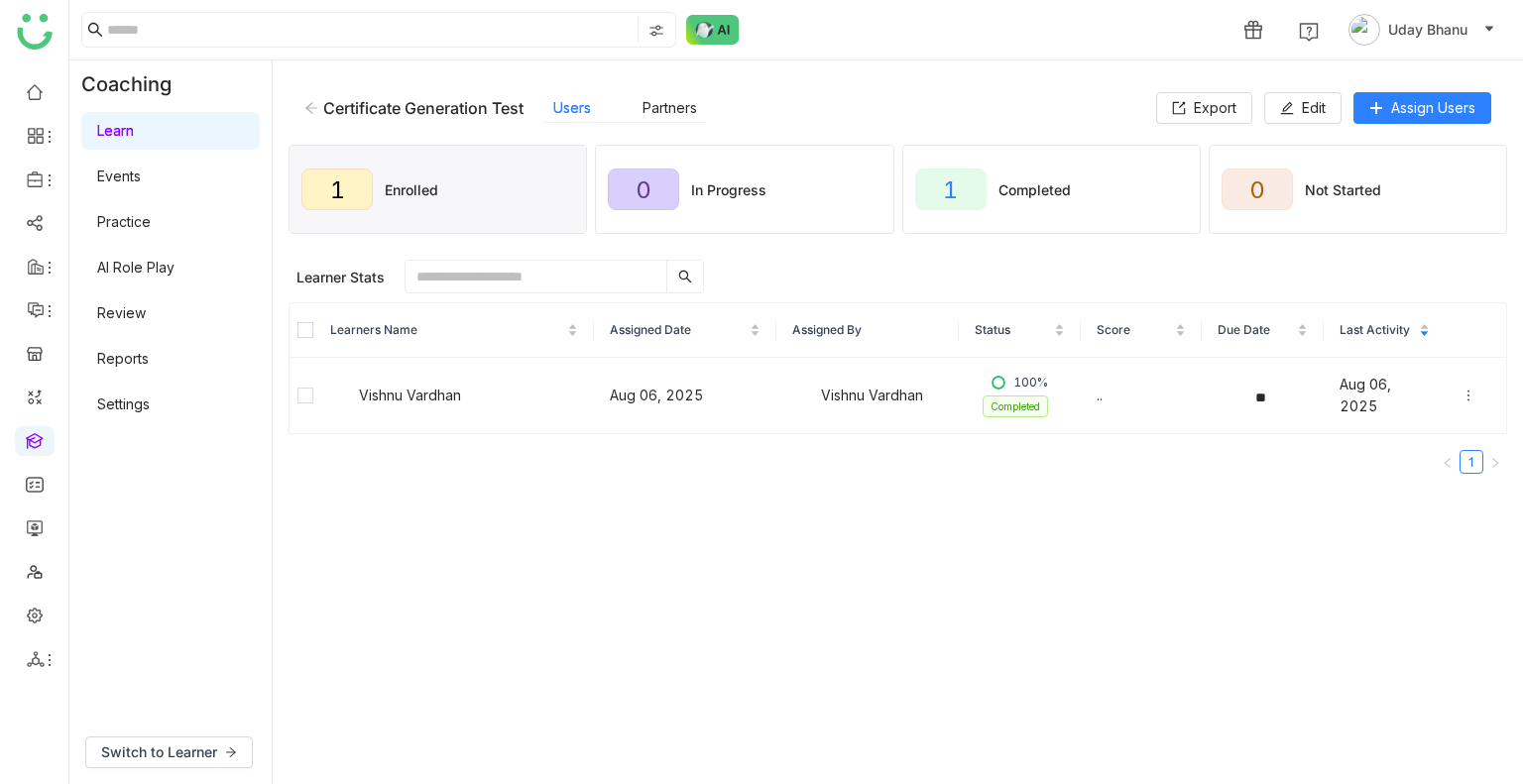 click 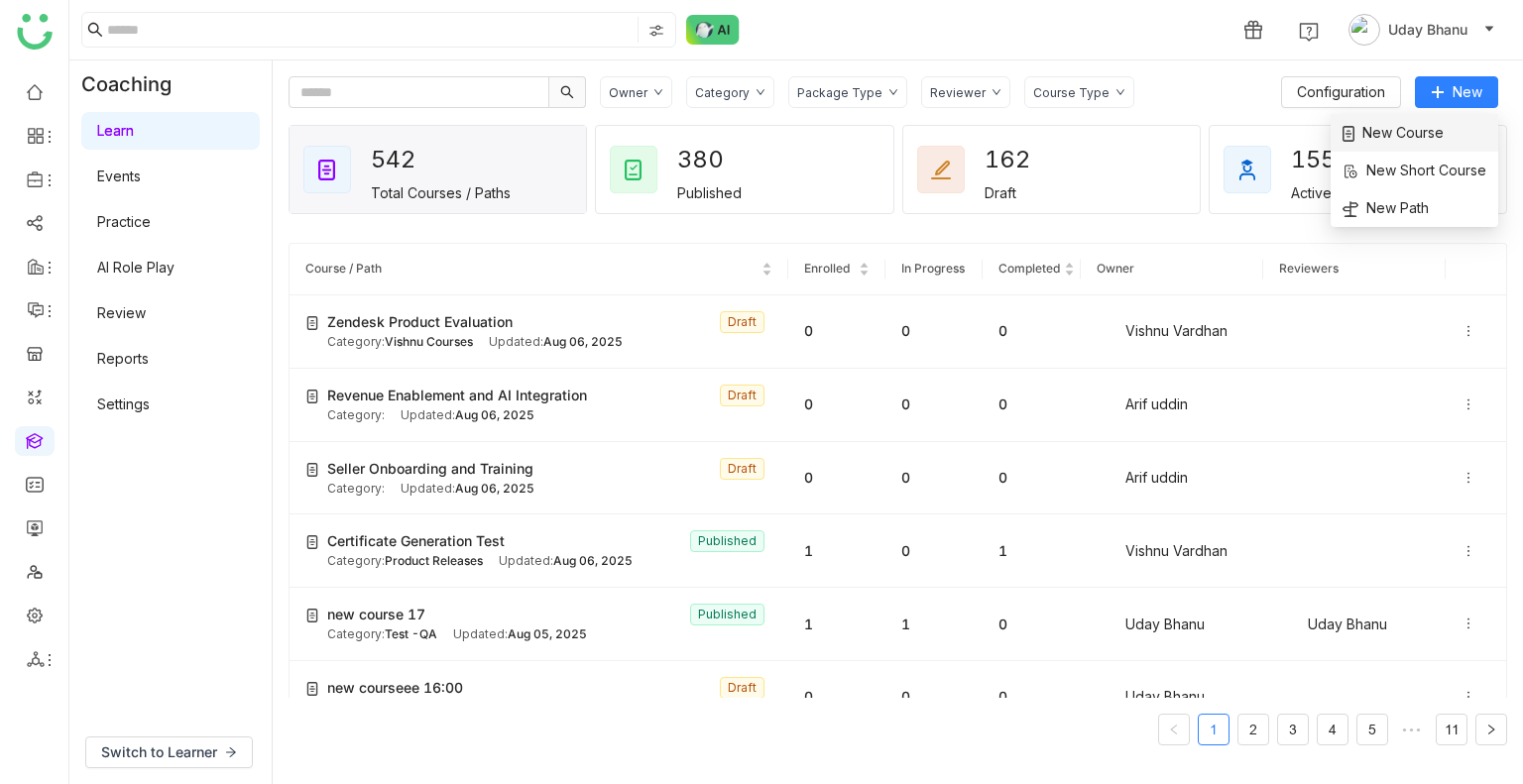 click on "New Course" at bounding box center (1393, 133) 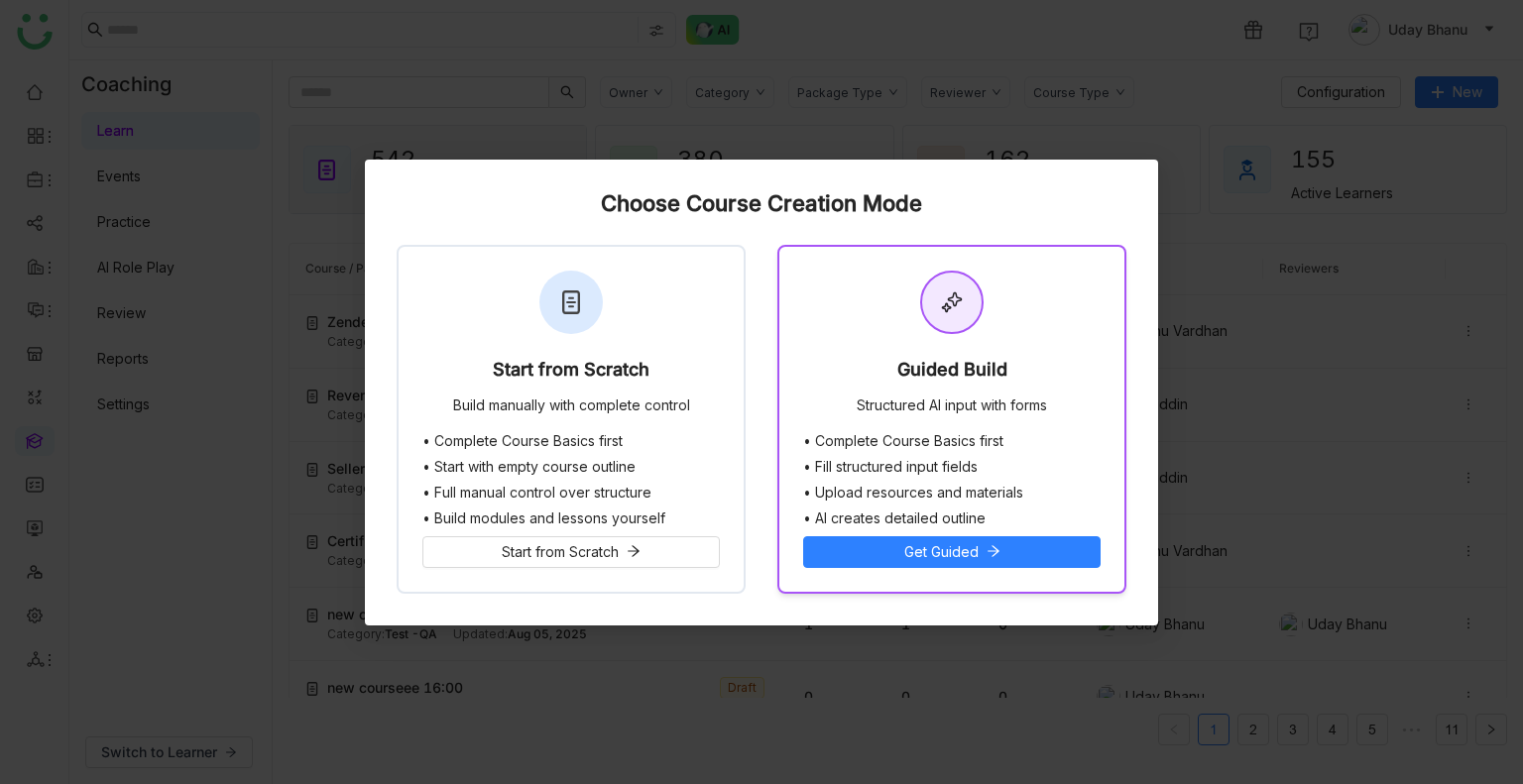 click on "Structured AI input with forms" at bounding box center [952, 407] 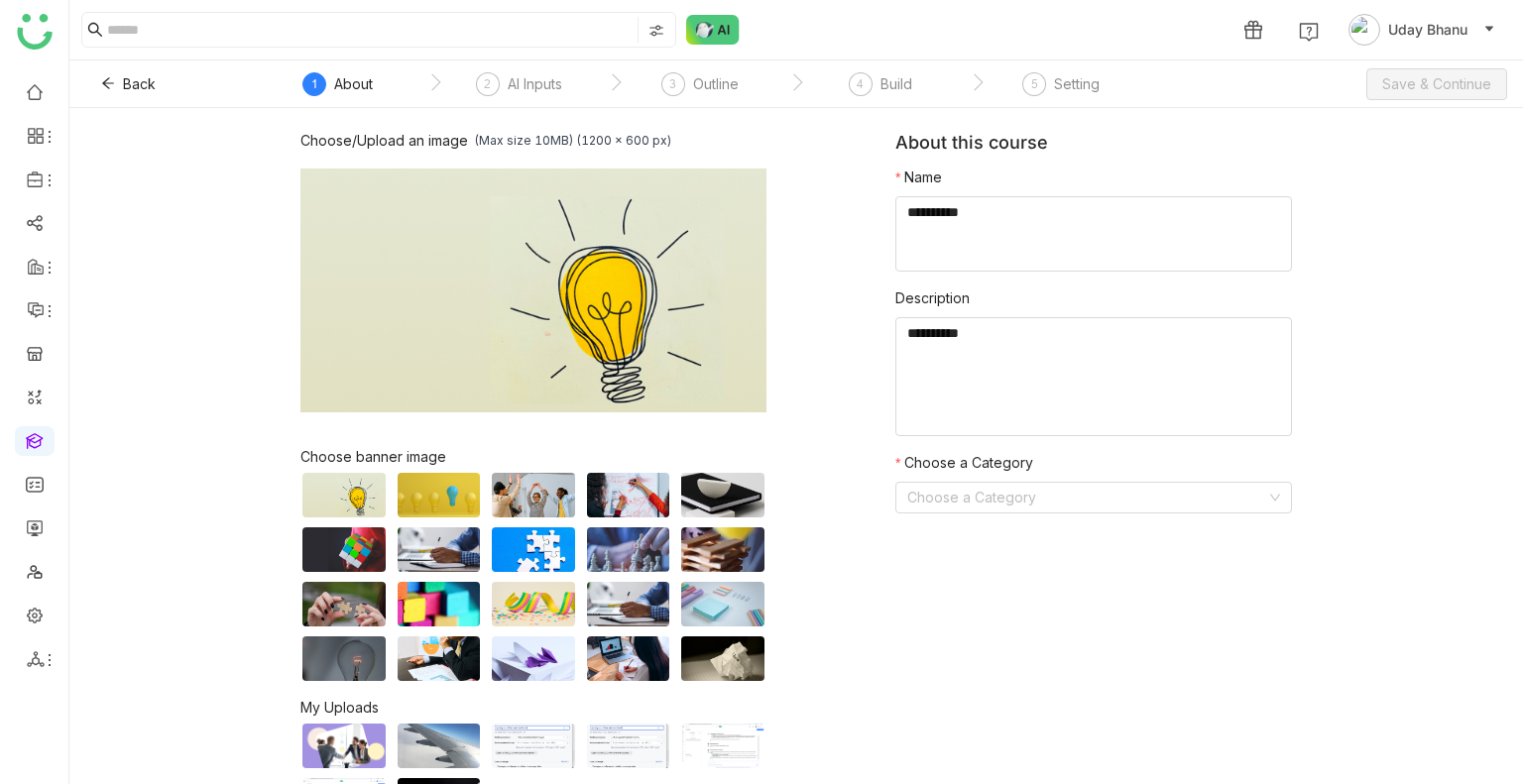 click on "Name             Description            Choose a Category  Choose a Category" 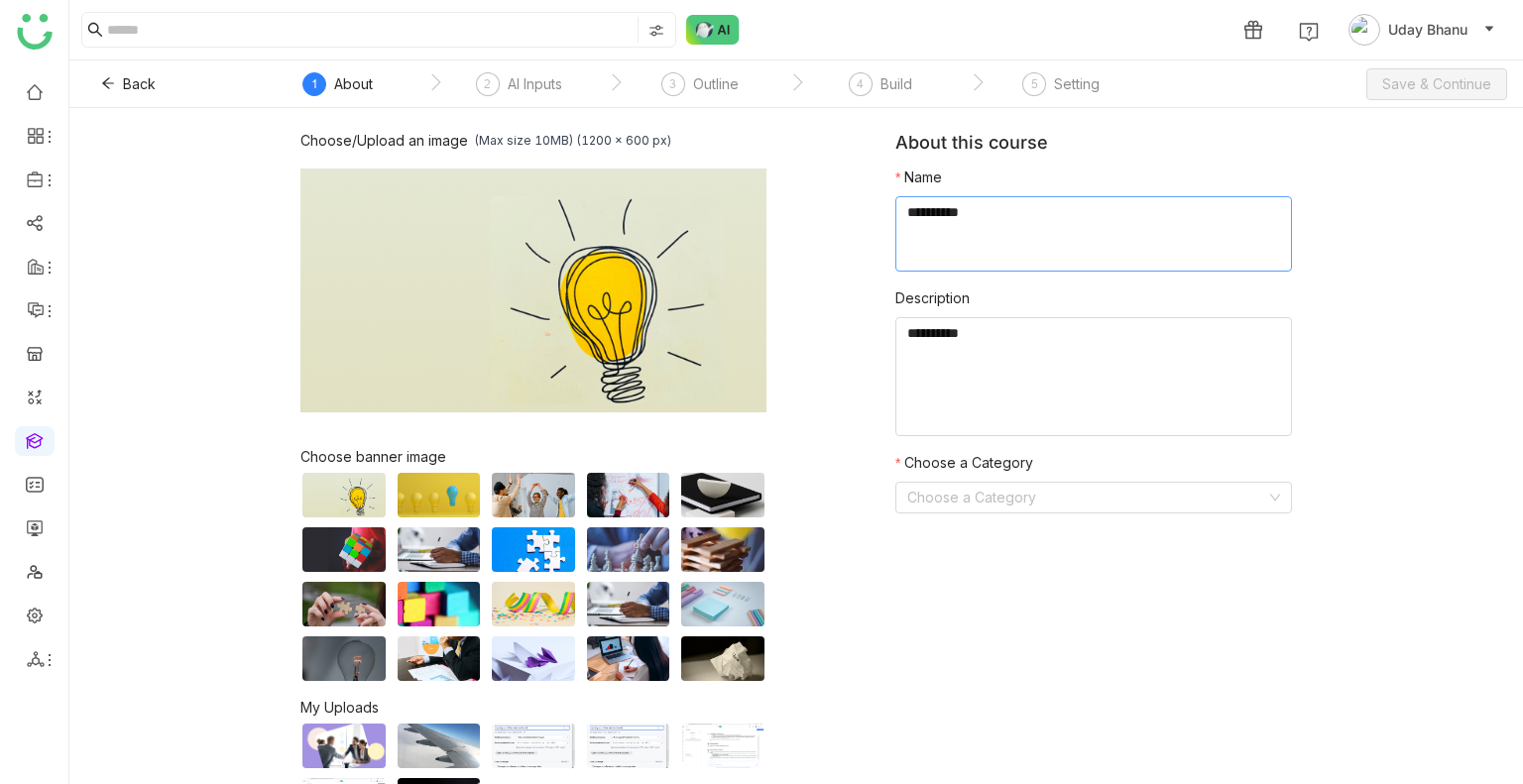 click 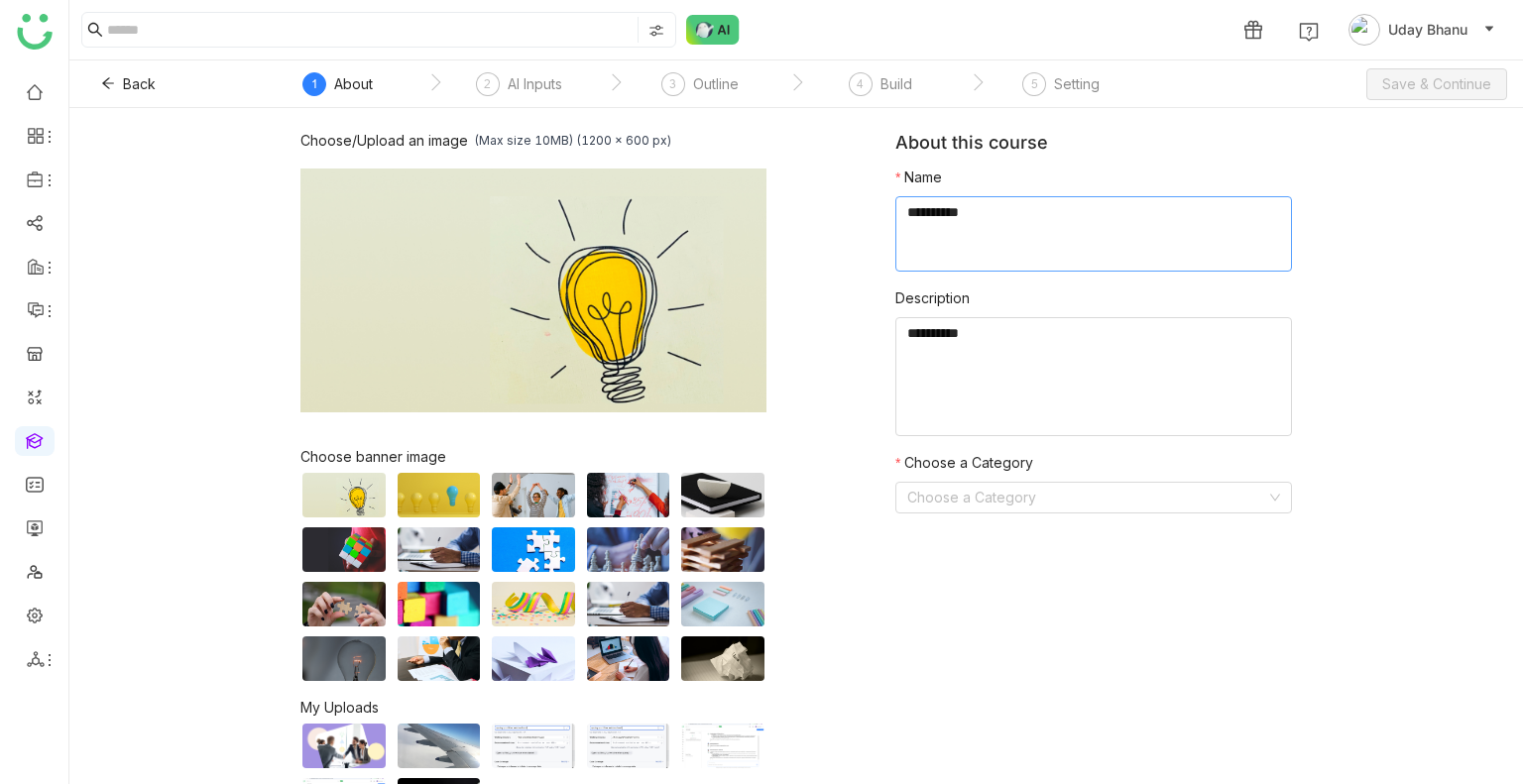 click 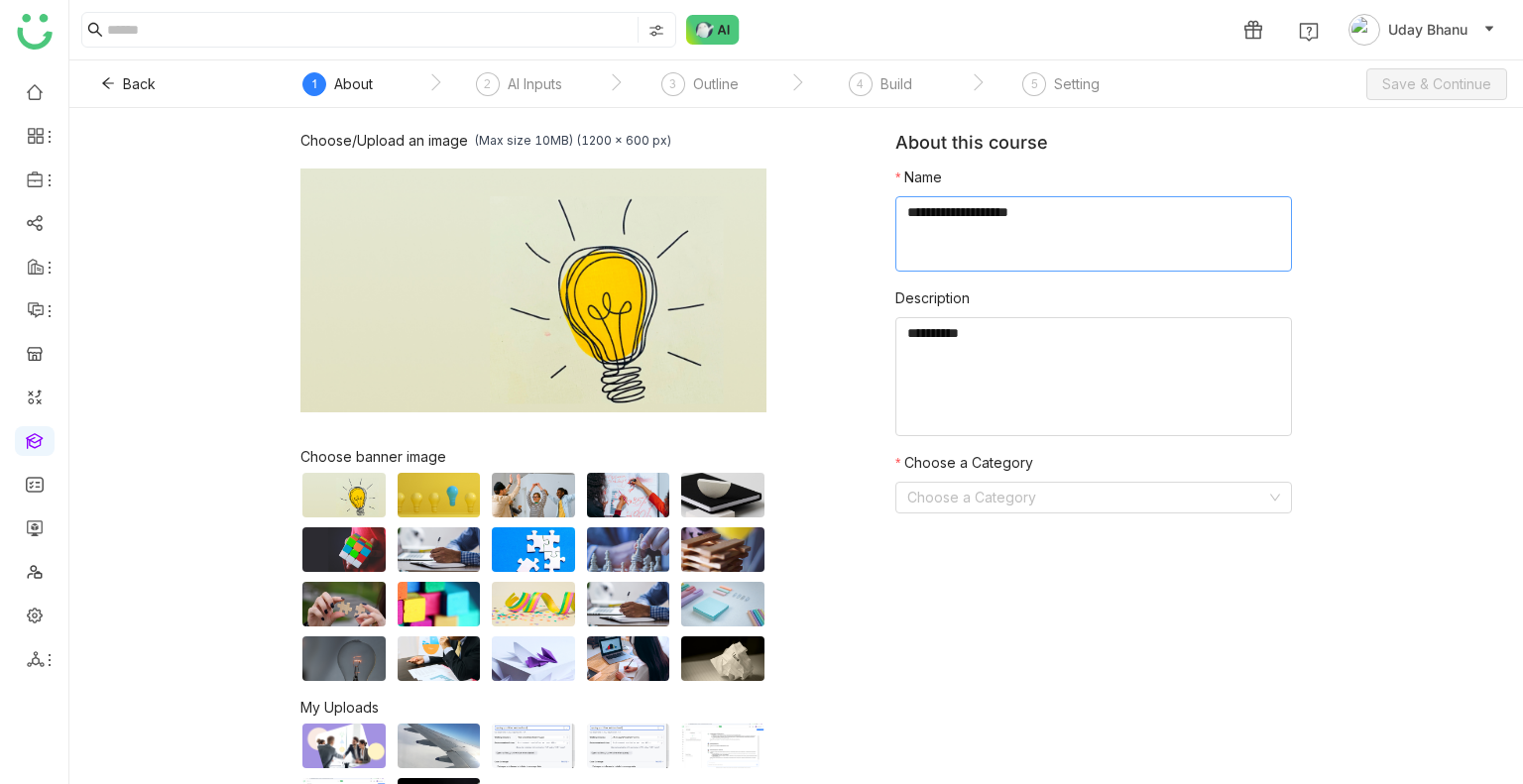 type on "**********" 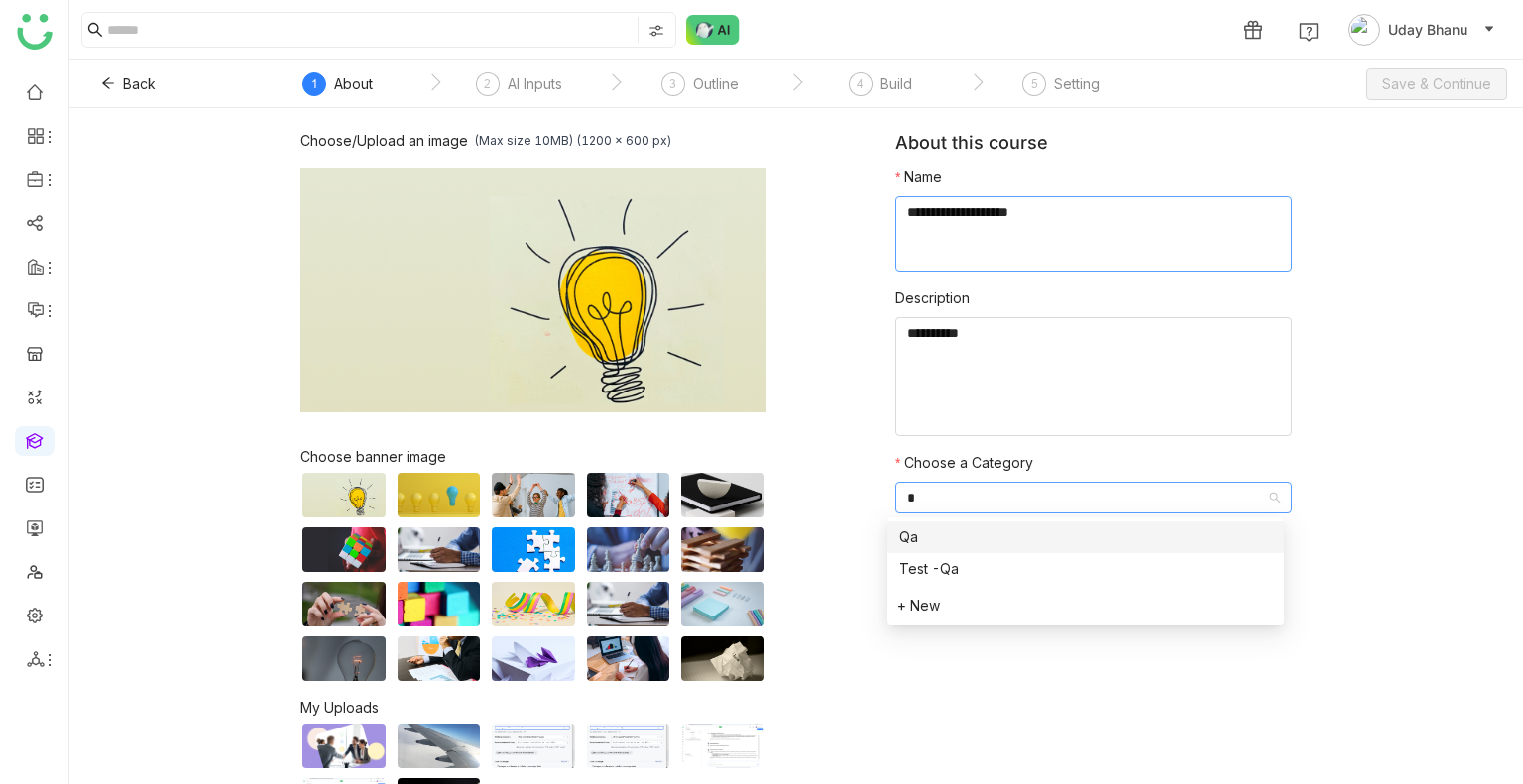 type on "**" 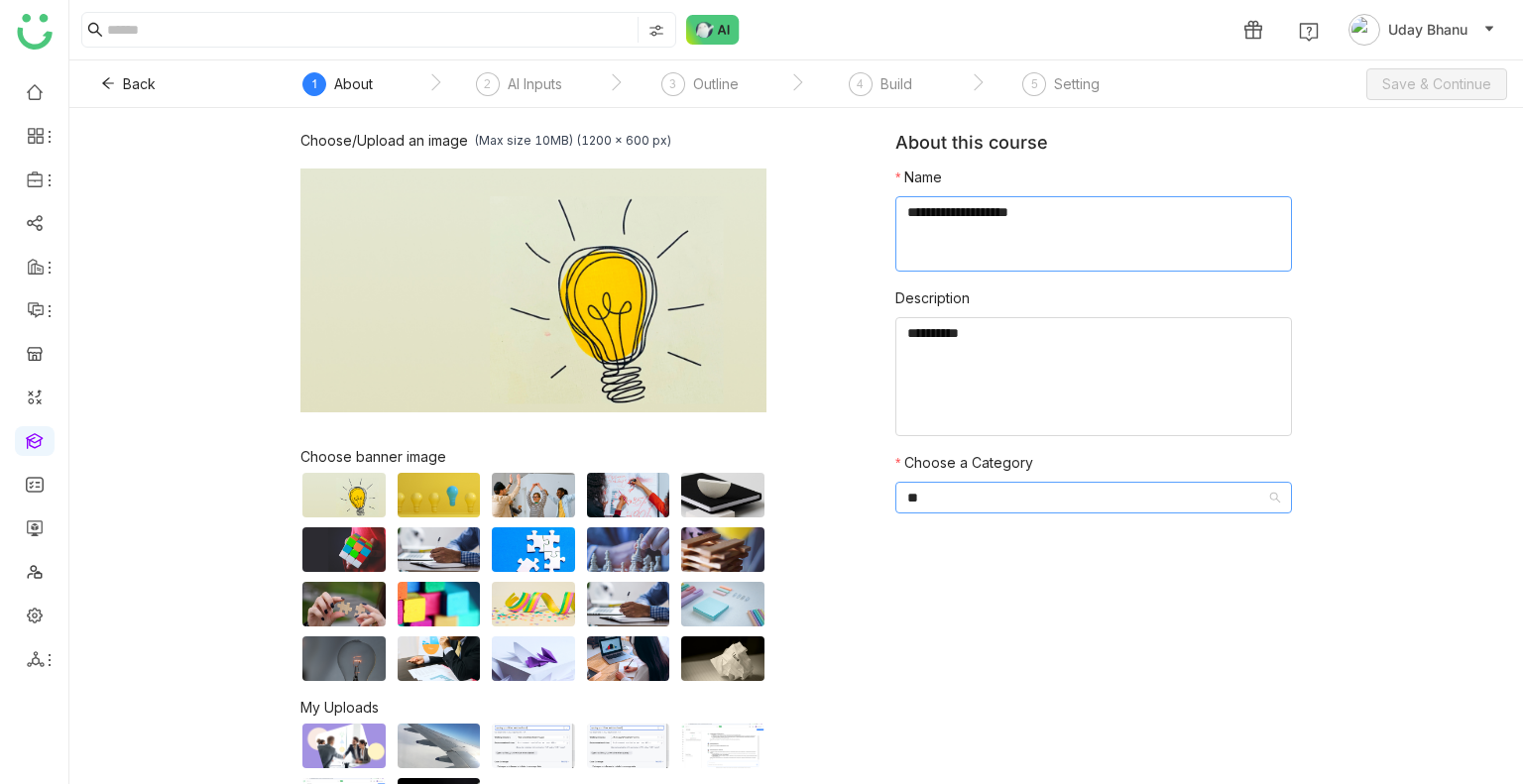 type 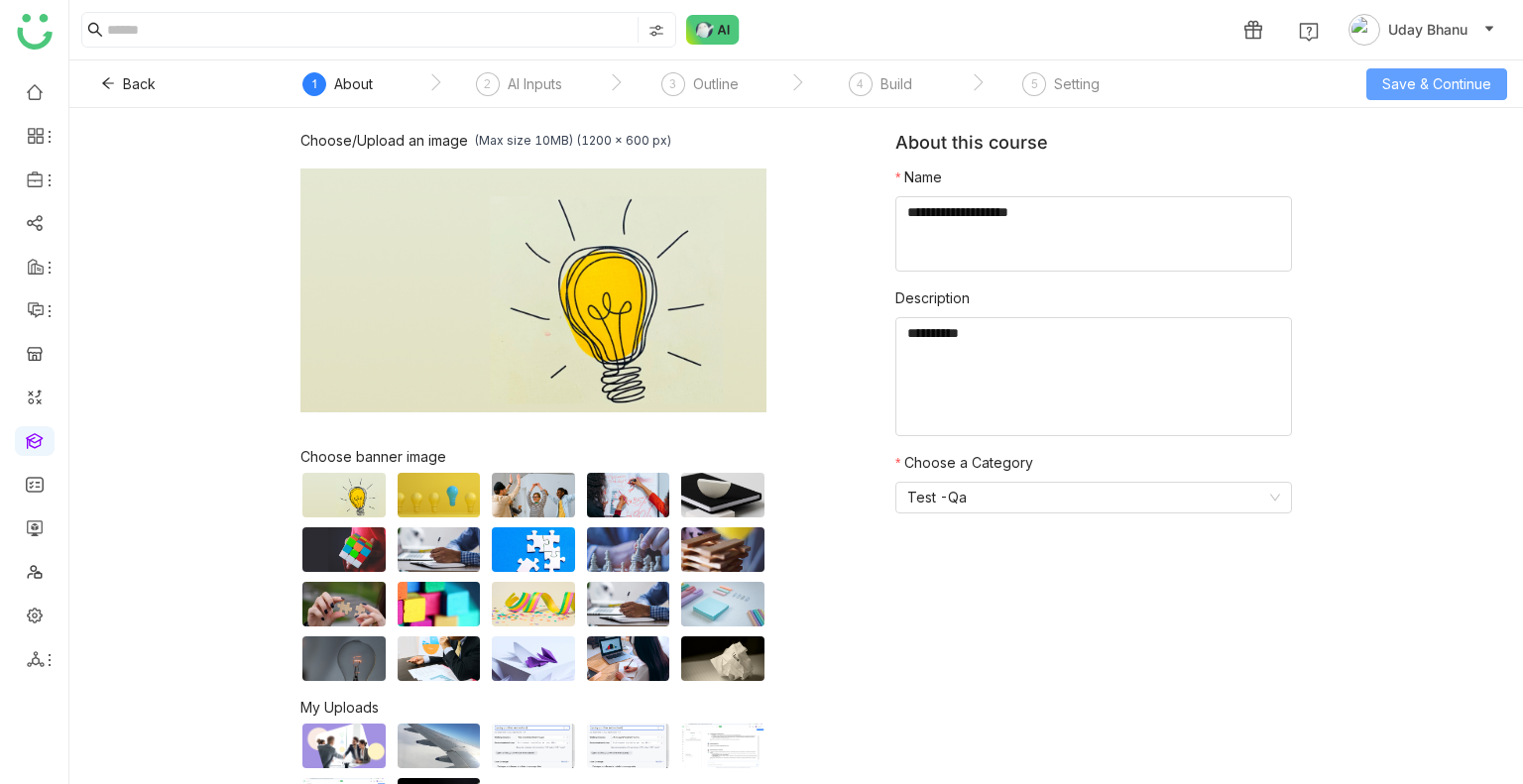 click on "Save & Continue" at bounding box center [1437, 84] 